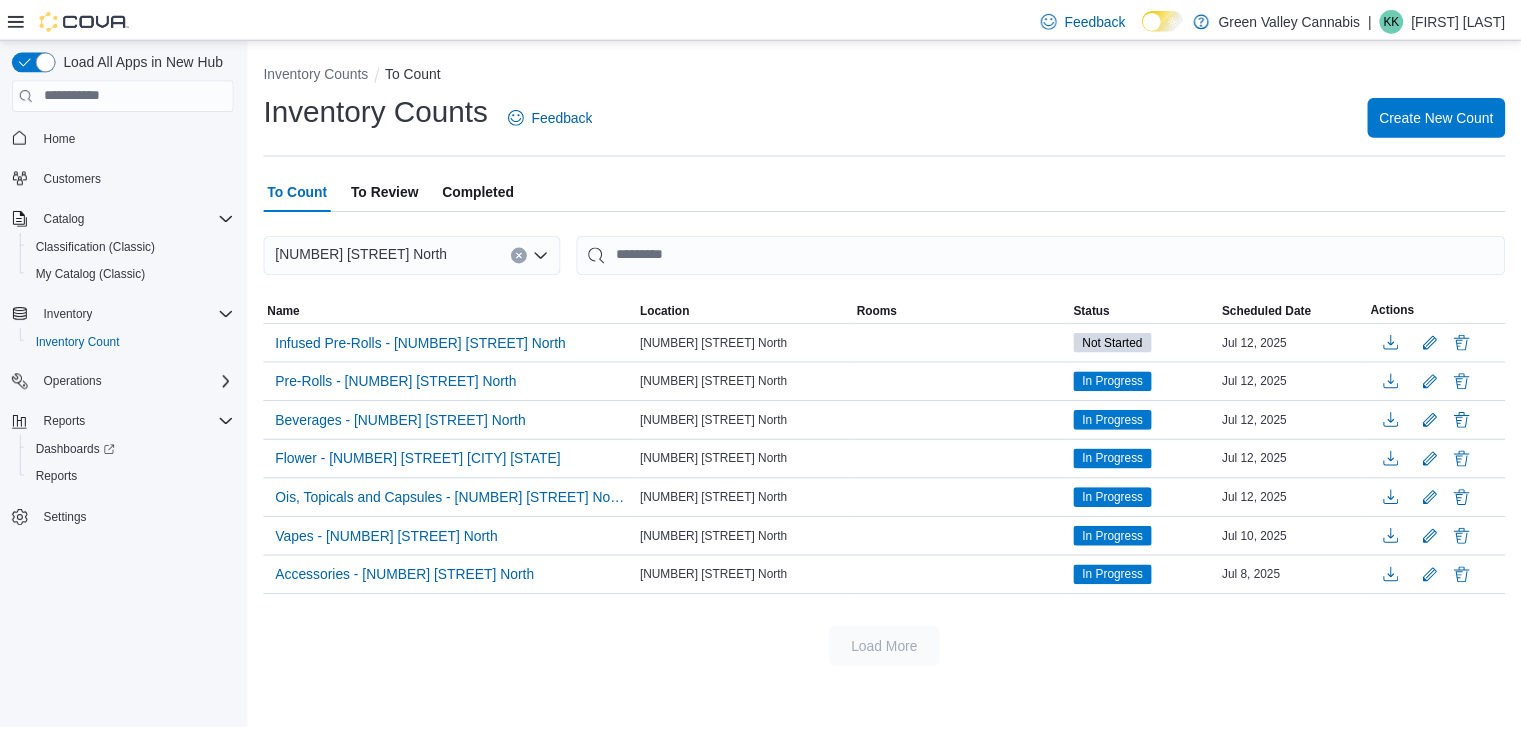 scroll, scrollTop: 0, scrollLeft: 0, axis: both 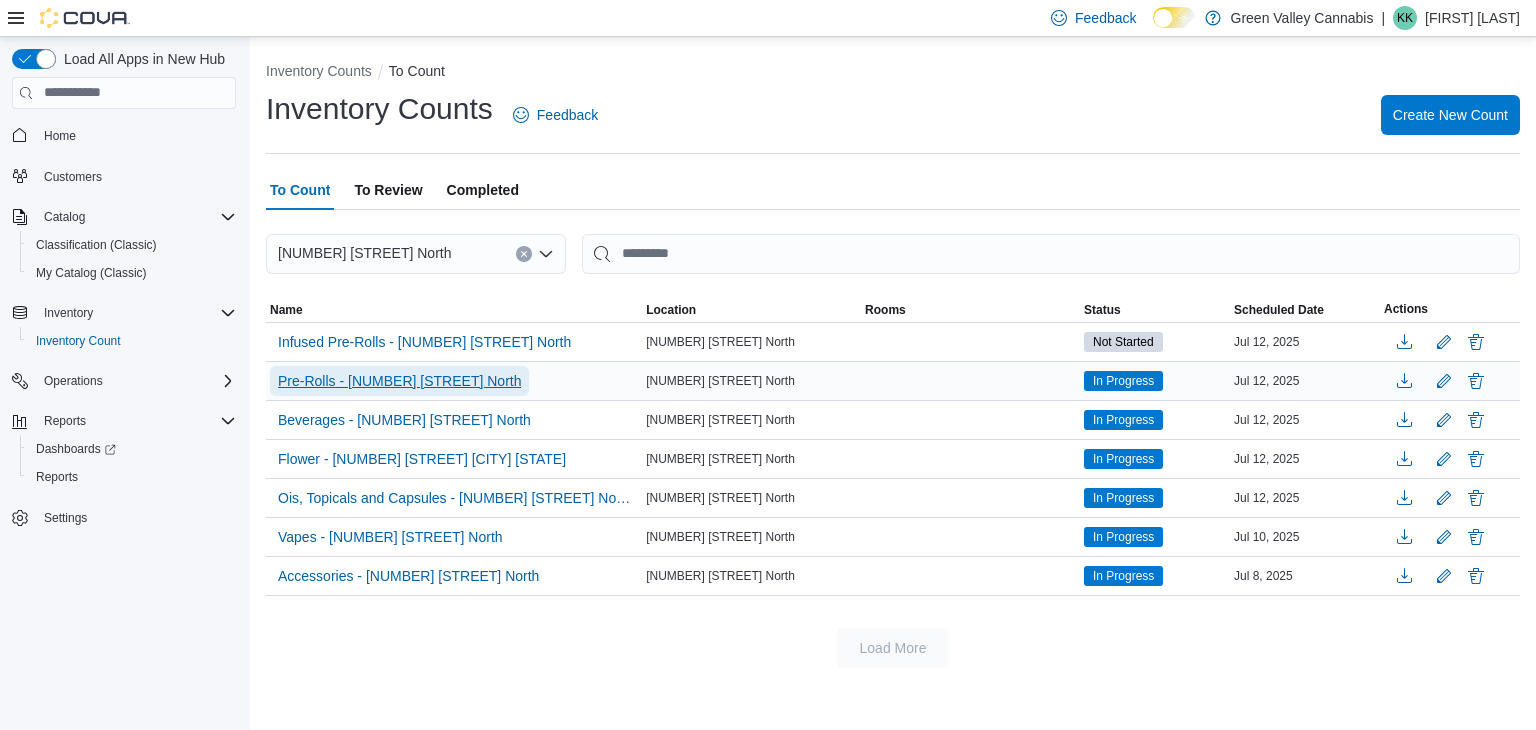 click on "Pre-Rolls - [NUMBER] [STREET] [DIRECTION]" at bounding box center (399, 381) 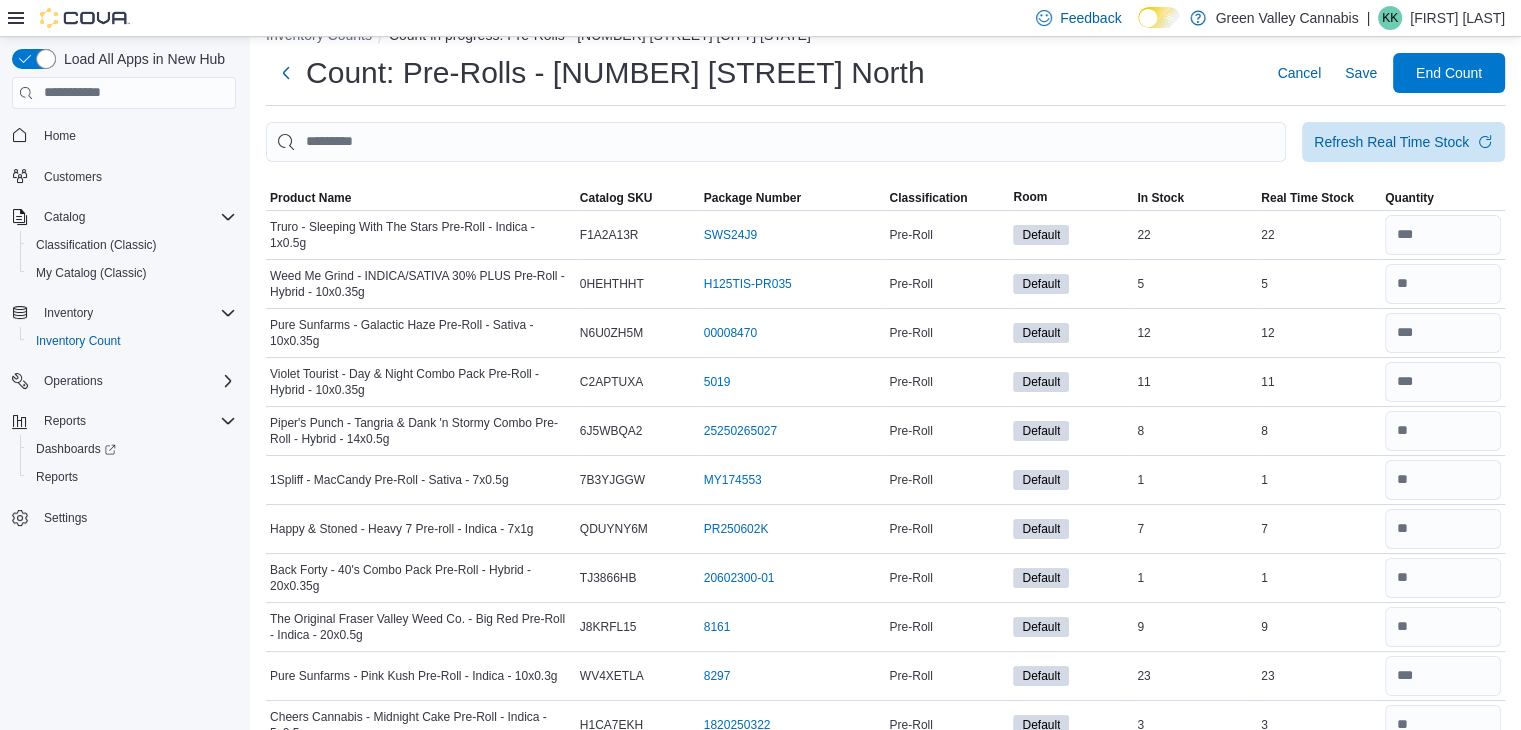 scroll, scrollTop: 0, scrollLeft: 0, axis: both 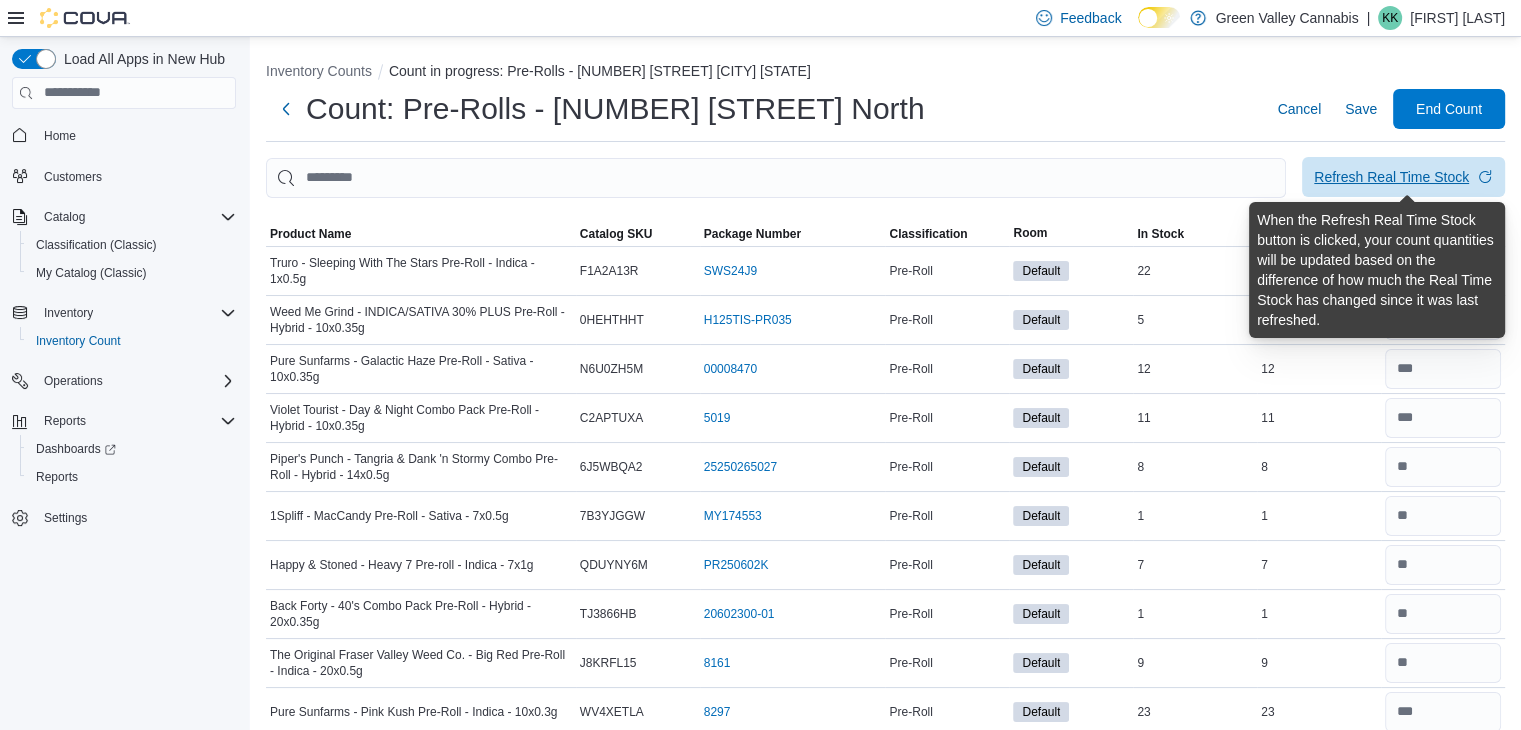 click on "Refresh Real Time Stock" at bounding box center (1391, 177) 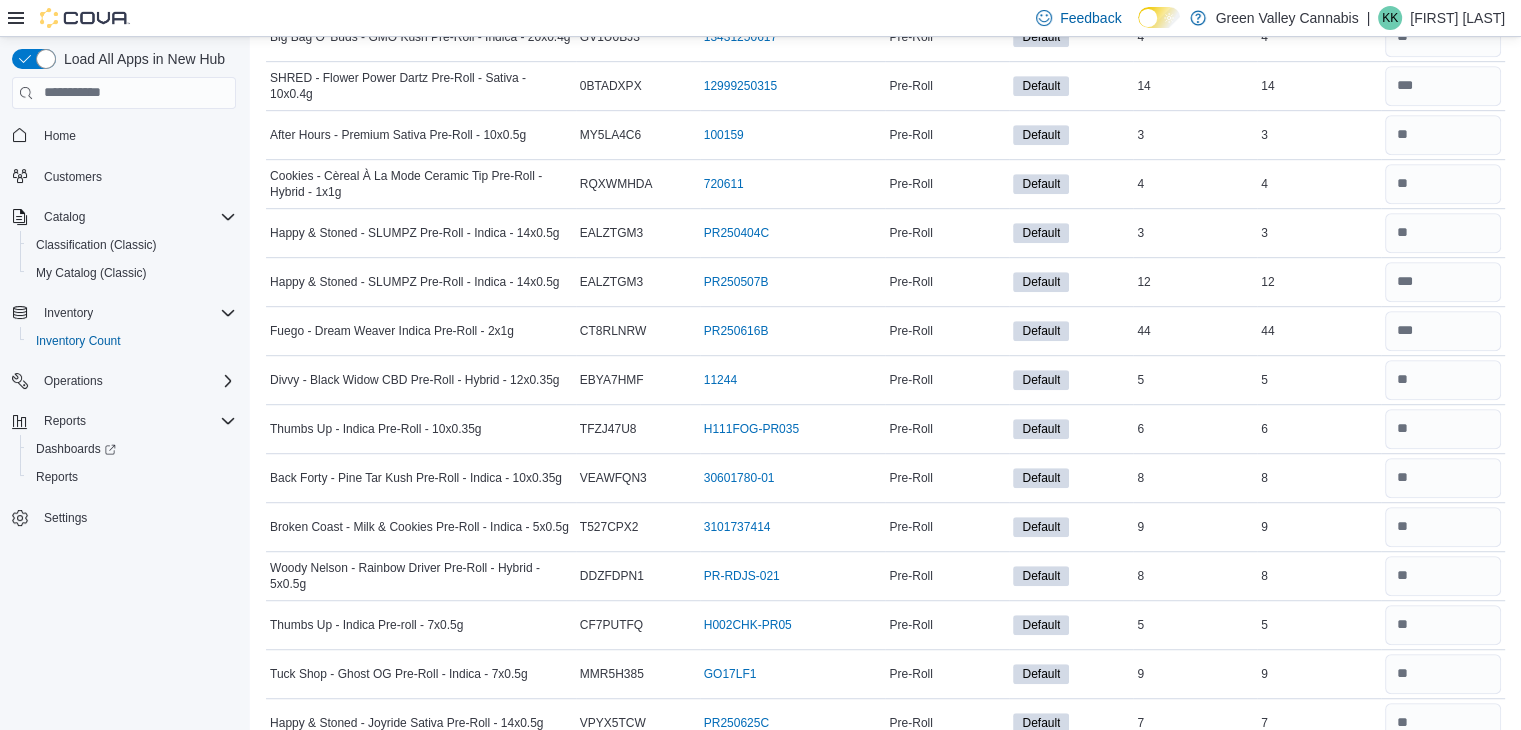 scroll, scrollTop: 1752, scrollLeft: 0, axis: vertical 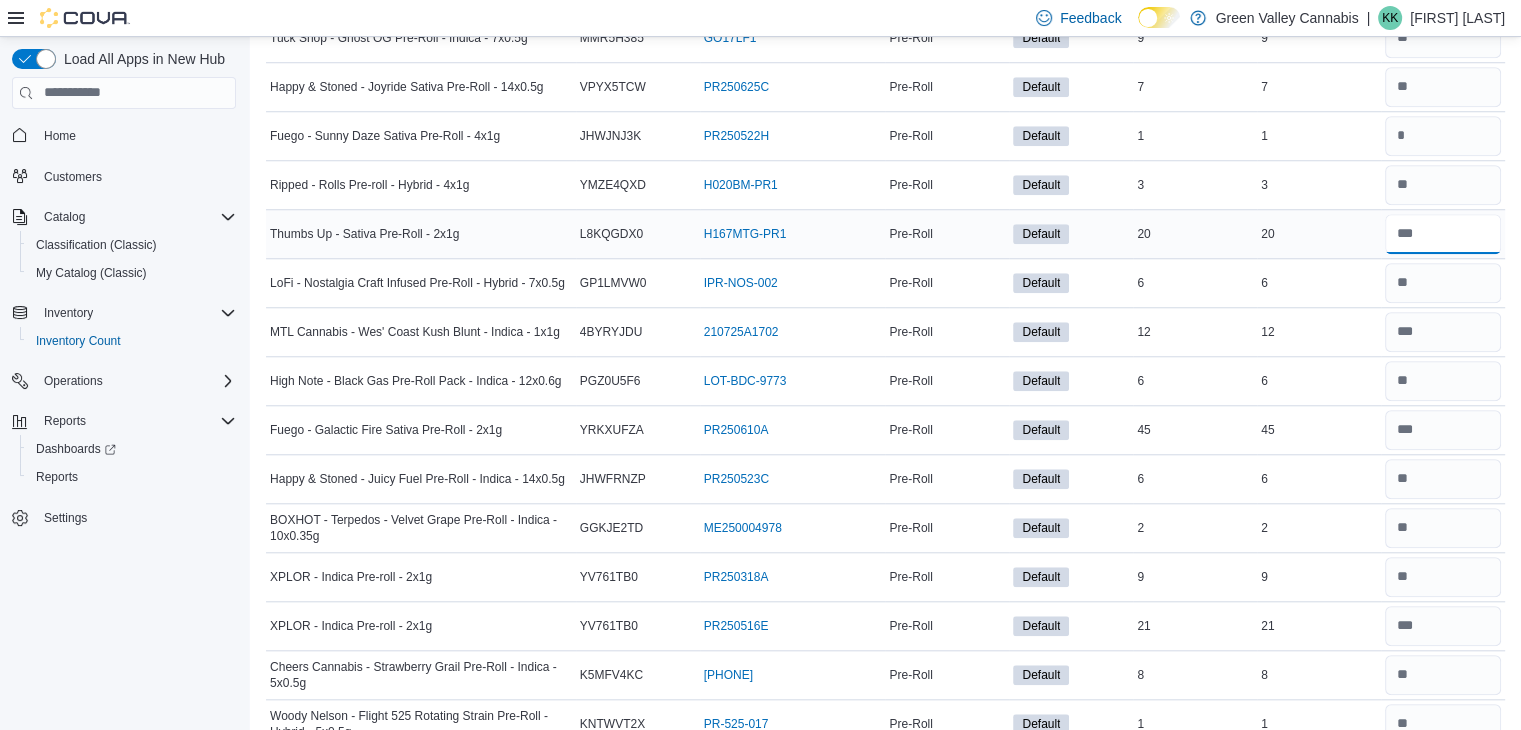 drag, startPoint x: 1456, startPoint y: 221, endPoint x: 1315, endPoint y: 225, distance: 141.05673 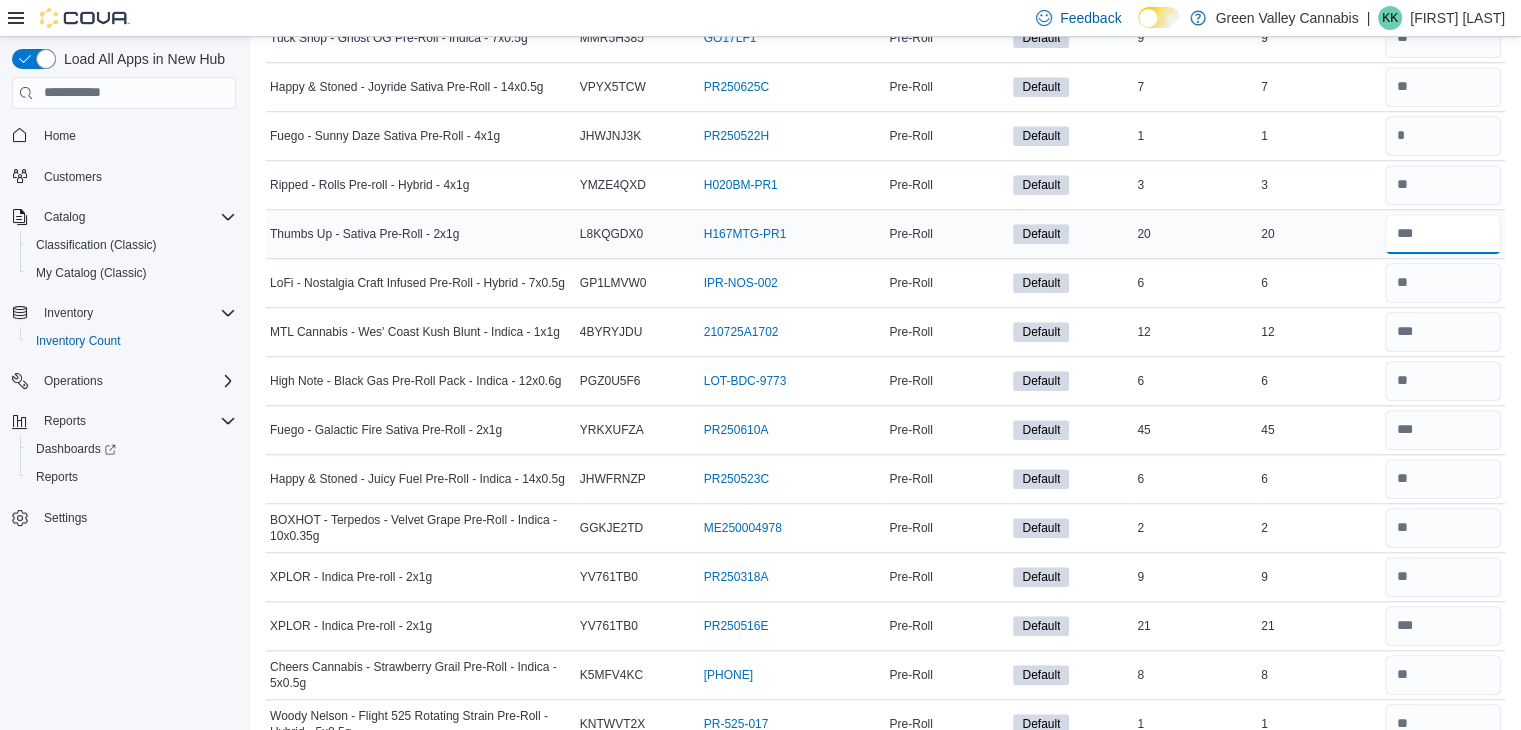 click on "Thumbs Up - Sativa Pre-Roll - 2x1g Catalog SKU L8KQGDX0 Package Number H167MTG-PR1 (opens in a new tab or window) Pre-Roll Default In Stock 20  Real Time Stock 20" at bounding box center (885, 233) 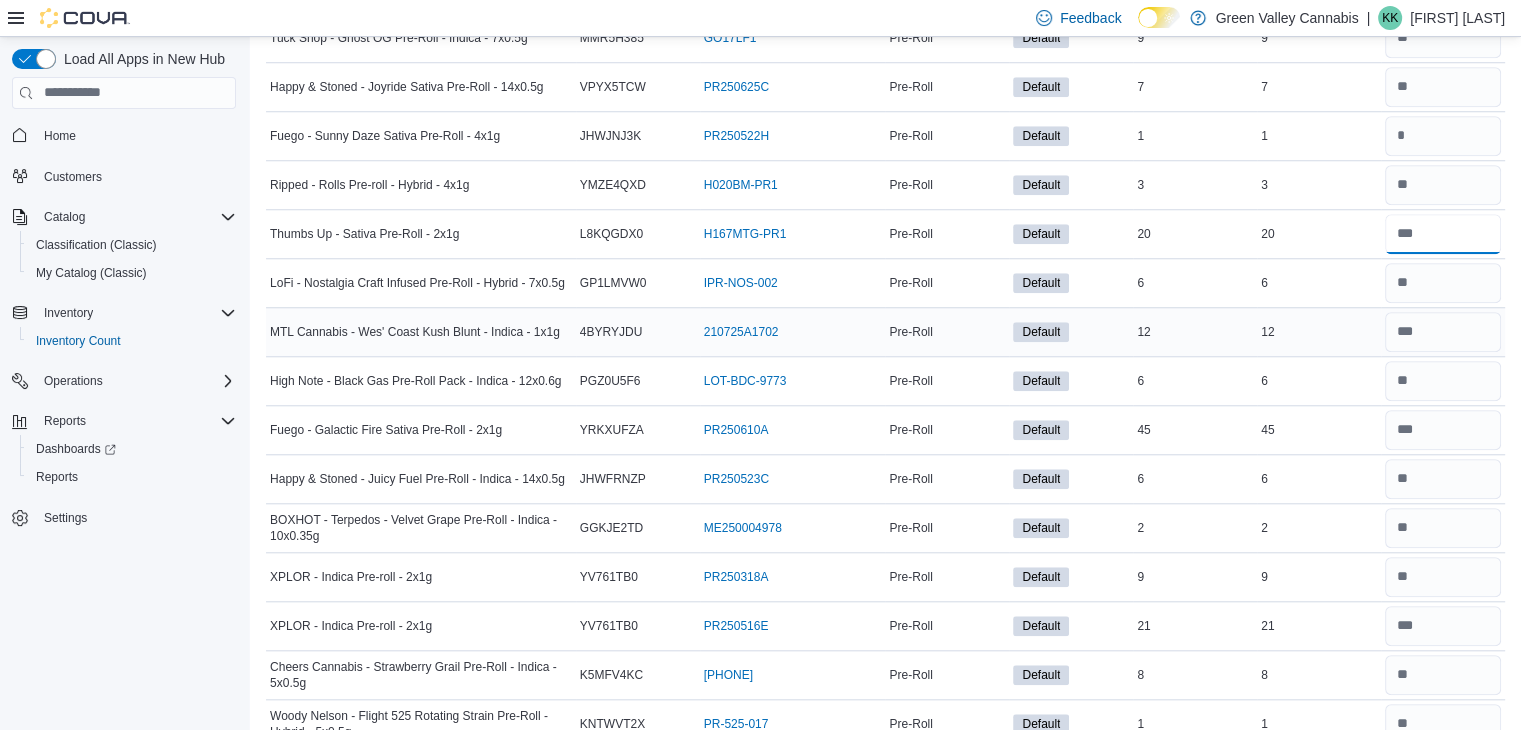 type on "**" 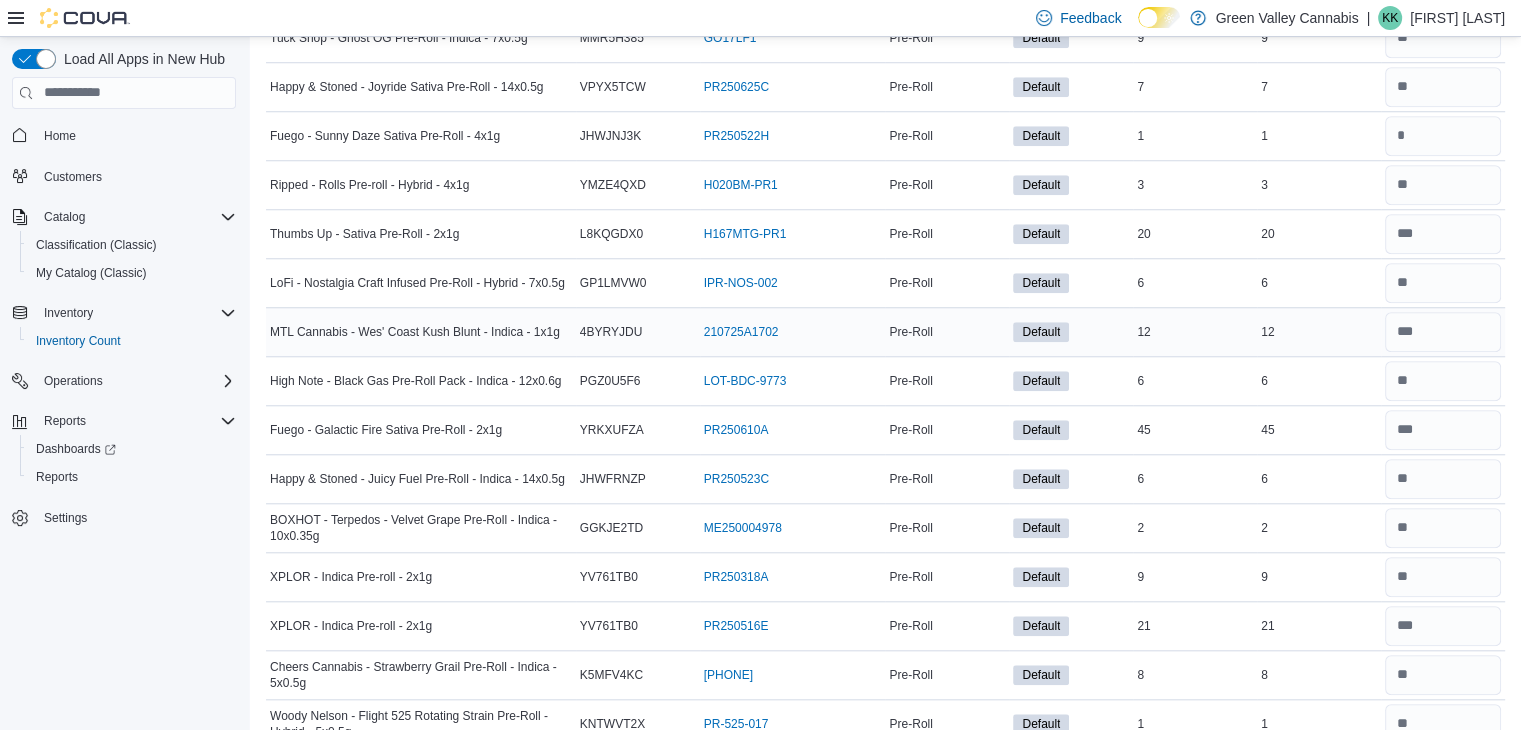 type 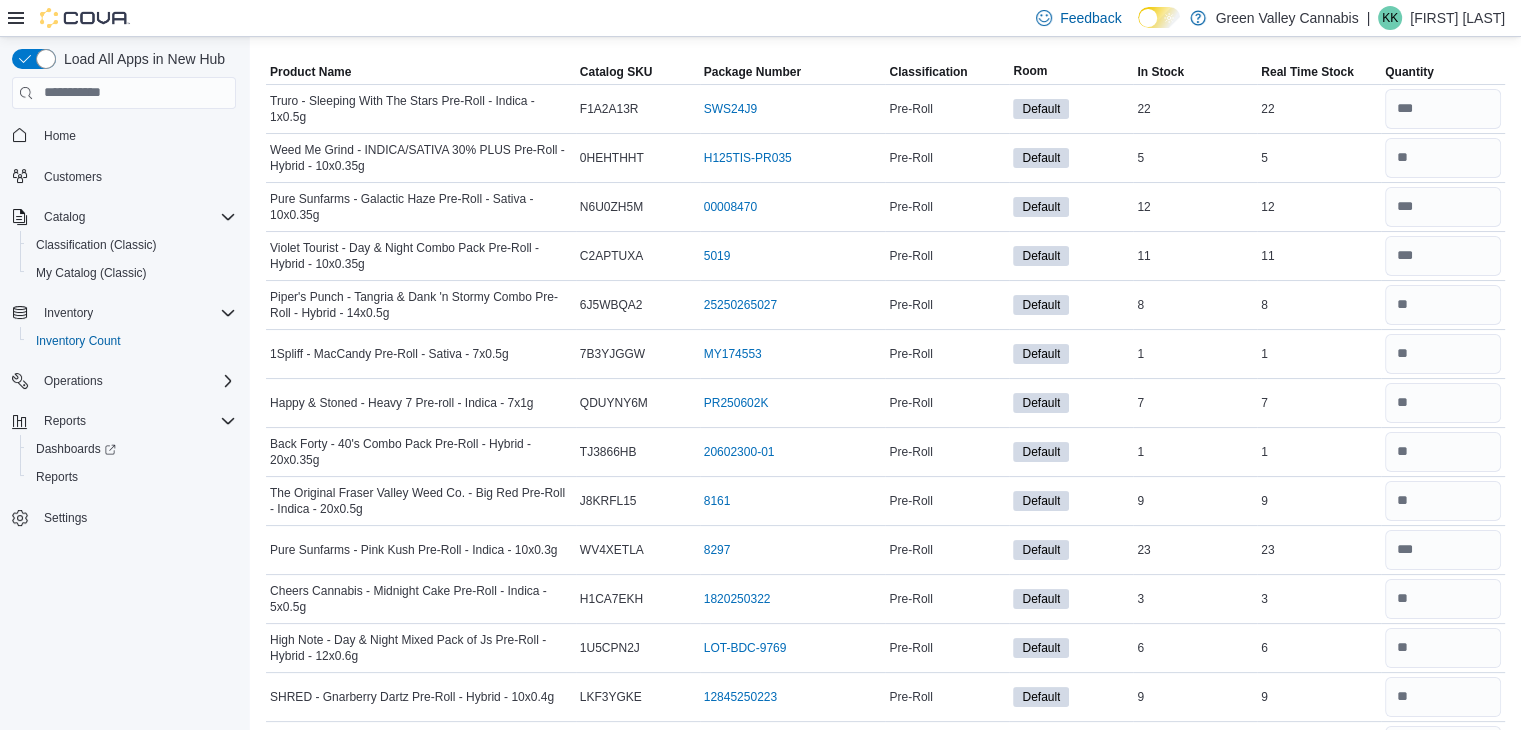 scroll, scrollTop: 0, scrollLeft: 0, axis: both 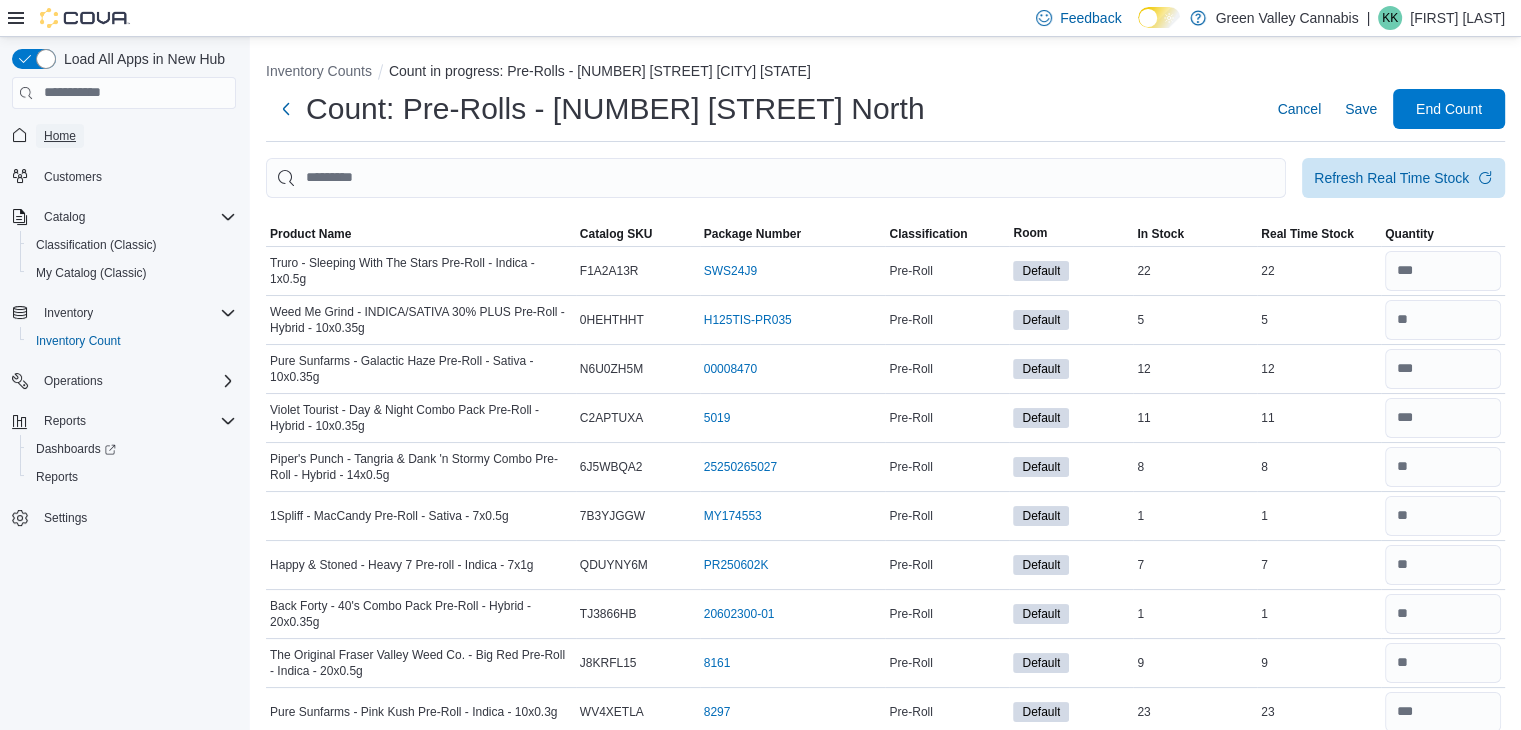 click on "Home" at bounding box center [60, 136] 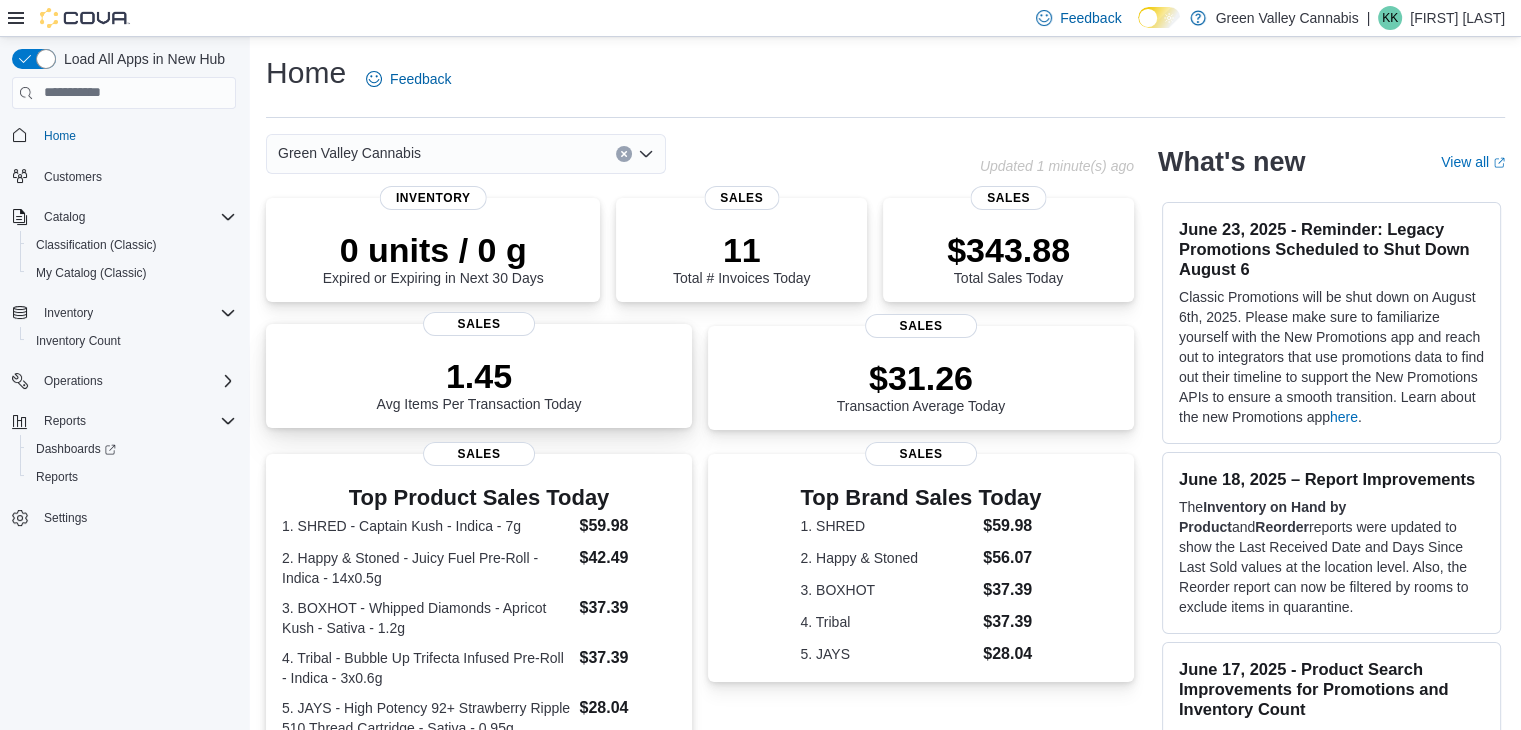 scroll, scrollTop: 472, scrollLeft: 0, axis: vertical 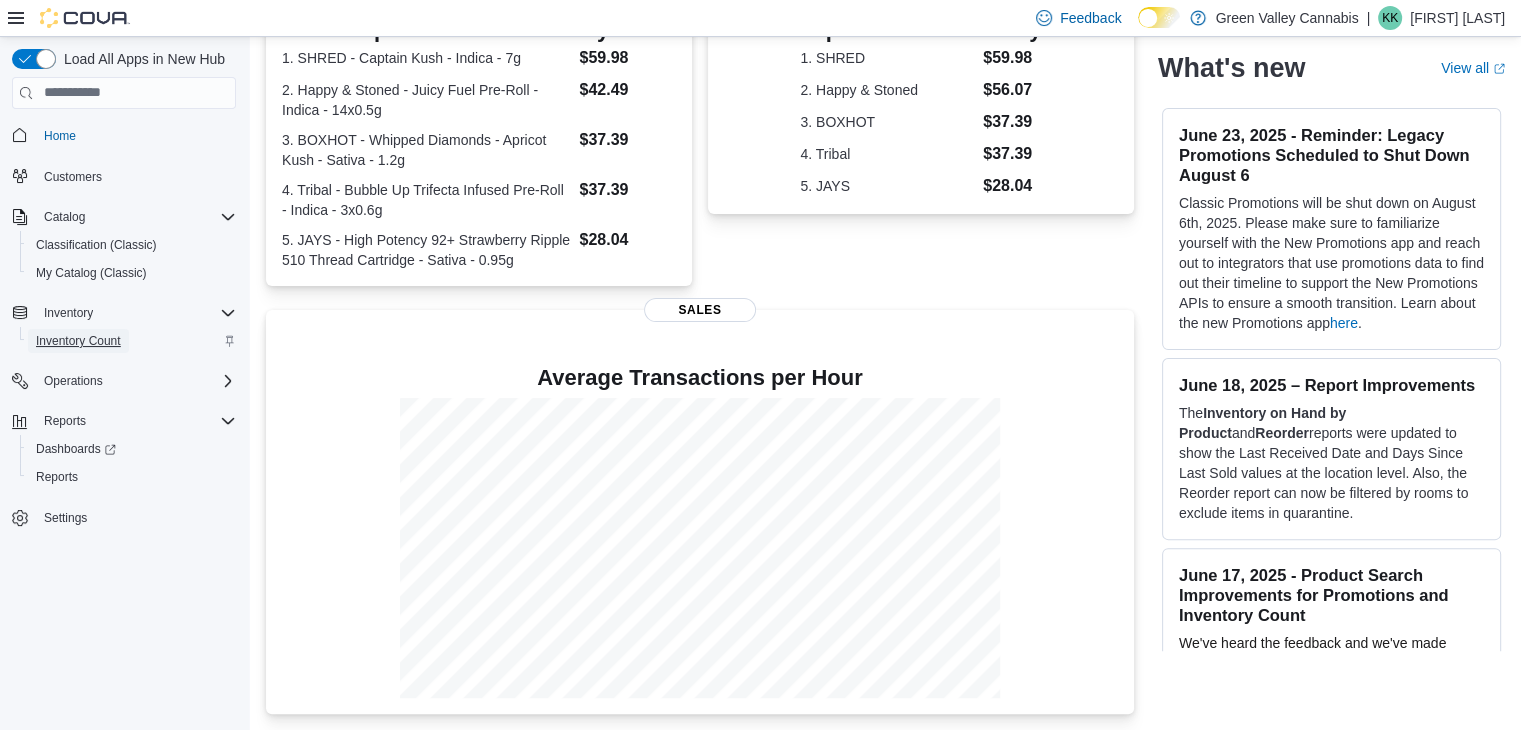 click on "Inventory Count" at bounding box center [78, 341] 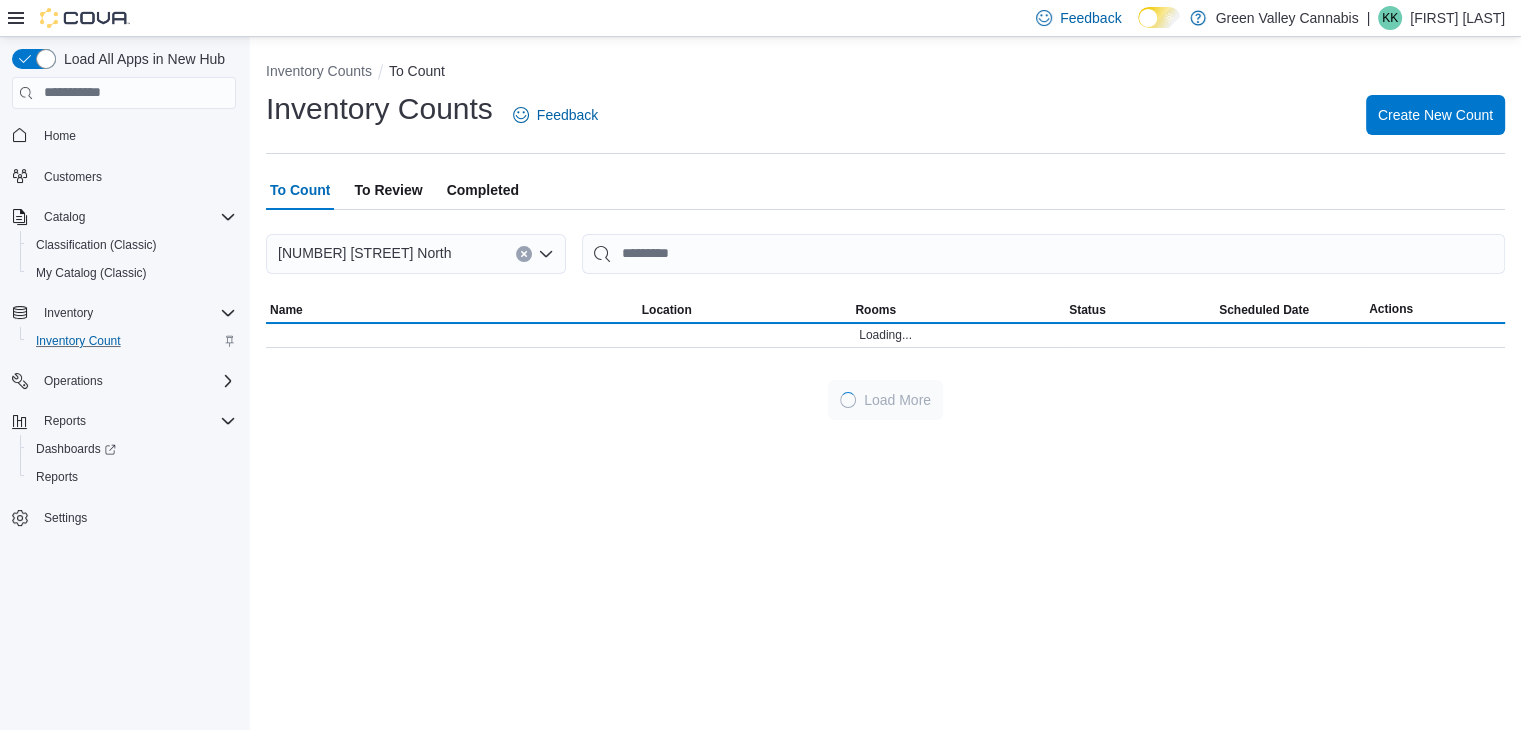 scroll, scrollTop: 0, scrollLeft: 0, axis: both 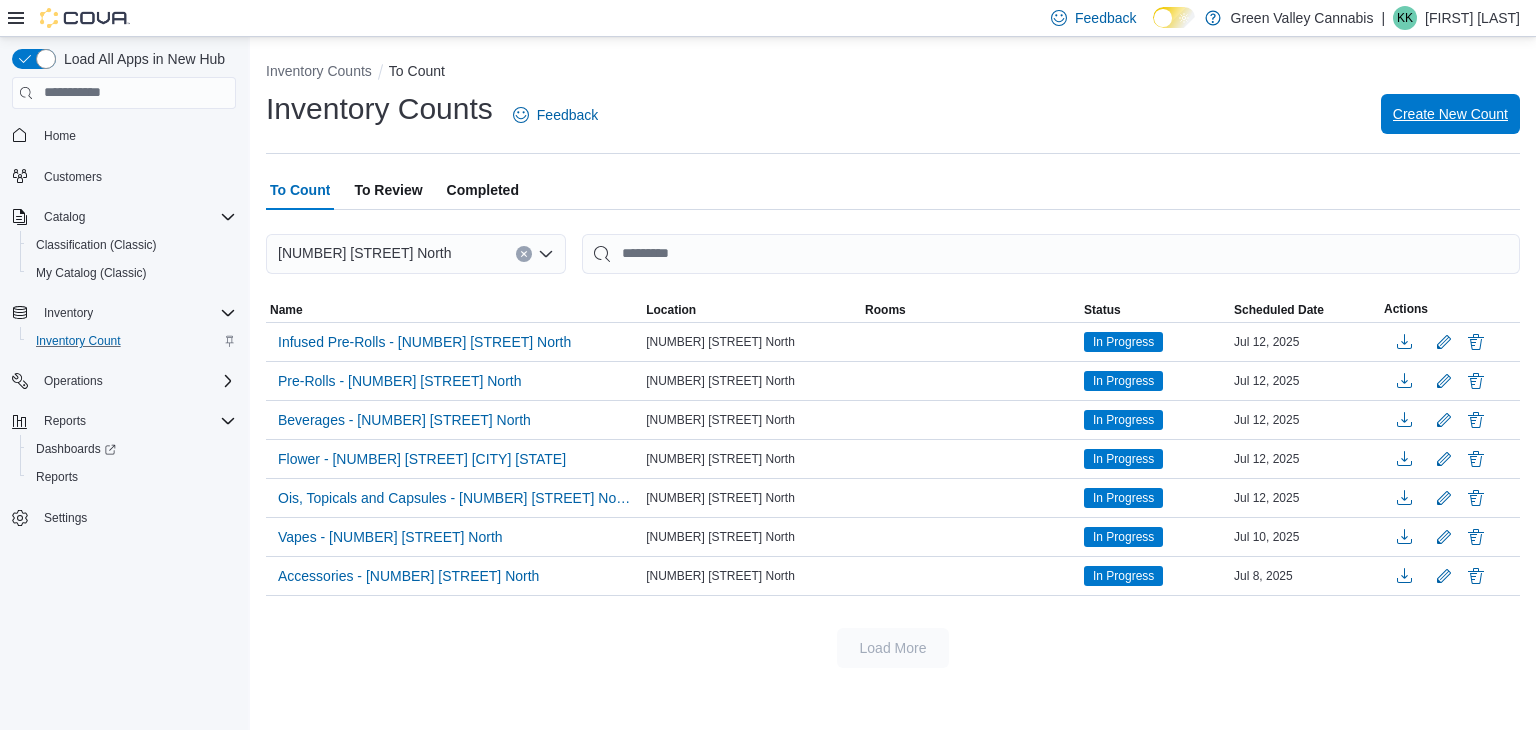 click on "Create New Count" at bounding box center [1450, 114] 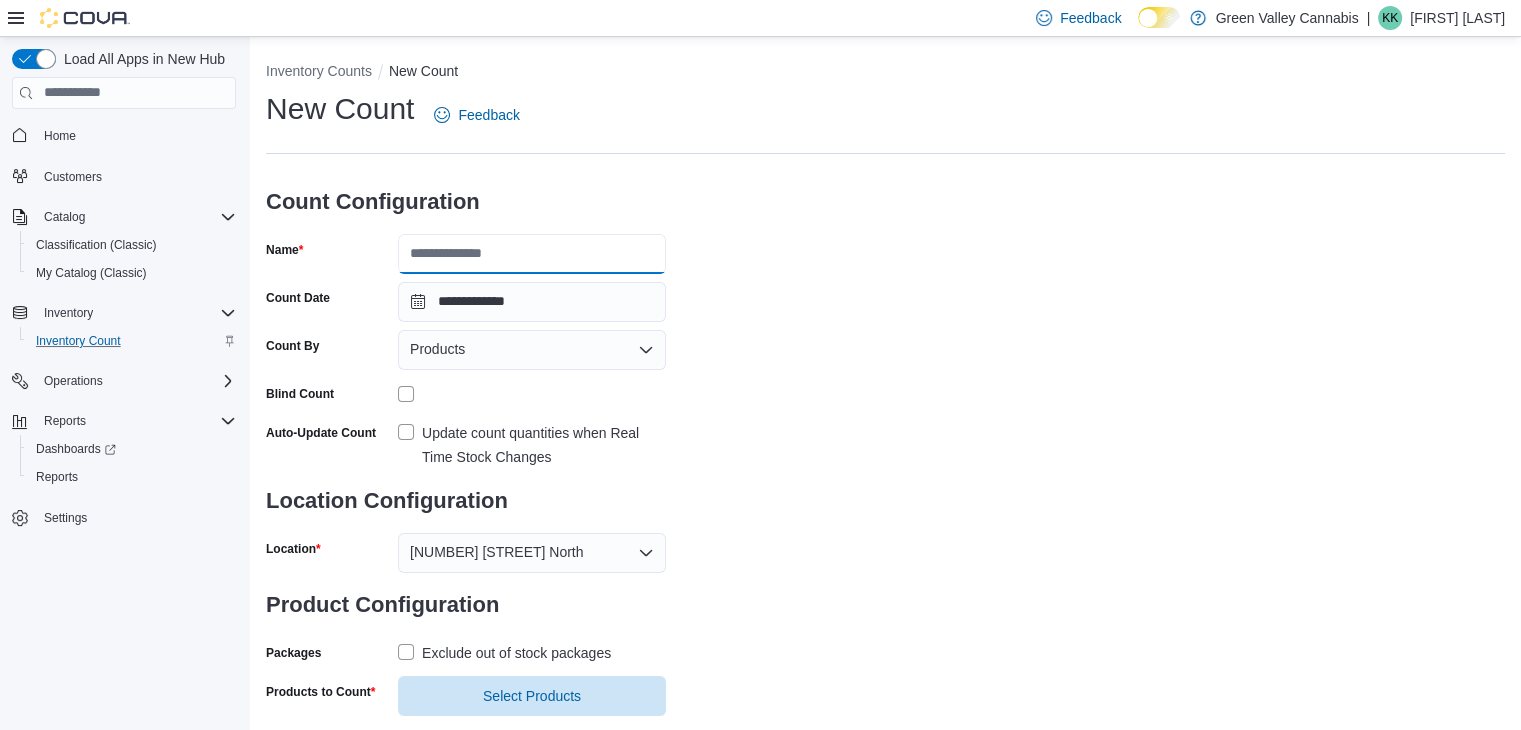 click on "Name" at bounding box center (532, 254) 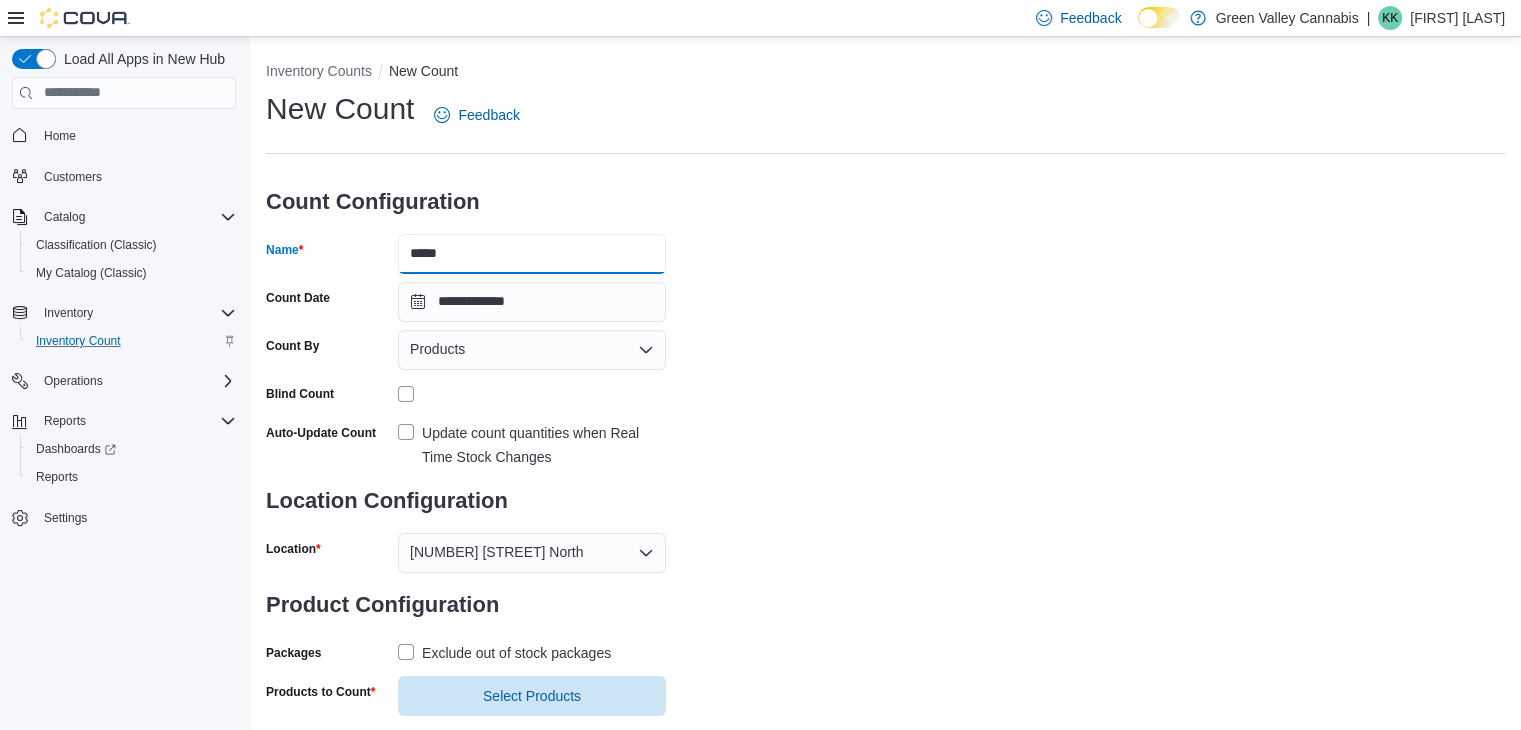 type on "*****" 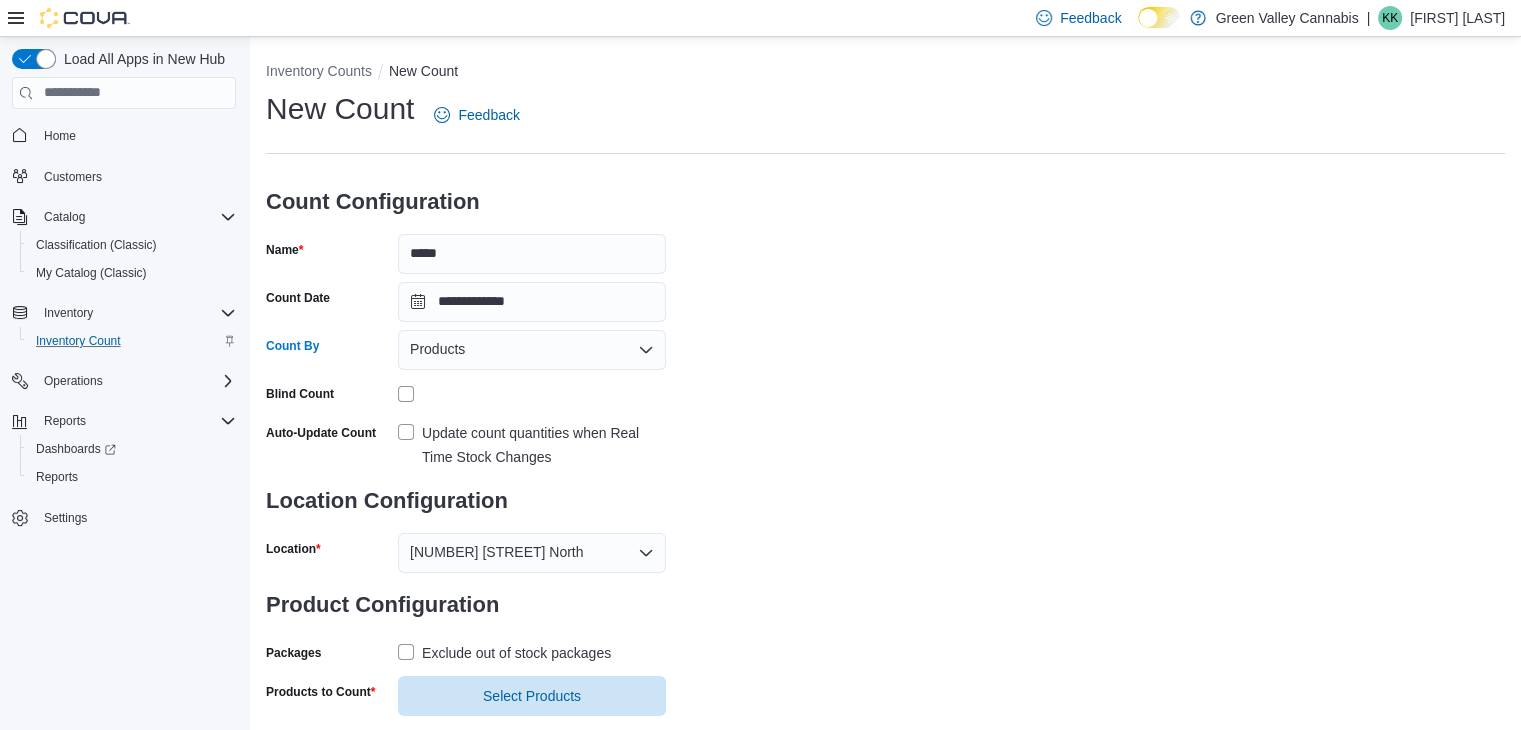 click on "Products" at bounding box center (437, 349) 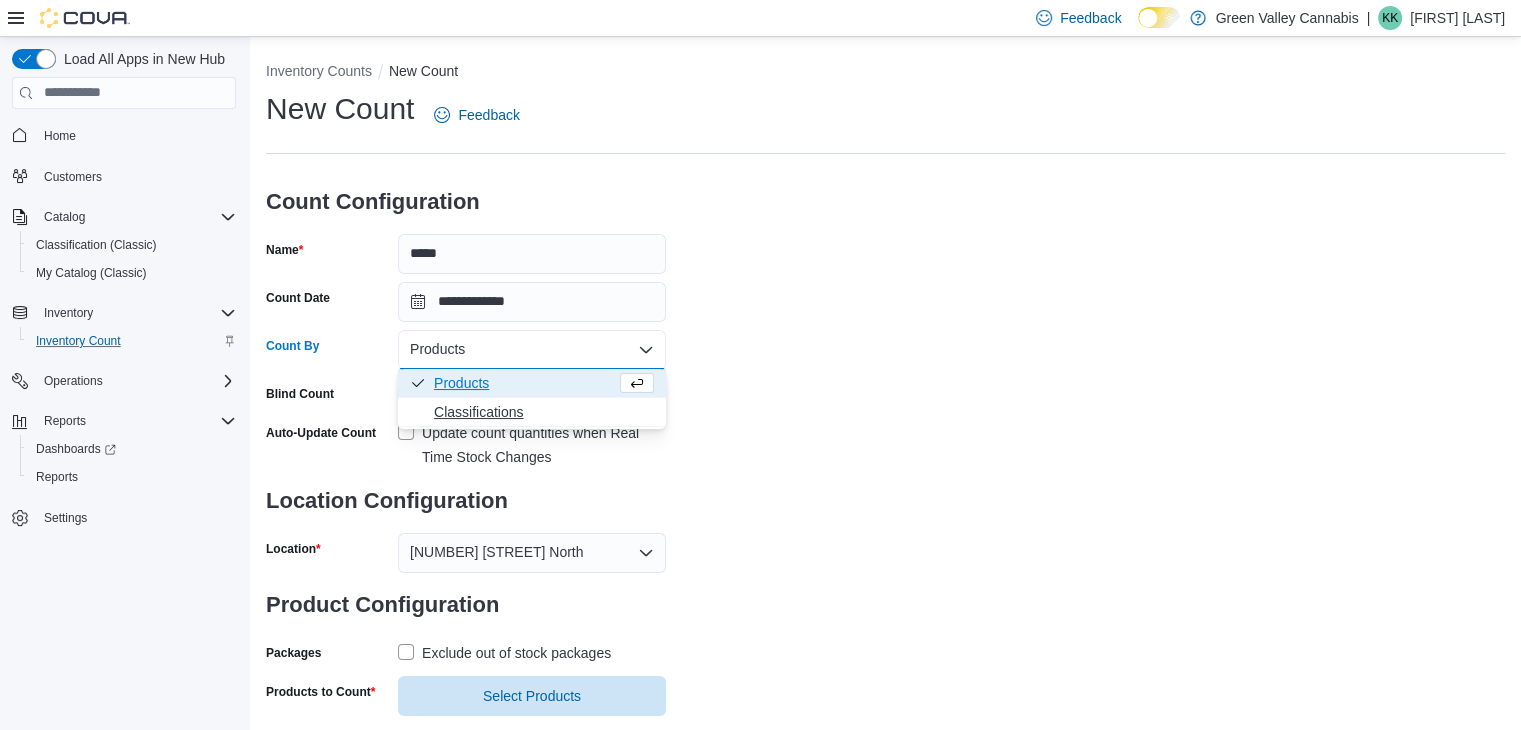 click on "Classifications" at bounding box center [544, 412] 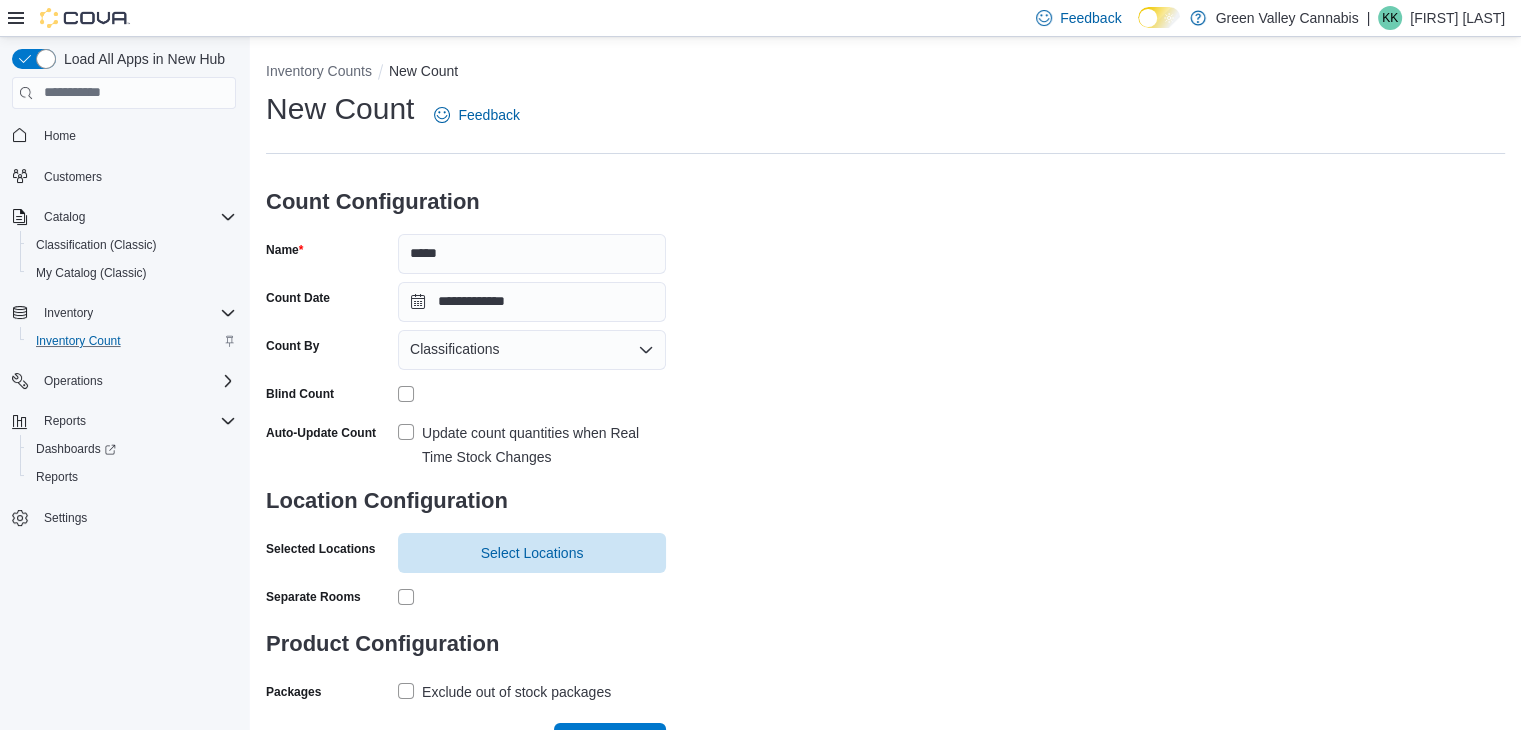 click on "Update count quantities when Real Time Stock Changes" at bounding box center (532, 445) 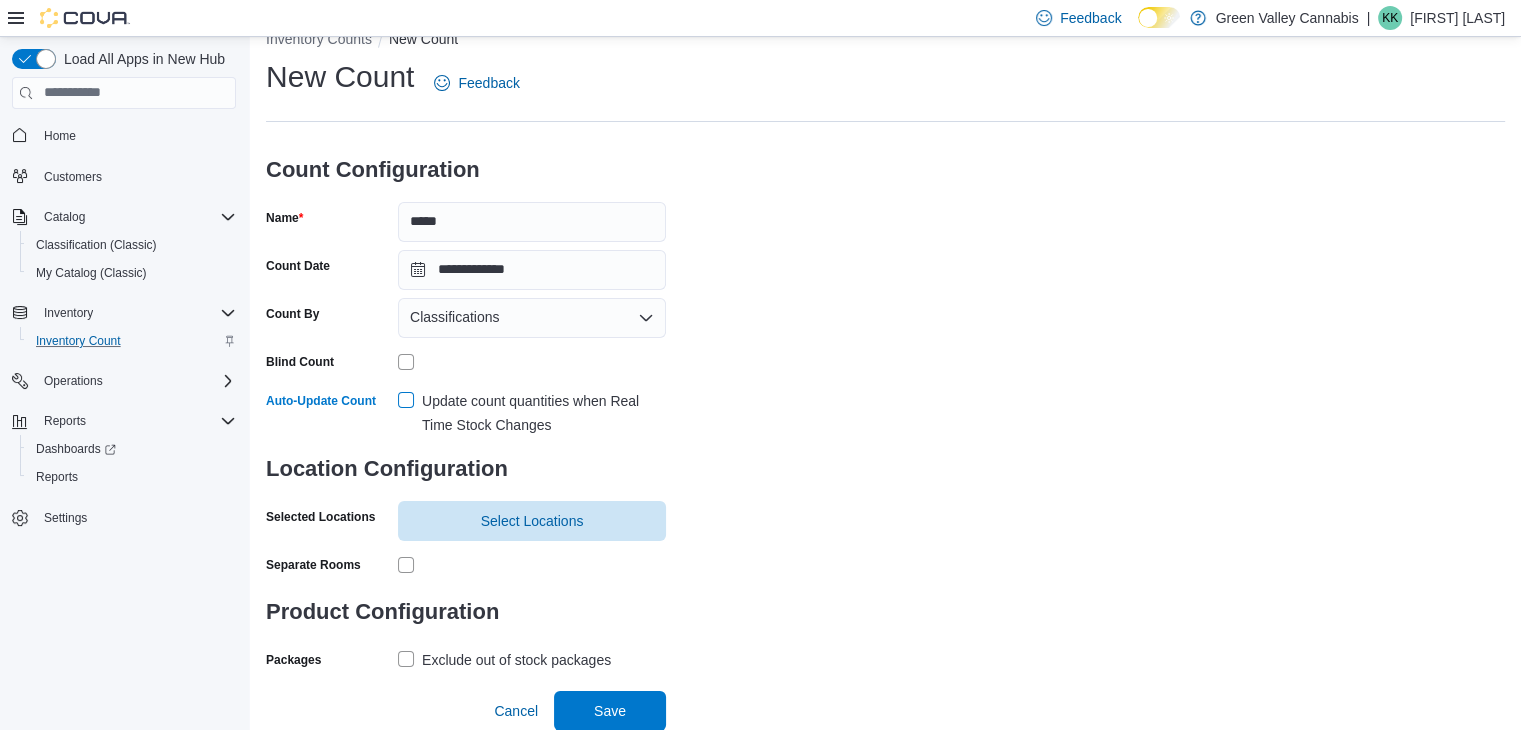 scroll, scrollTop: 32, scrollLeft: 0, axis: vertical 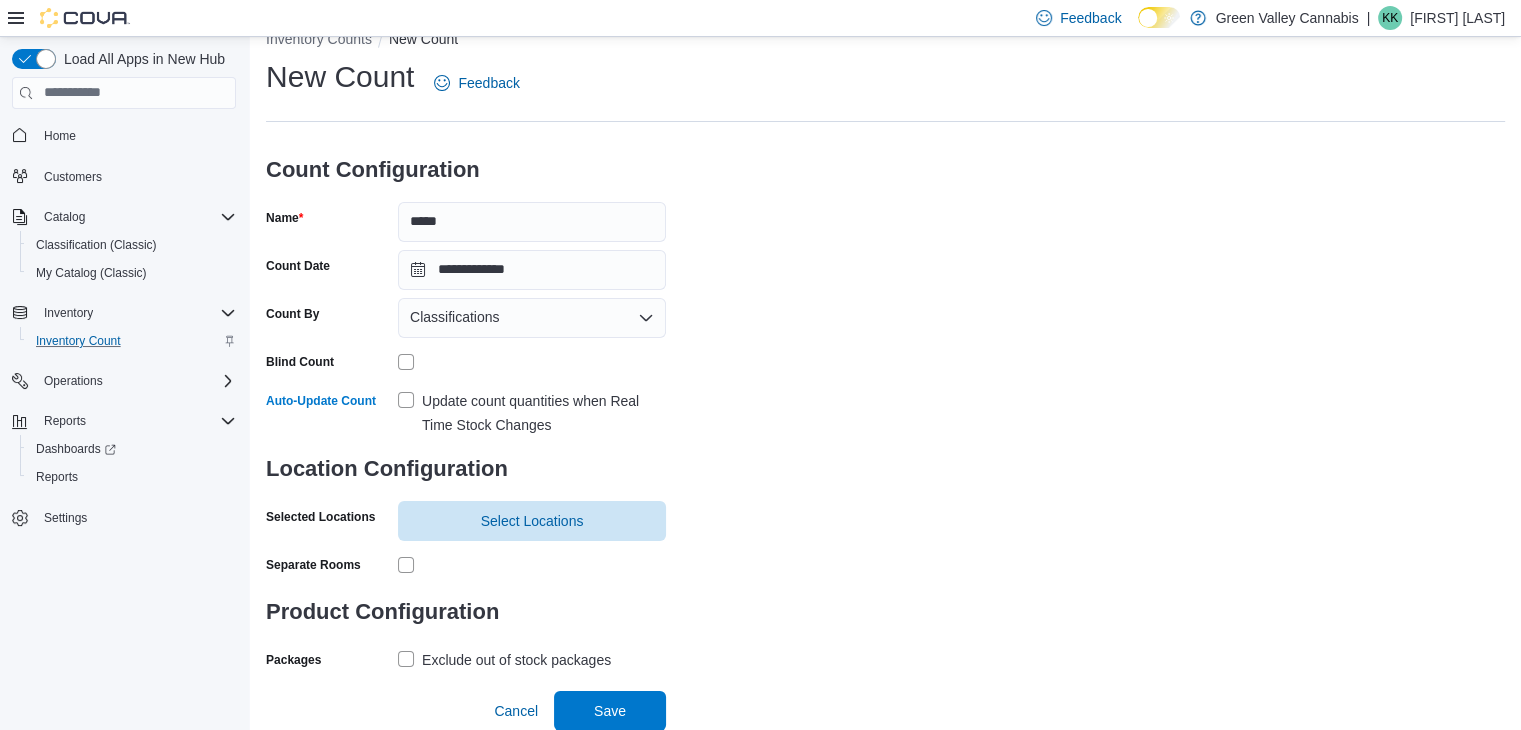 click on "Exclude out of stock packages" at bounding box center [504, 660] 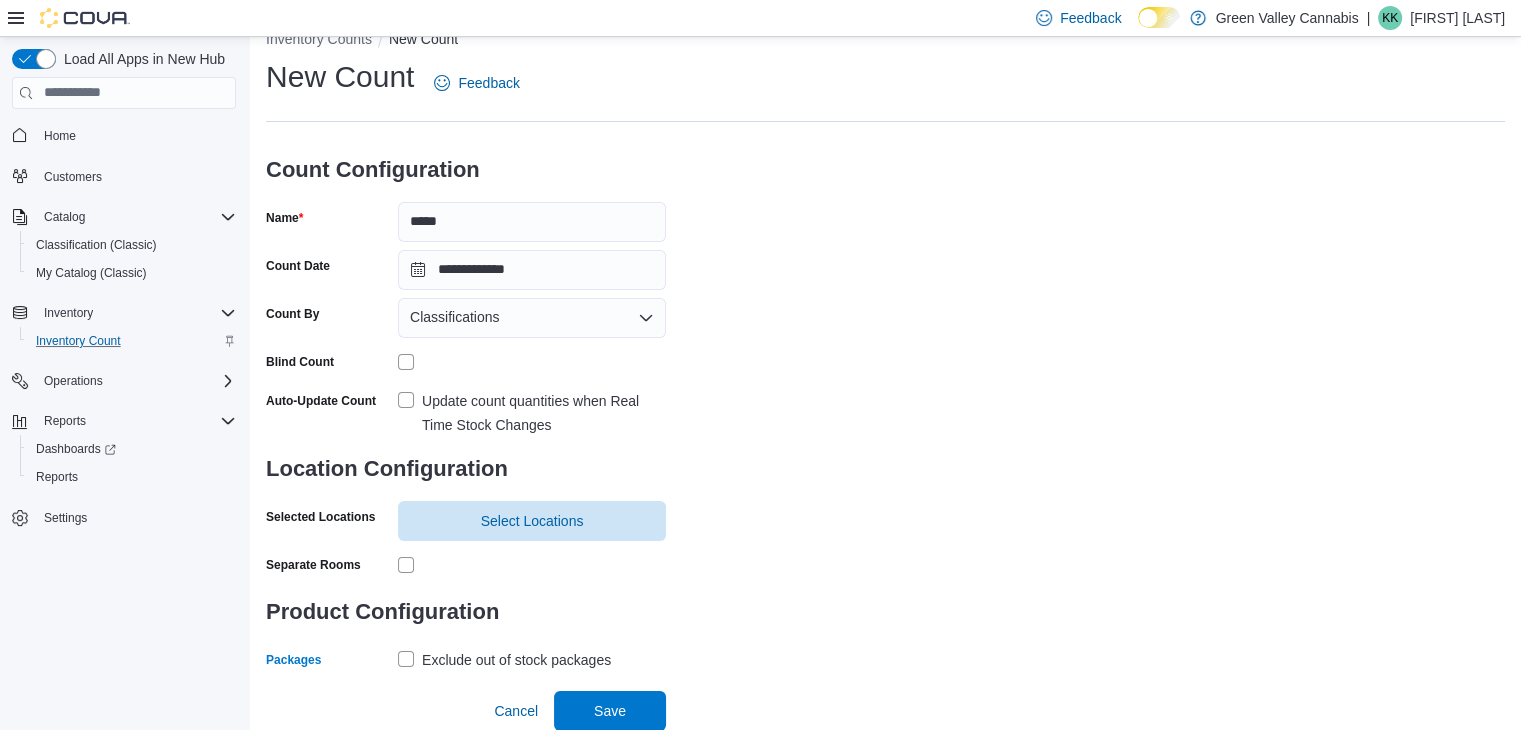 click at bounding box center (532, 564) 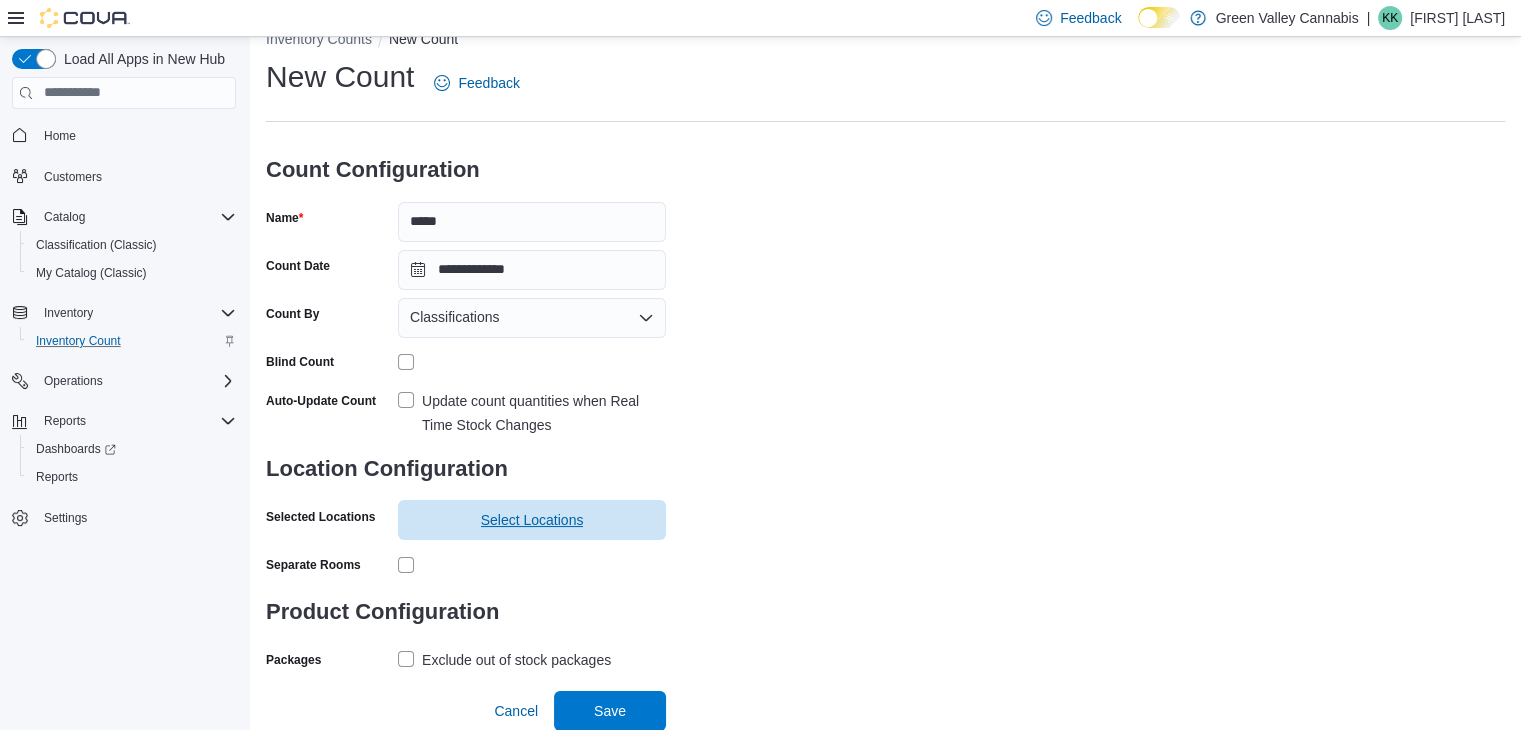 click on "Select Locations" at bounding box center [532, 520] 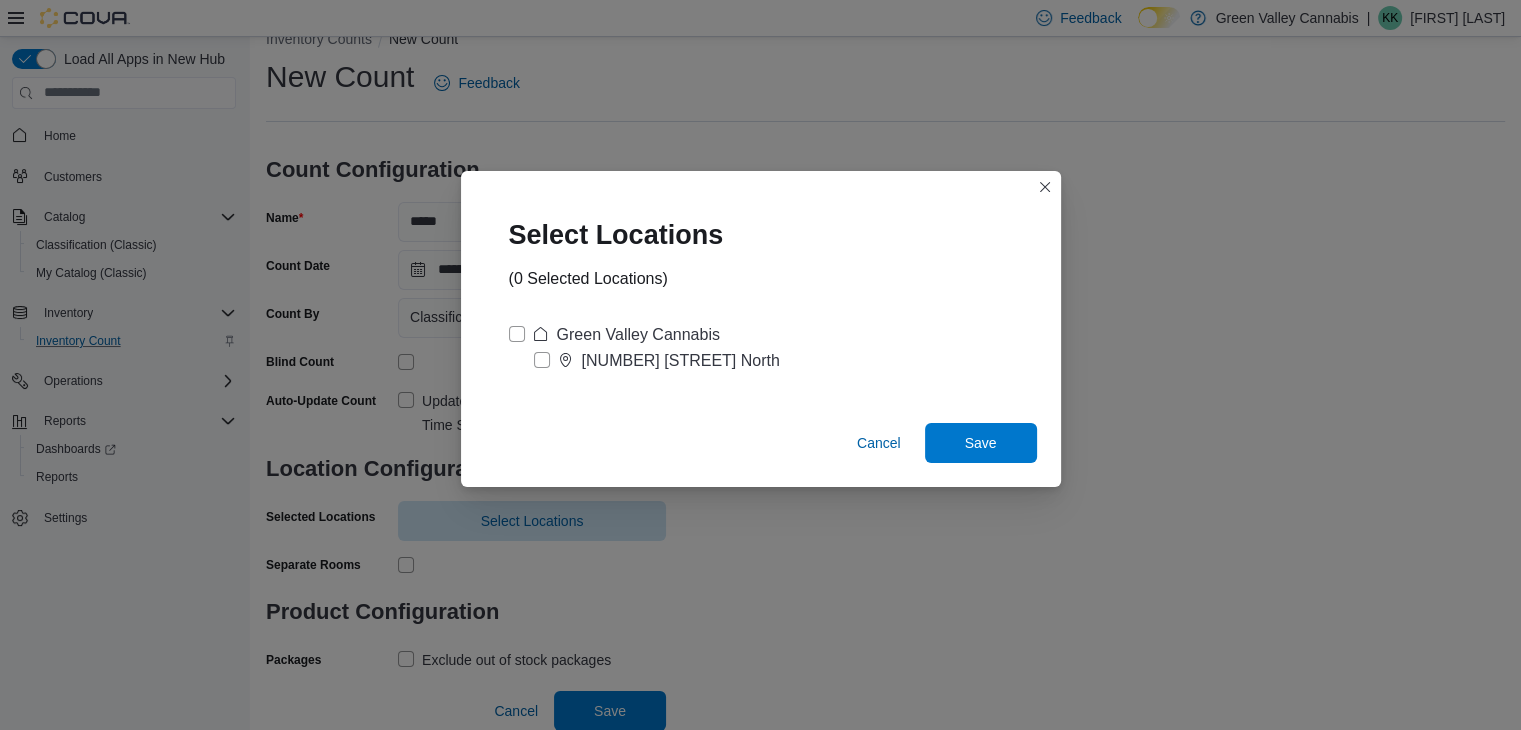 click on "Green Valley Cannabis" at bounding box center [614, 335] 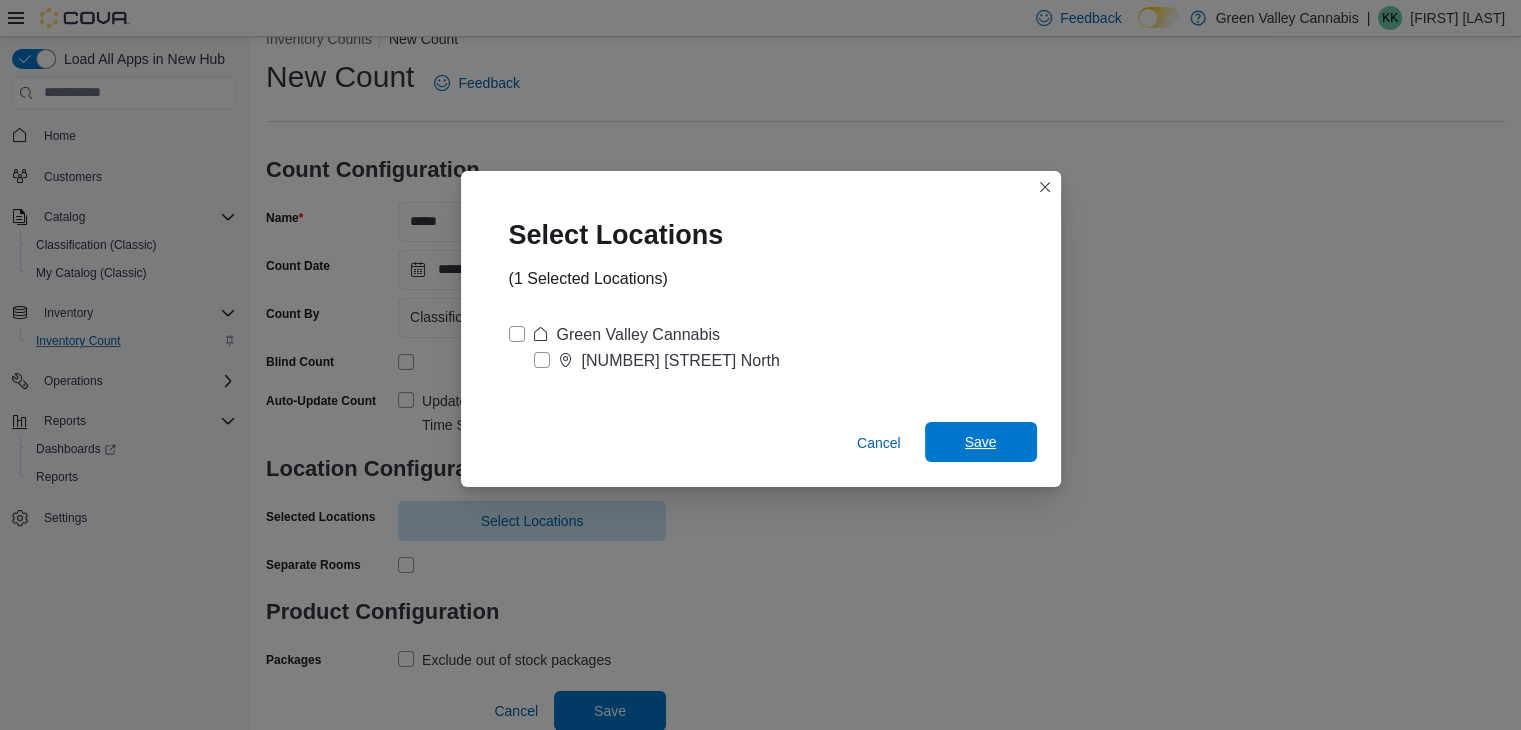 click on "Save" at bounding box center (981, 442) 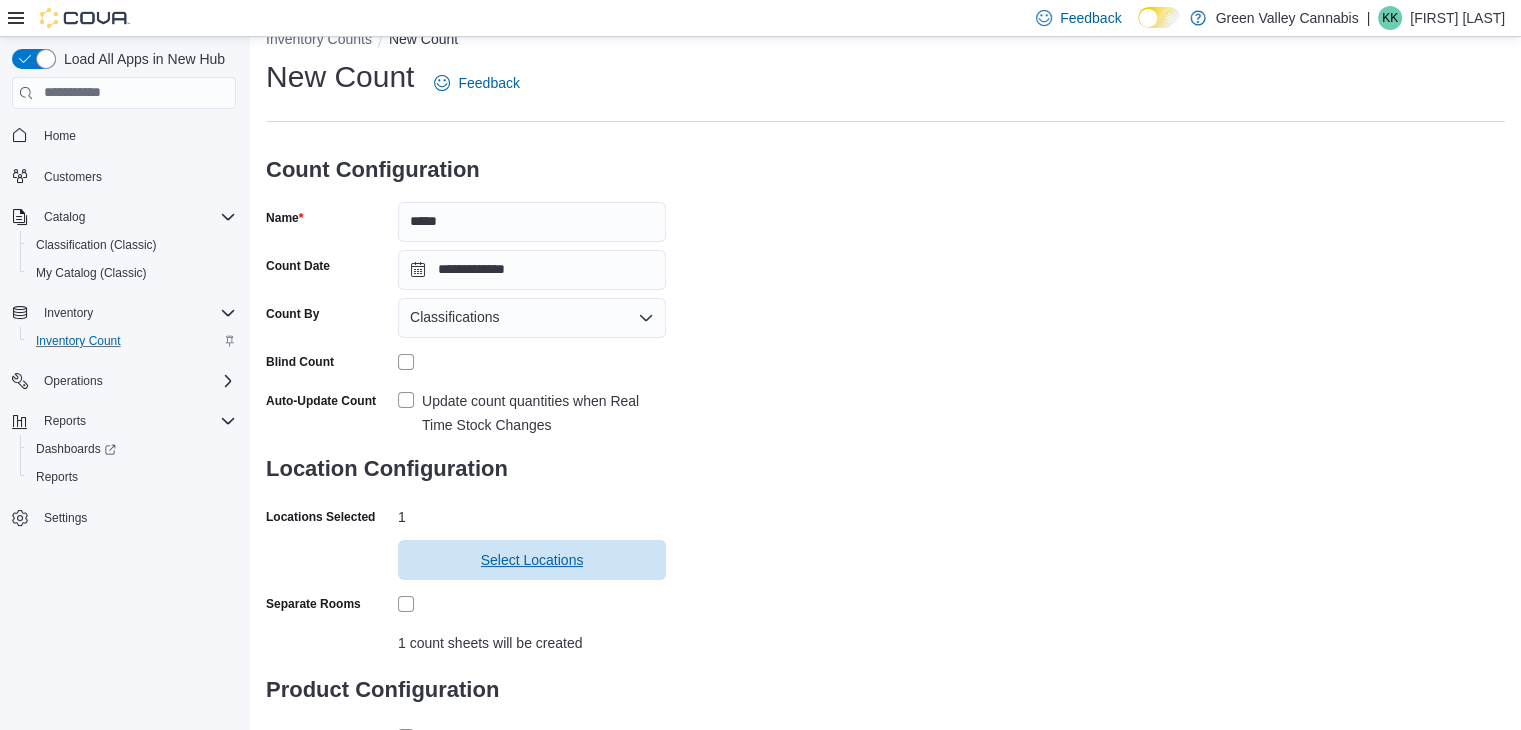 scroll, scrollTop: 159, scrollLeft: 0, axis: vertical 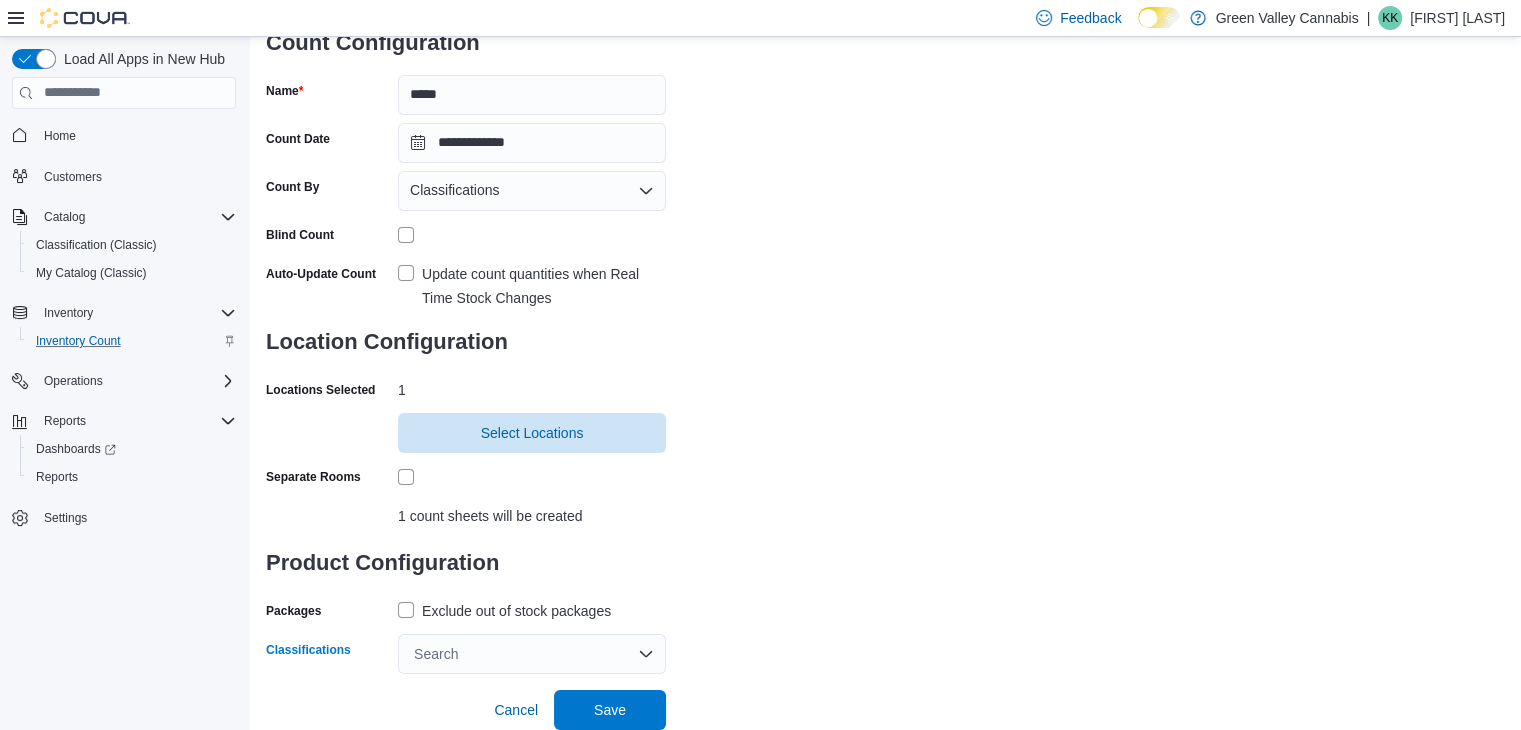 click on "Search" at bounding box center [532, 654] 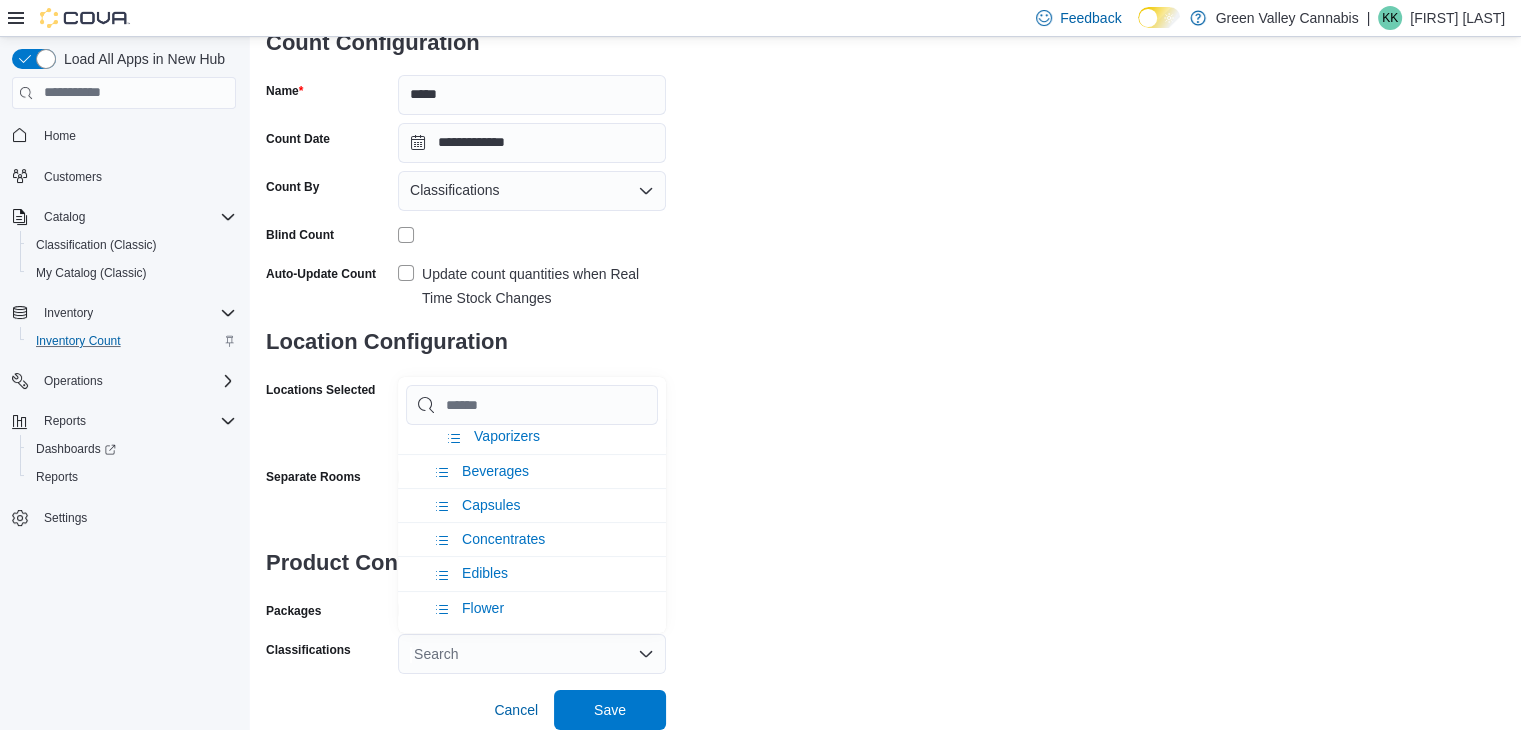 scroll, scrollTop: 483, scrollLeft: 0, axis: vertical 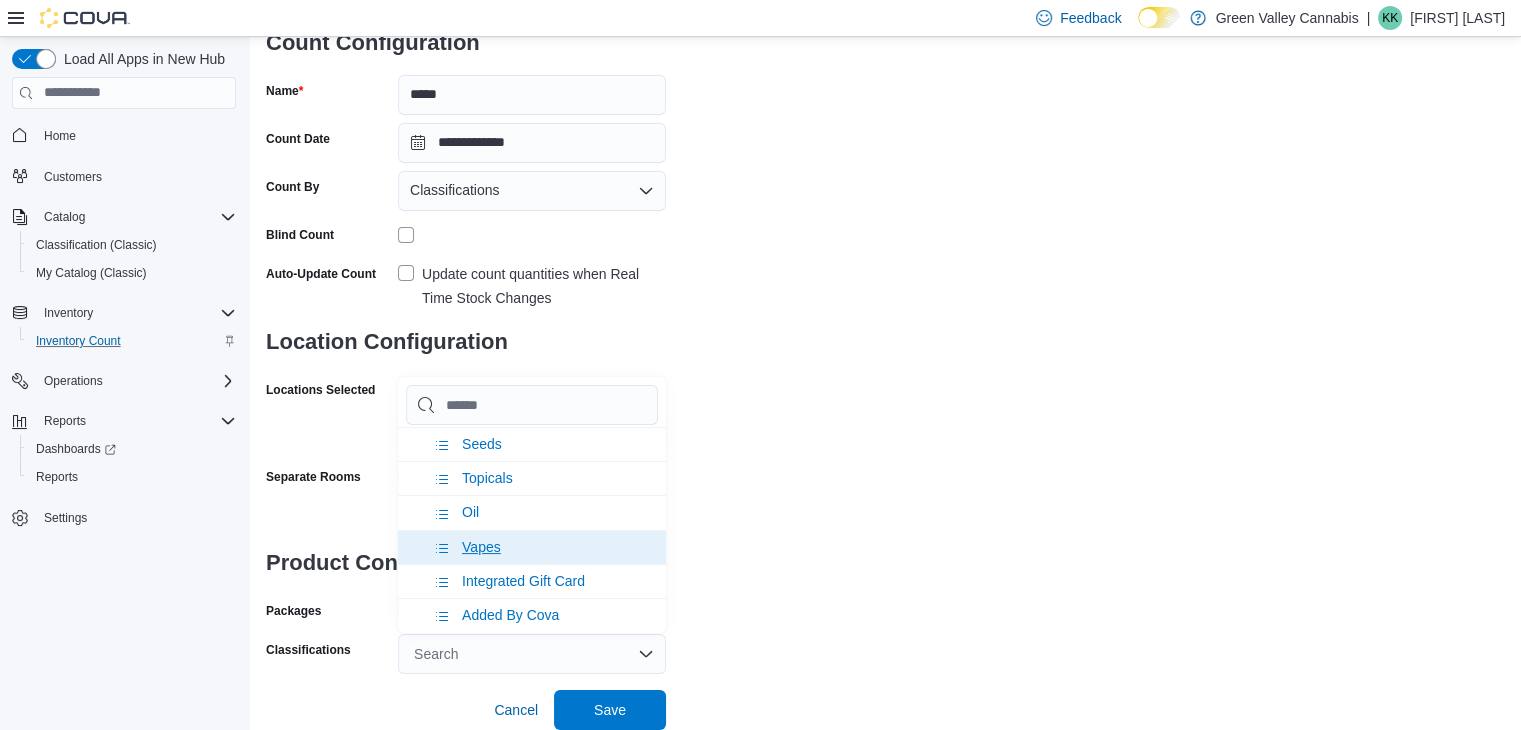 click on "Vapes" at bounding box center (532, 547) 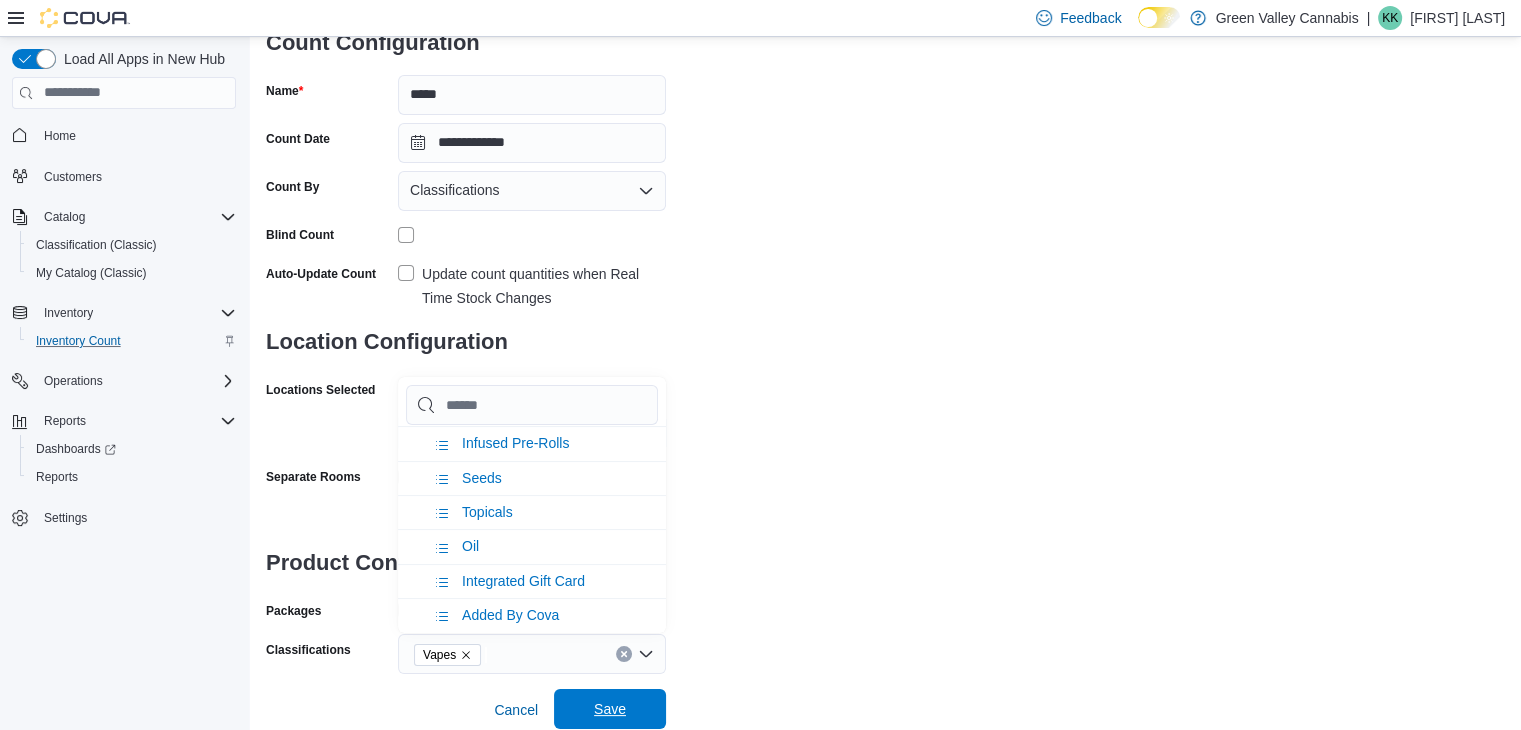 click on "Save" at bounding box center (610, 709) 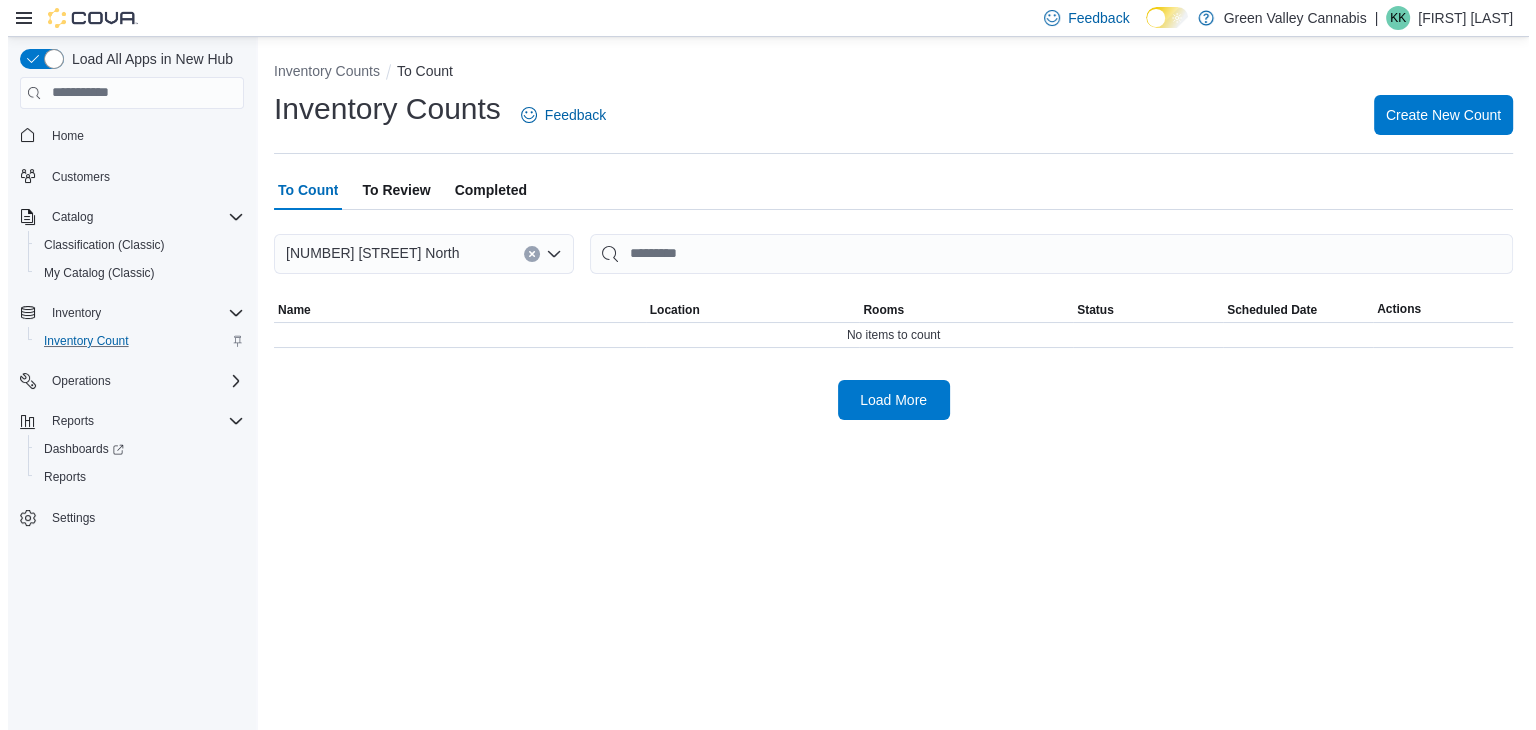 scroll, scrollTop: 0, scrollLeft: 0, axis: both 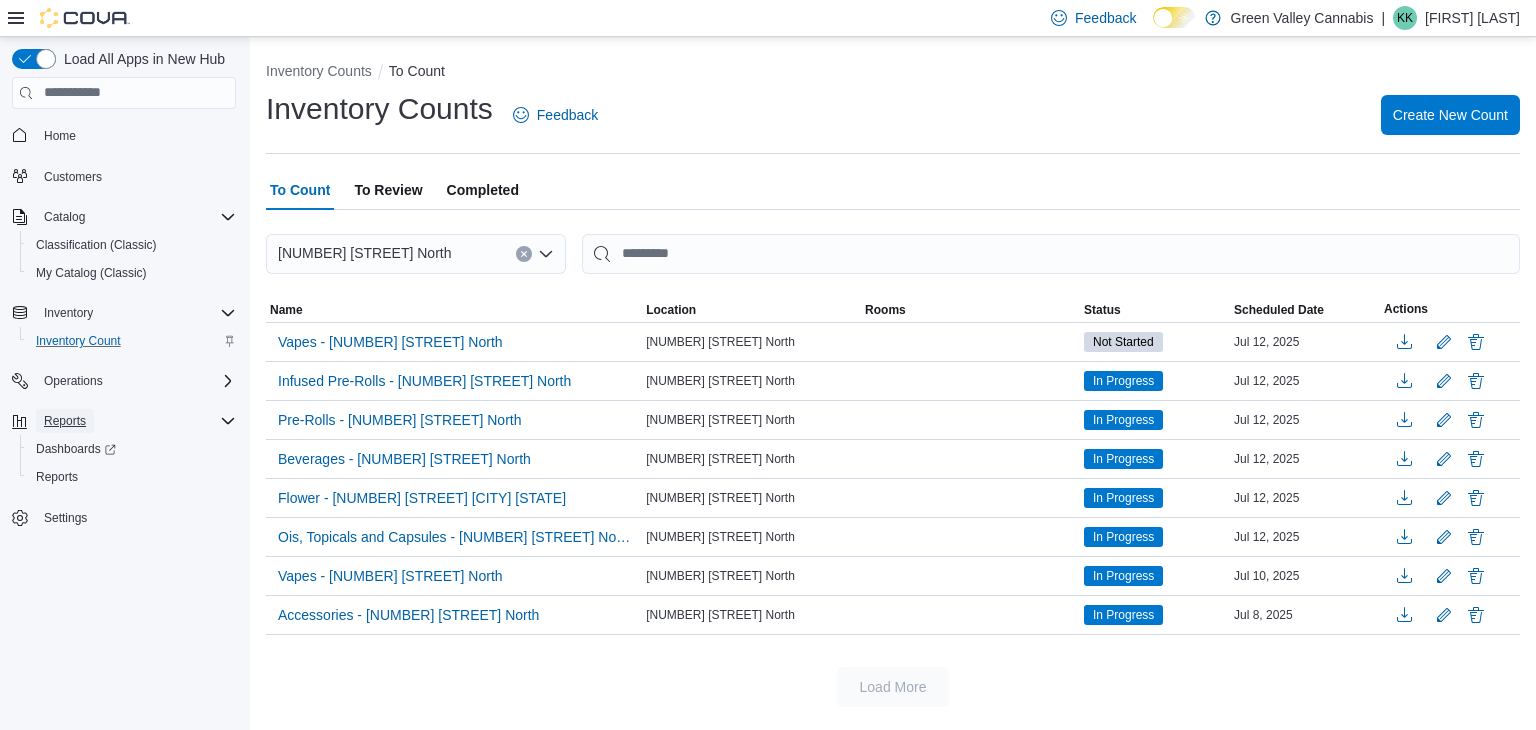 click on "Reports" at bounding box center (65, 421) 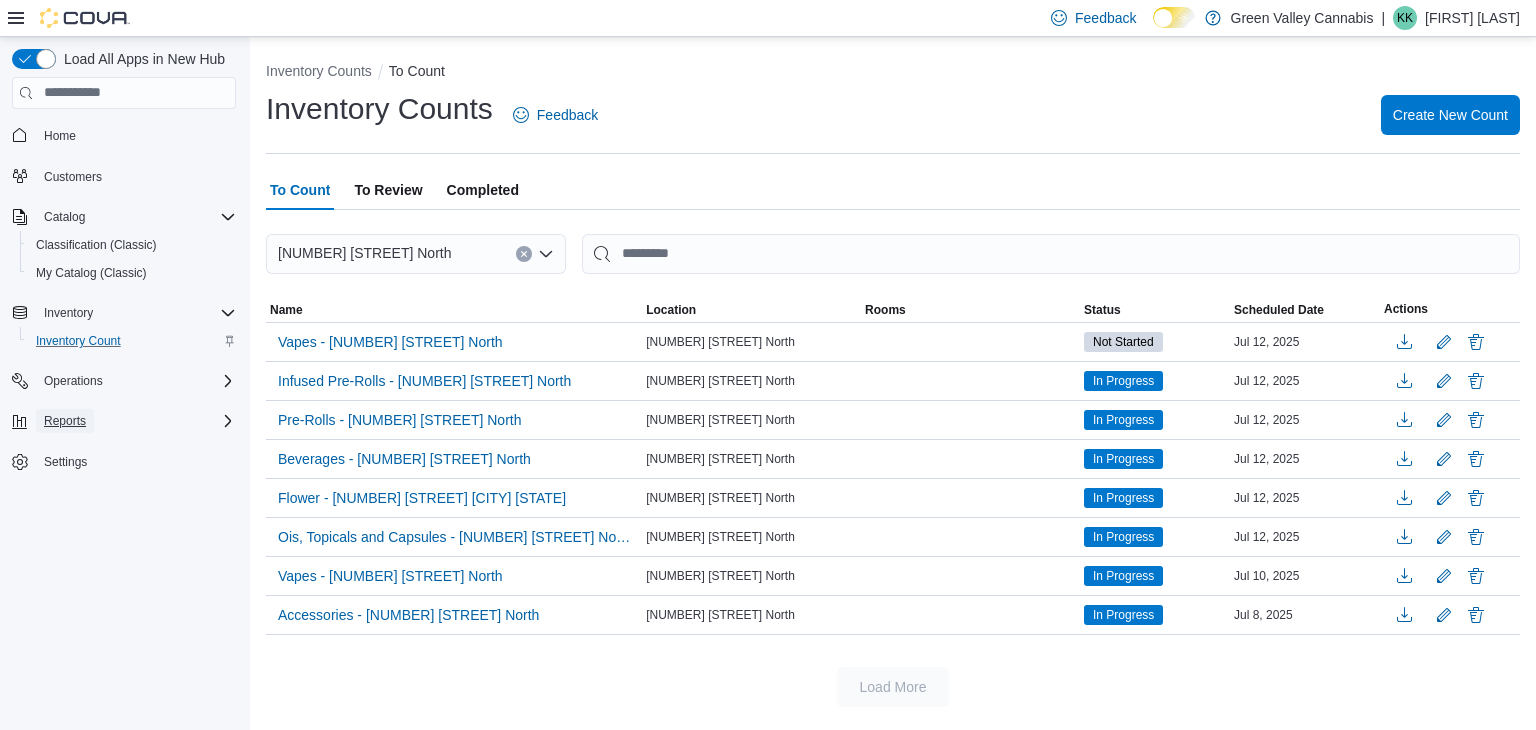 click on "Reports" at bounding box center (65, 421) 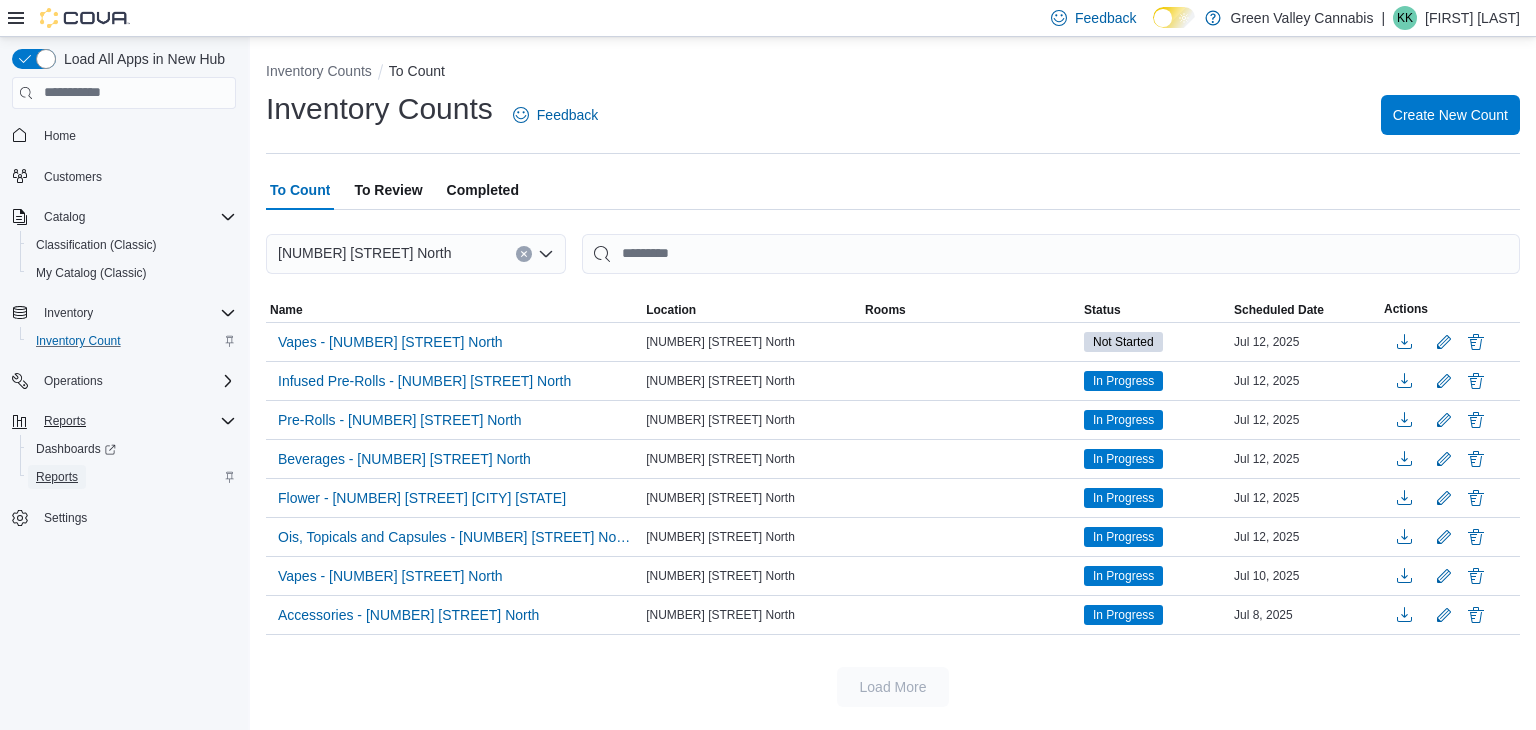 click on "Reports" at bounding box center (57, 477) 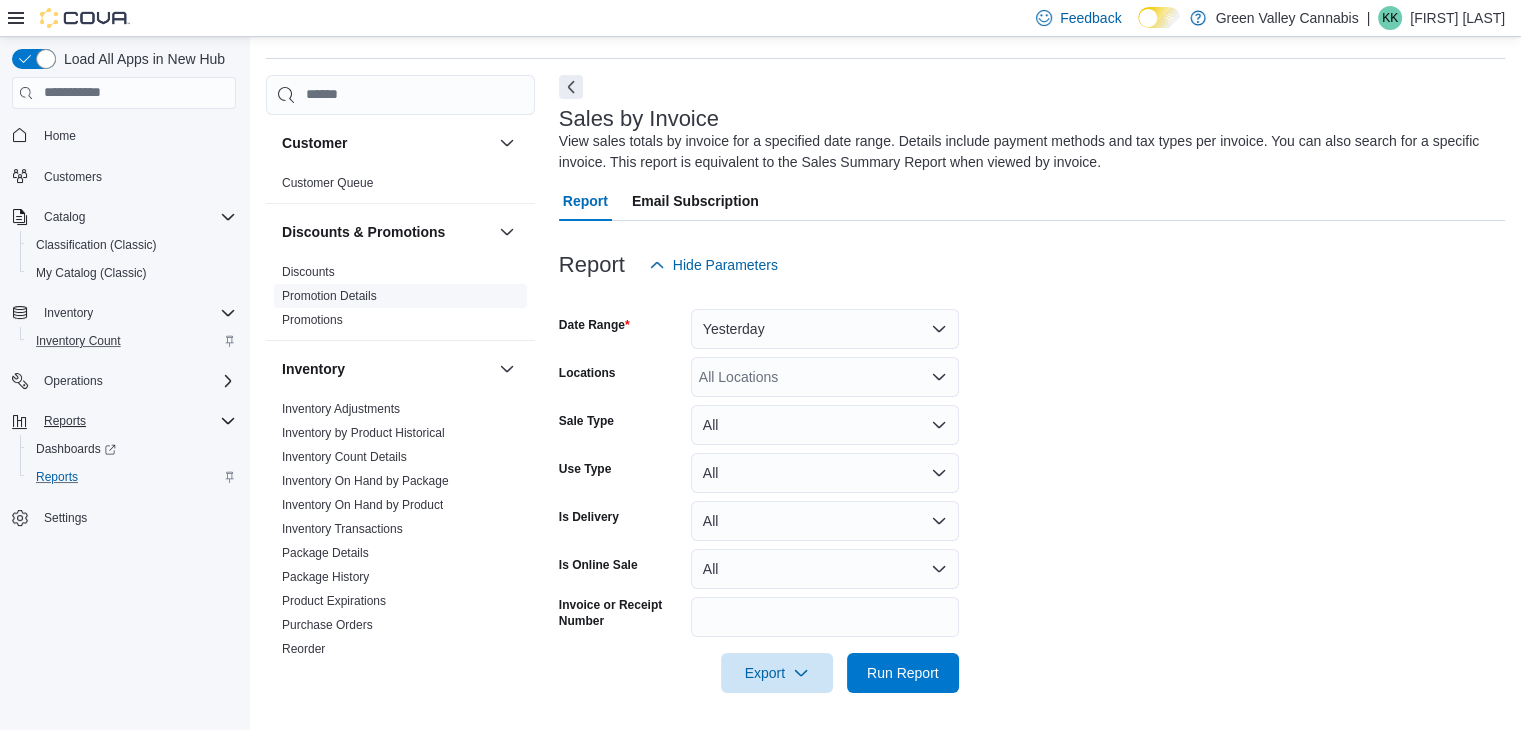 scroll, scrollTop: 61, scrollLeft: 0, axis: vertical 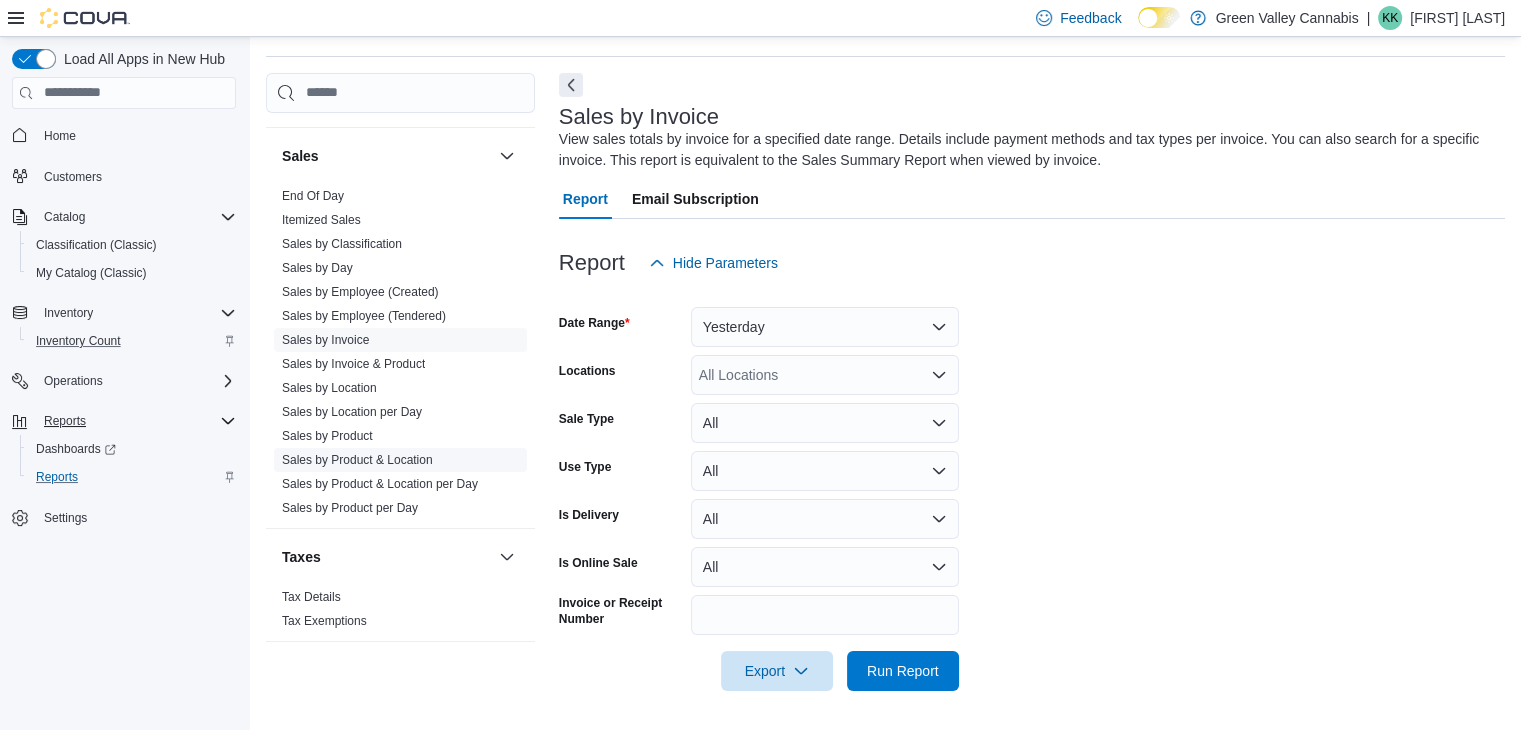 click on "Sales by Product & Location" at bounding box center [357, 460] 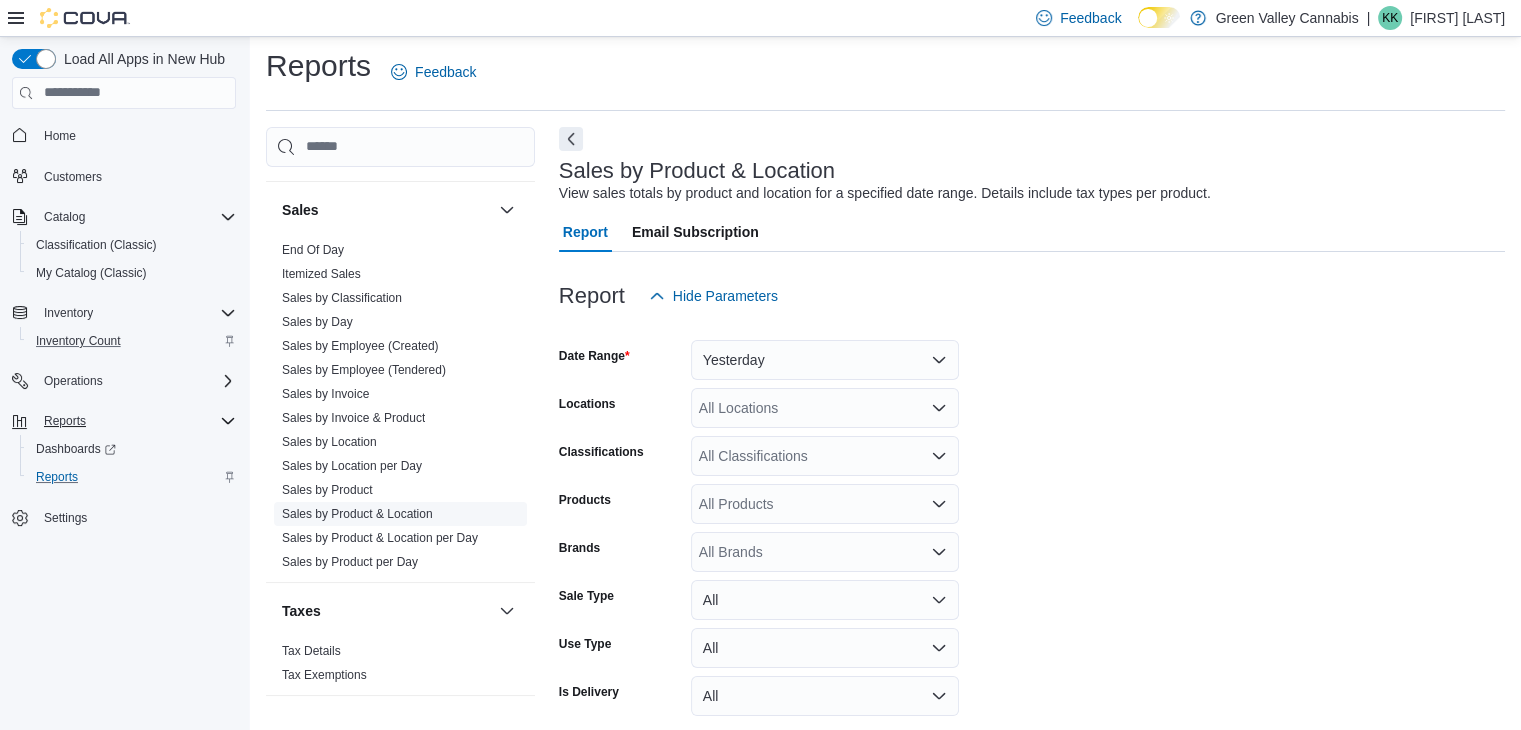 scroll, scrollTop: 46, scrollLeft: 0, axis: vertical 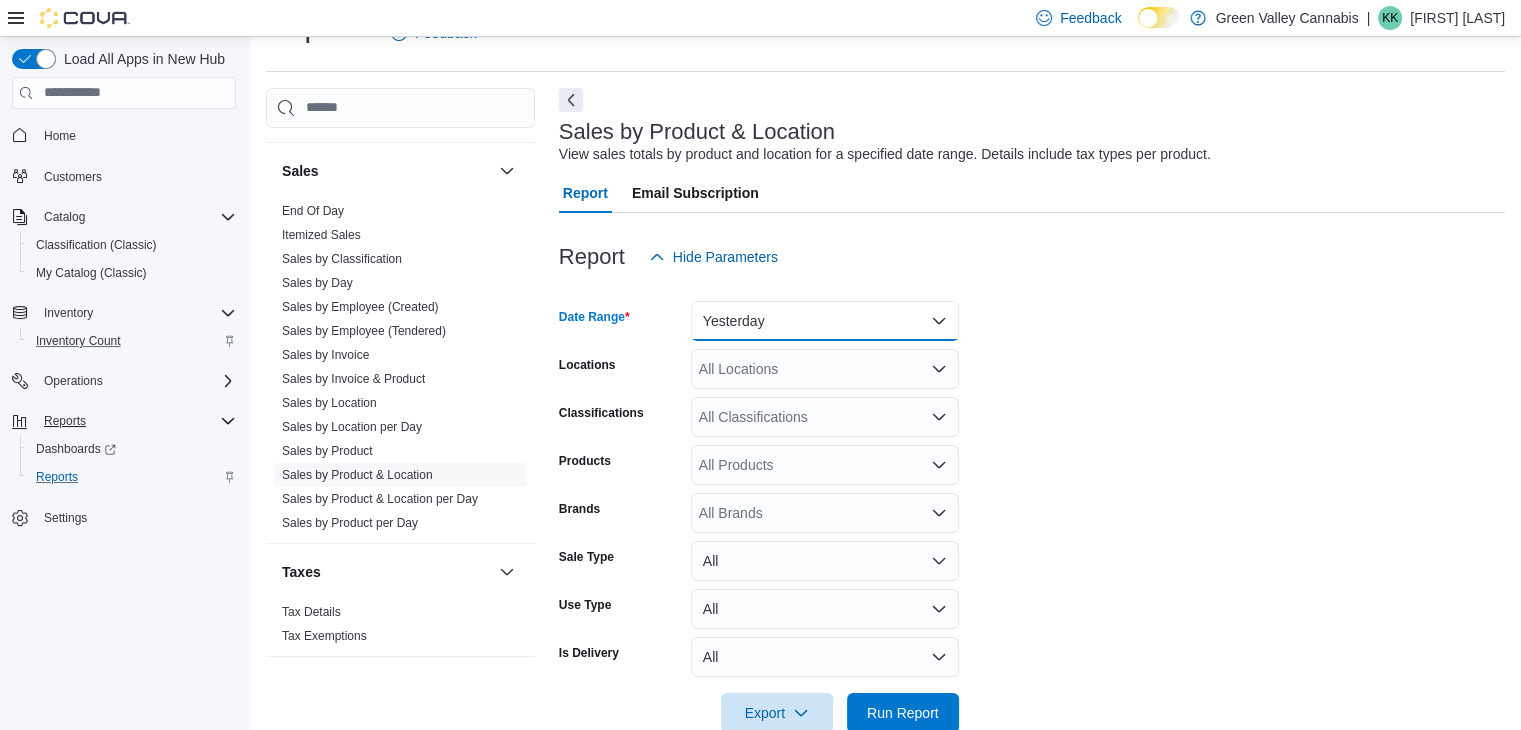click on "Yesterday" at bounding box center (825, 321) 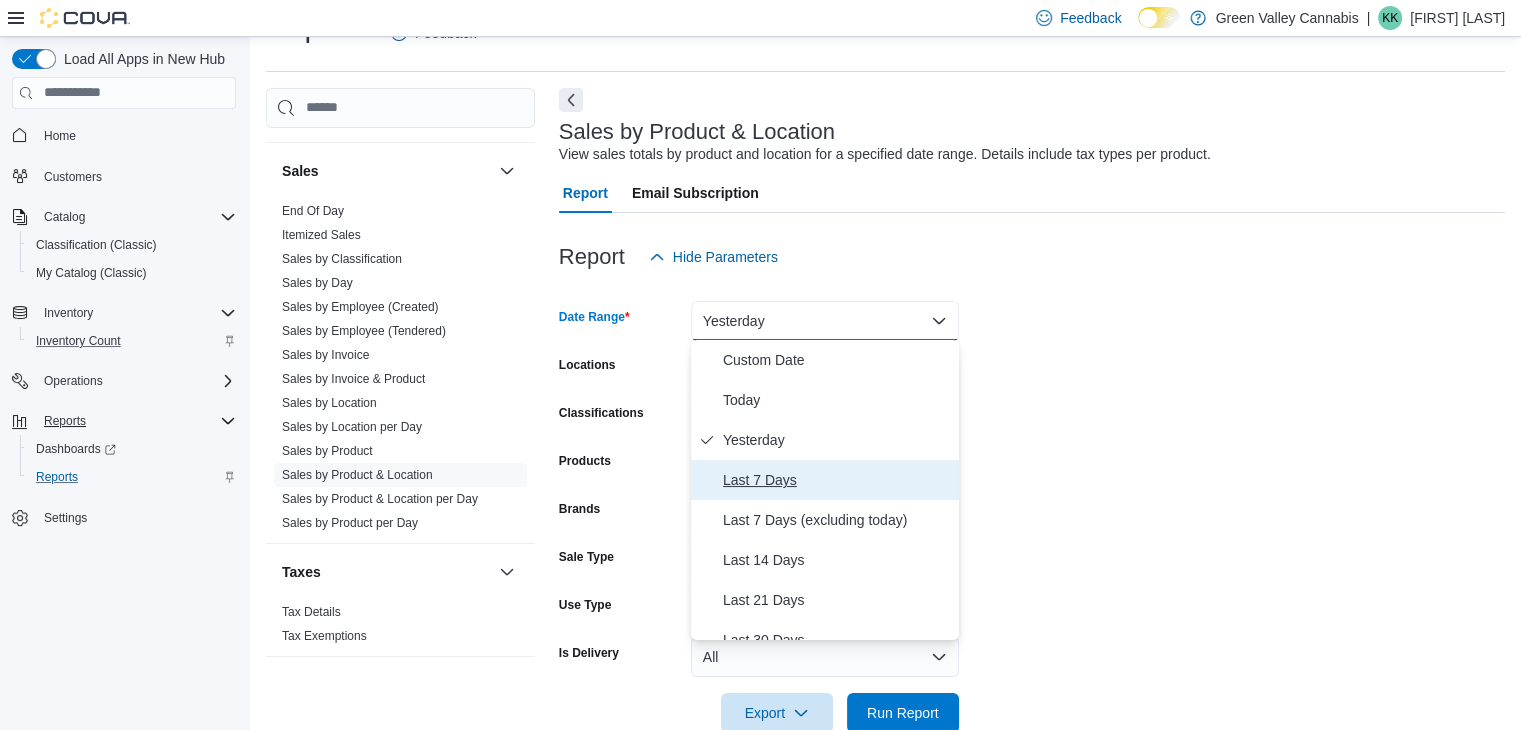 click on "Last 7 Days" at bounding box center (837, 480) 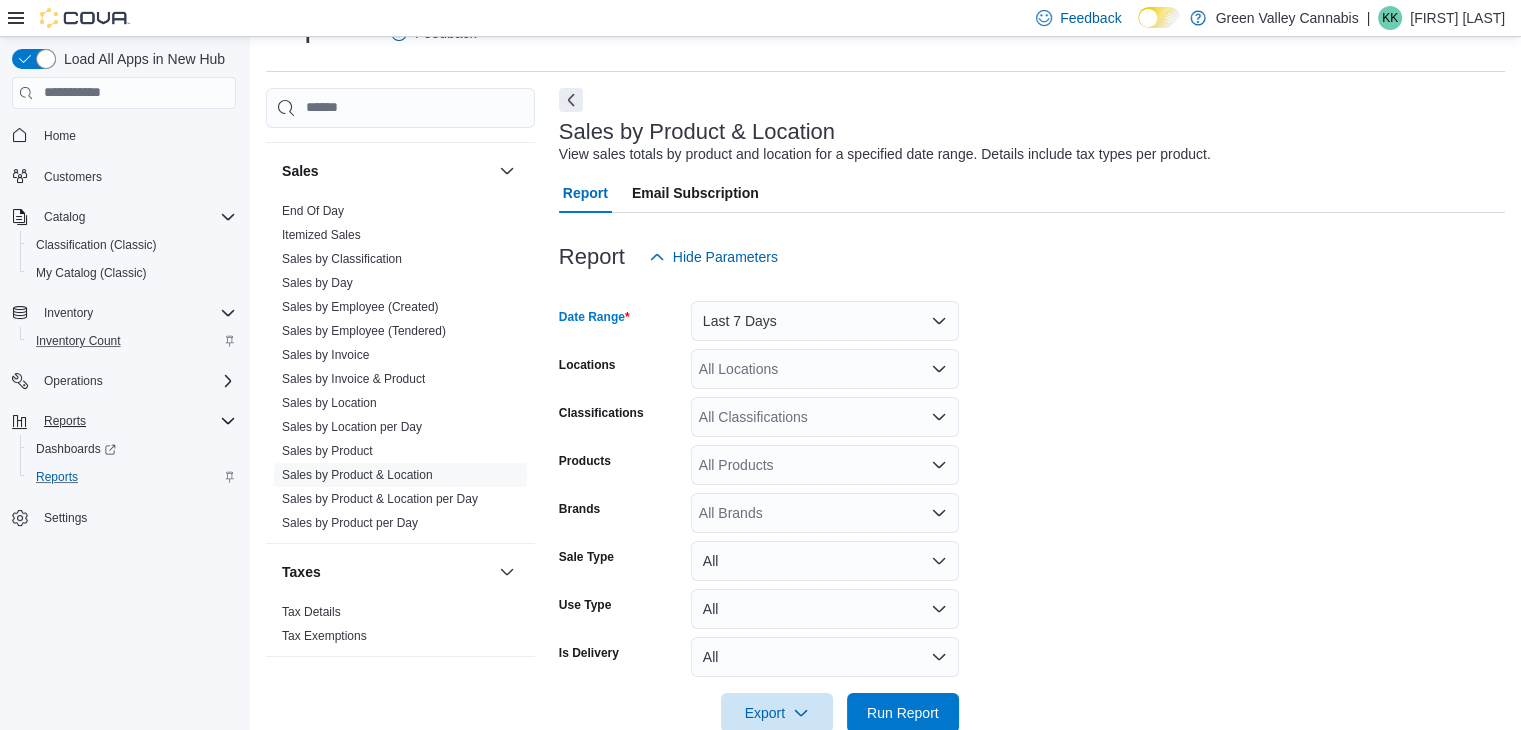 click on "All Locations" at bounding box center [825, 369] 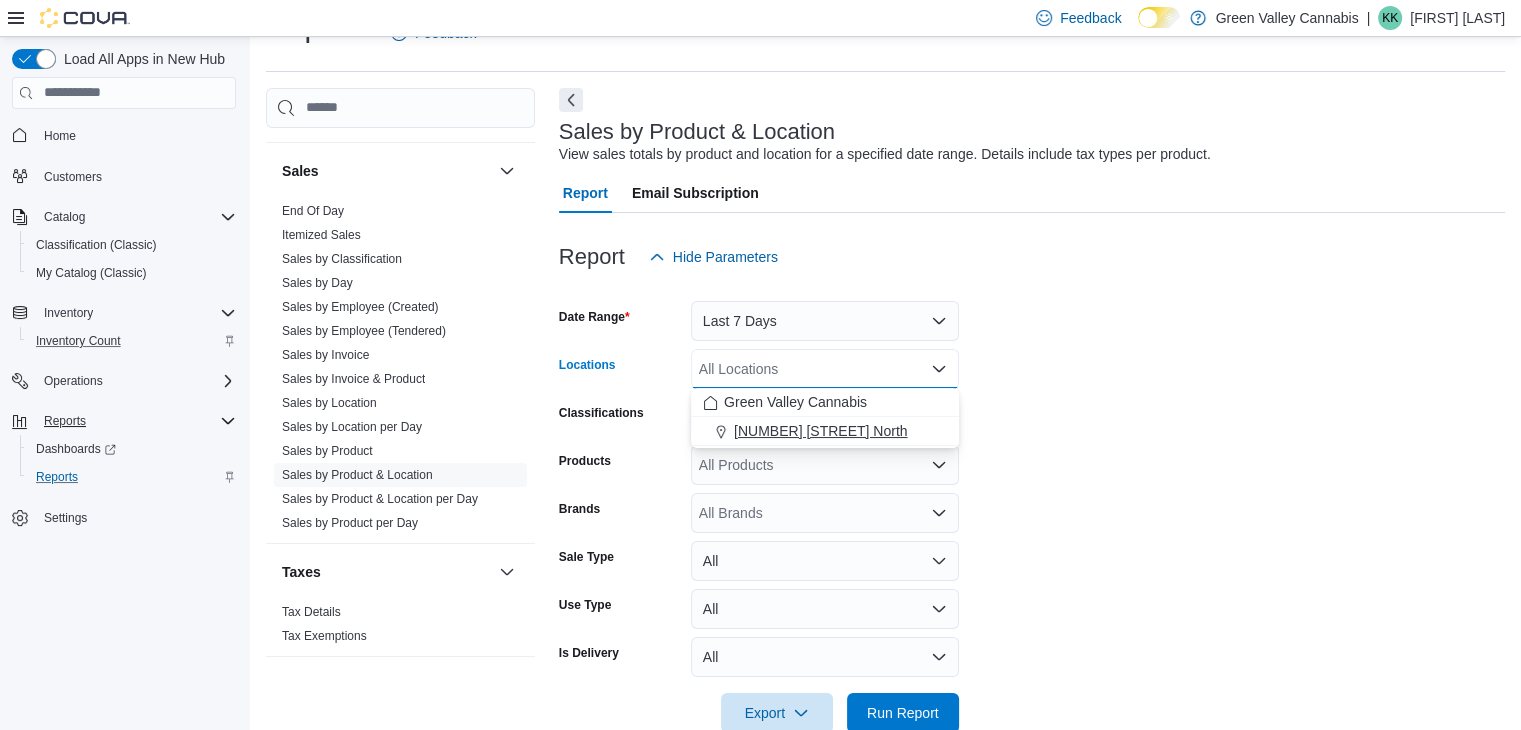 click on "115 [STREET] [DIRECTION]" at bounding box center (820, 431) 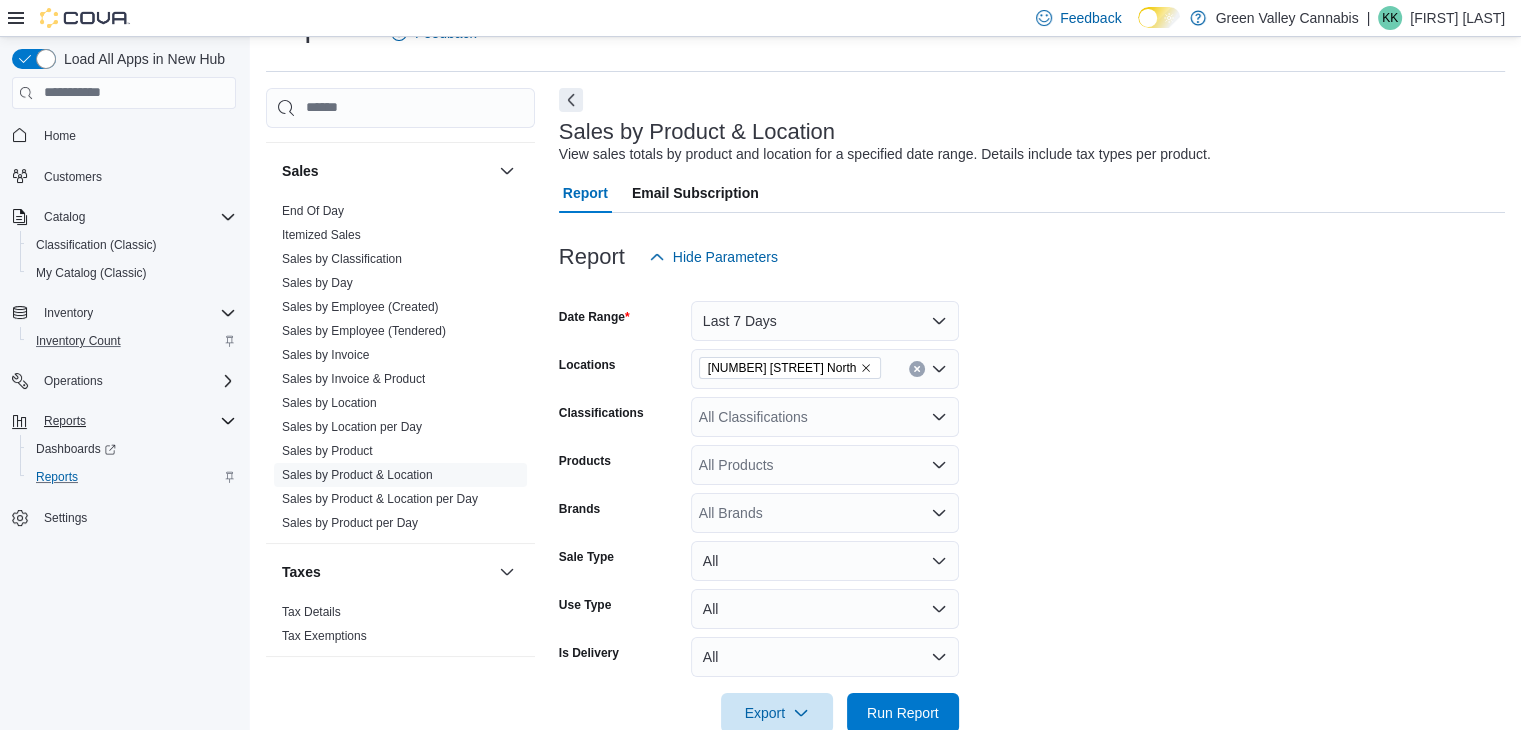 click on "Date Range Last 7 Days Locations 115 John Street North Classifications All Classifications Products All Products Brands All Brands Sale Type All Use Type All Is Delivery All Export  Run Report" at bounding box center [1032, 505] 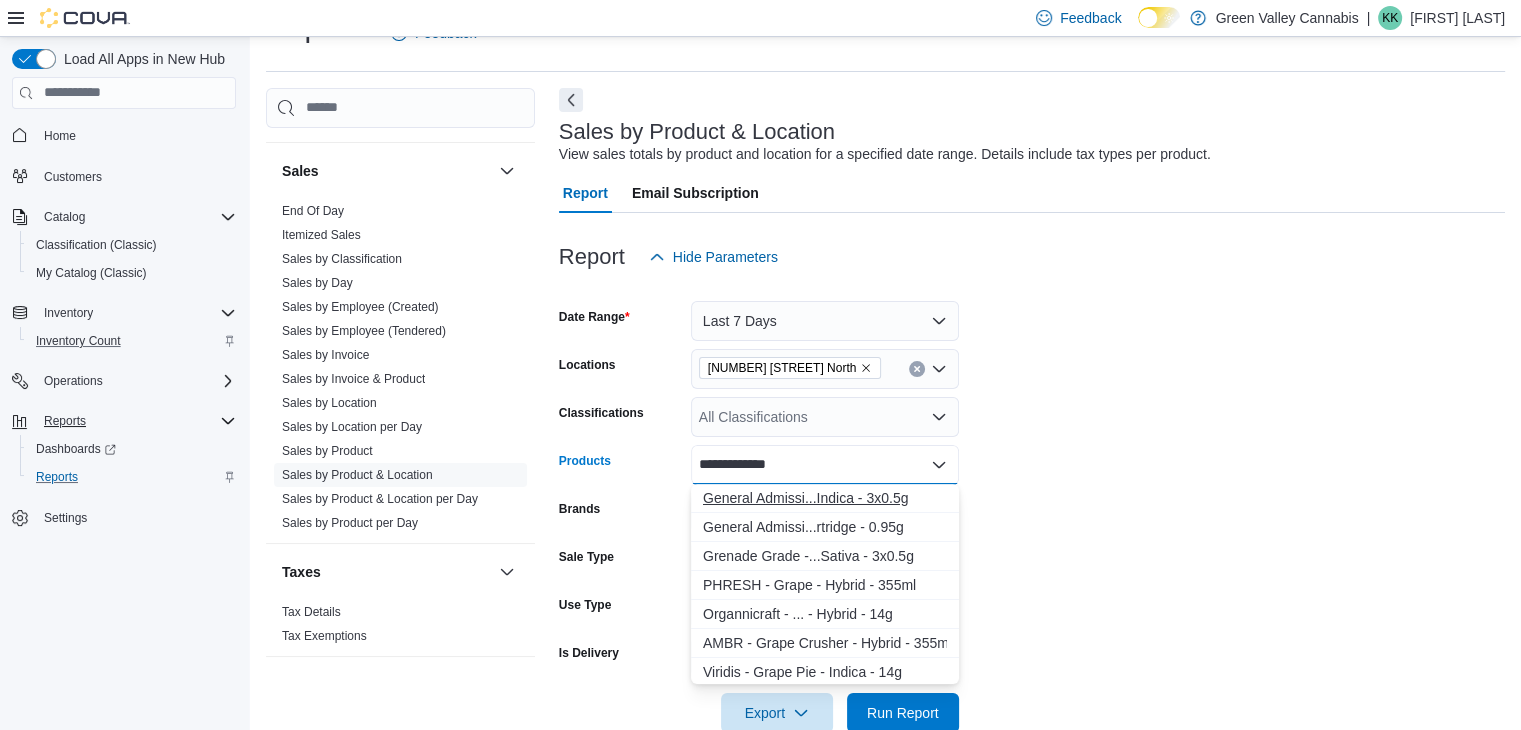 type on "**********" 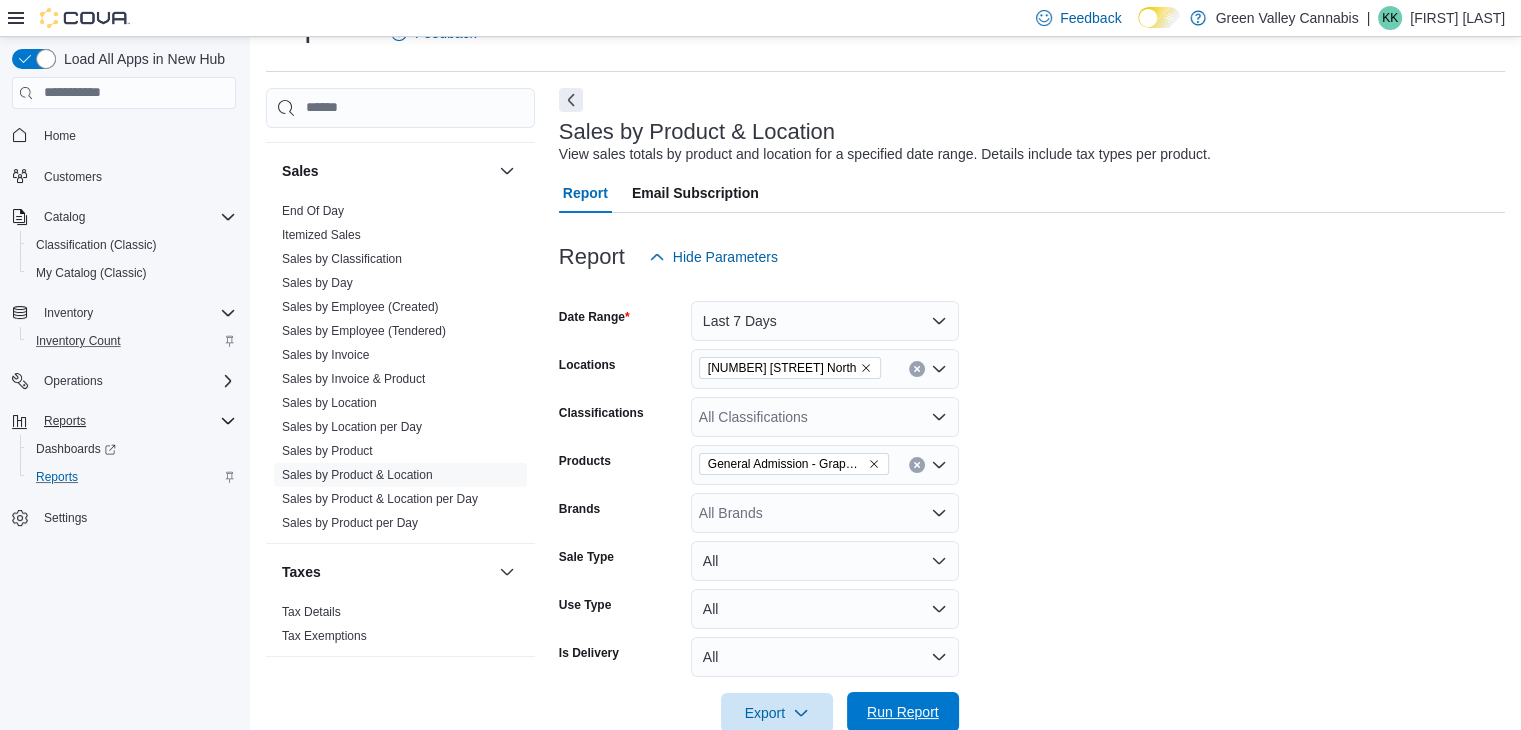 click on "Run Report" at bounding box center [903, 712] 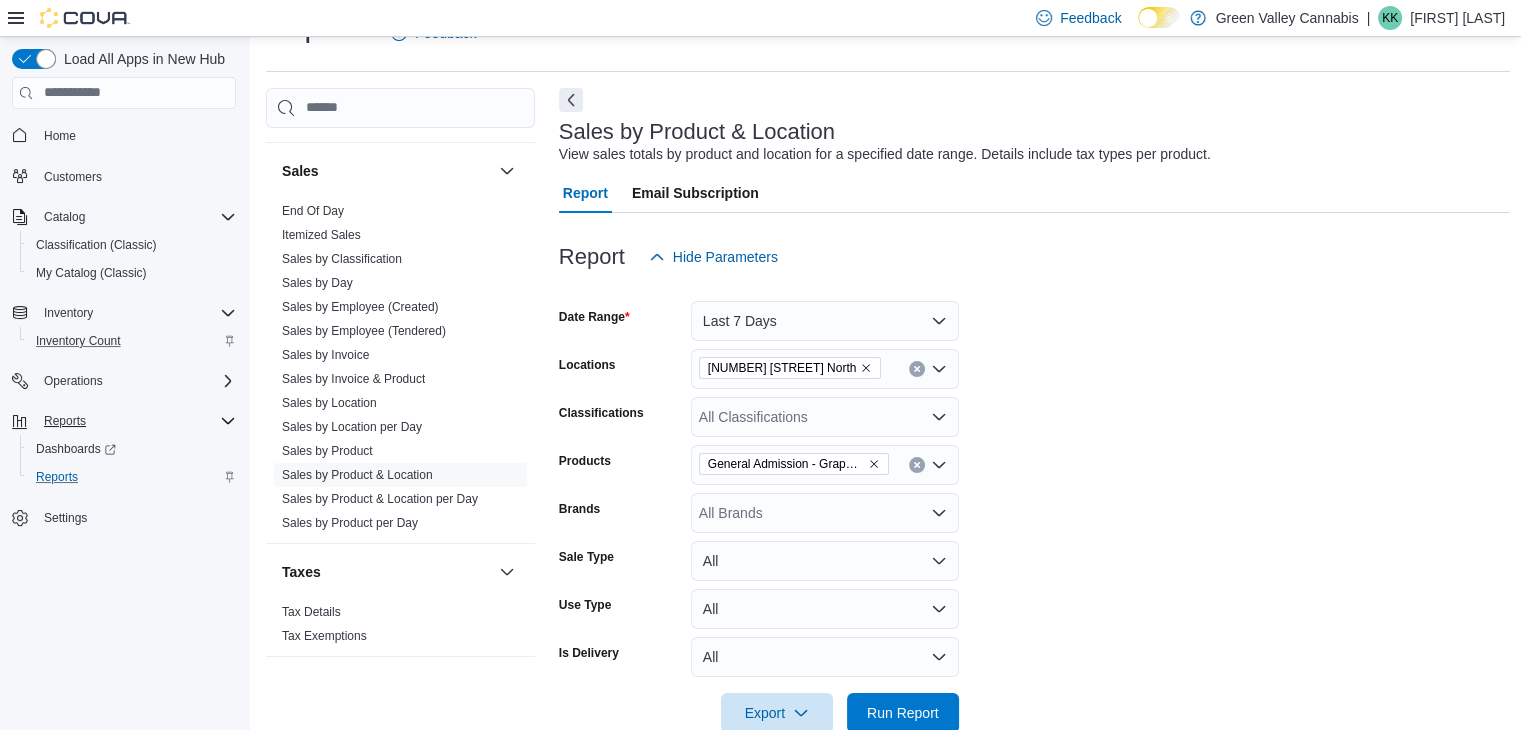 scroll, scrollTop: 516, scrollLeft: 0, axis: vertical 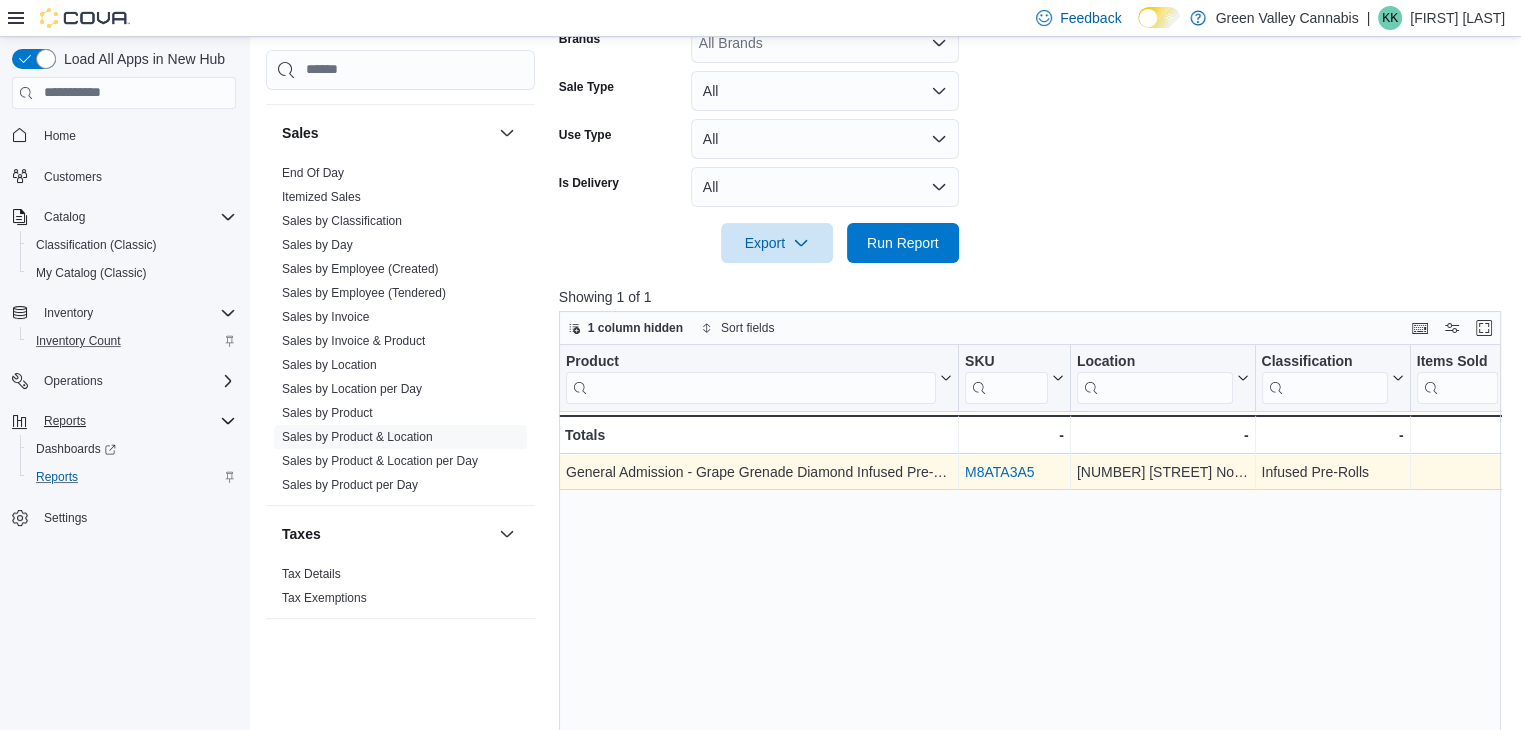 click on "M8ATA3A5" at bounding box center (1000, 472) 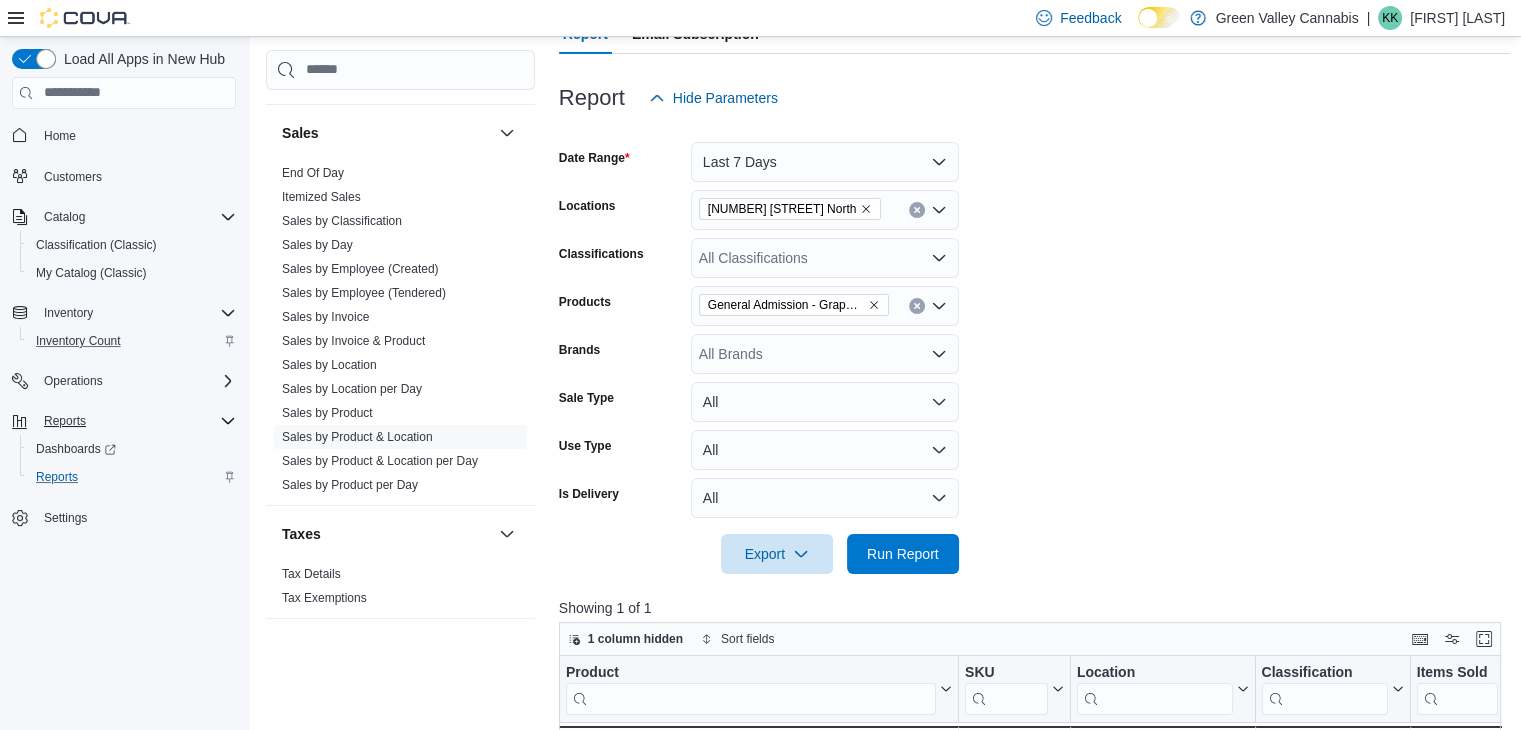 scroll, scrollTop: 204, scrollLeft: 0, axis: vertical 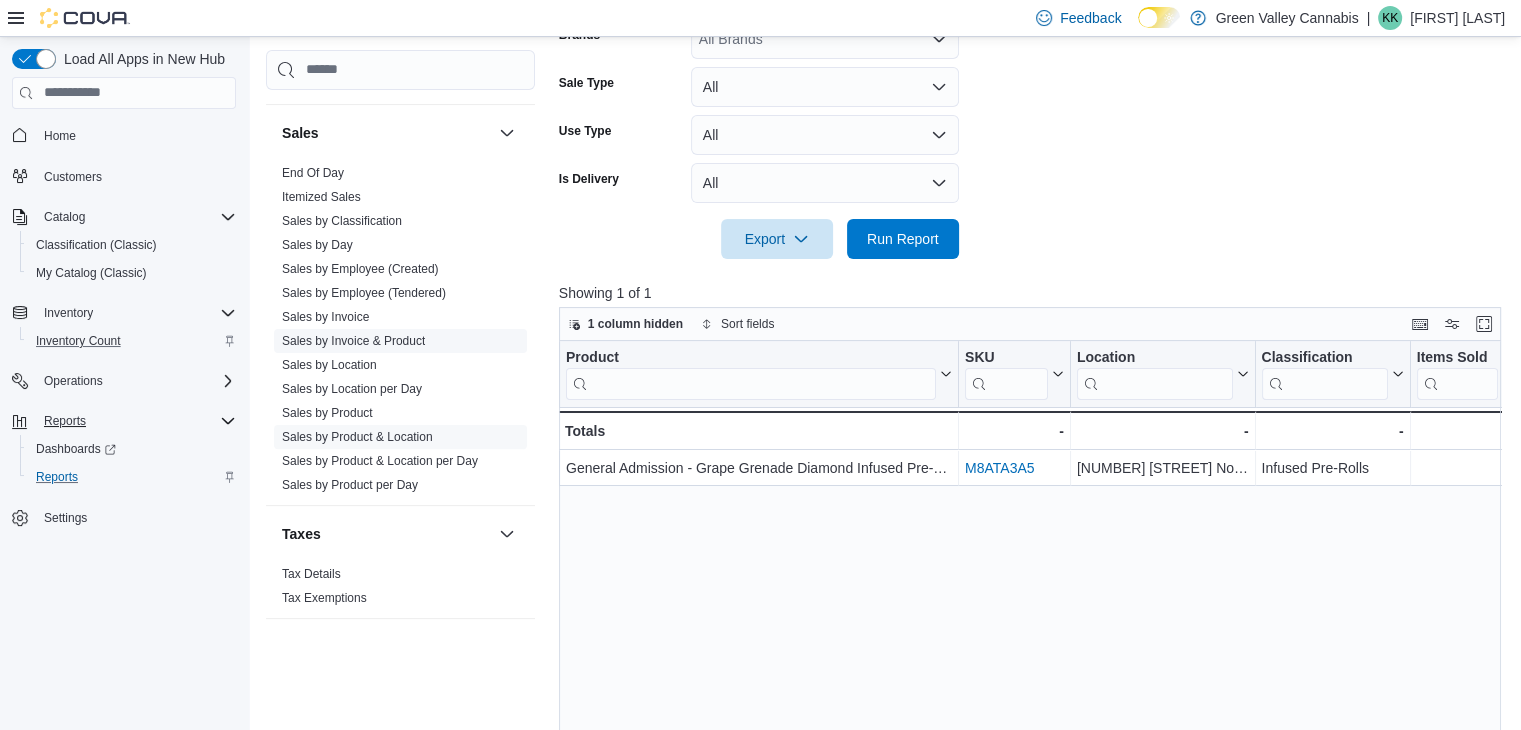 click on "Sales by Invoice & Product" at bounding box center (353, 341) 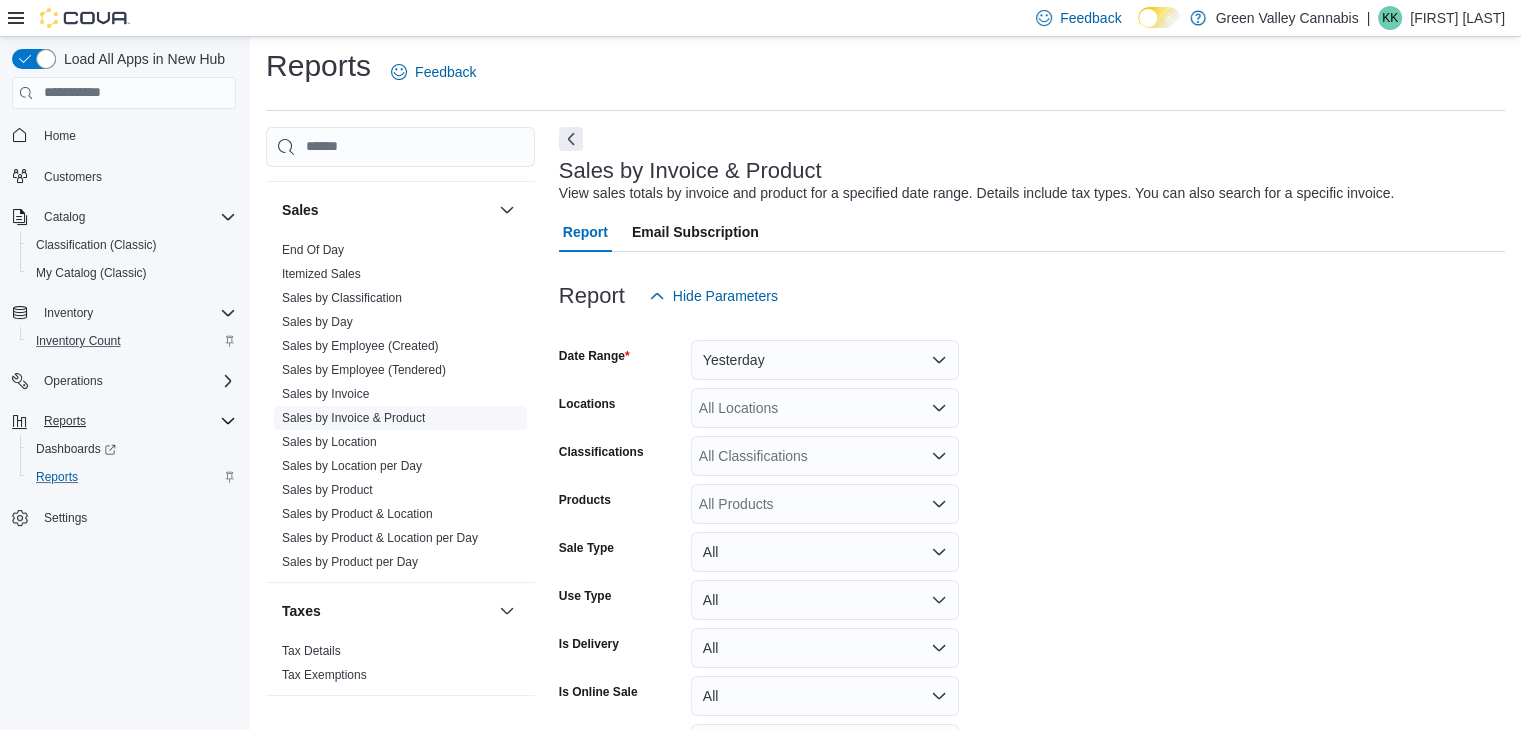 scroll, scrollTop: 46, scrollLeft: 0, axis: vertical 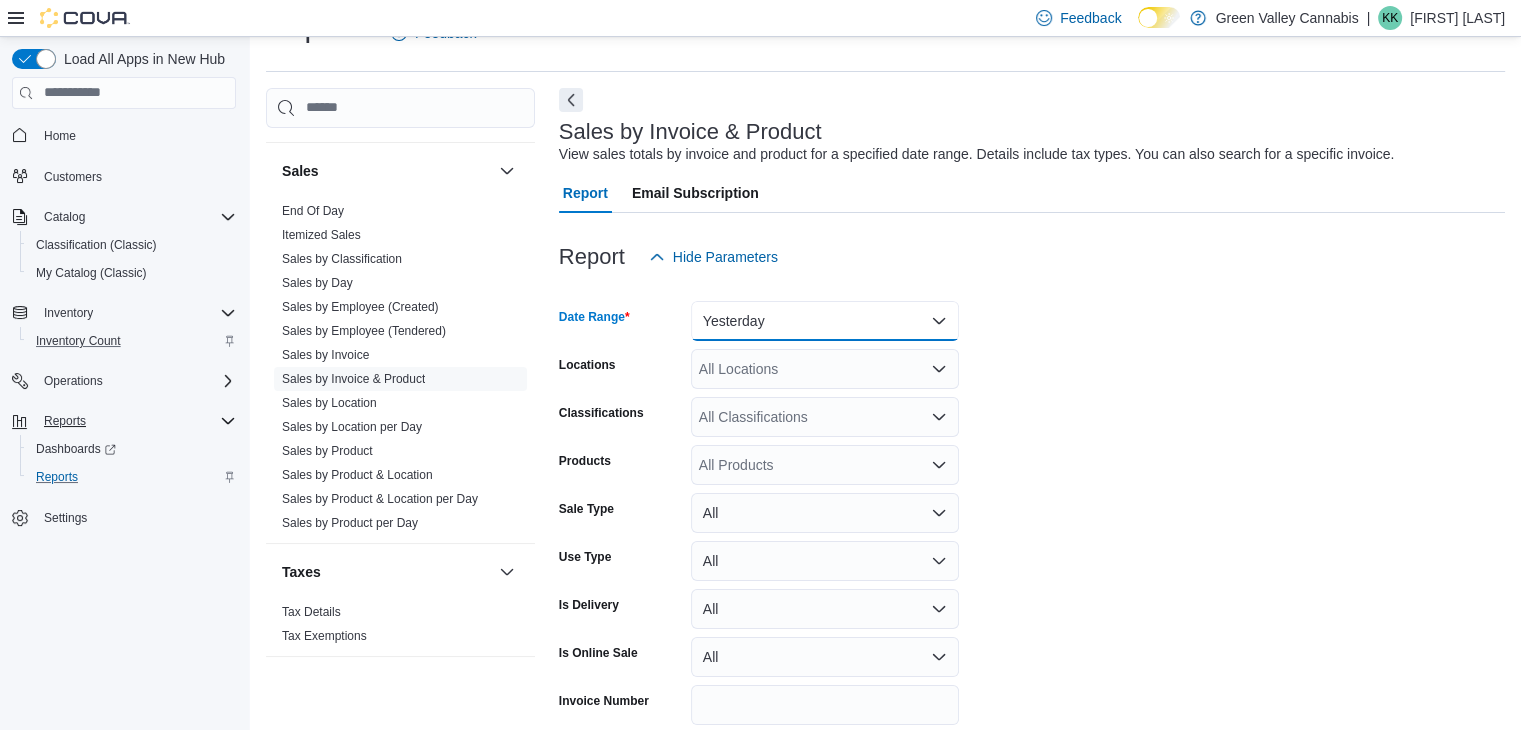 click on "Yesterday" at bounding box center [825, 321] 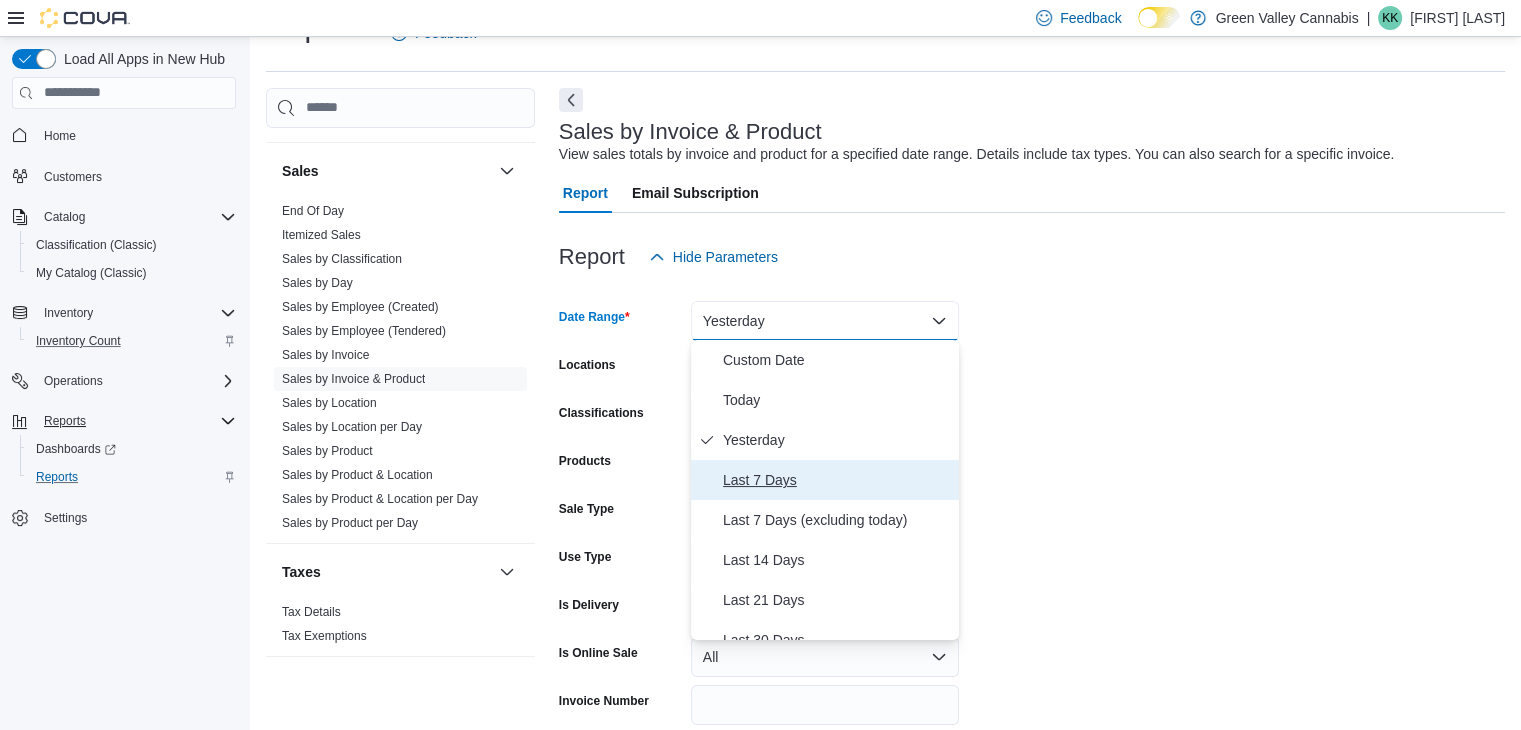click on "Last 7 Days" at bounding box center (837, 480) 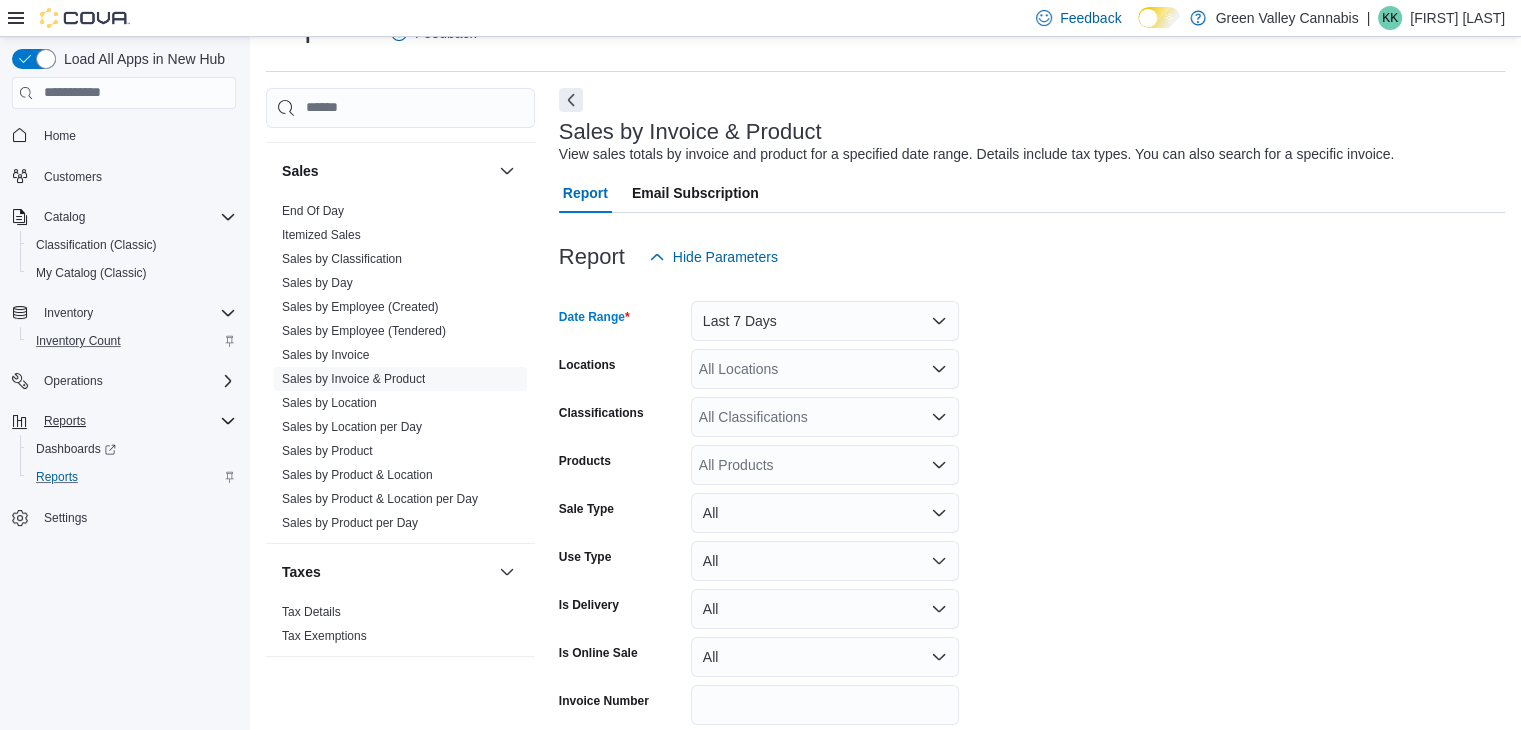 click on "All Locations" at bounding box center (825, 369) 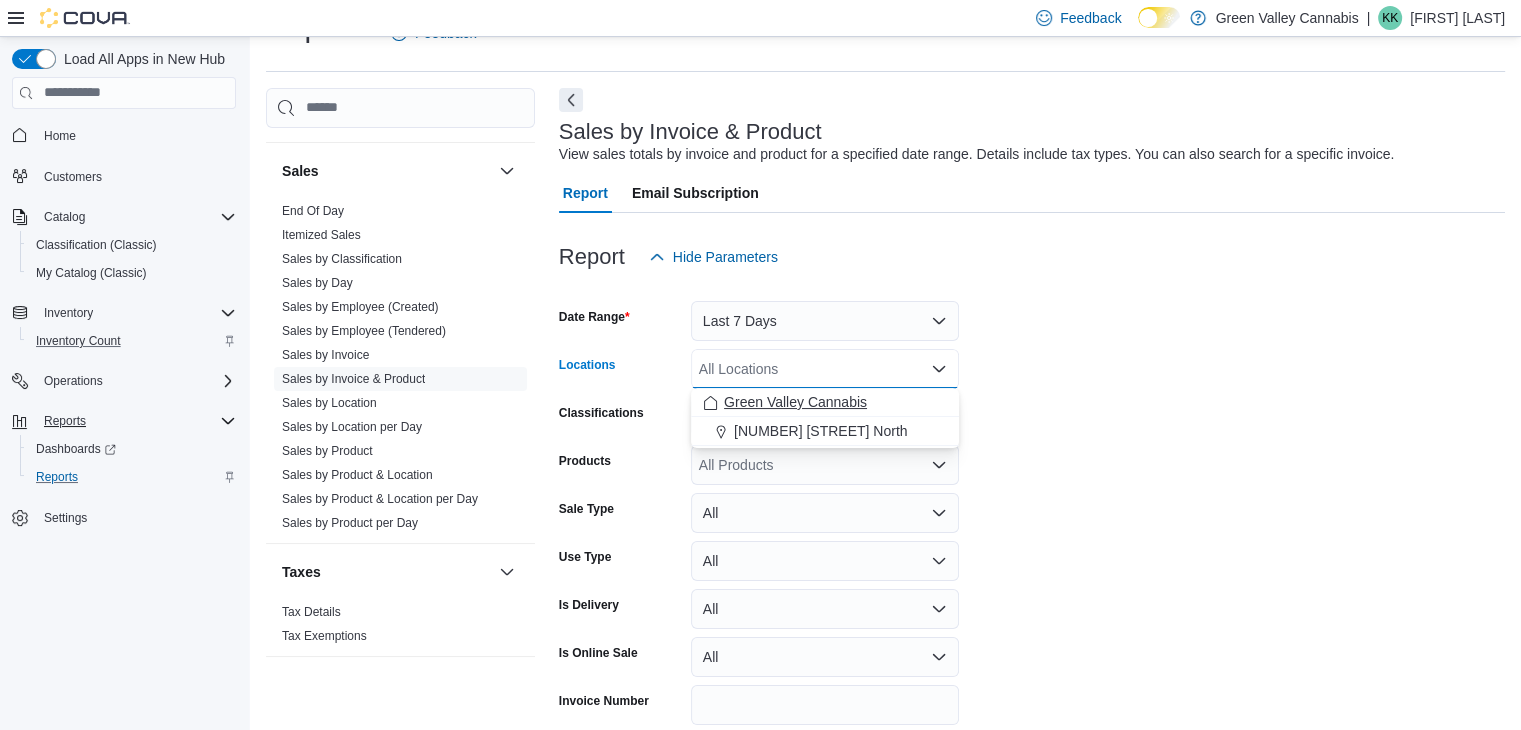 click on "Green Valley Cannabis" at bounding box center [795, 402] 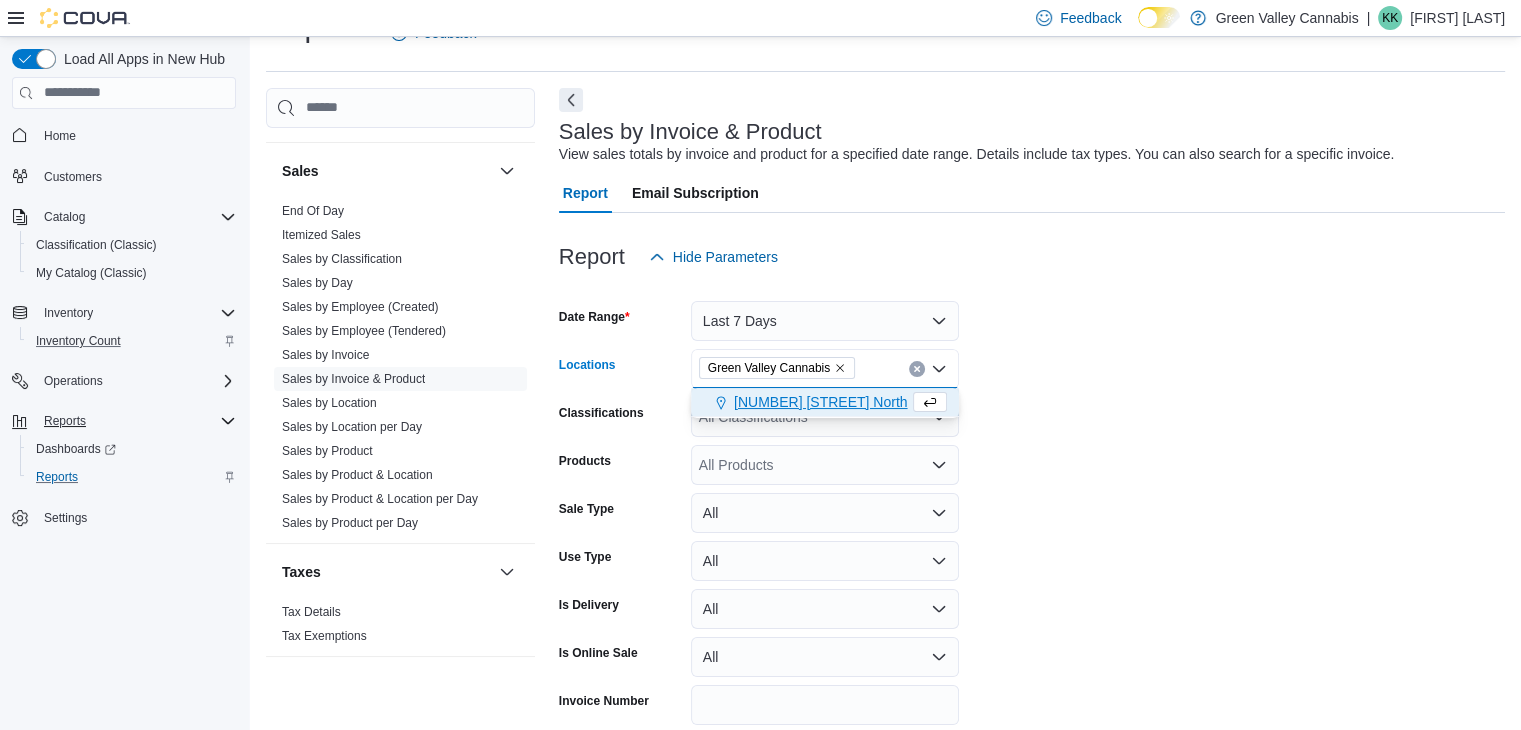 click on "115 [STREET] [DIRECTION]" at bounding box center [820, 402] 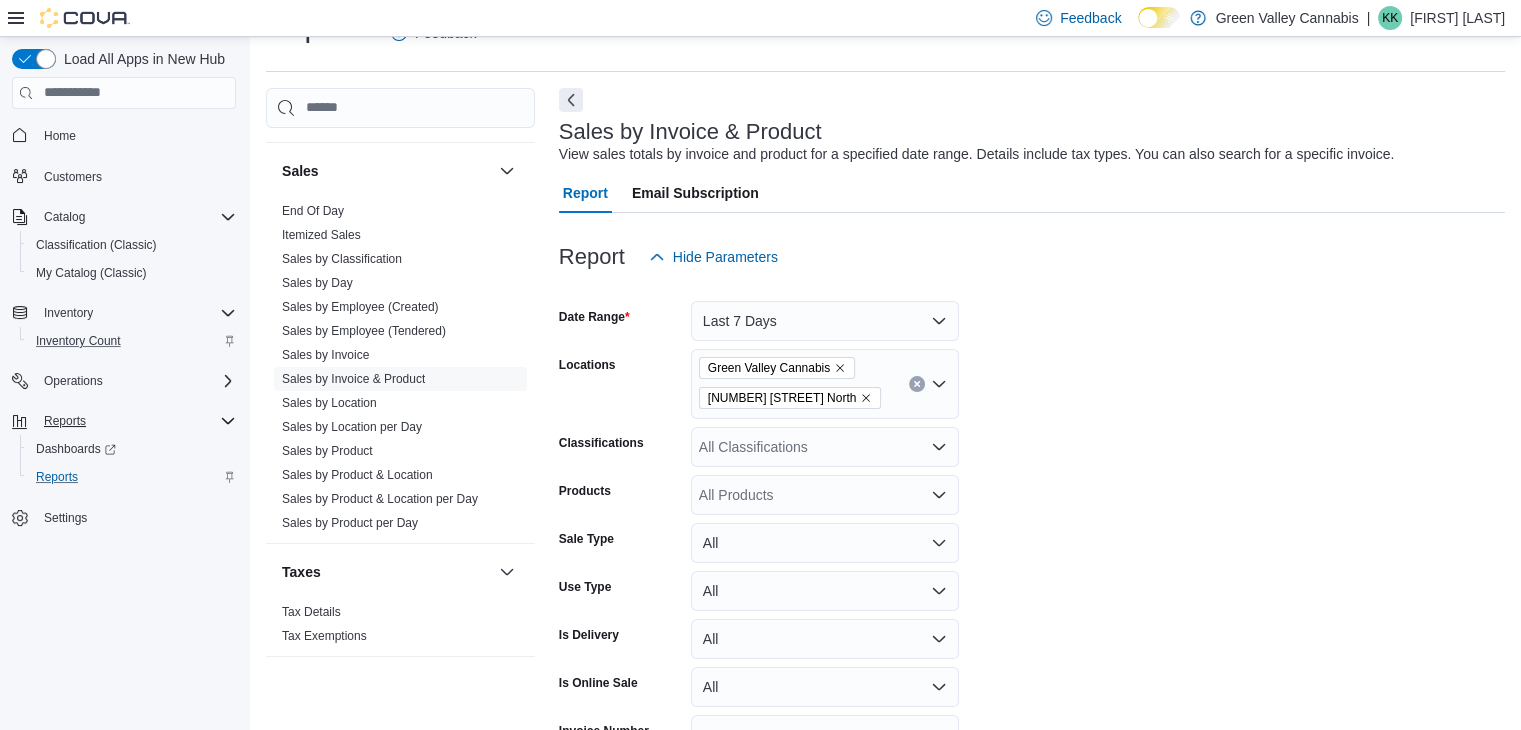 click on "Date Range Last 7 Days Locations Green Valley Cannabis 115 John Street North Classifications All Classifications Products All Products Sale Type All Use Type All Is Delivery All Is Online Sale All Invoice Number Export  Run Report" at bounding box center [1032, 544] 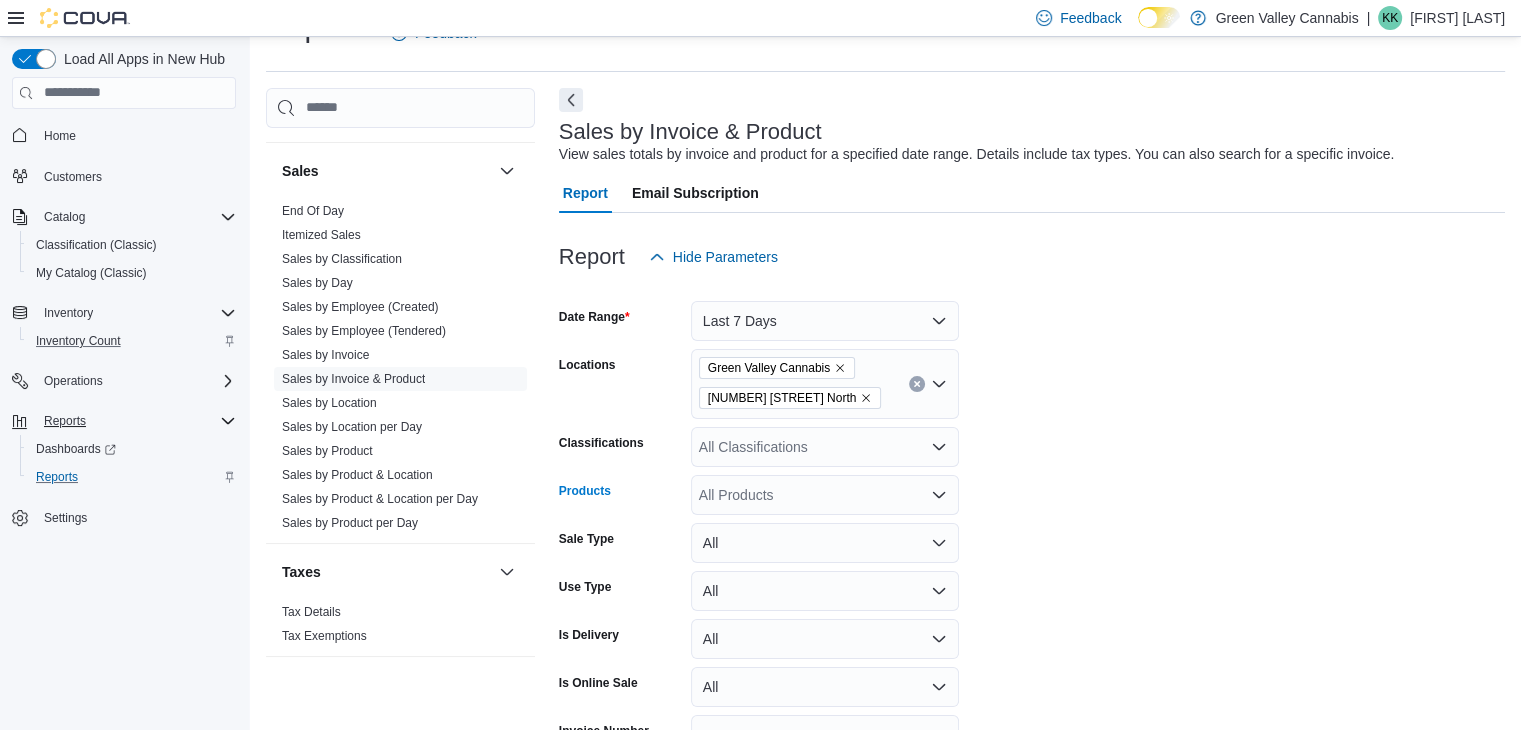 click on "All Products" at bounding box center (825, 495) 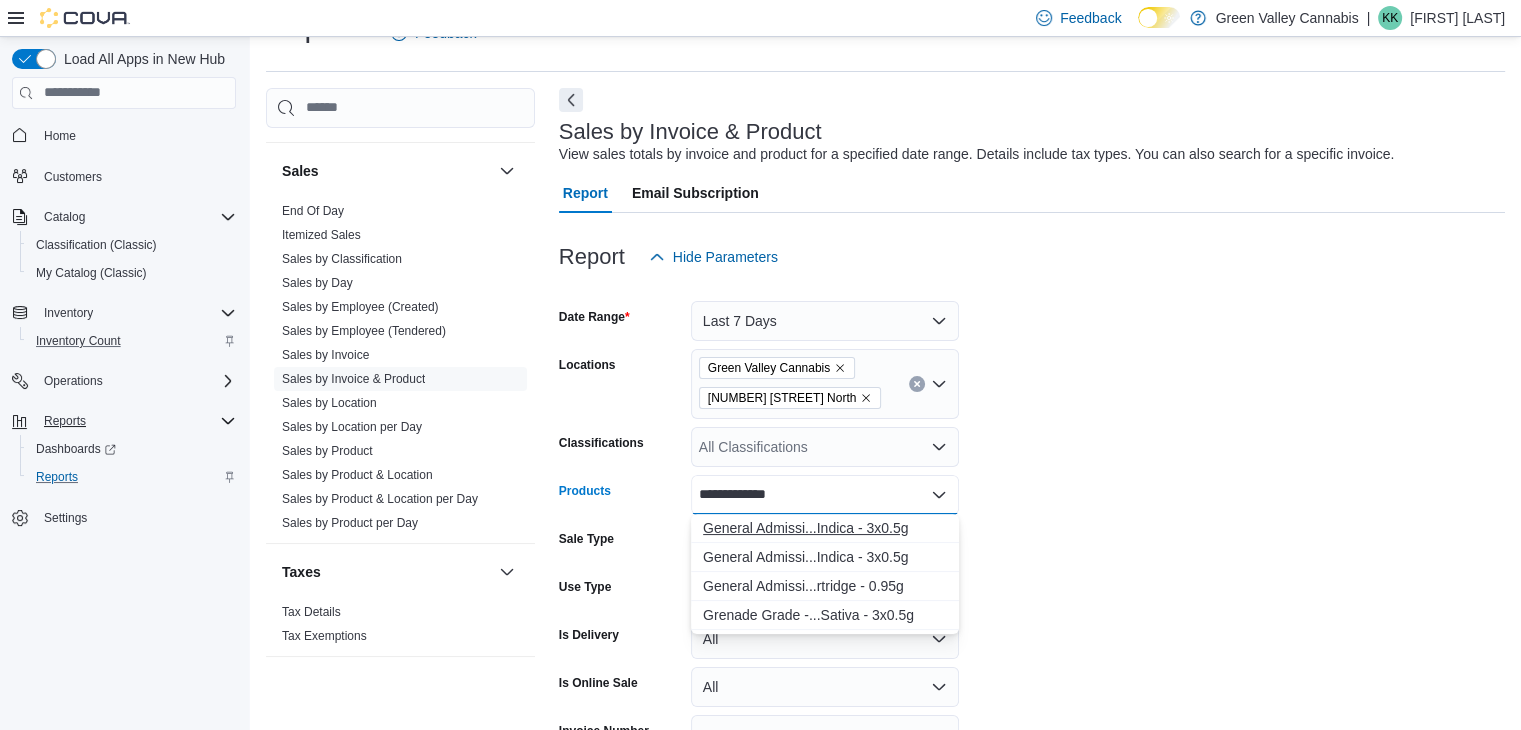 type on "**********" 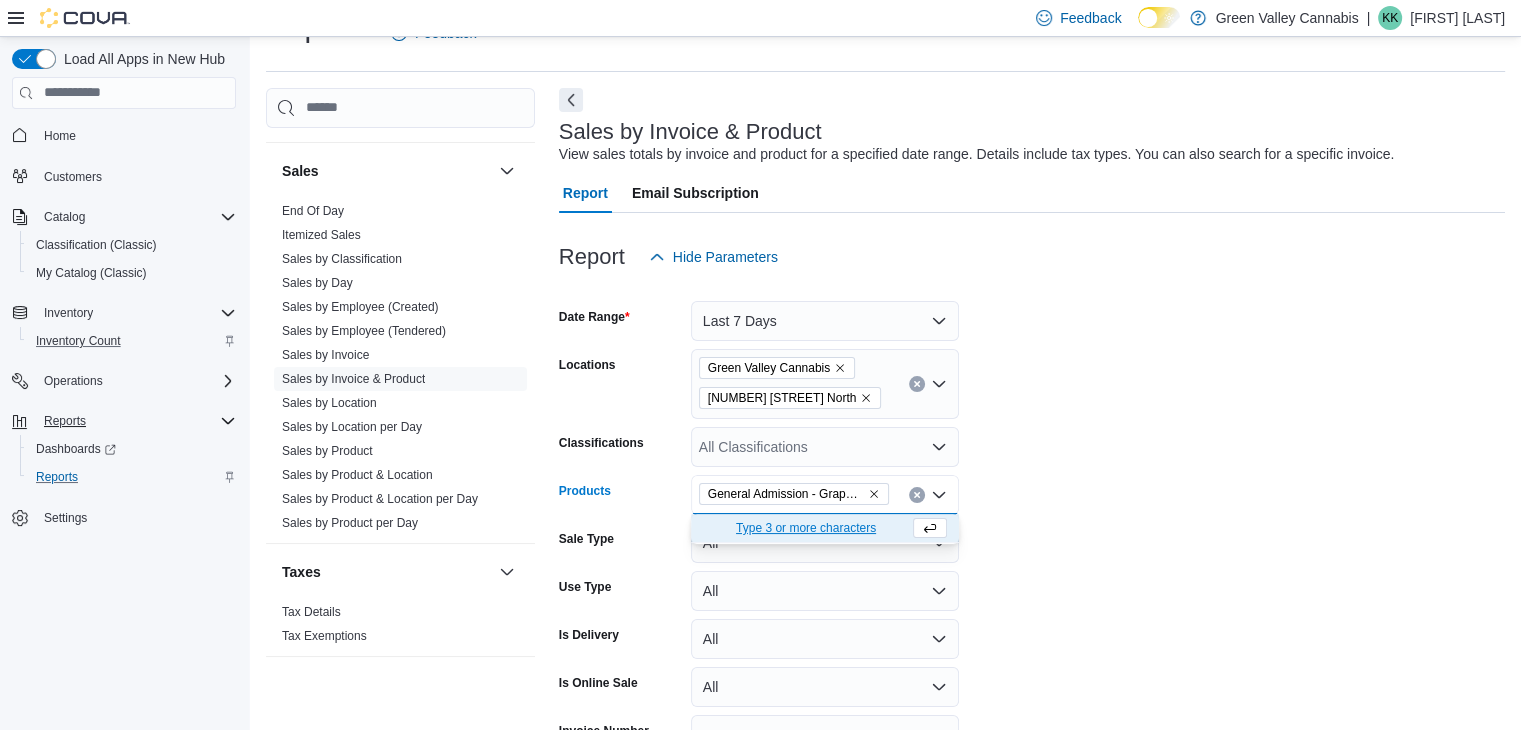 click on "Date Range Last 7 Days Locations Green Valley Cannabis 115 John Street North Classifications All Classifications Products General Admission - Grape Grenade Diamond Infused Pre-Roll - Indica - 3x0.5g Combo box. Selected. General Admission - Grape Grenade Diamond Infused Pre-Roll - Indica - 3x0.5g. Press Backspace to delete General Admission - Grape Grenade Diamond Infused Pre-Roll - Indica - 3x0.5g. Combo box input. All Products. Type some text or, to display a list of choices, press Down Arrow. To exit the list of choices, press Escape. Sale Type All Use Type All Is Delivery All Is Online Sale All Invoice Number Export  Run Report" at bounding box center [1032, 544] 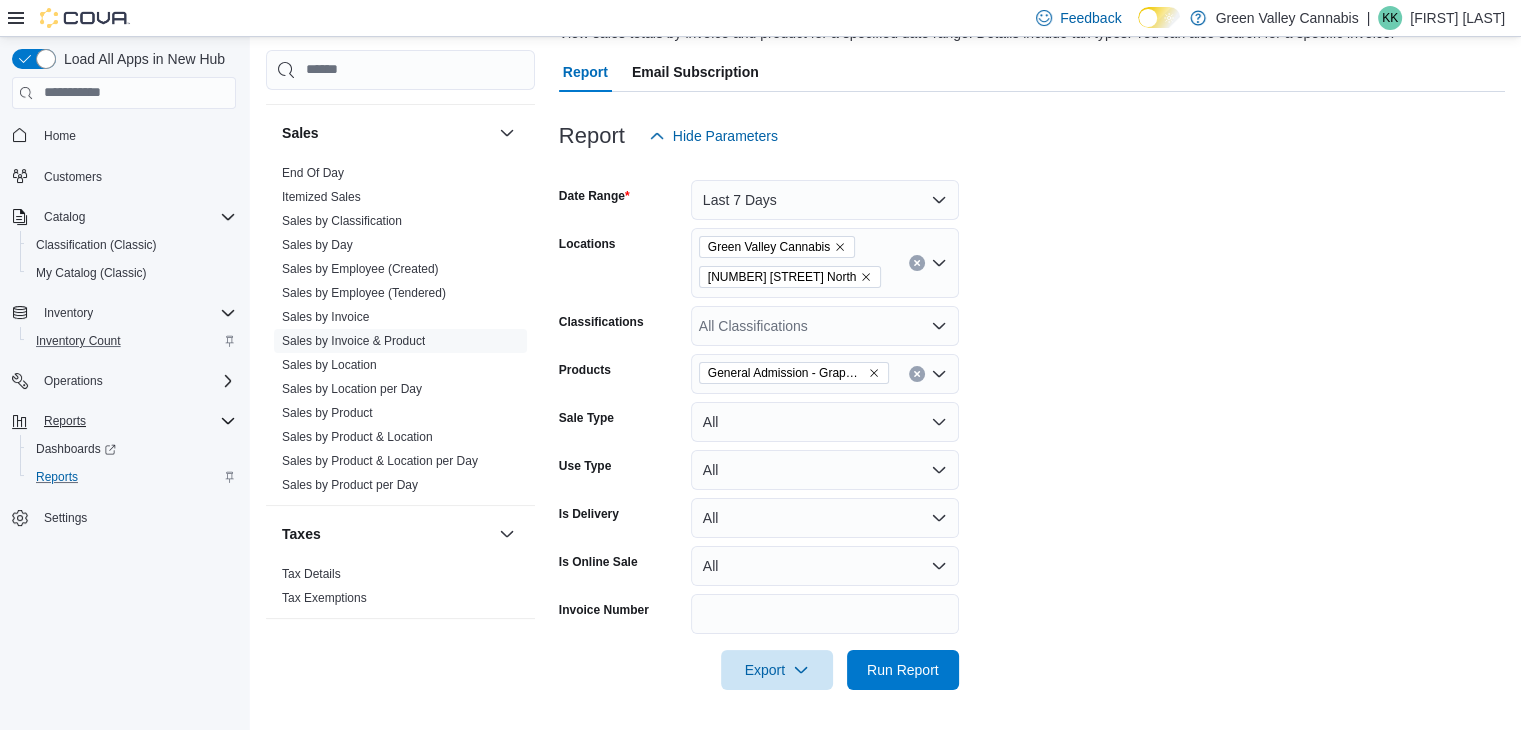scroll, scrollTop: 166, scrollLeft: 0, axis: vertical 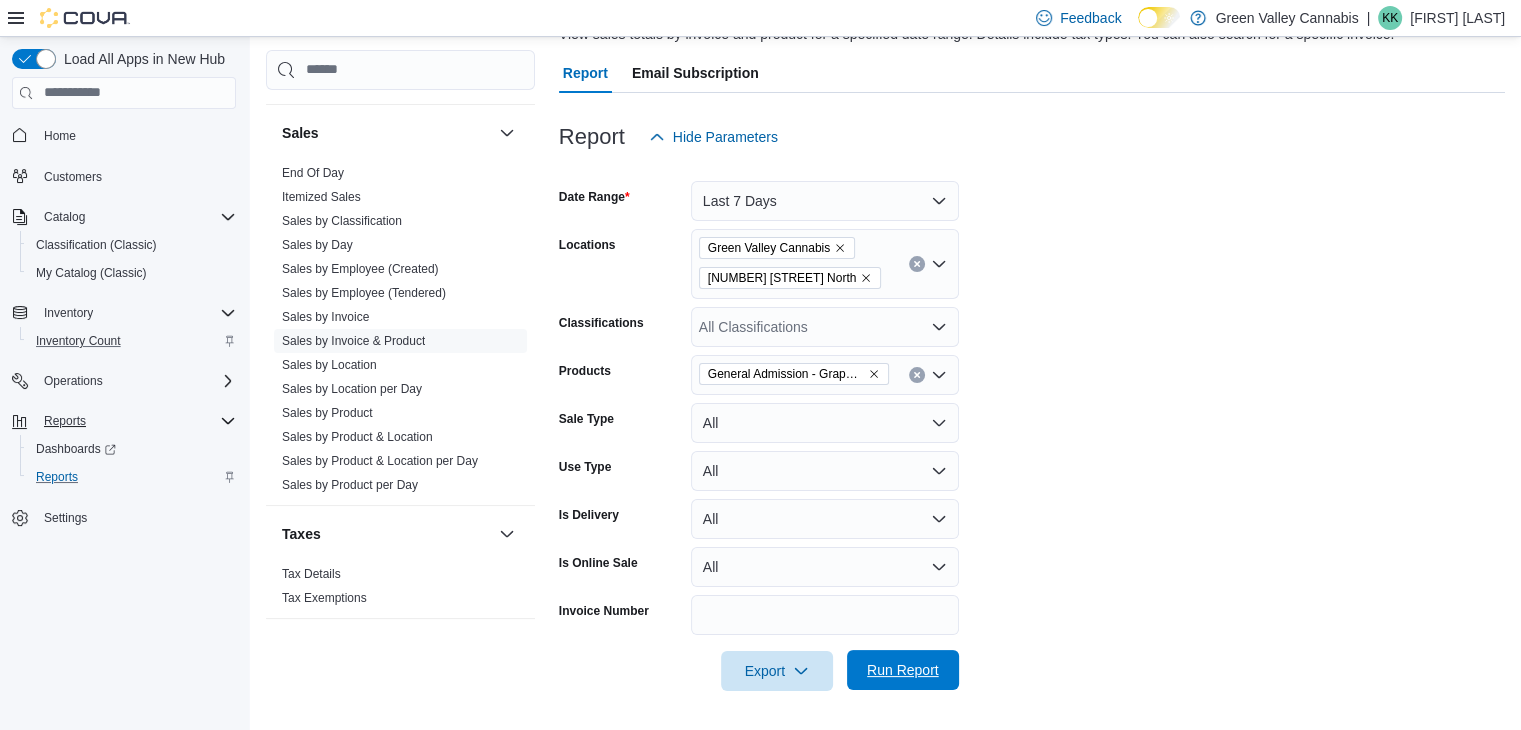 click on "Run Report" at bounding box center [903, 670] 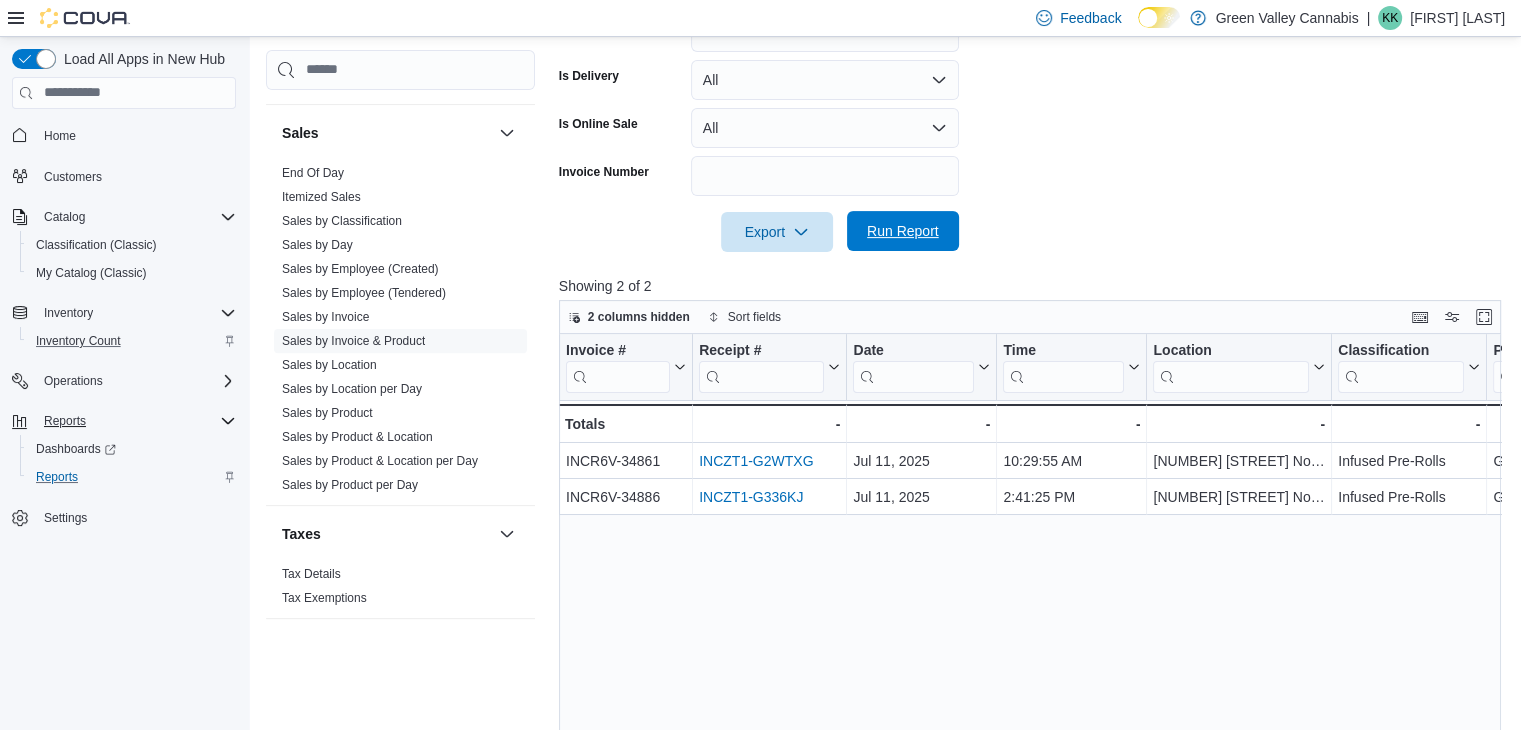 scroll, scrollTop: 707, scrollLeft: 0, axis: vertical 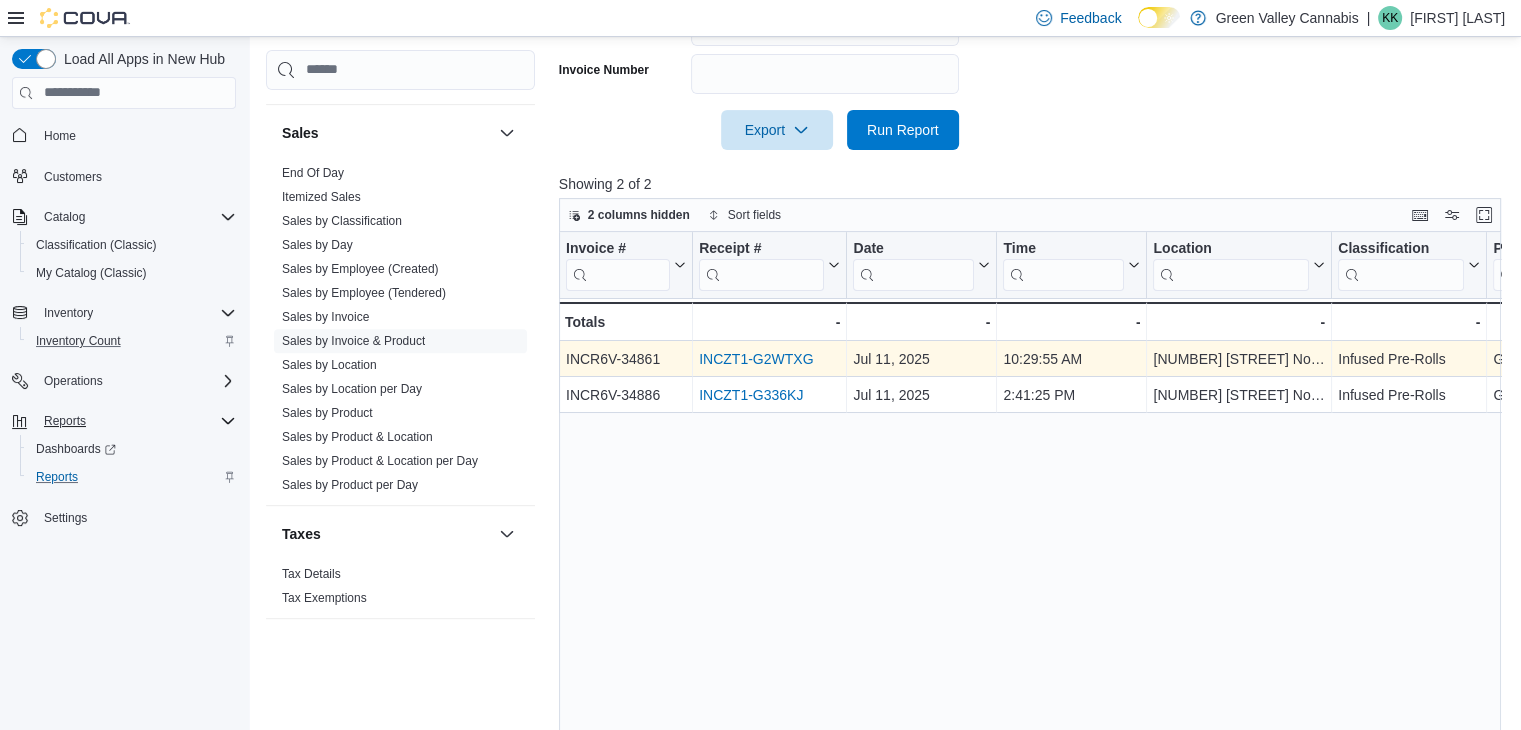 click on "INCZT1-G2WTXG" at bounding box center (756, 359) 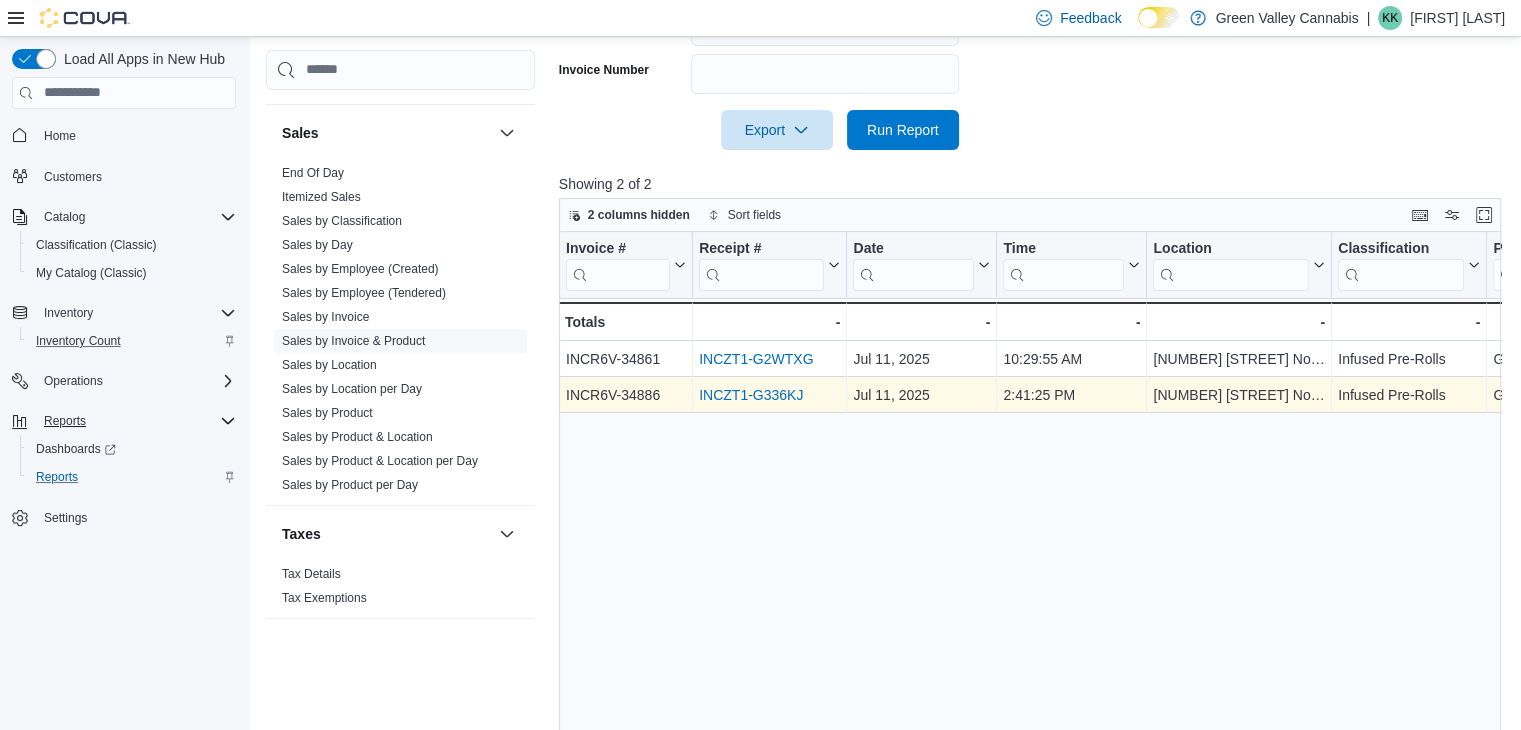 click on "INCZT1-G336KJ" at bounding box center [751, 395] 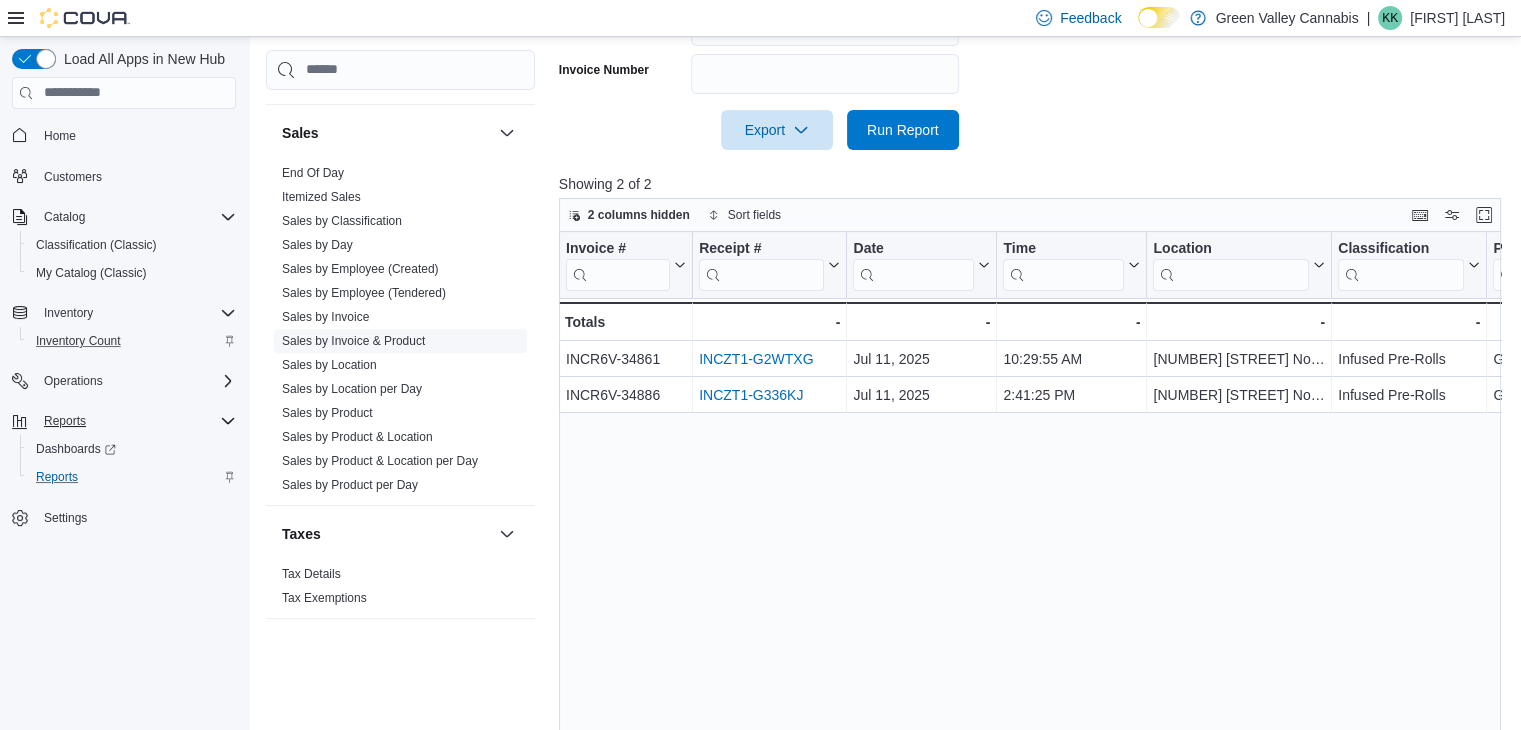 click on "Sales by Invoice & Product" at bounding box center (353, 341) 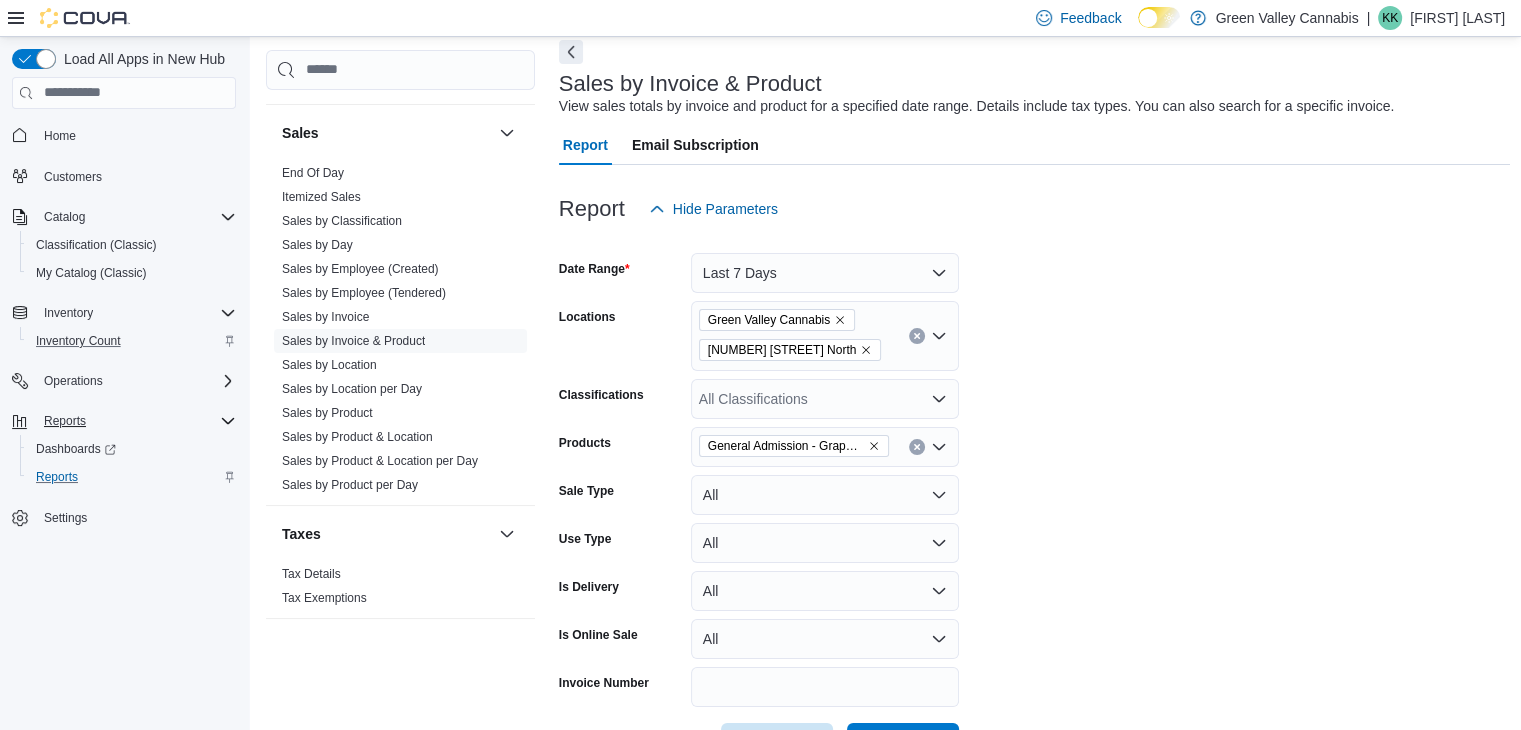 scroll, scrollTop: 79, scrollLeft: 0, axis: vertical 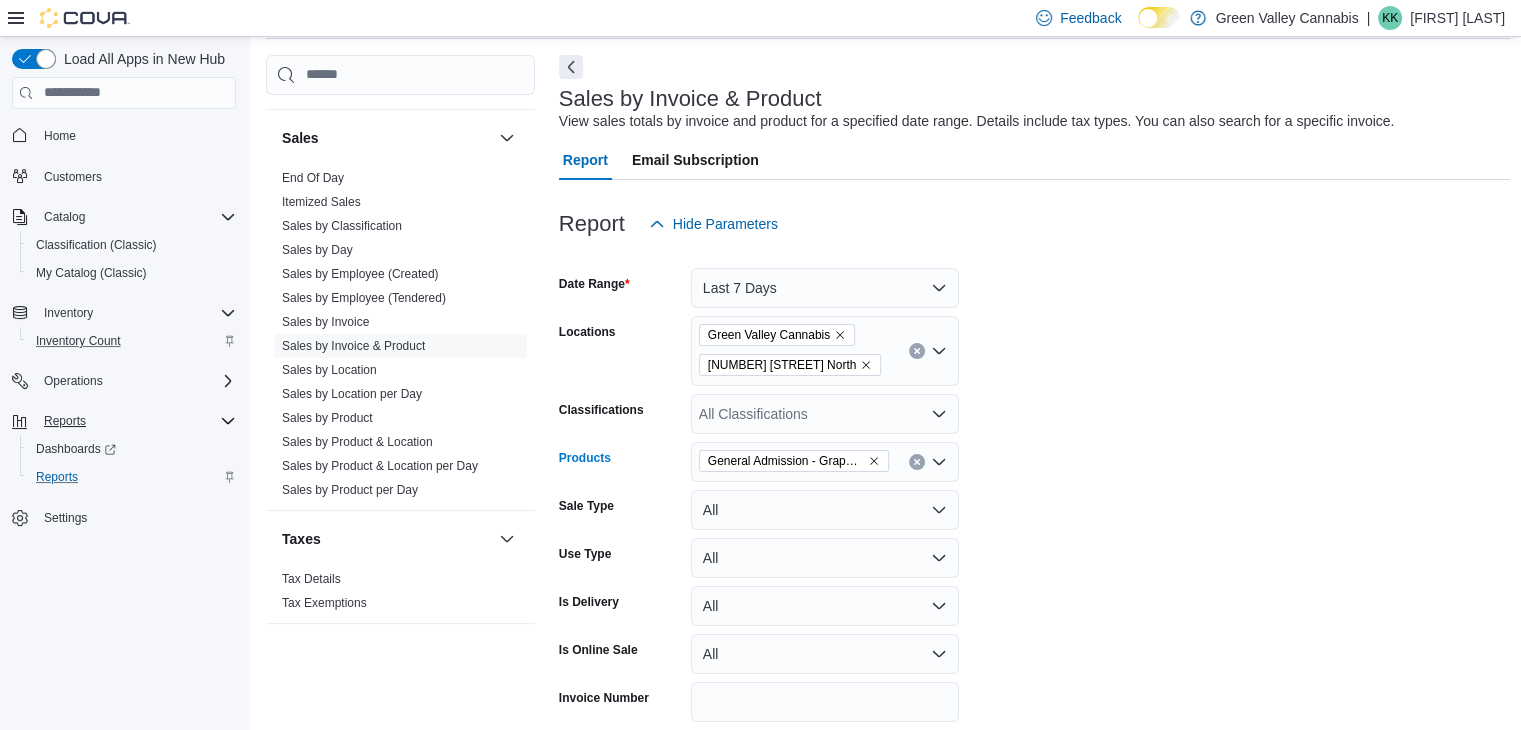 click at bounding box center (917, 462) 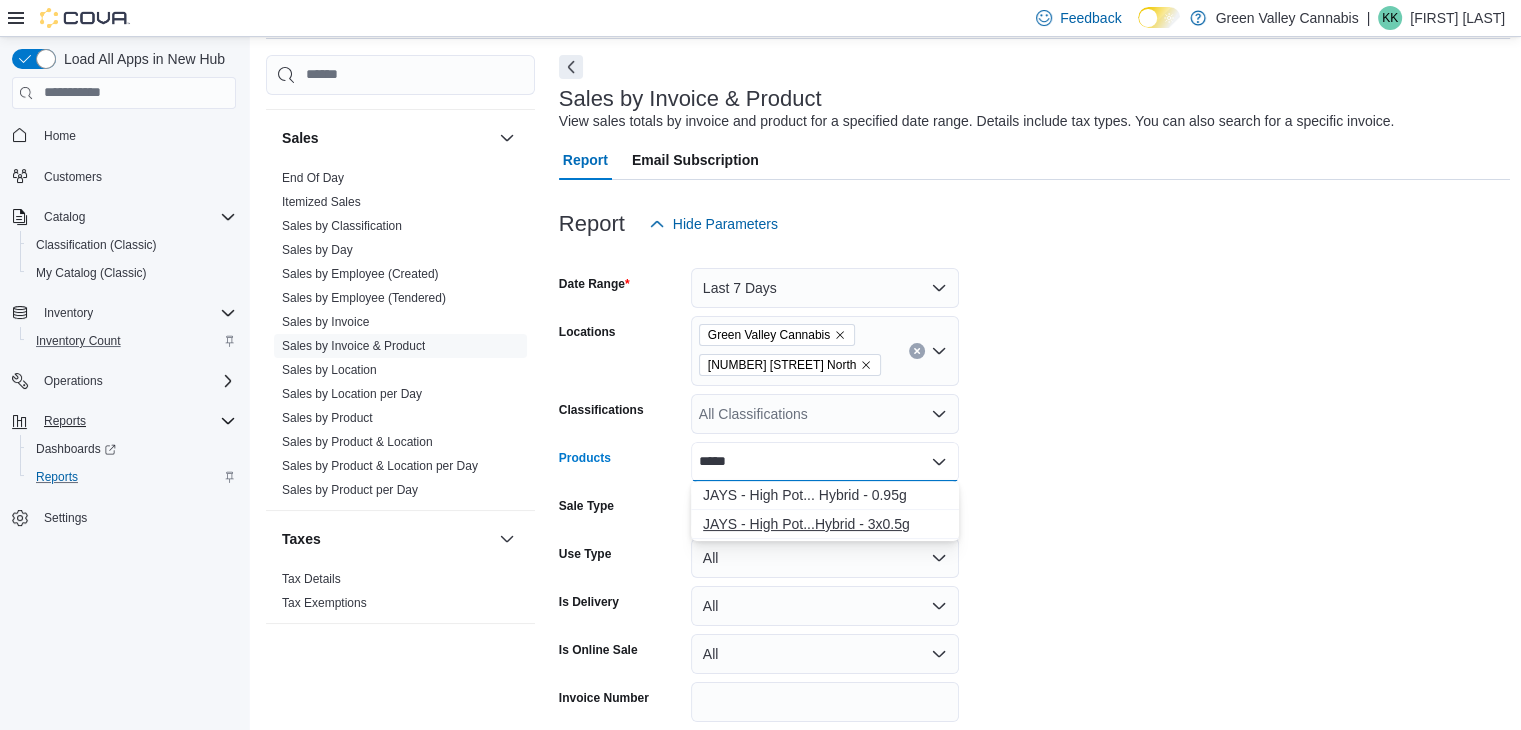 type on "*****" 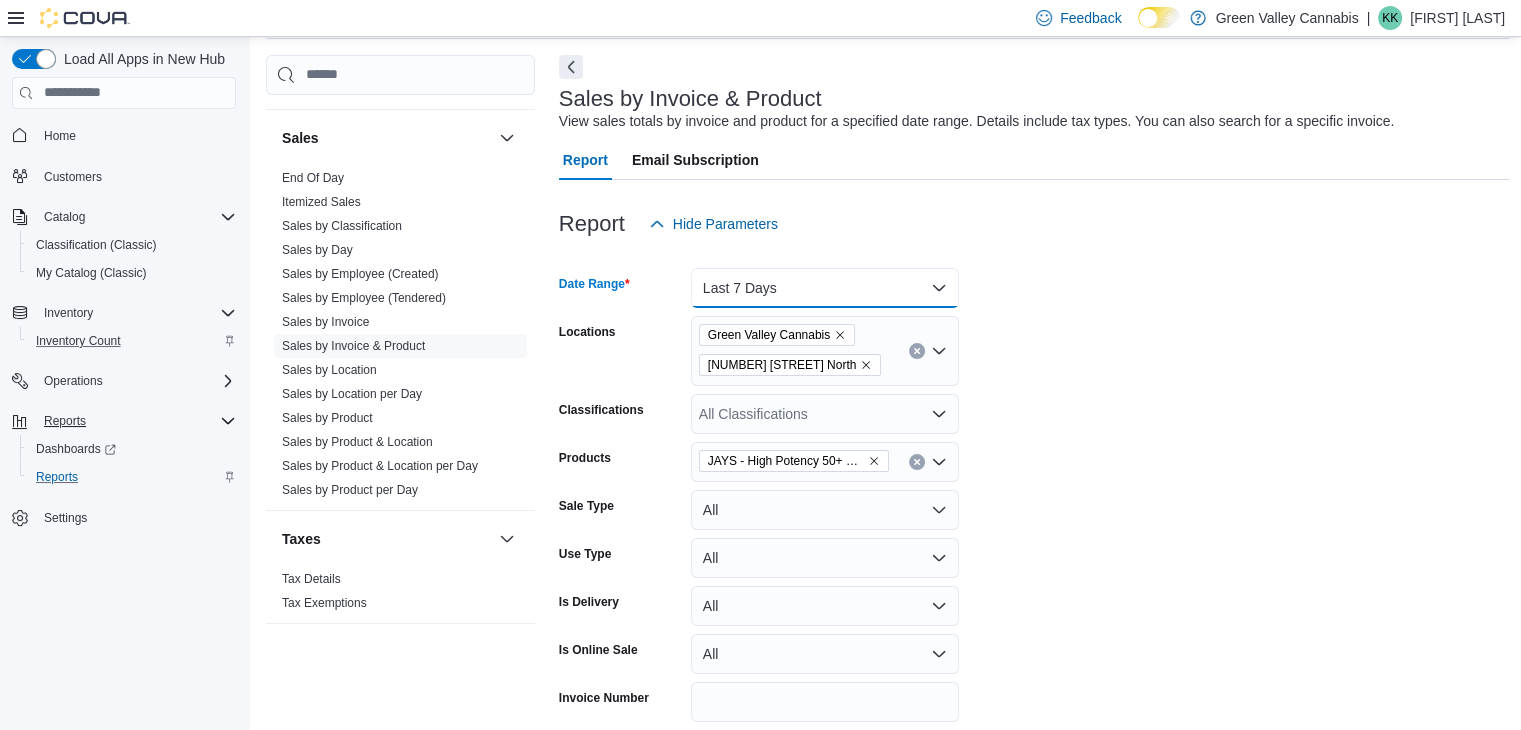 drag, startPoint x: 1167, startPoint y: 460, endPoint x: 912, endPoint y: 274, distance: 315.62796 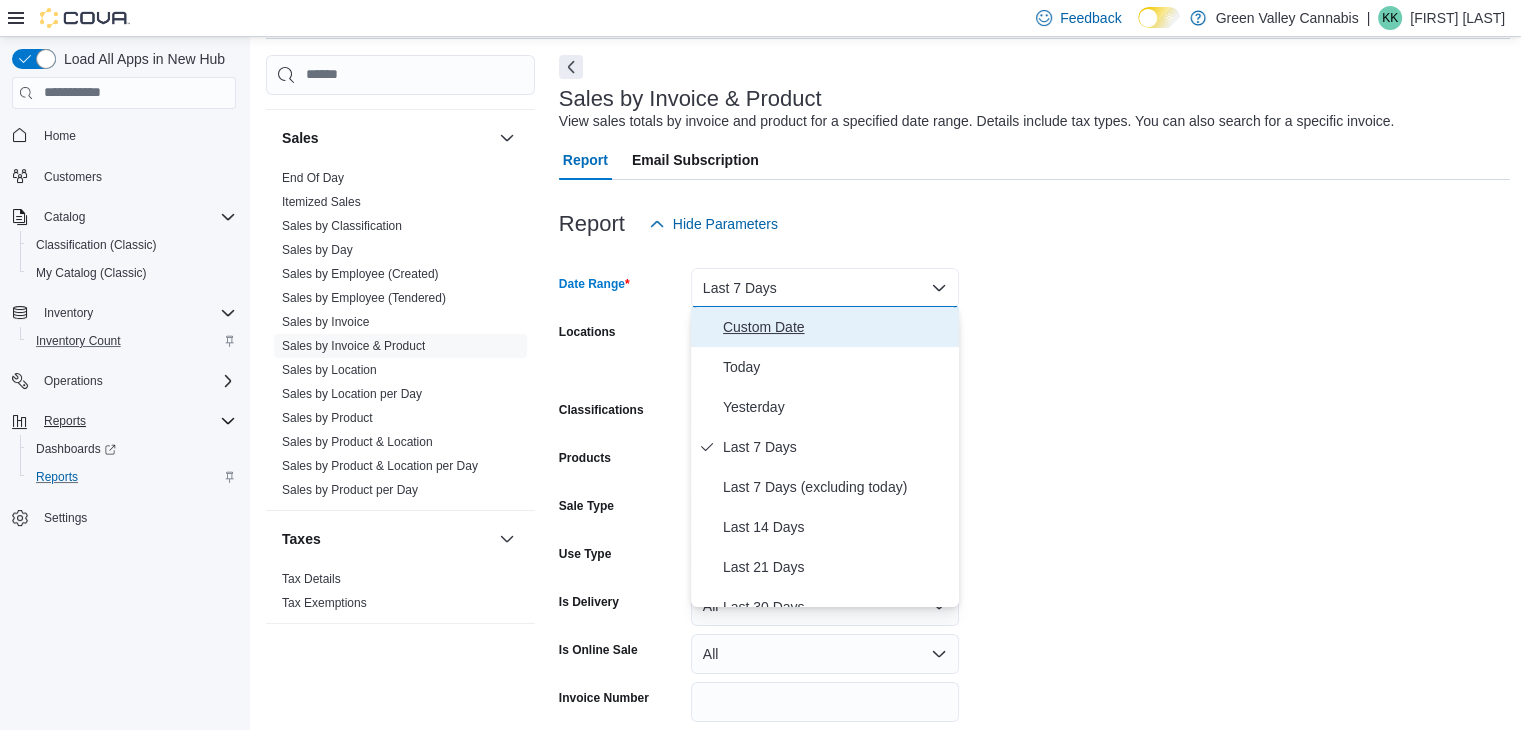 click on "Custom Date" at bounding box center [837, 327] 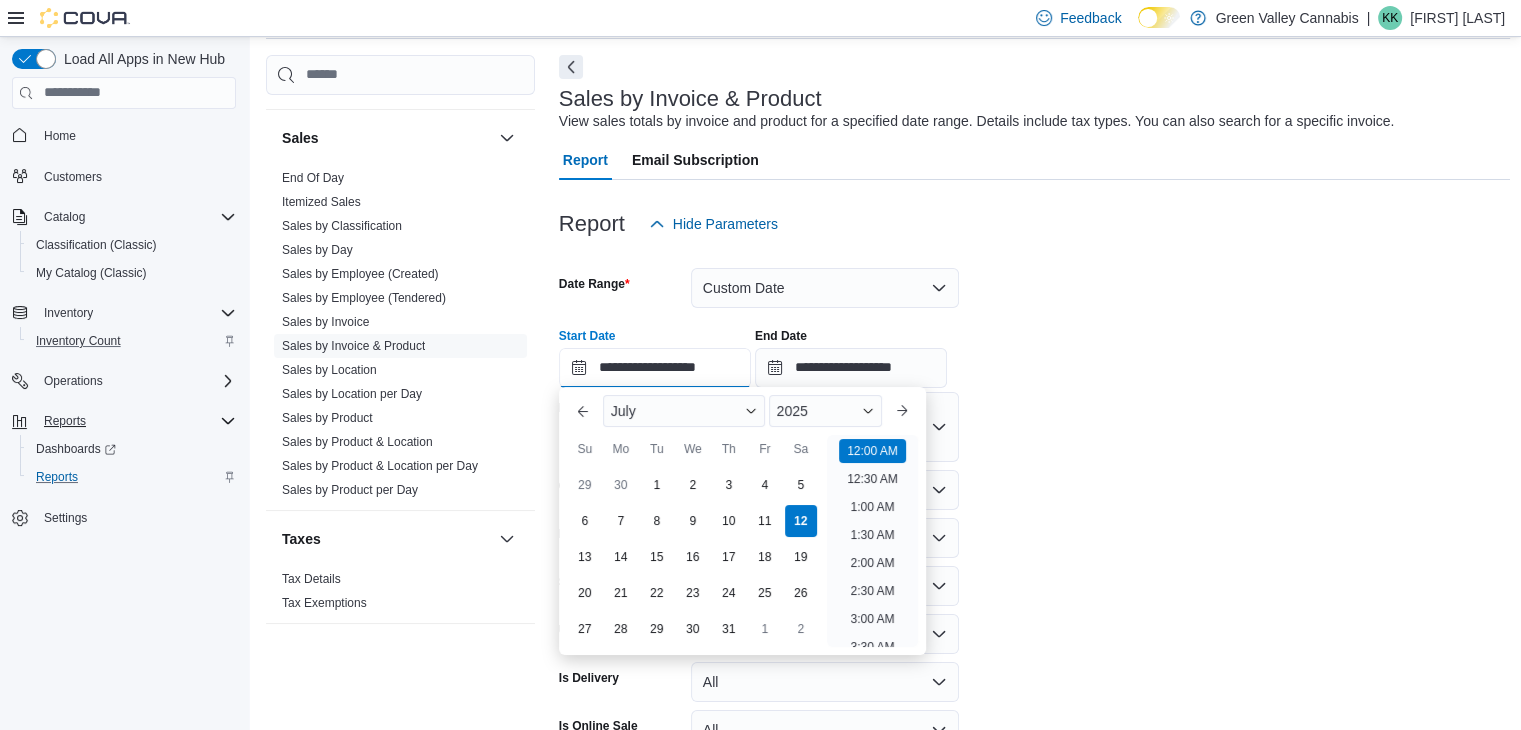 click on "**********" at bounding box center (655, 368) 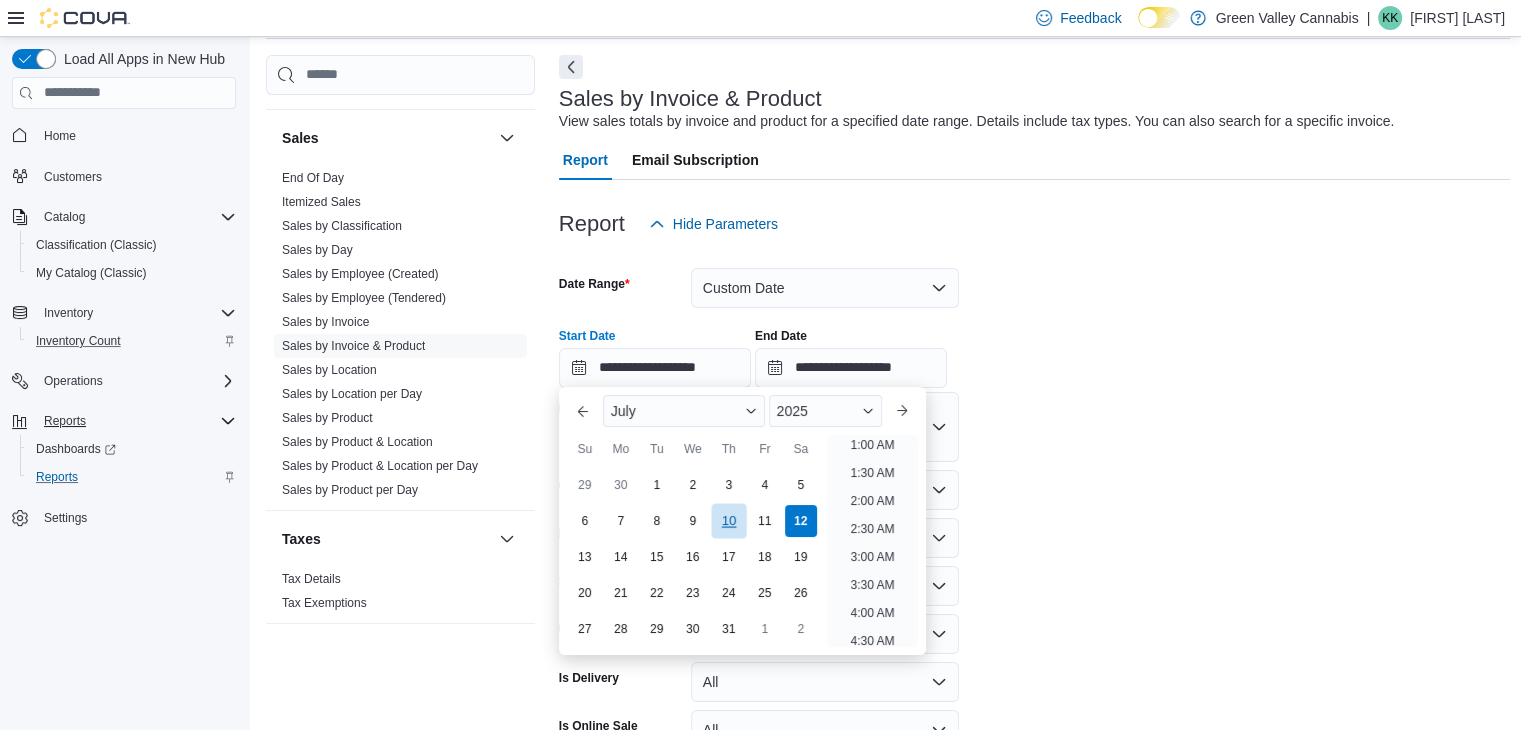 click on "10" at bounding box center (728, 521) 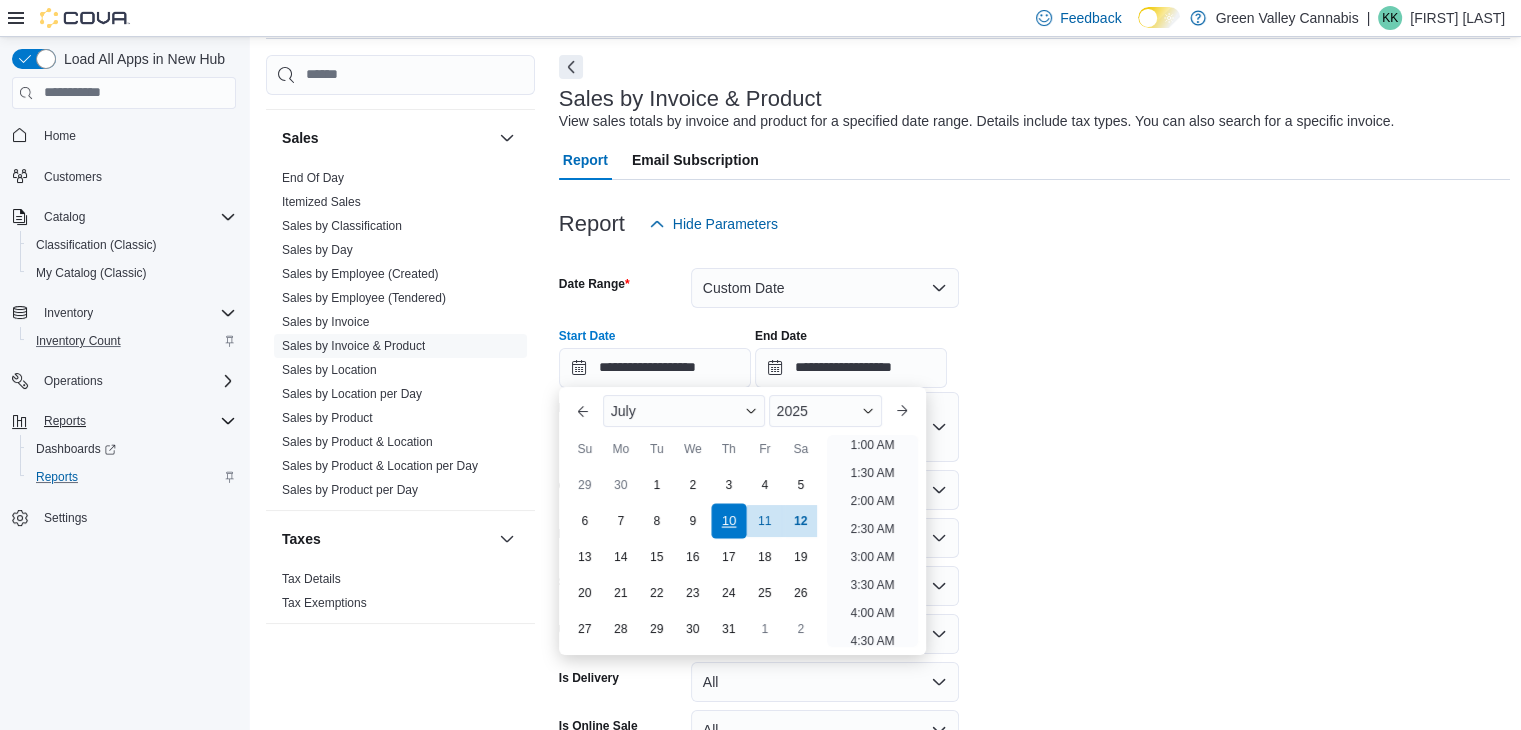 scroll, scrollTop: 4, scrollLeft: 0, axis: vertical 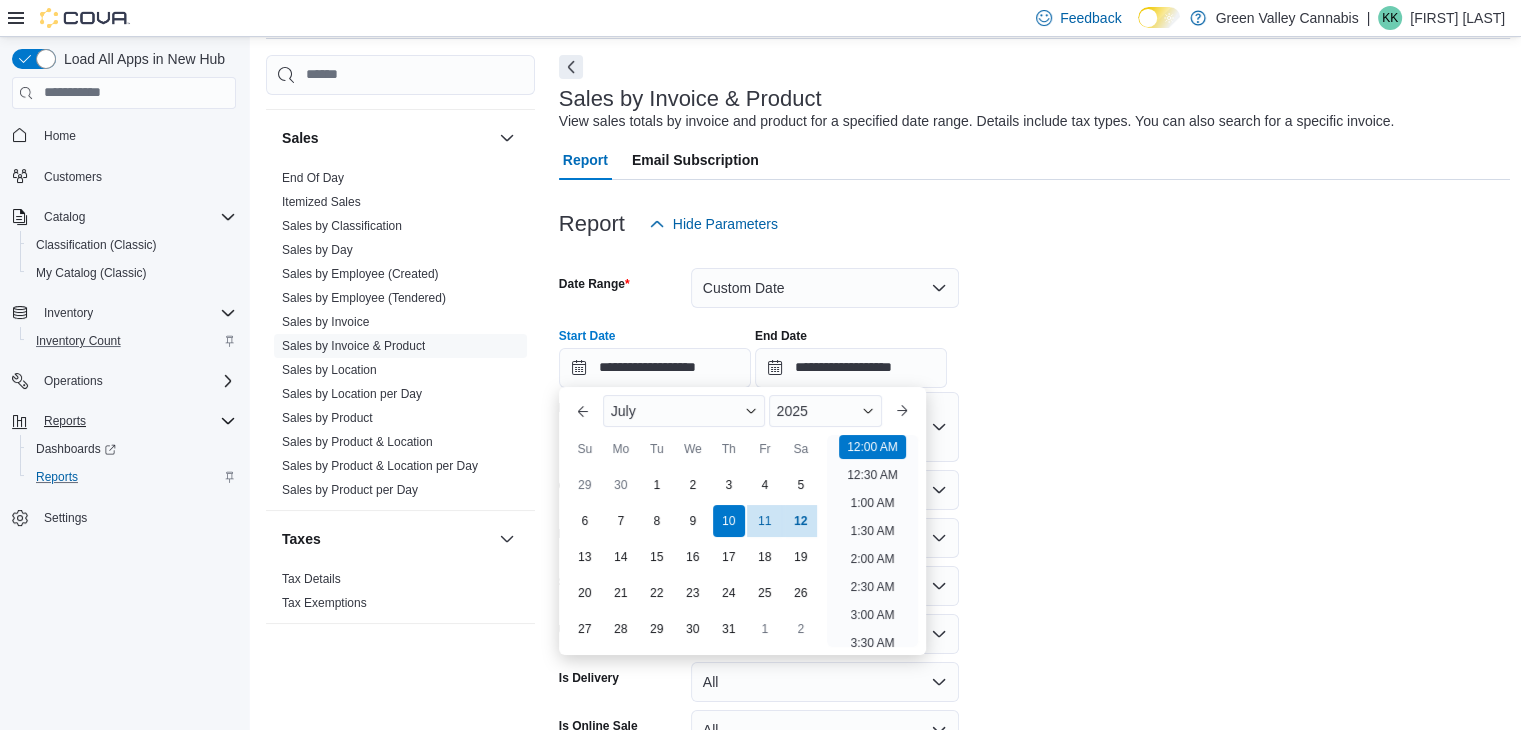 click on "**********" at bounding box center [1035, 350] 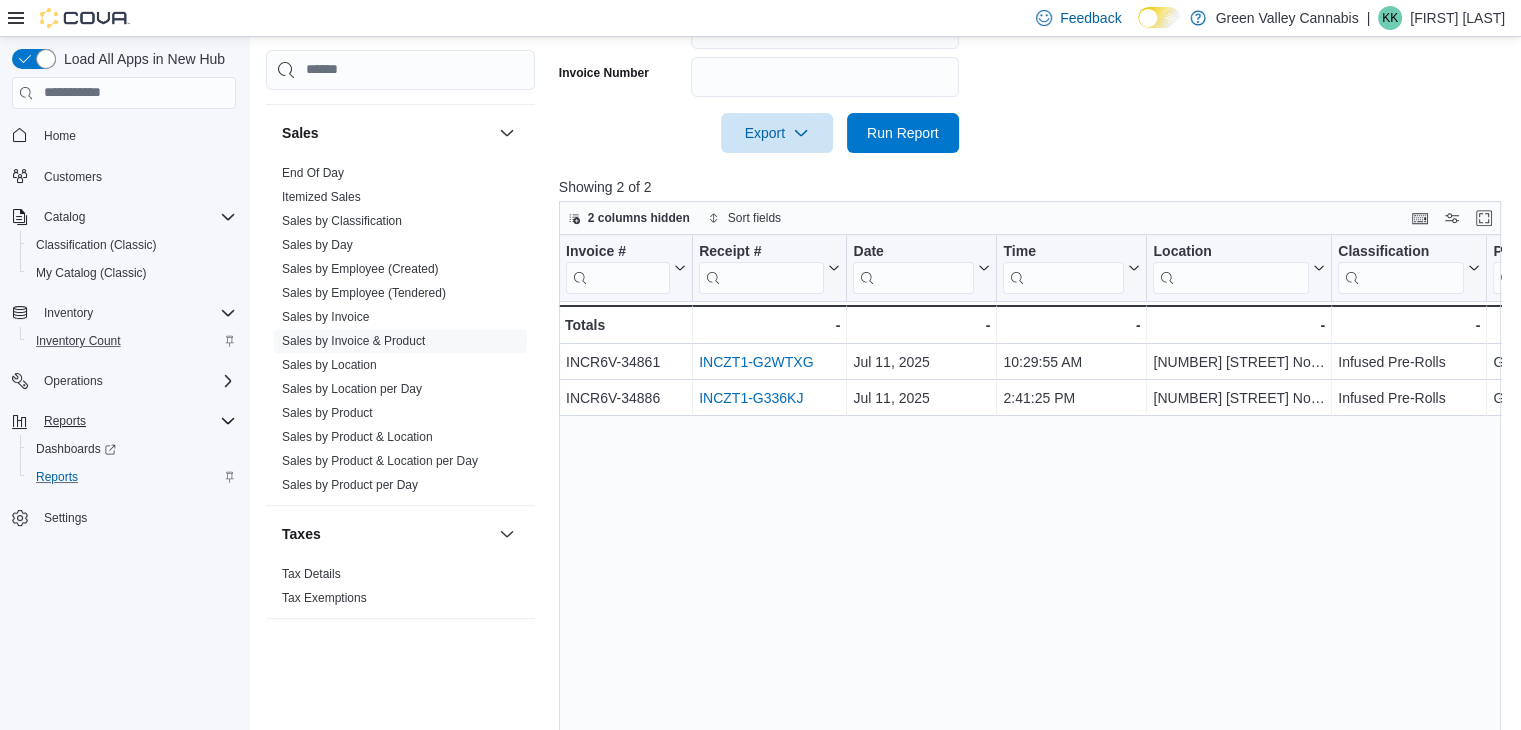 scroll, scrollTop: 781, scrollLeft: 0, axis: vertical 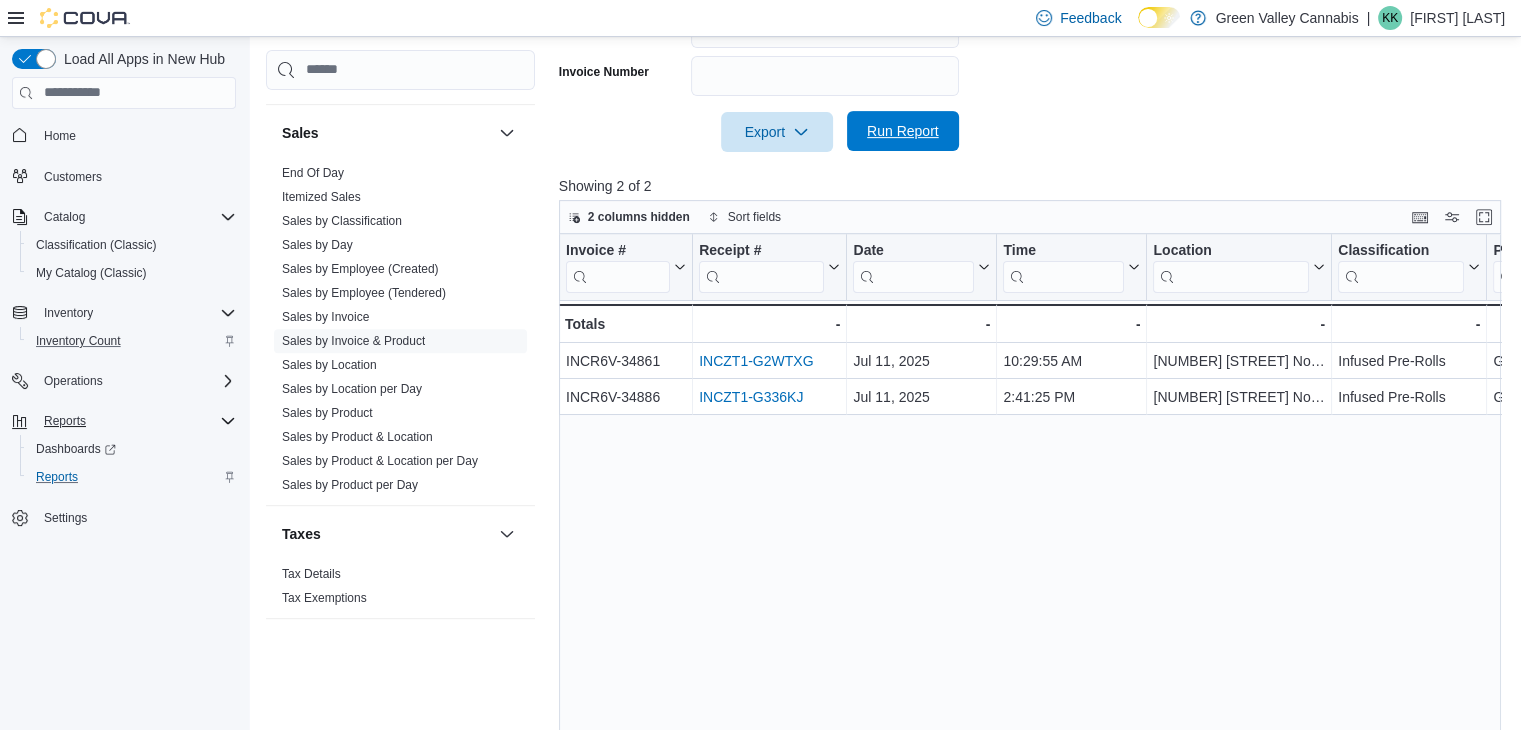 click on "Run Report" at bounding box center [903, 131] 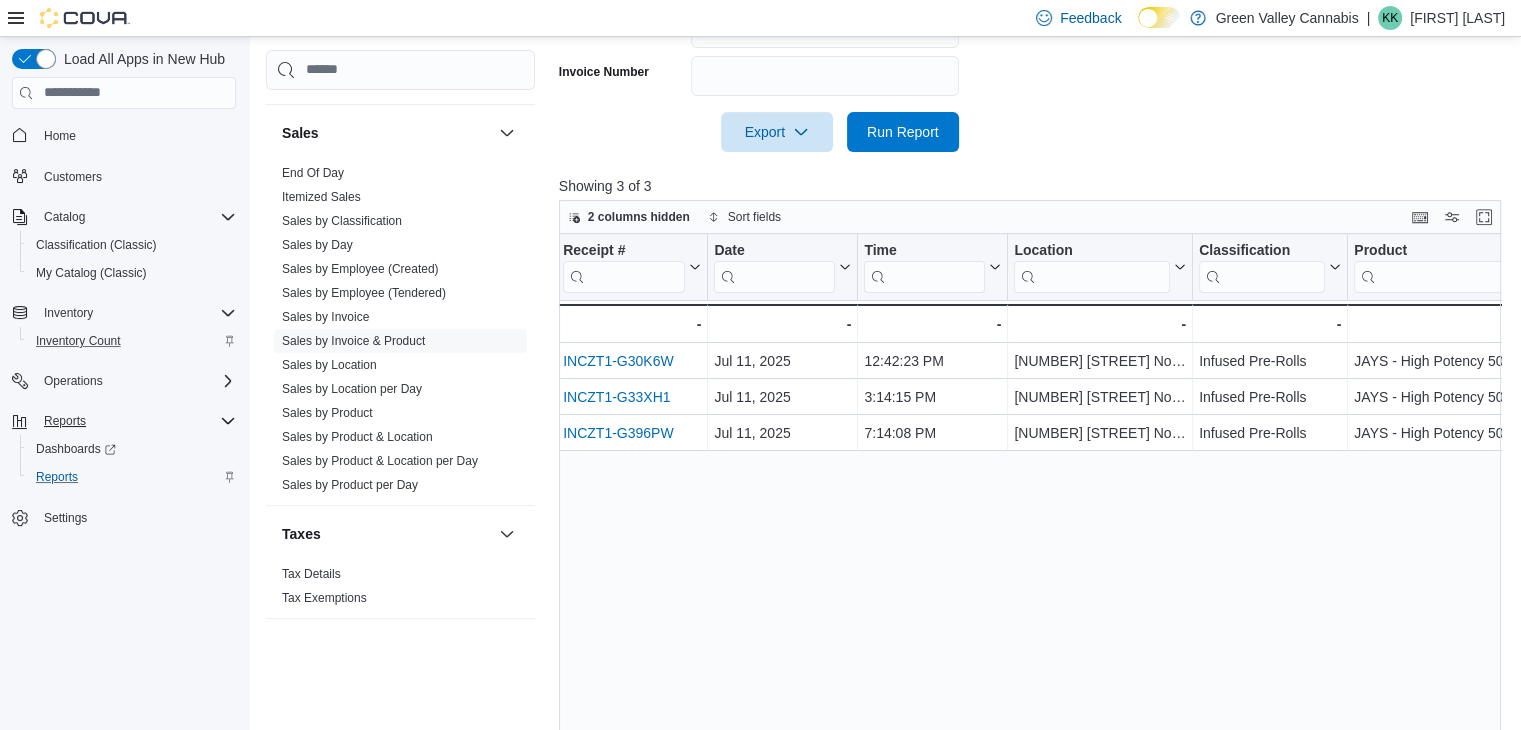 scroll, scrollTop: 0, scrollLeft: 0, axis: both 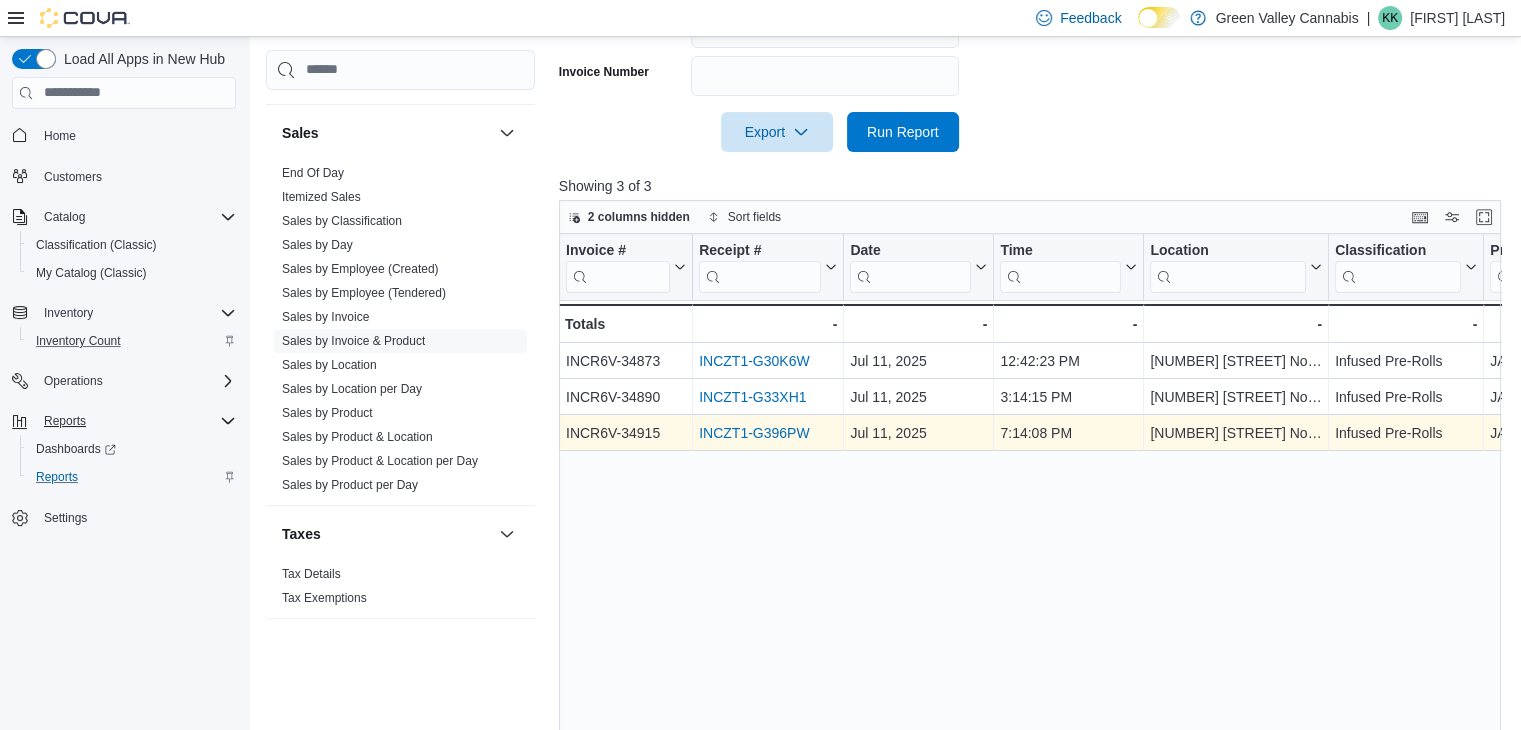 click on "INCZT1-G396PW" at bounding box center [754, 433] 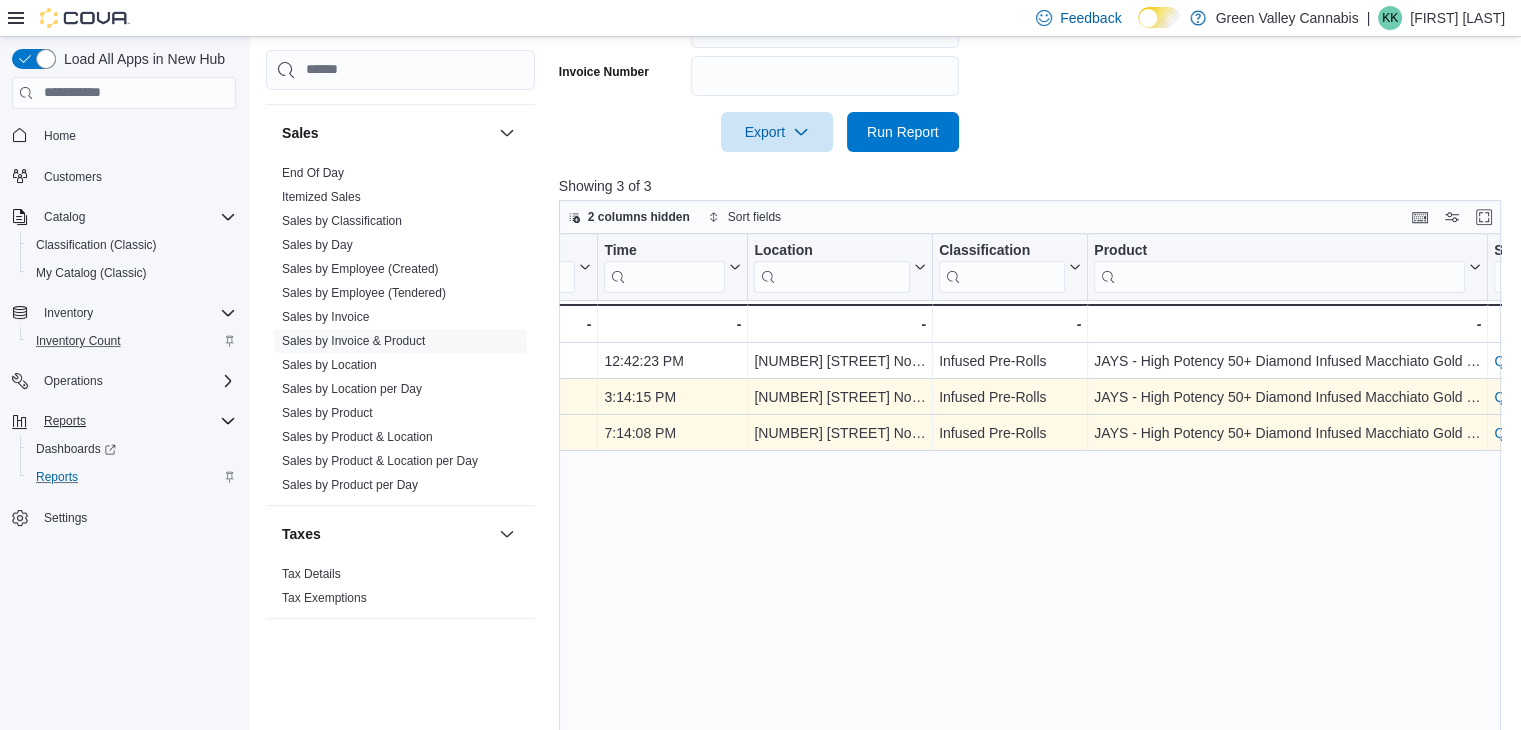 scroll, scrollTop: 0, scrollLeft: 0, axis: both 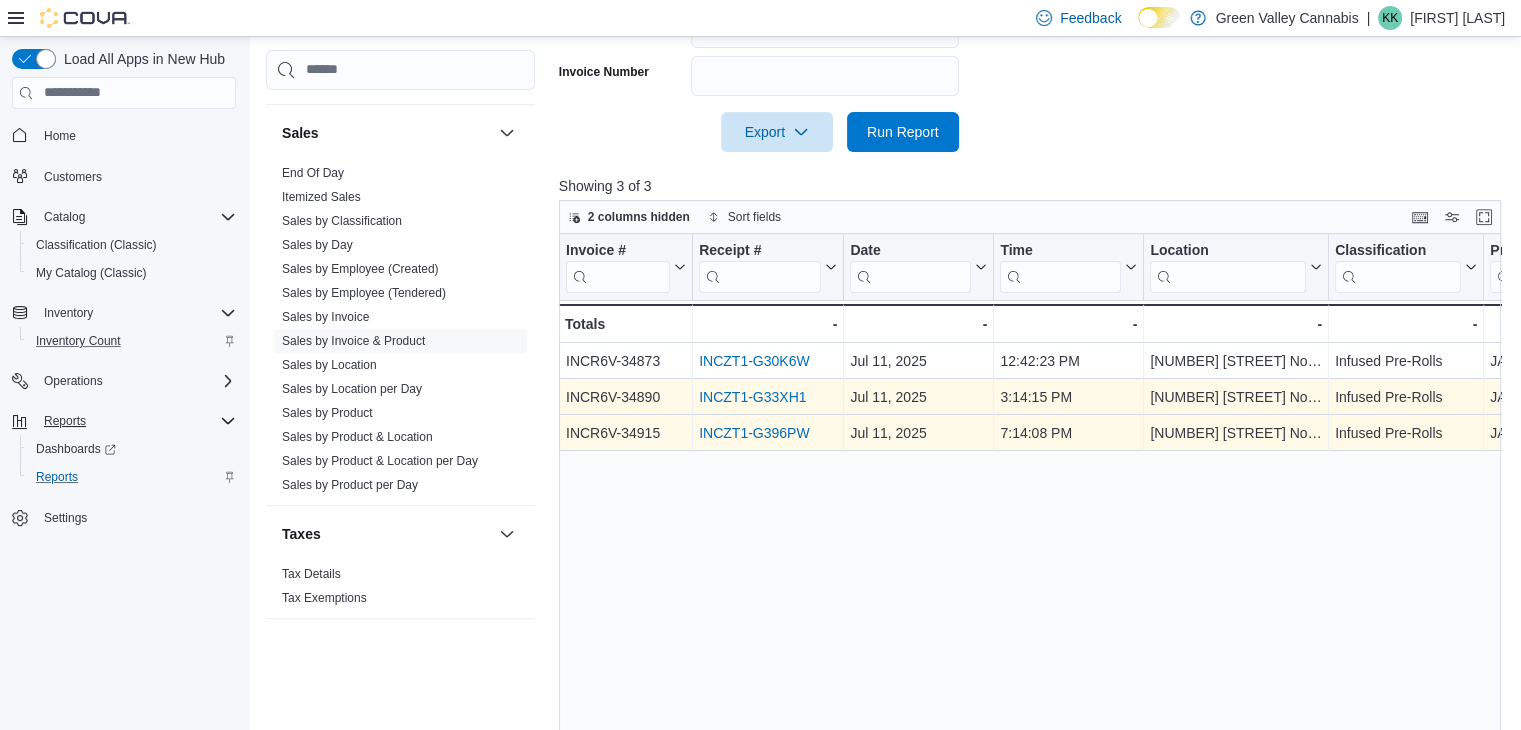 click on "INCZT1-G33XH1" at bounding box center [752, 397] 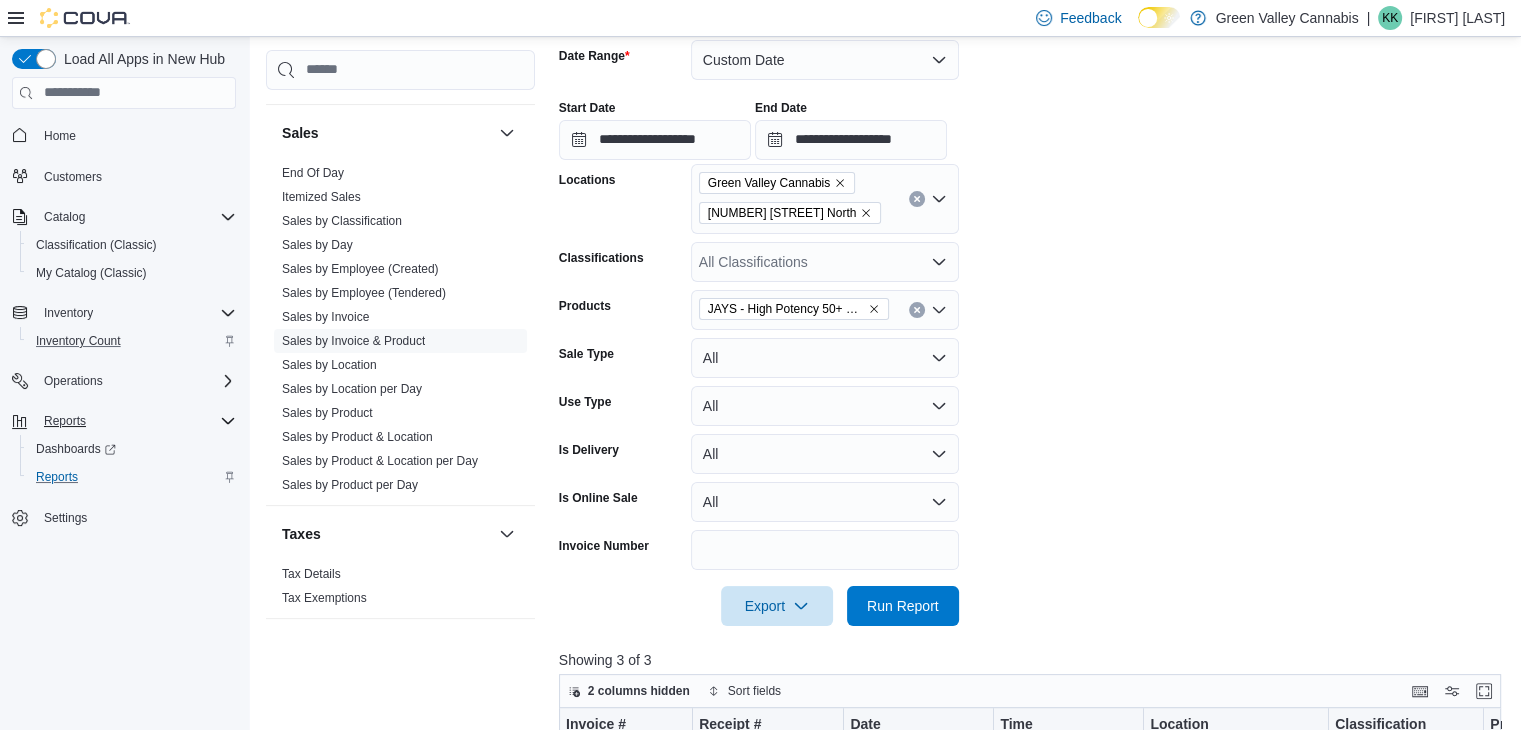 scroll, scrollTop: 308, scrollLeft: 0, axis: vertical 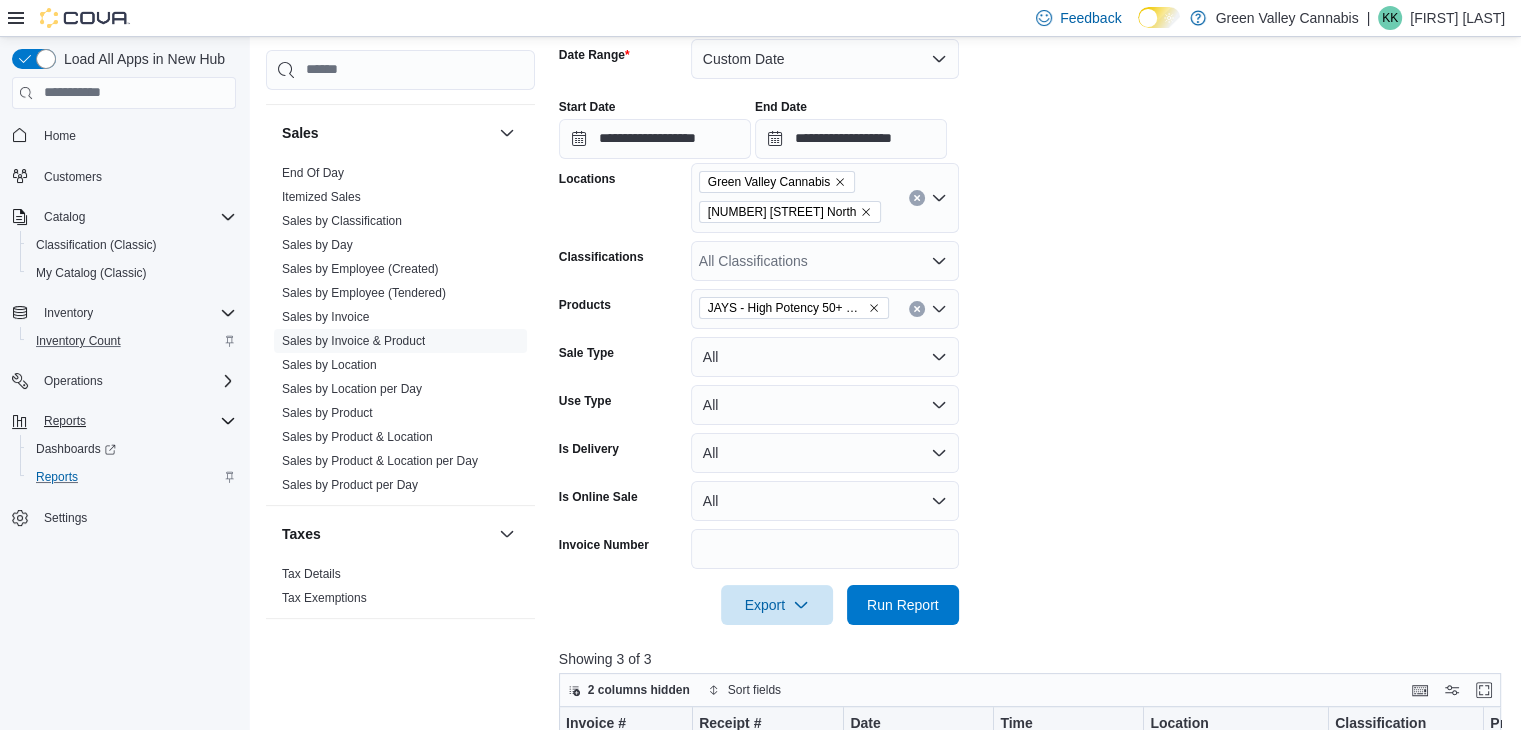 click at bounding box center (917, 309) 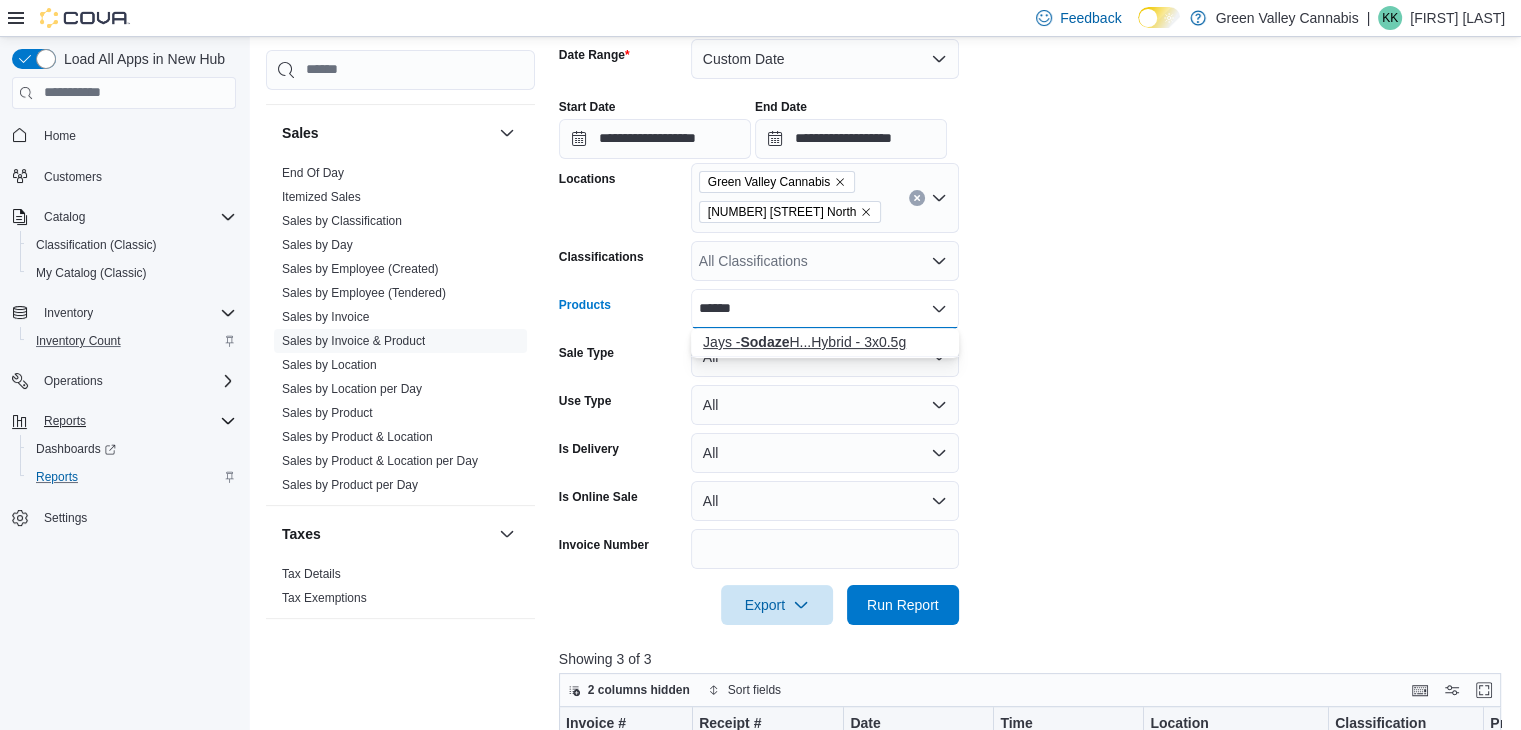 type on "******" 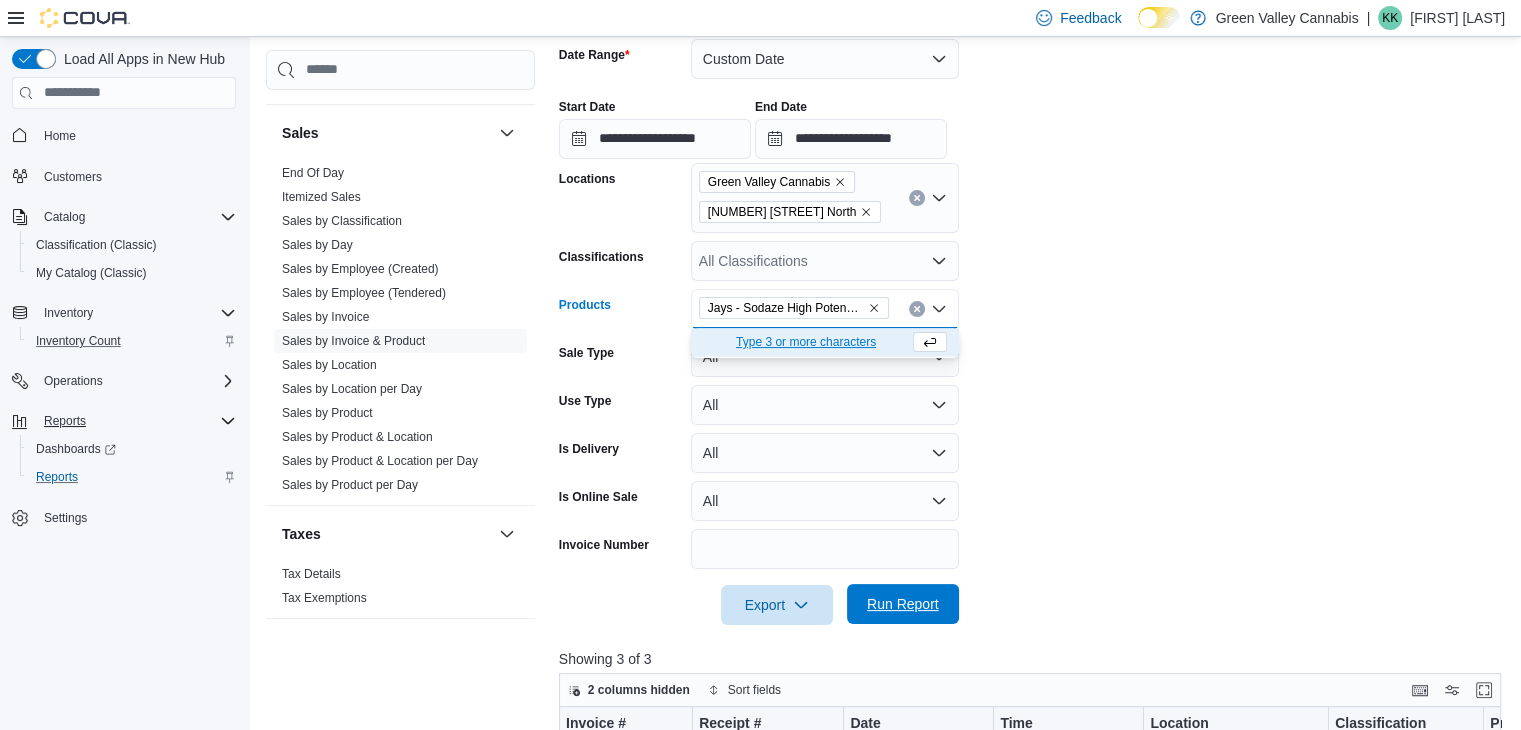click on "Run Report" at bounding box center [903, 604] 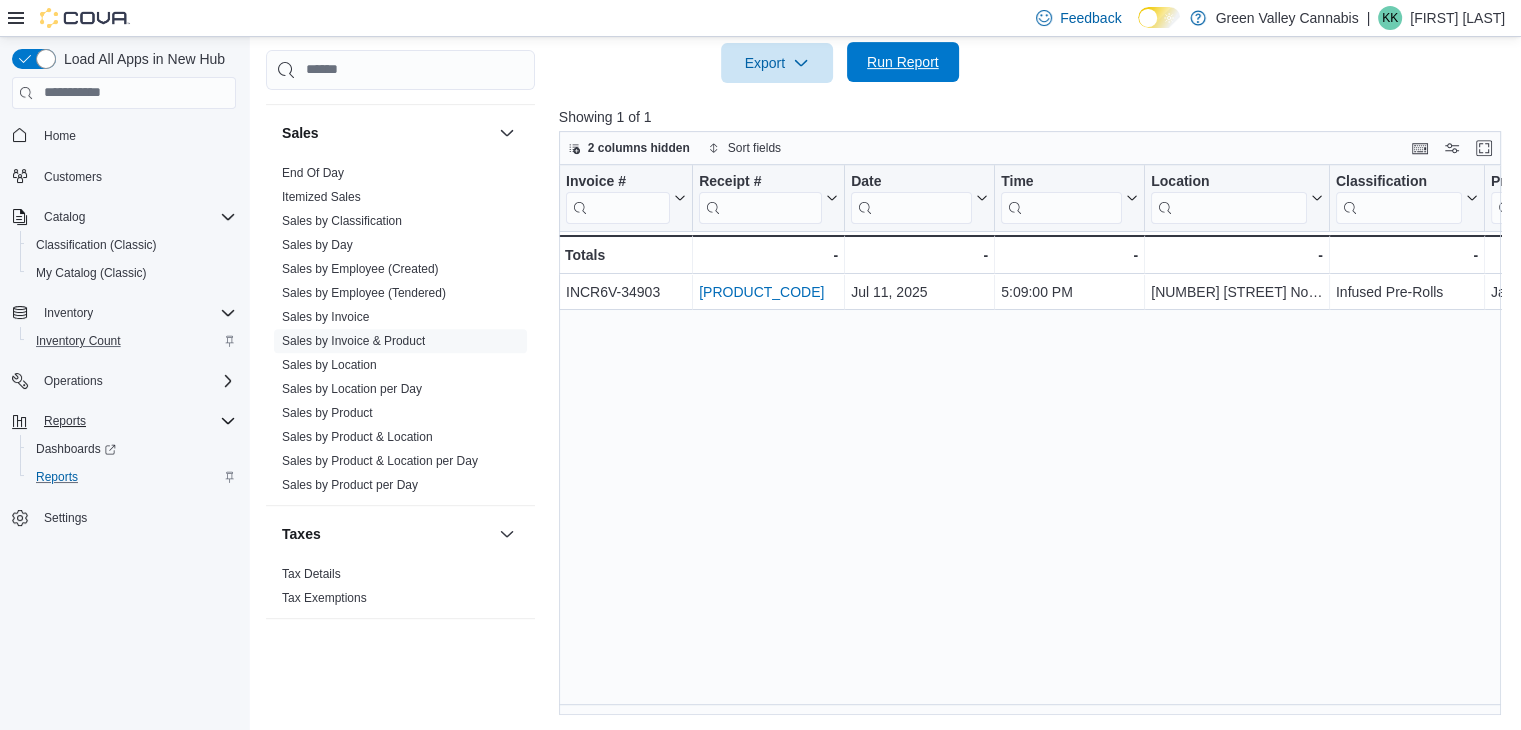 scroll, scrollTop: 849, scrollLeft: 0, axis: vertical 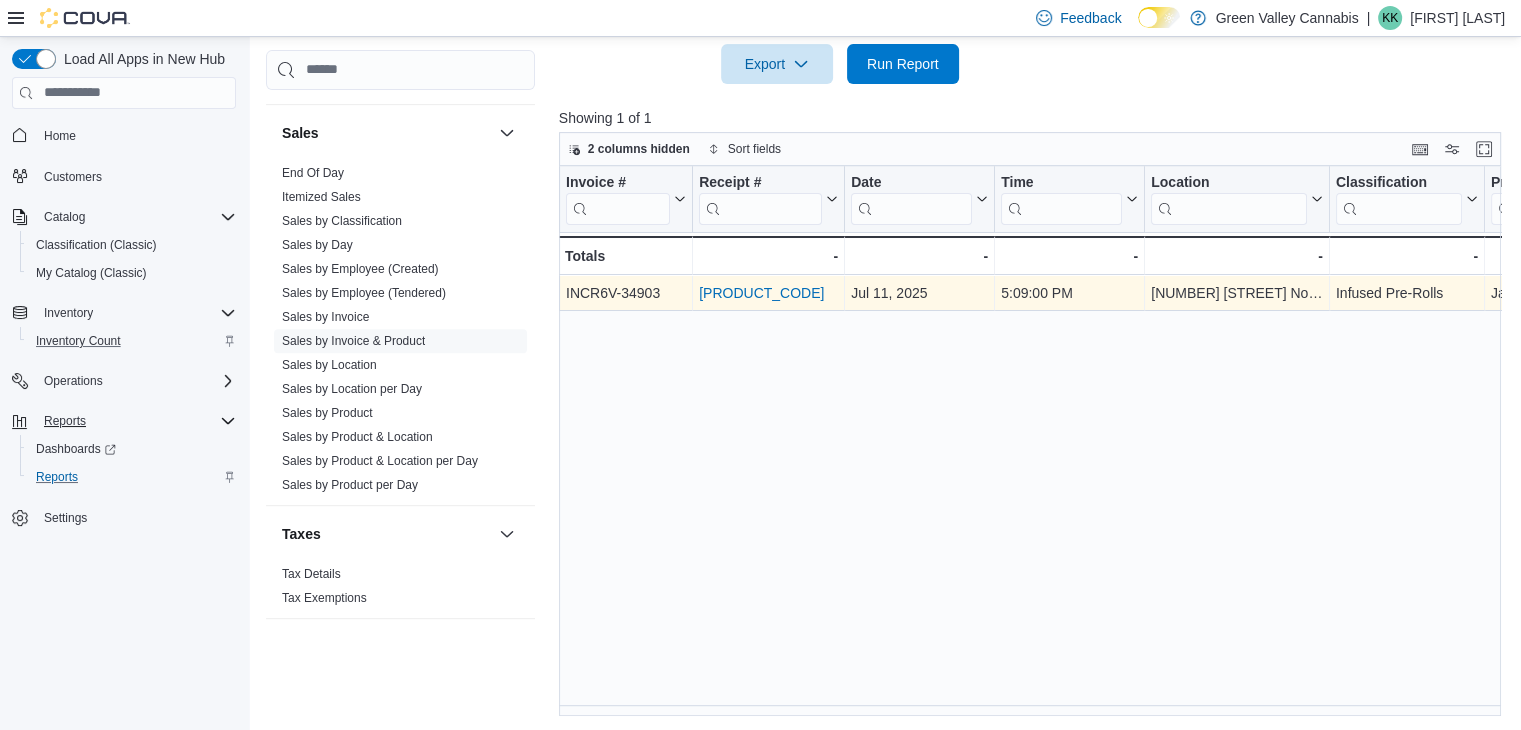 click on "INCZT1-G36NNM" at bounding box center [761, 293] 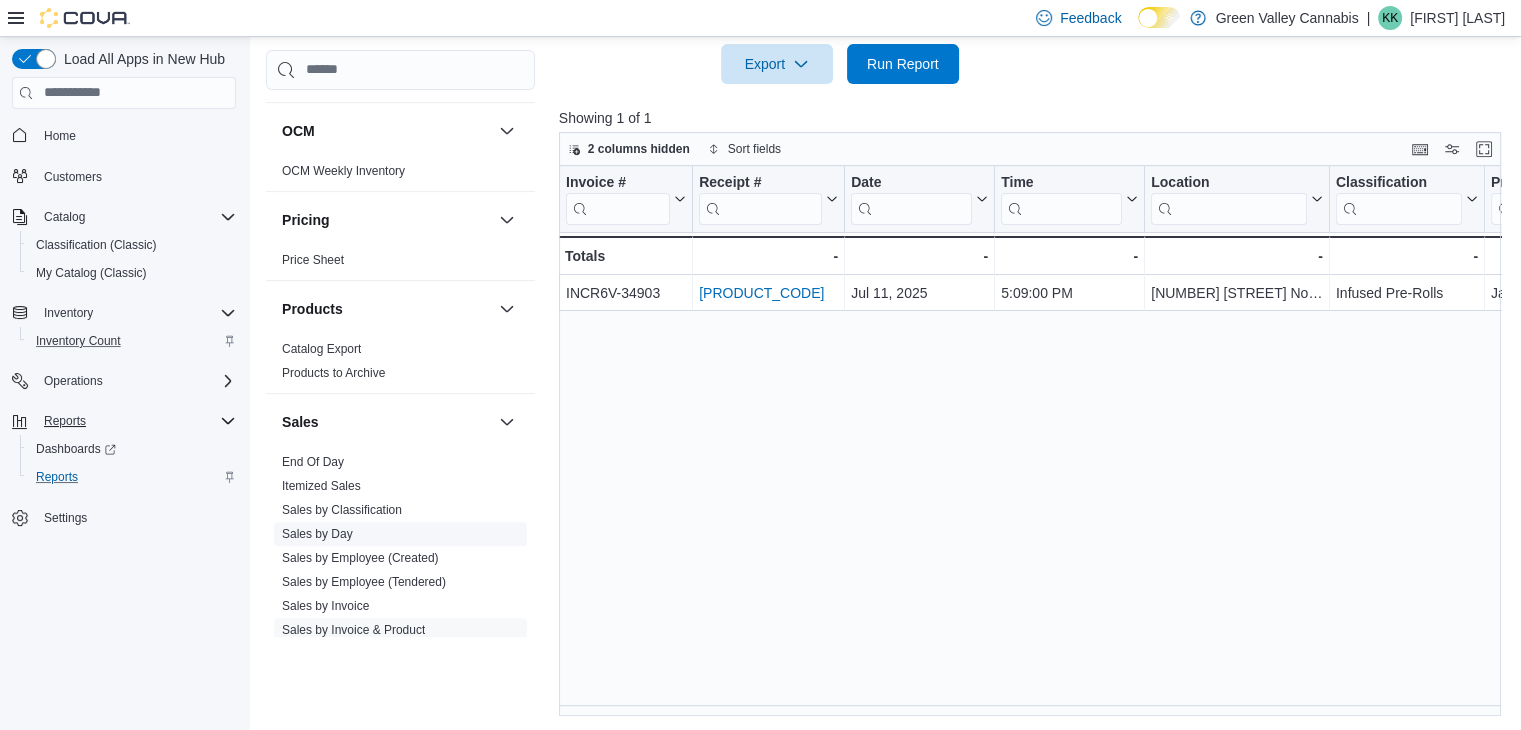 scroll, scrollTop: 659, scrollLeft: 0, axis: vertical 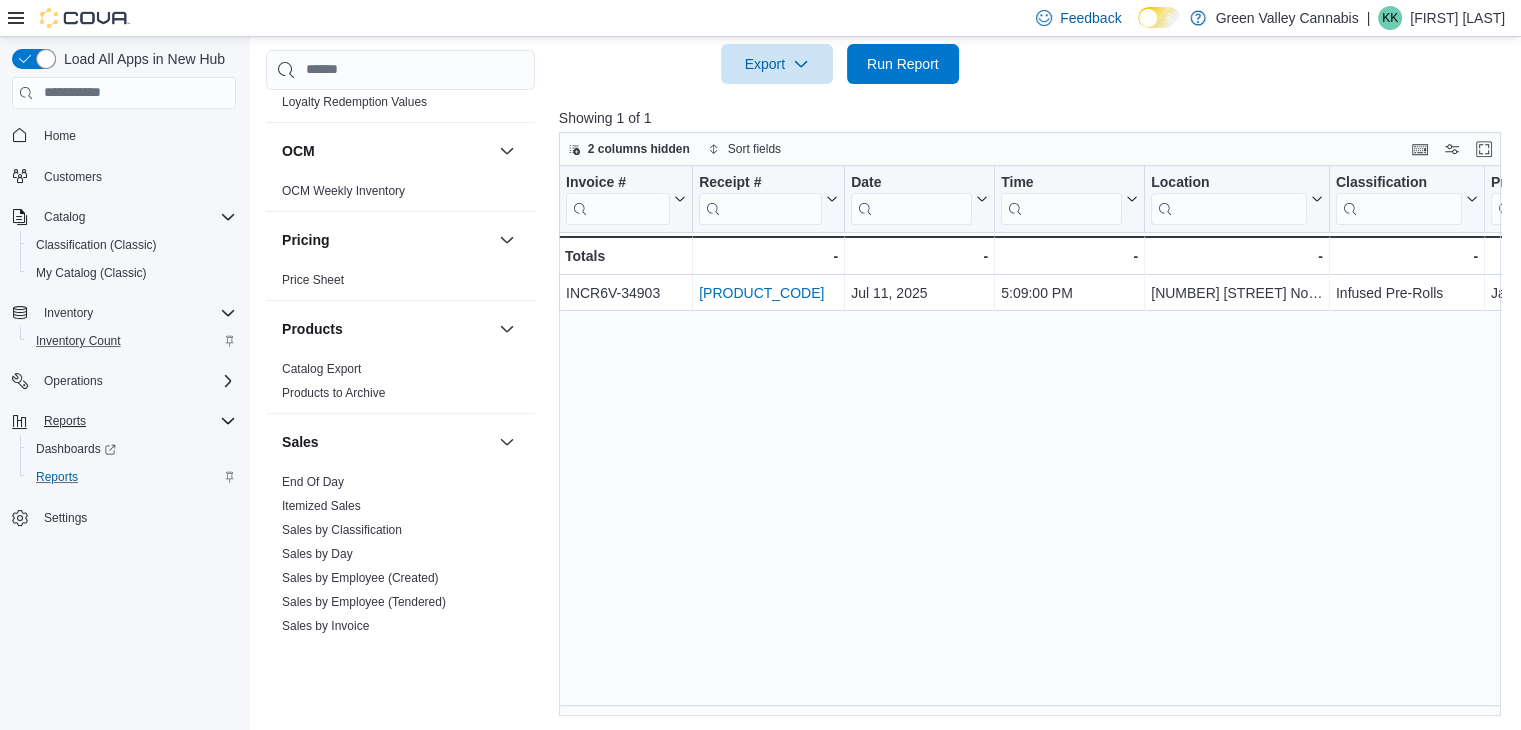click on "Invoice # Click to view column header actions Receipt # Click to view column header actions Date Click to view column header actions Time Click to view column header actions Location Click to view column header actions Classification Click to view column header actions Product Click to view column header actions SKU Click to view column header actions Type Click to view column header actions Delivery Click to view column header actions Online Click to view column header actions Gift Cards Click to view column header actions Gross Sales Click to view column header actions Subtotal Click to view column header actions Total Tax Click to view column header actions Total Cost Click to view column header actions Gross Profit Click to view column header actions Gross Margin Click to view column header actions Total Discount Click to view column header actions Tendered By Click to view column header actions Created By Click to view column header actions Sale Override By Click to view column header actions Customer -" at bounding box center (1035, 441) 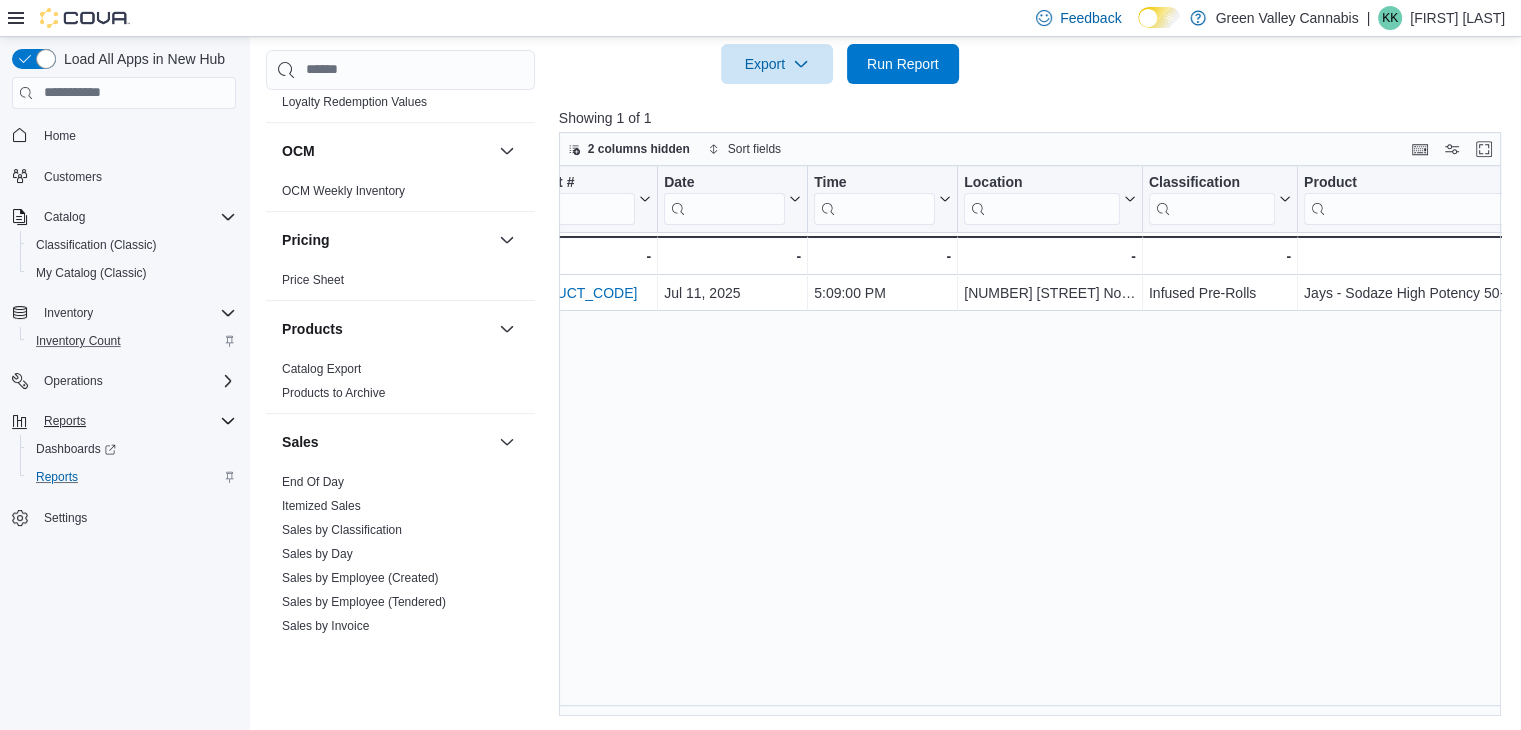scroll, scrollTop: 0, scrollLeft: 0, axis: both 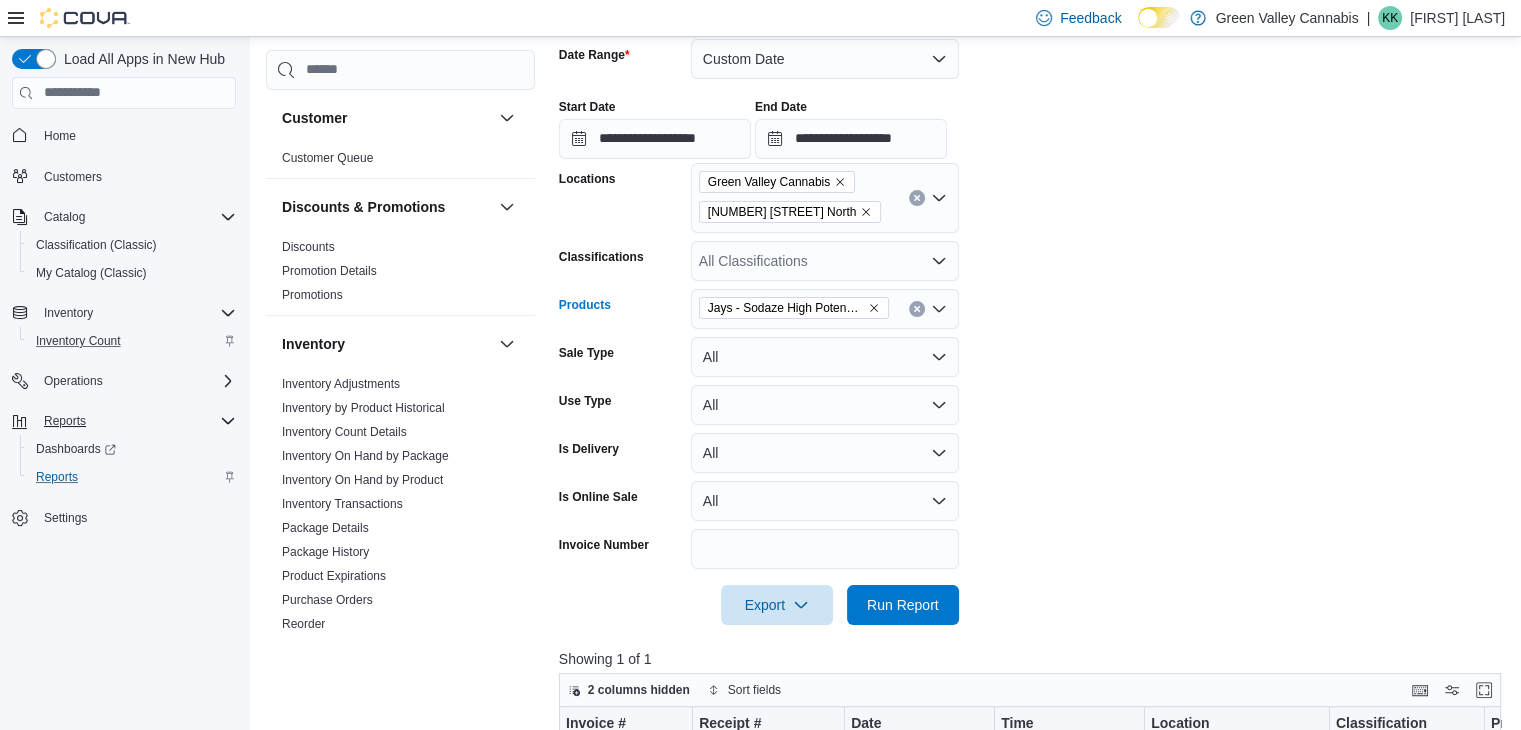 click at bounding box center (917, 309) 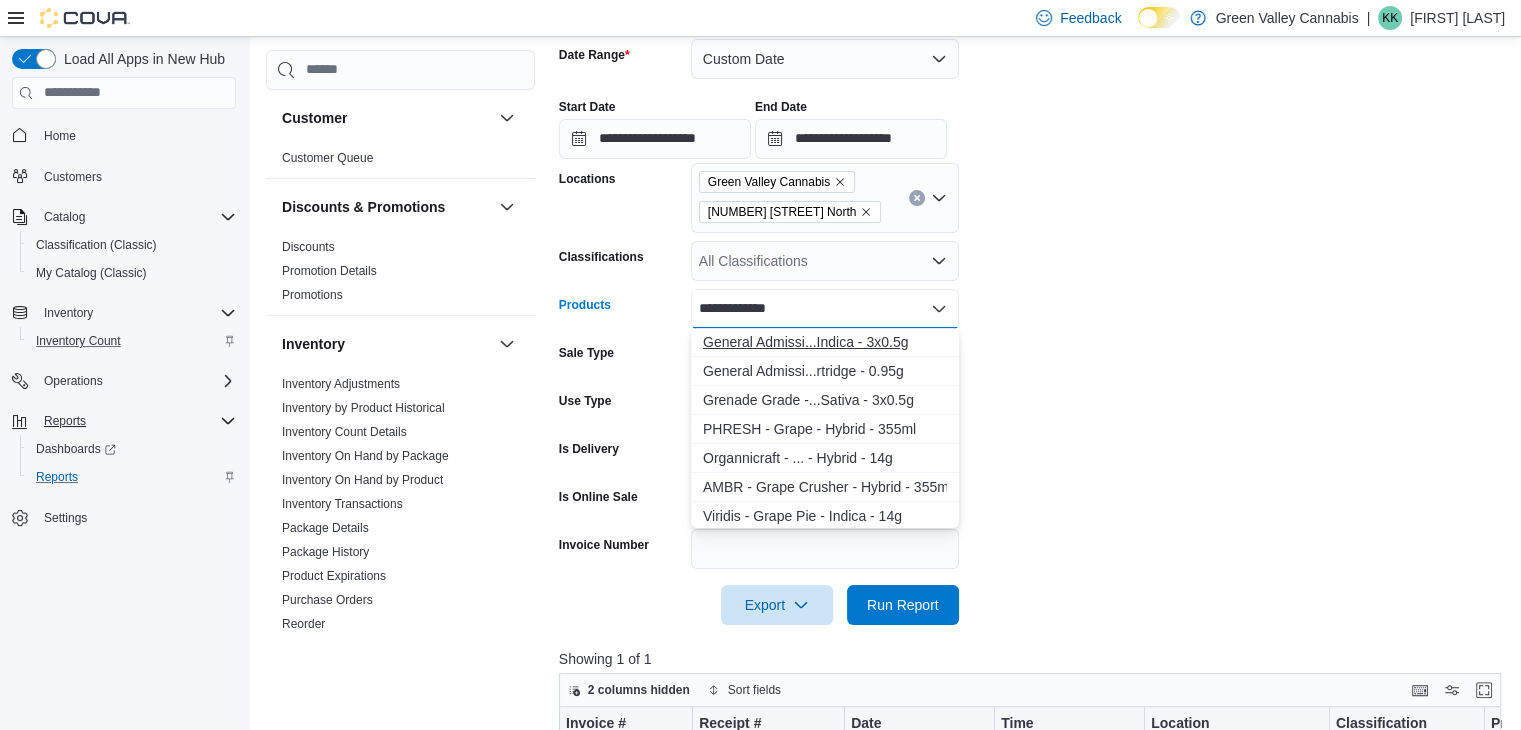 type on "**********" 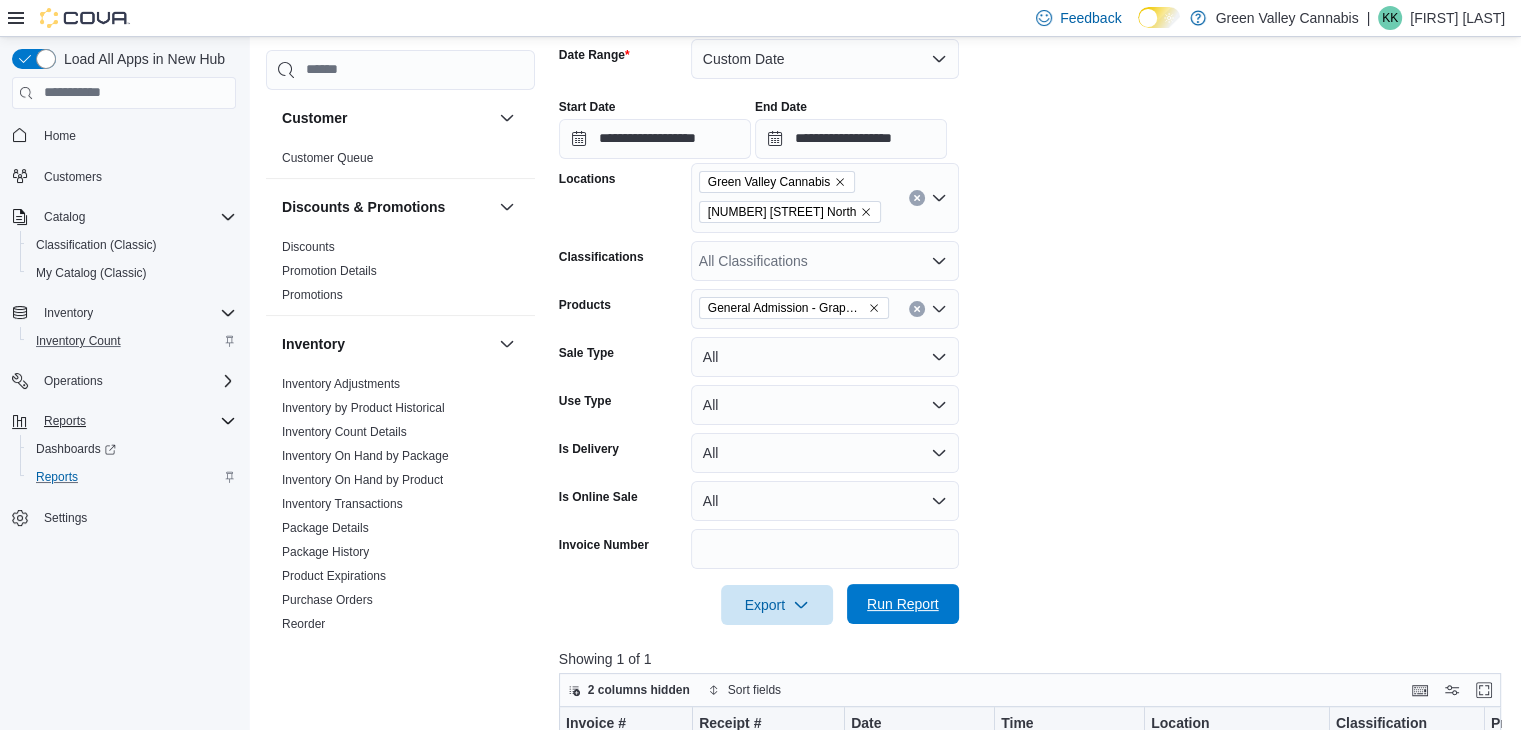click on "Run Report" at bounding box center [903, 604] 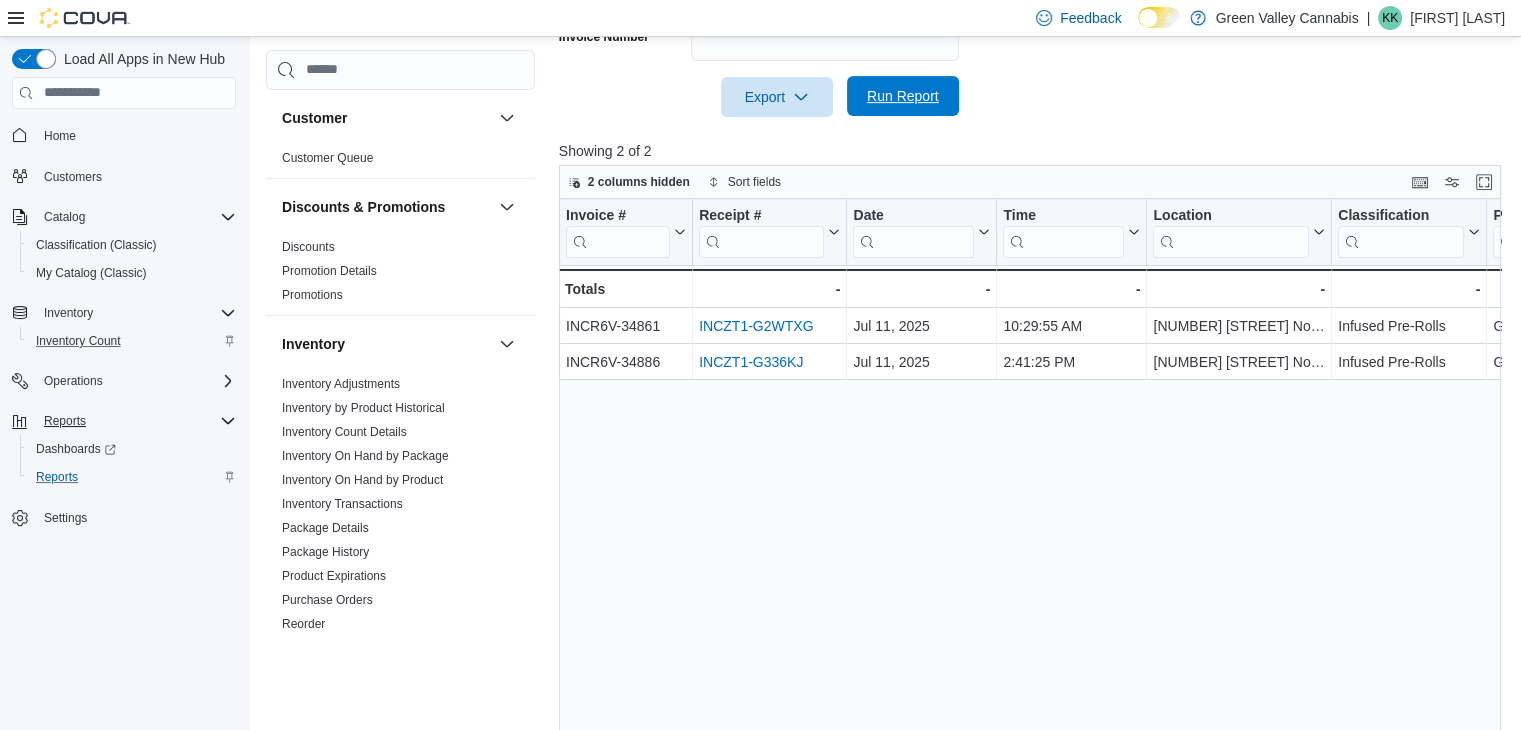 scroll, scrollTop: 815, scrollLeft: 0, axis: vertical 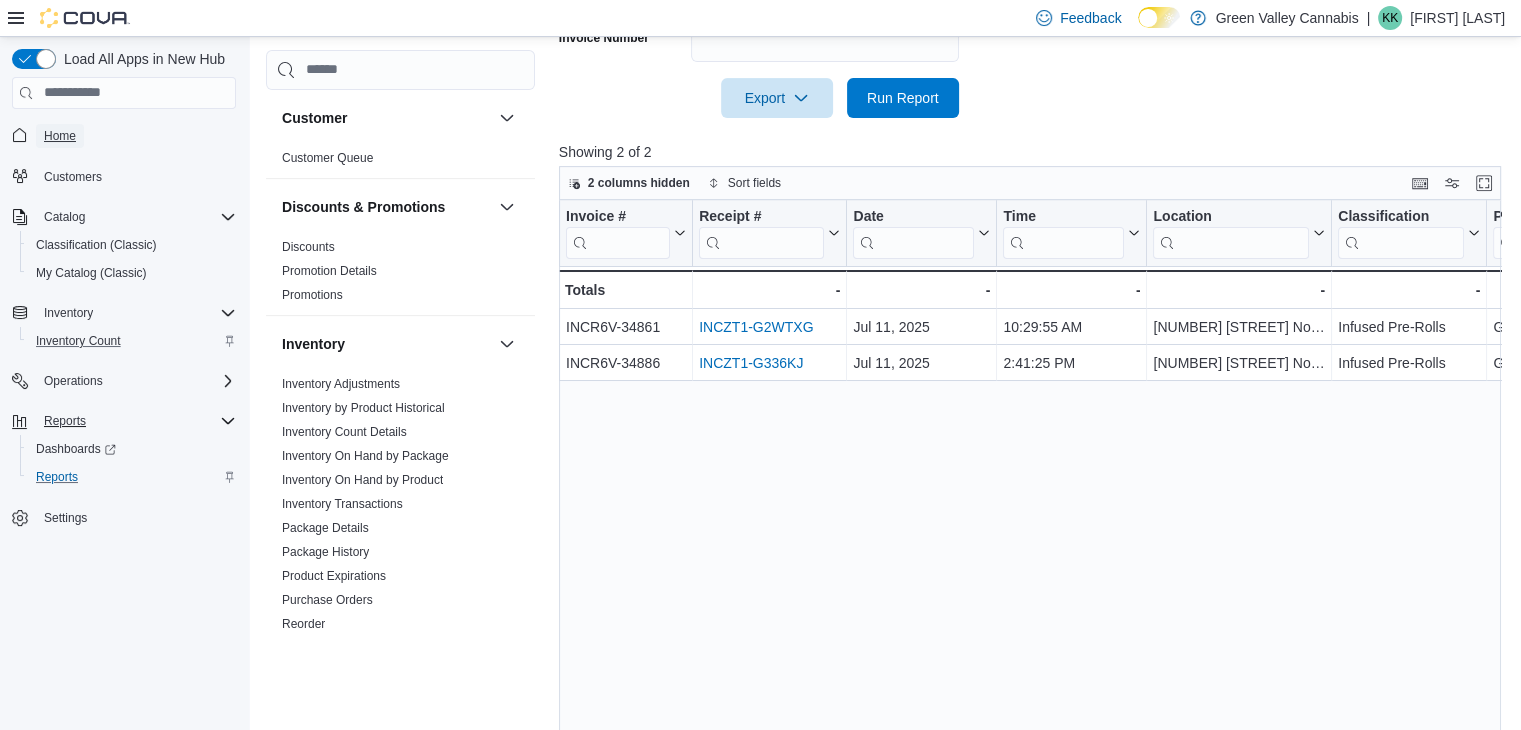 click on "Home" at bounding box center (60, 136) 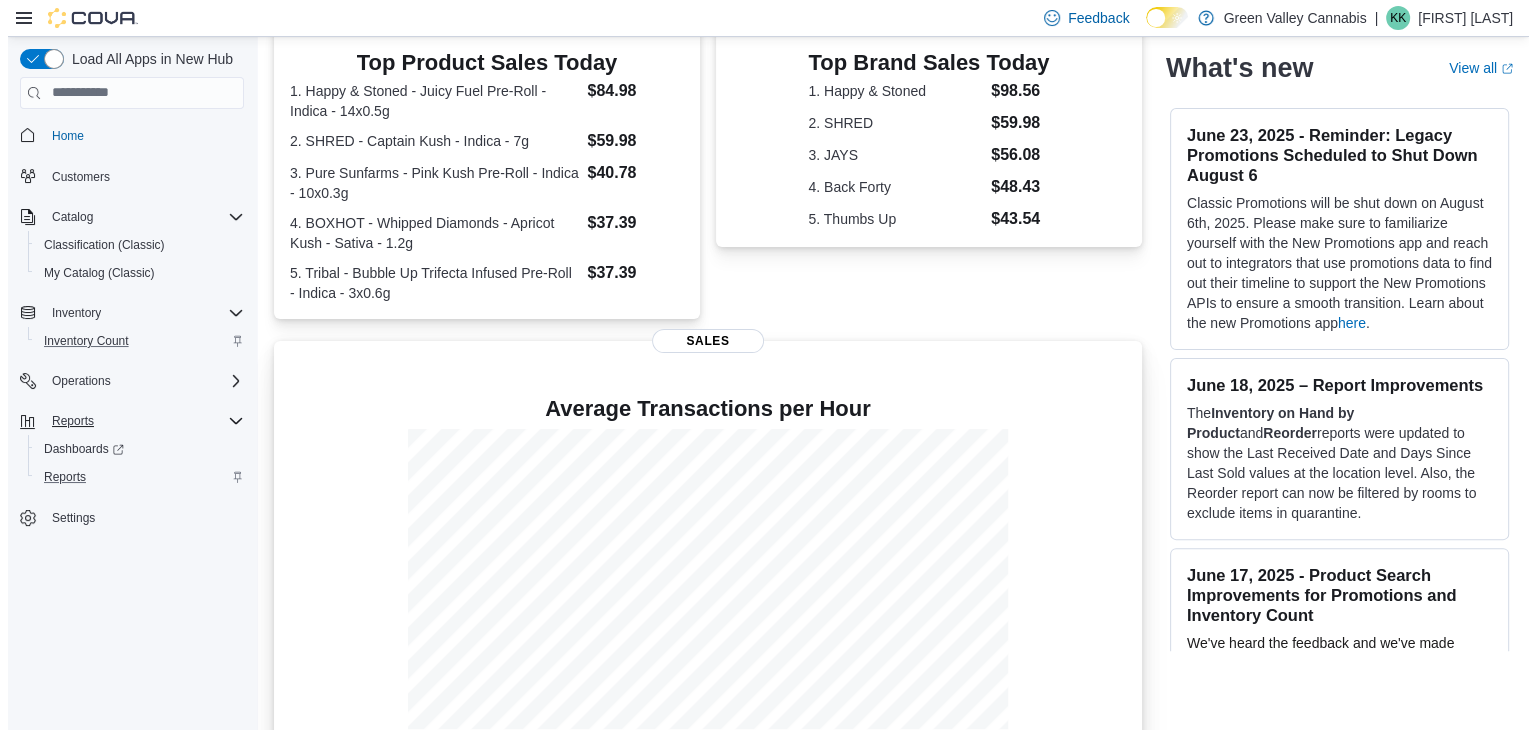 scroll, scrollTop: 0, scrollLeft: 0, axis: both 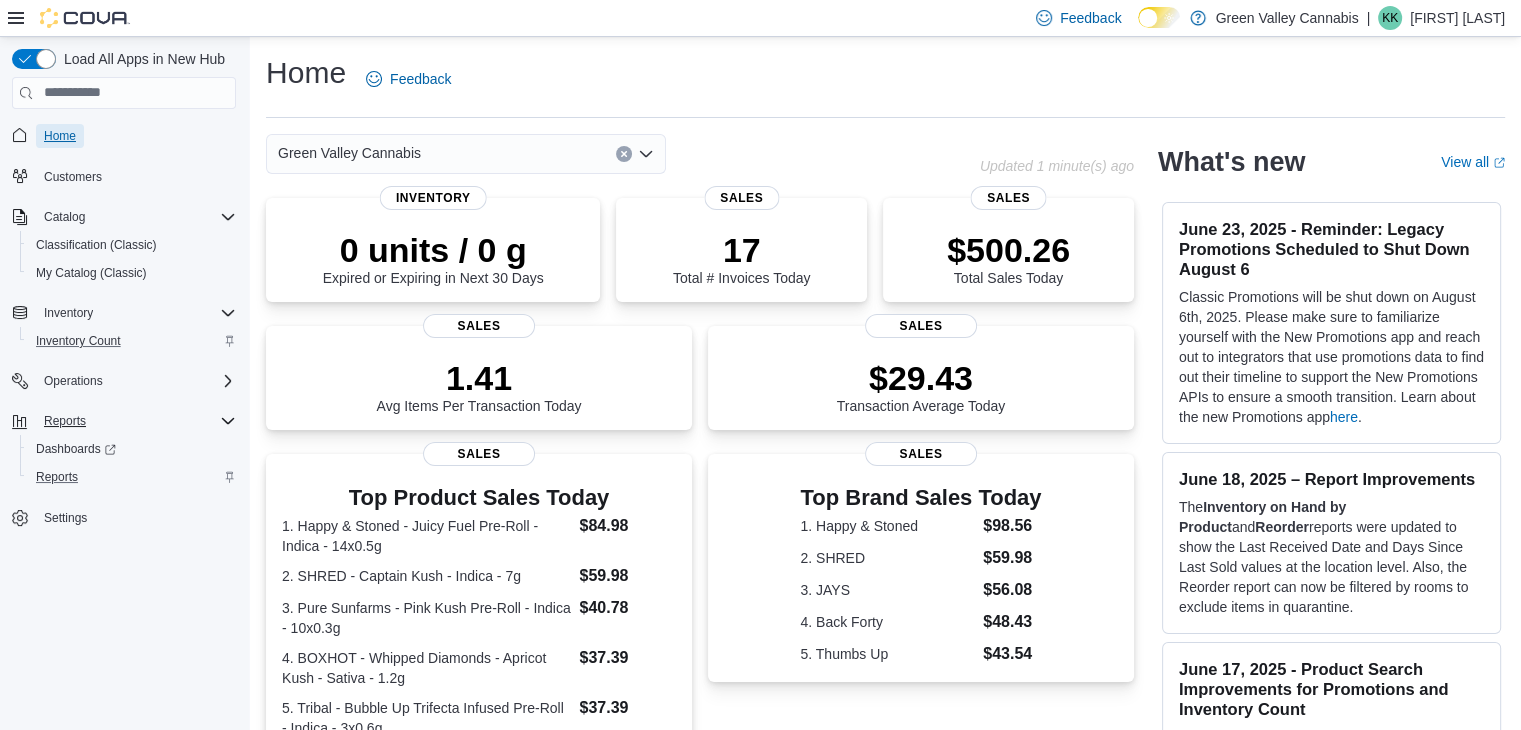 click on "Home" at bounding box center [60, 136] 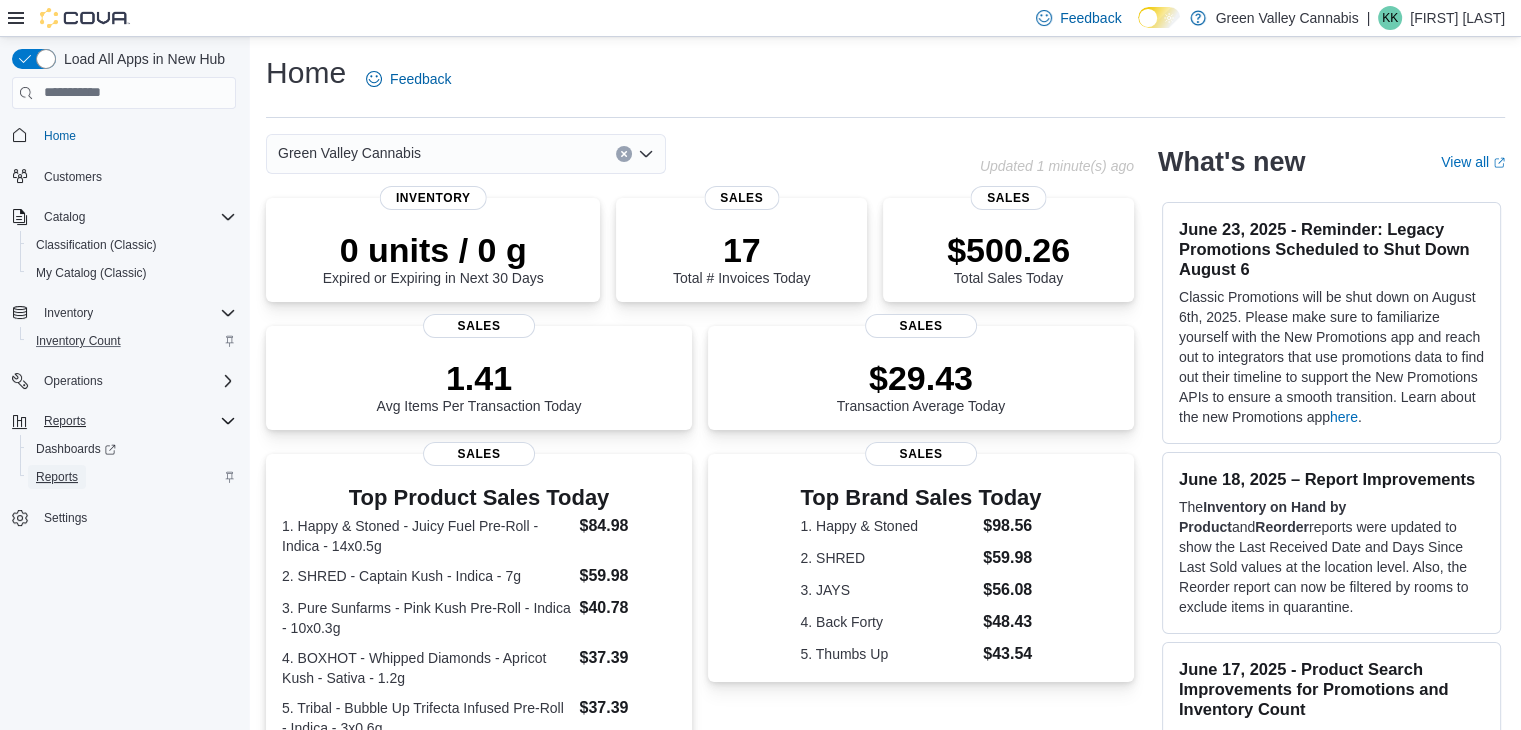 click on "Reports" at bounding box center (57, 477) 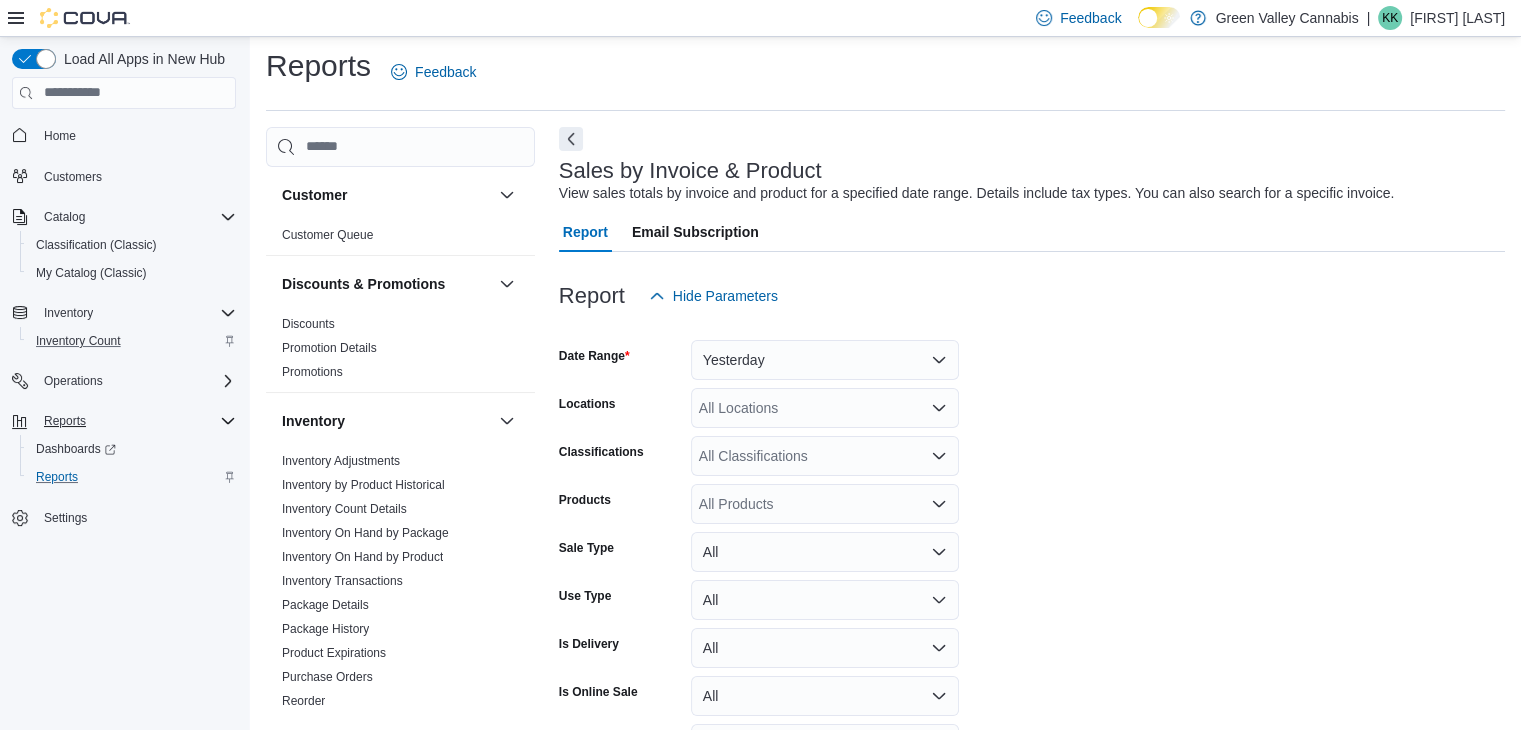 scroll, scrollTop: 46, scrollLeft: 0, axis: vertical 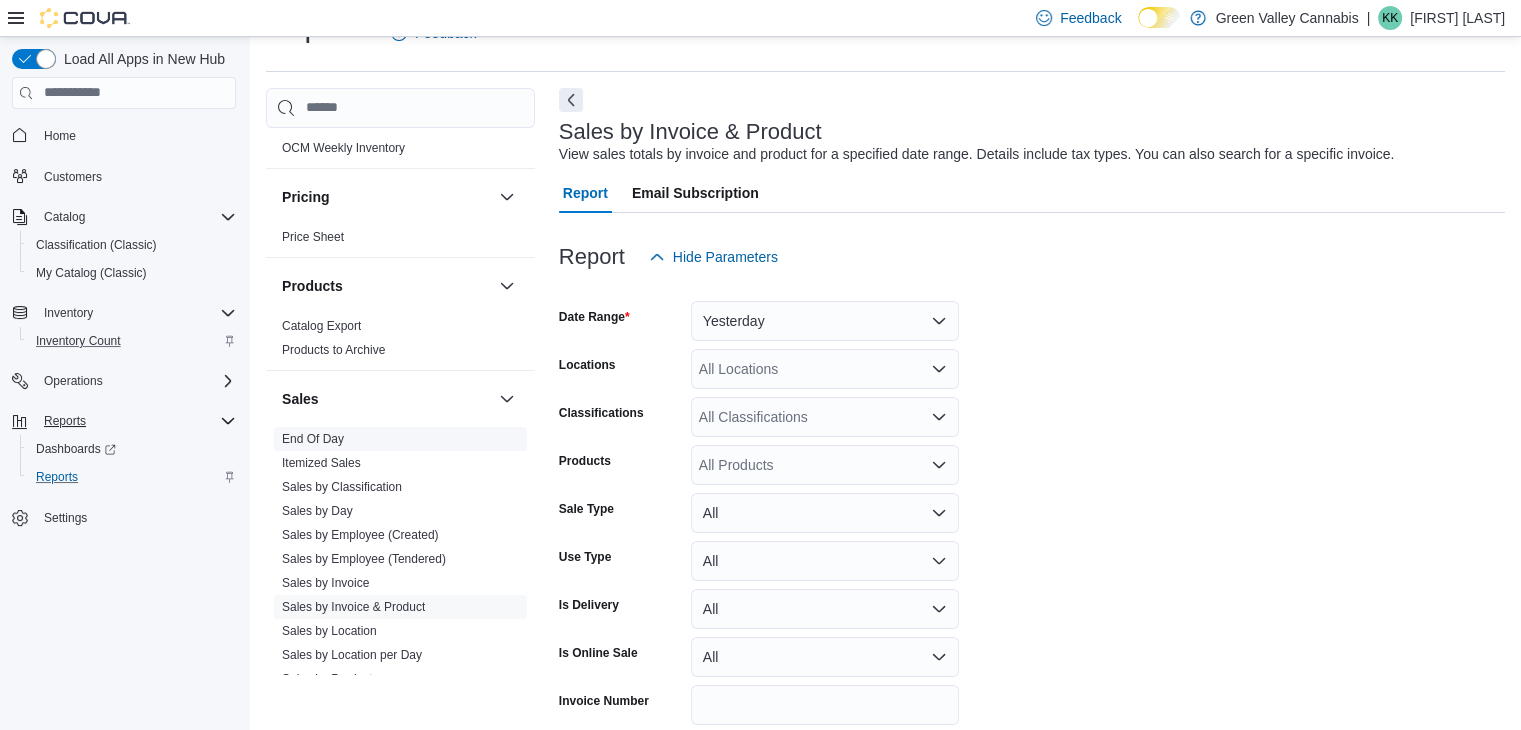 click on "End Of Day" at bounding box center [313, 439] 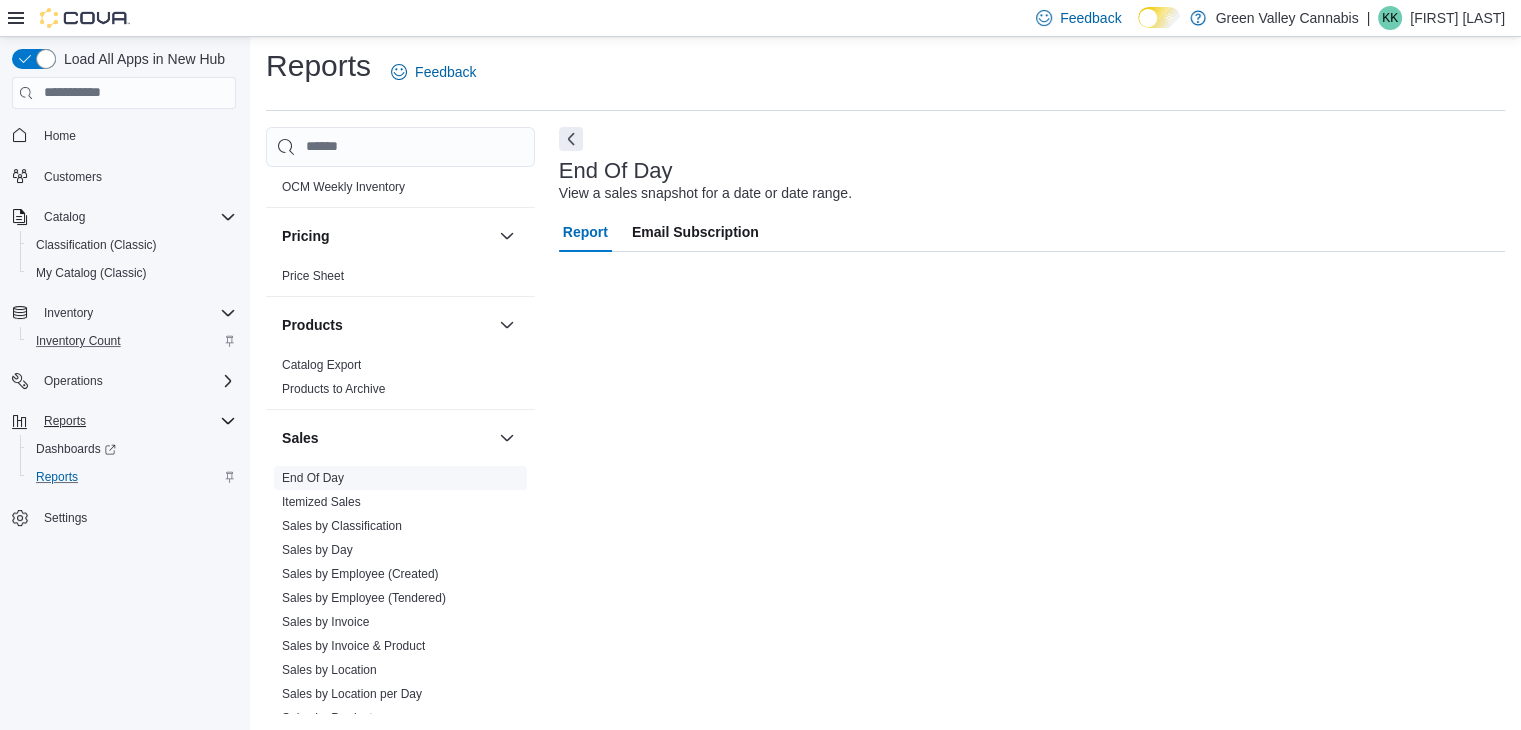 scroll, scrollTop: 7, scrollLeft: 0, axis: vertical 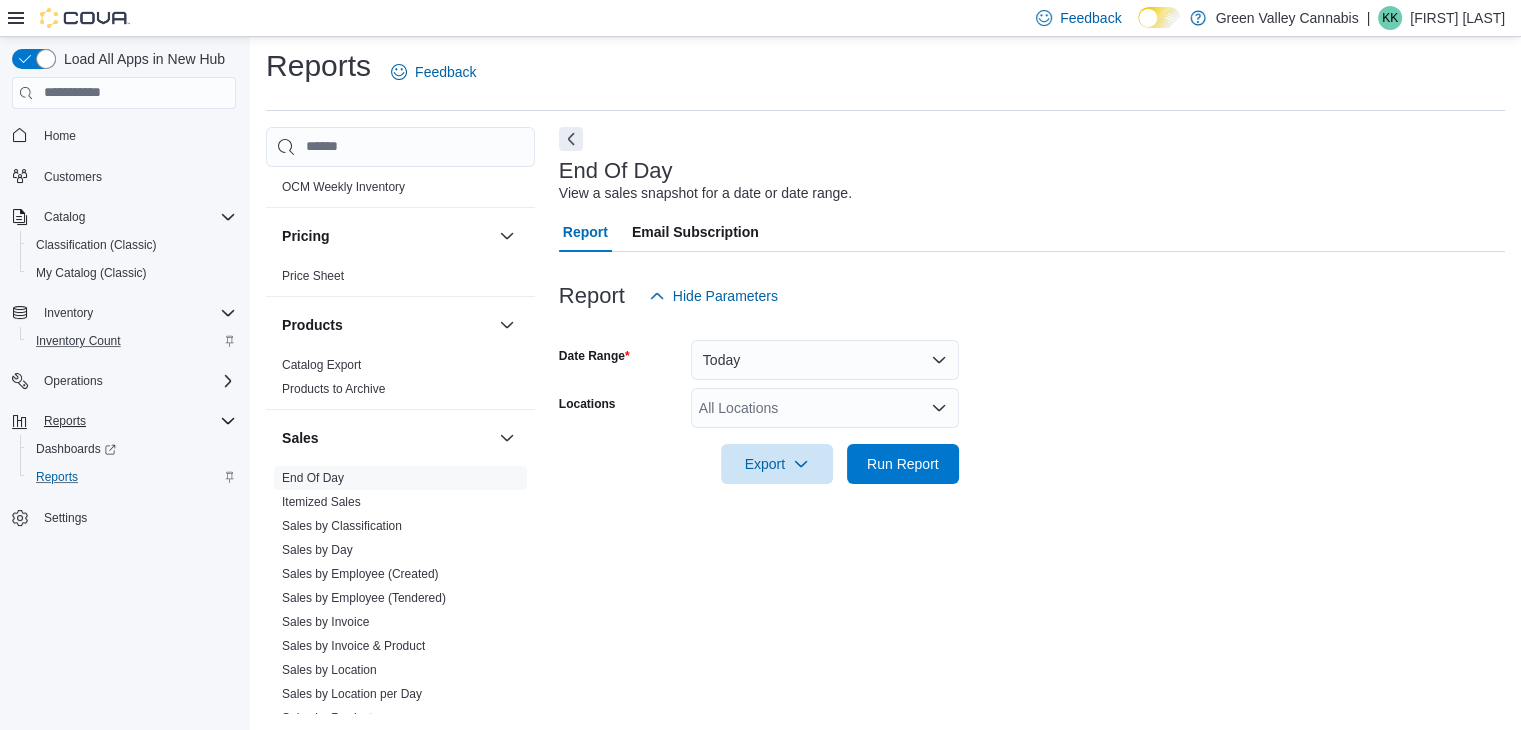 click at bounding box center [1032, 496] 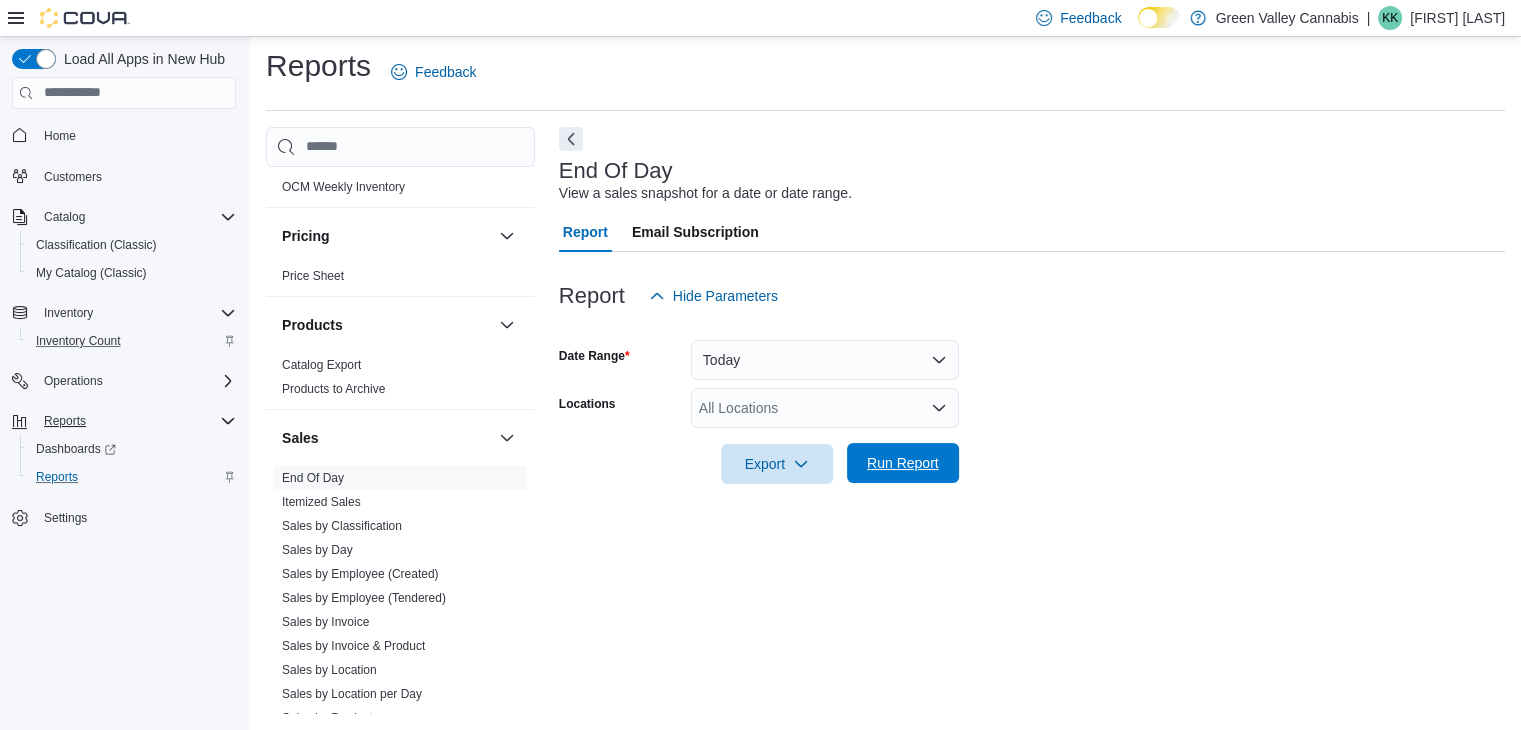 click on "Run Report" at bounding box center [903, 463] 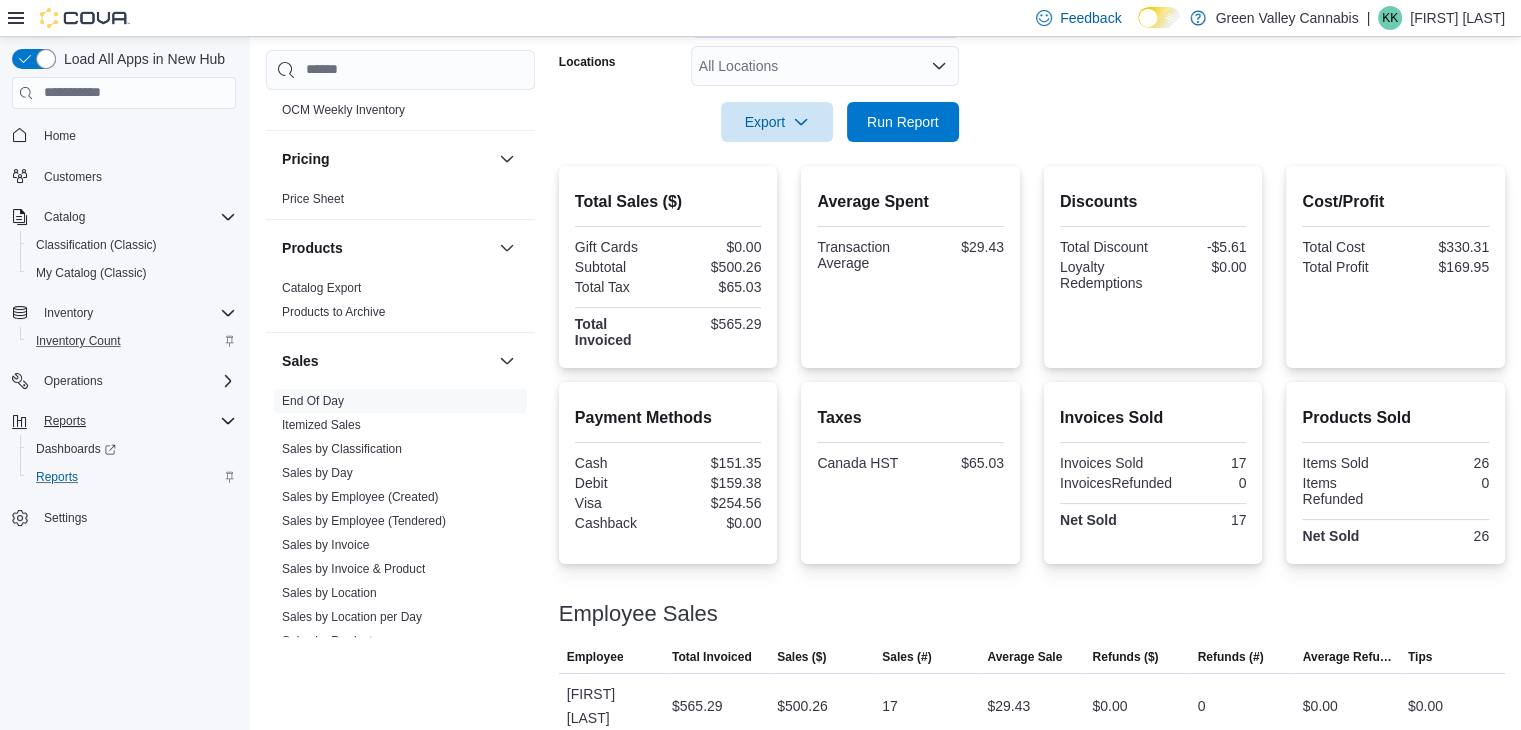 scroll, scrollTop: 348, scrollLeft: 0, axis: vertical 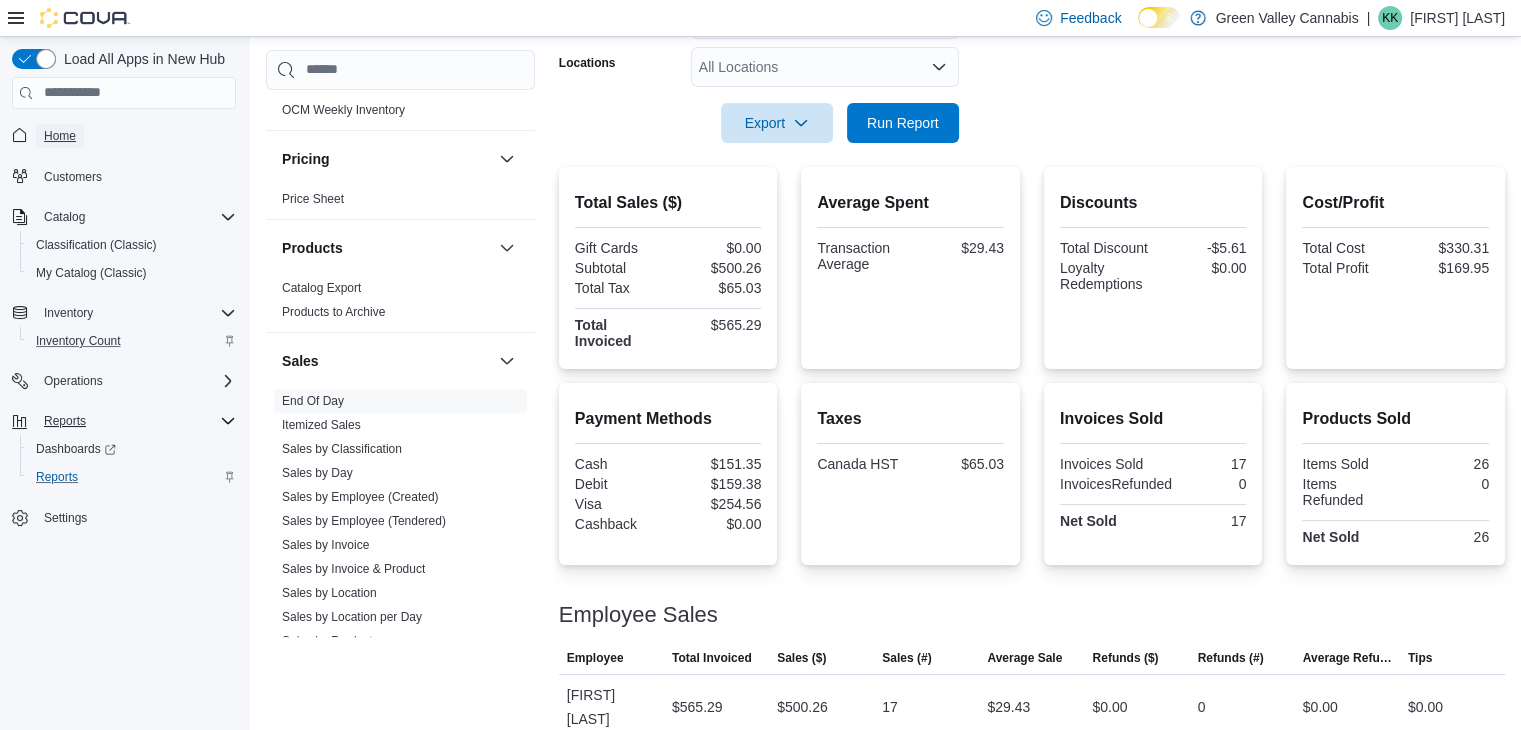 click on "Home" at bounding box center (60, 136) 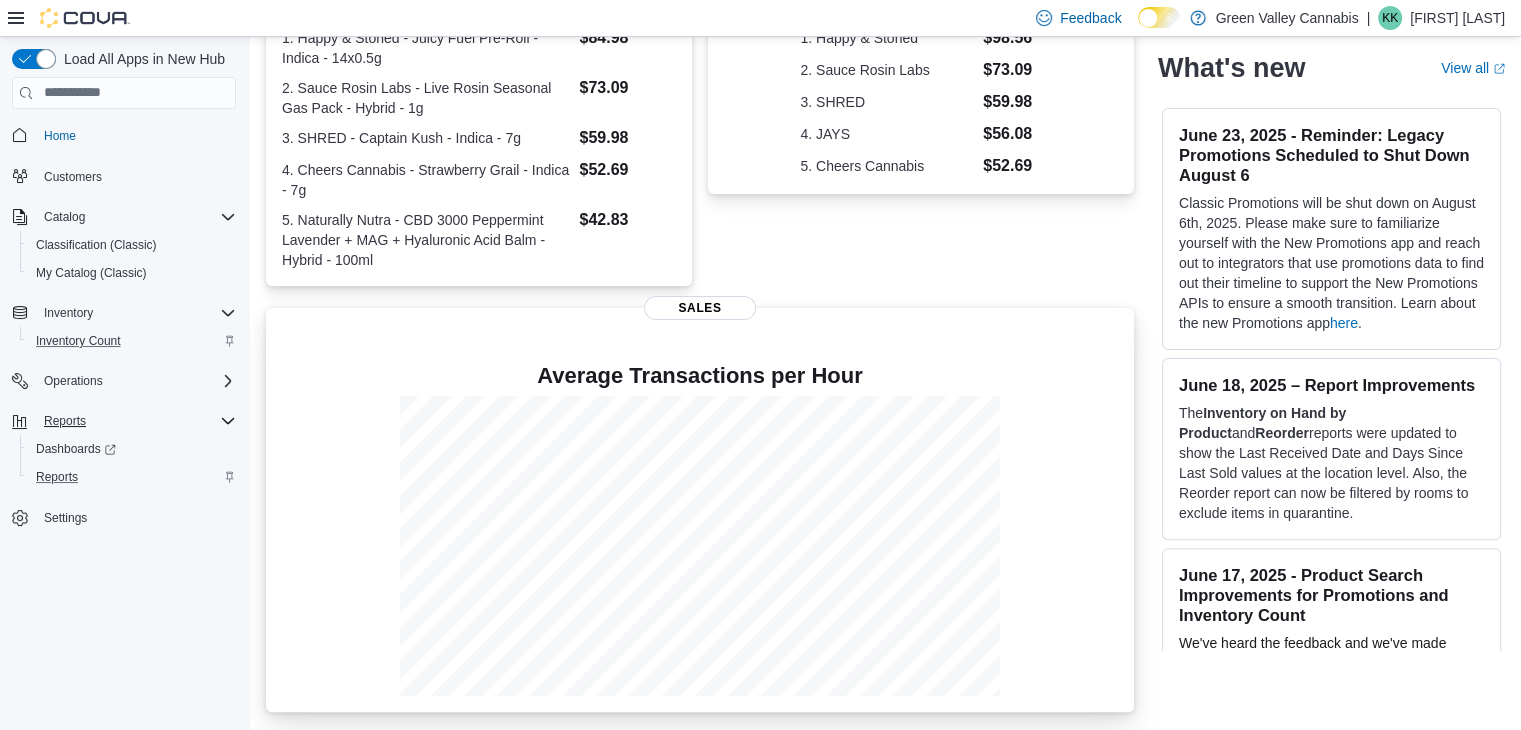 scroll, scrollTop: 492, scrollLeft: 0, axis: vertical 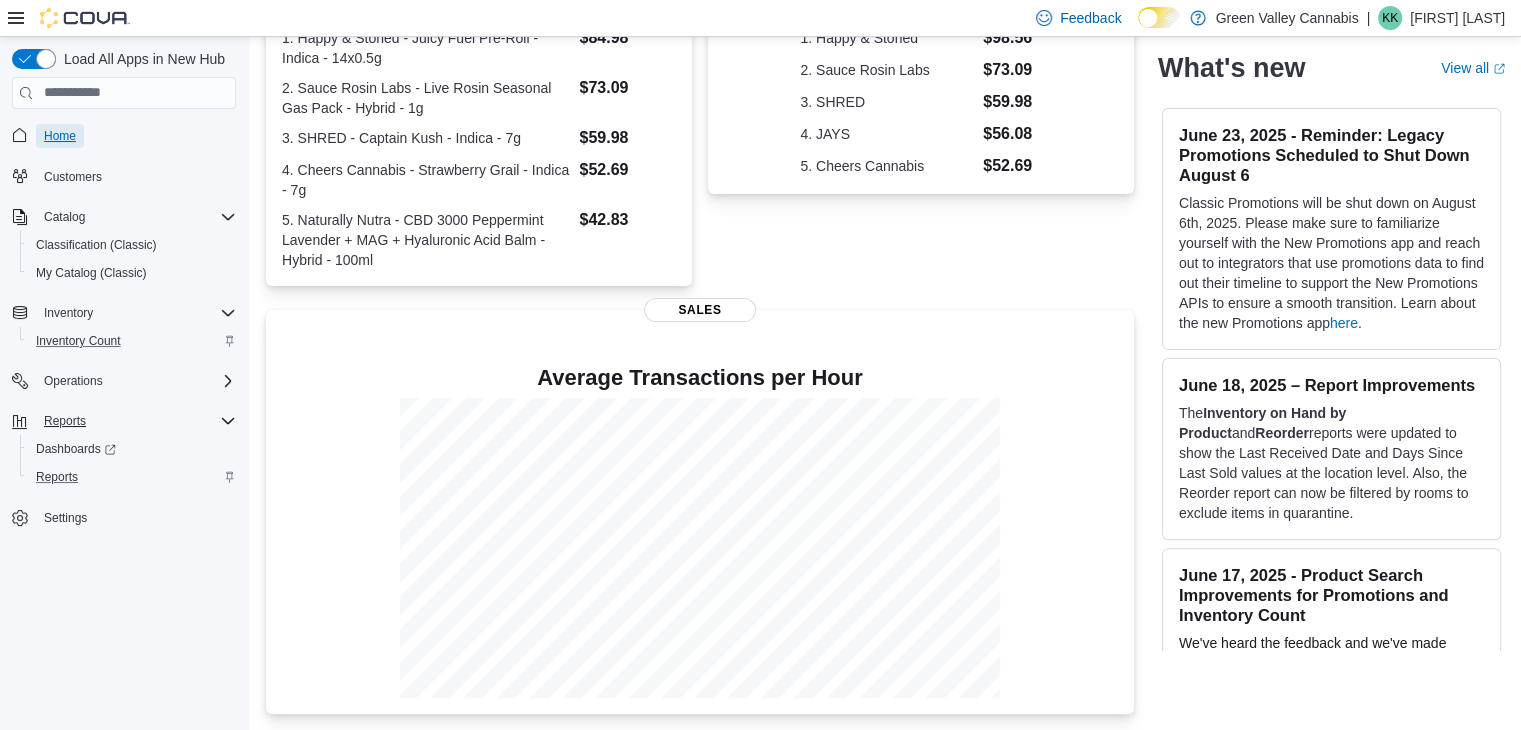 click on "Home" at bounding box center [60, 136] 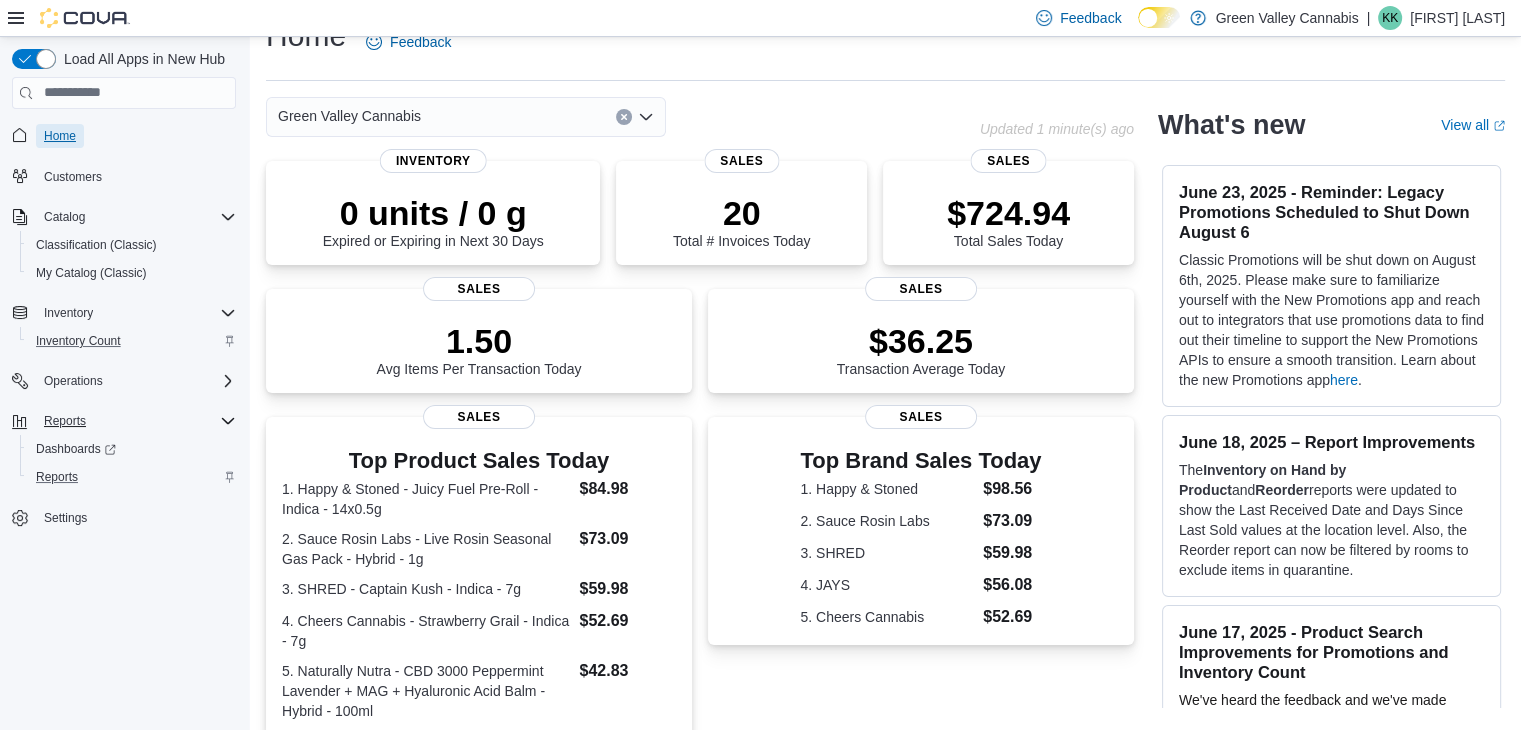 scroll, scrollTop: 0, scrollLeft: 0, axis: both 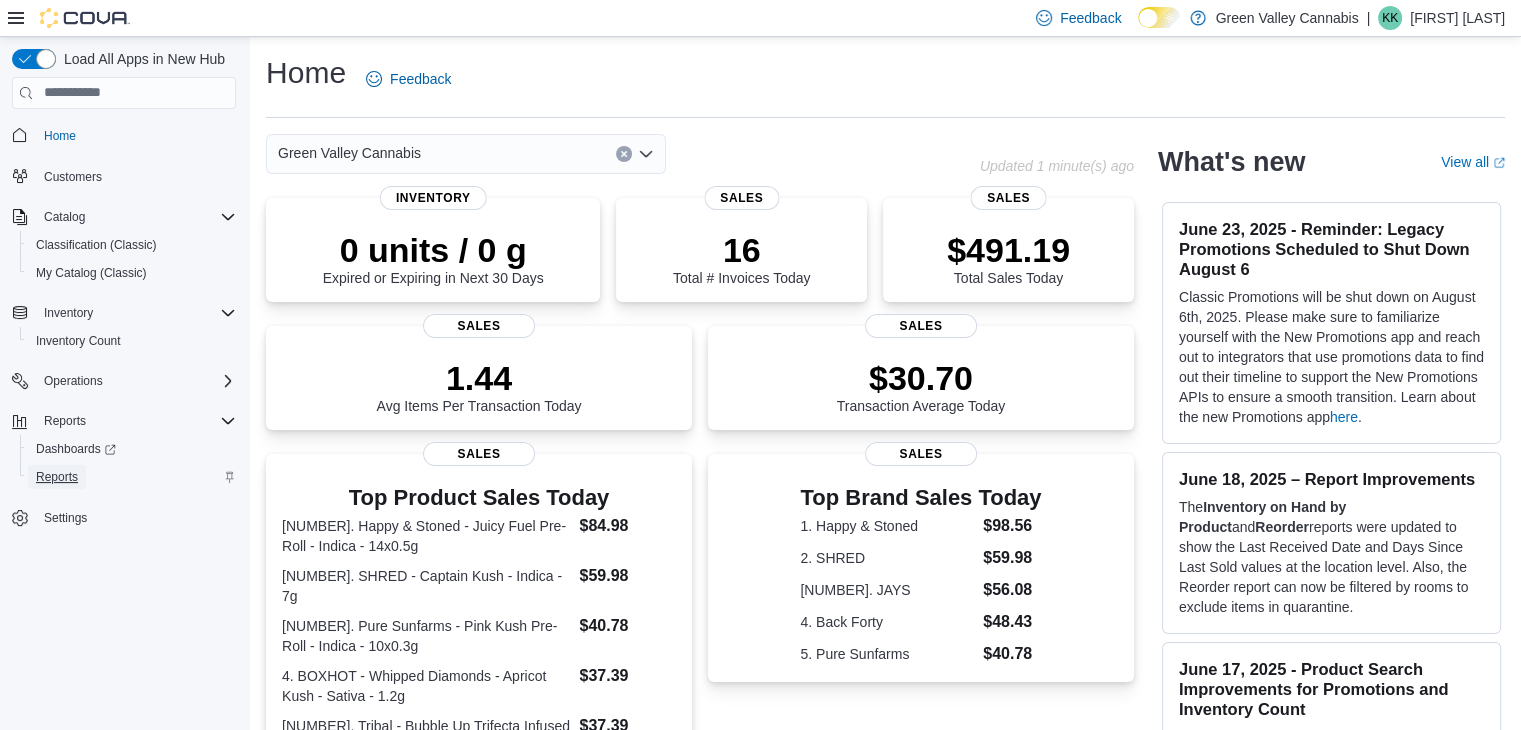 click on "Reports" at bounding box center (57, 477) 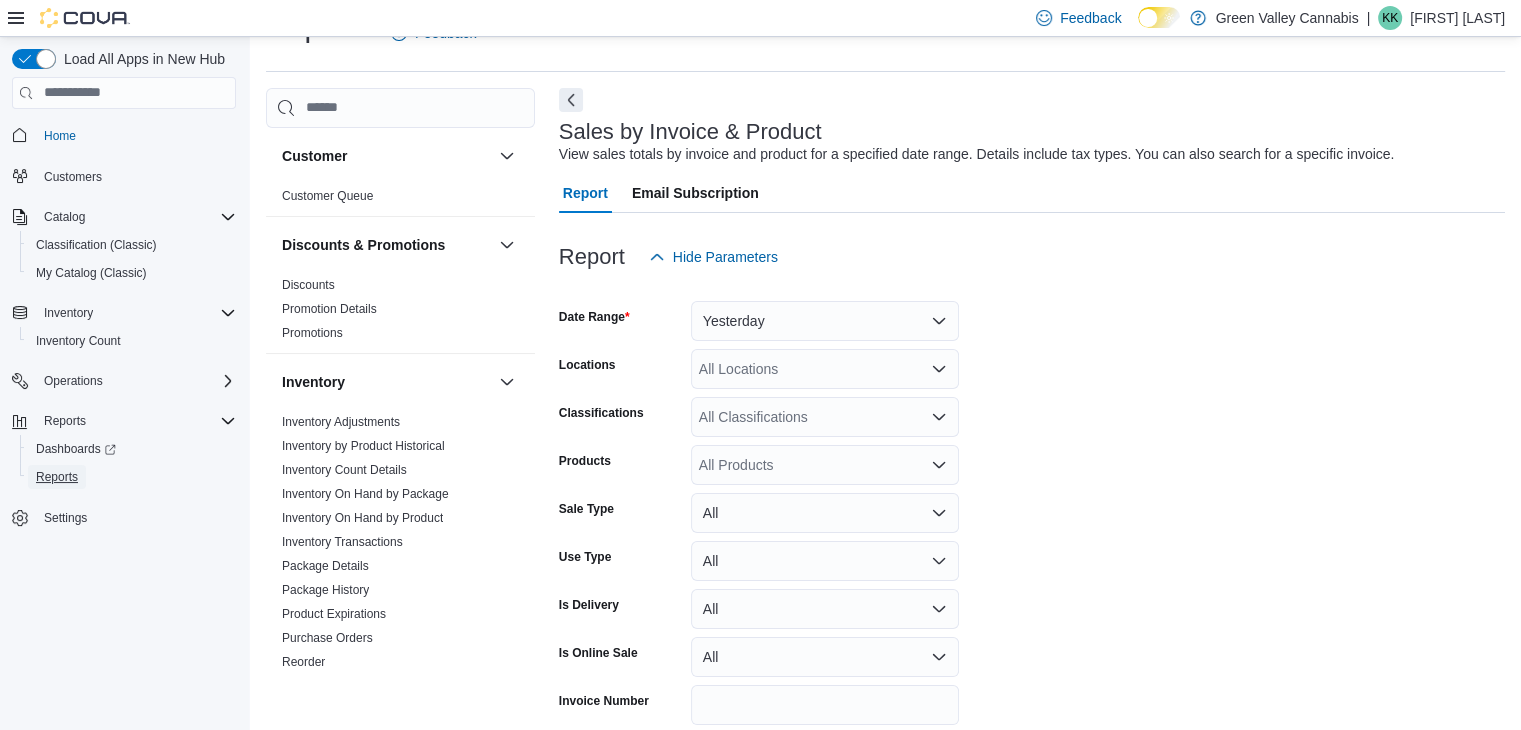scroll, scrollTop: 136, scrollLeft: 0, axis: vertical 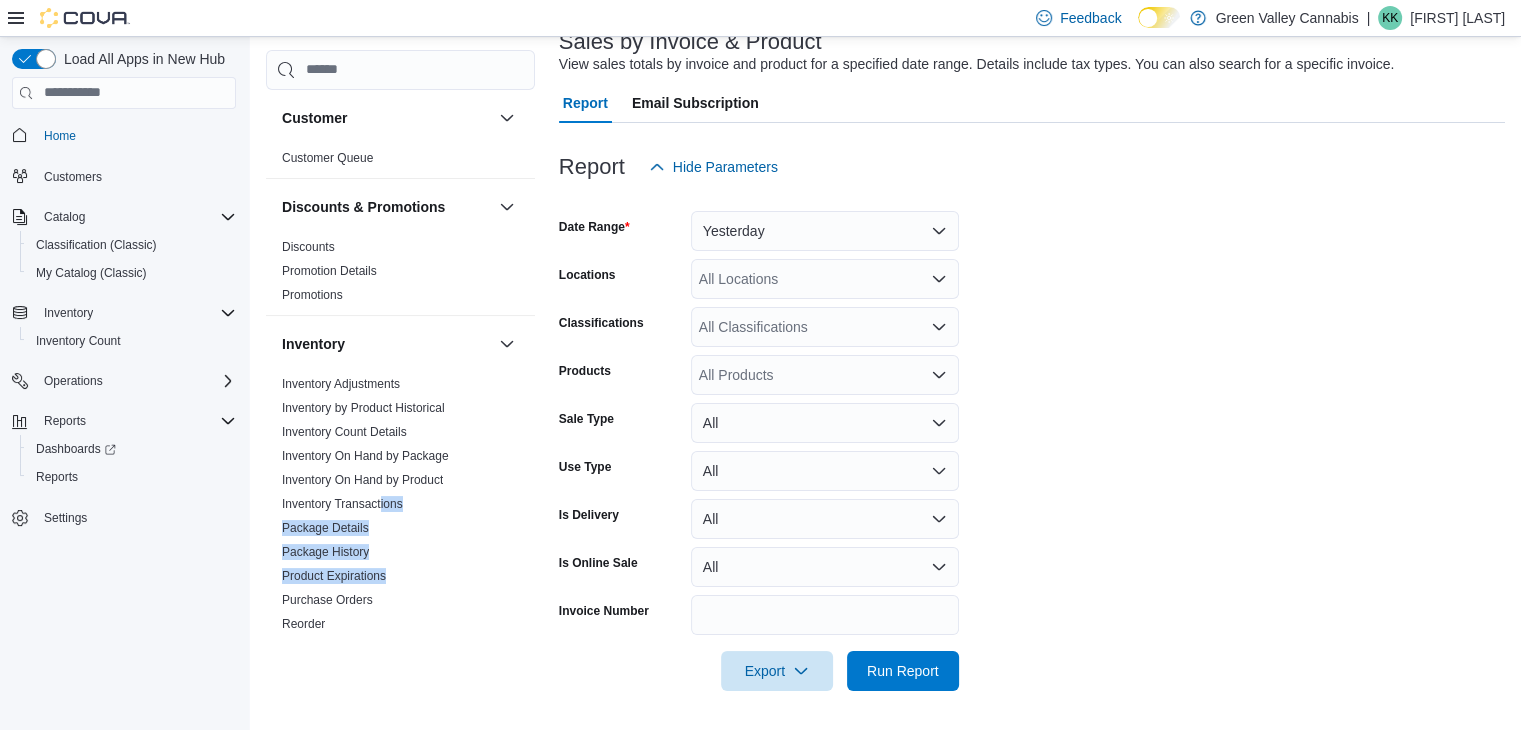 drag, startPoint x: 380, startPoint y: 512, endPoint x: 356, endPoint y: 662, distance: 151.90787 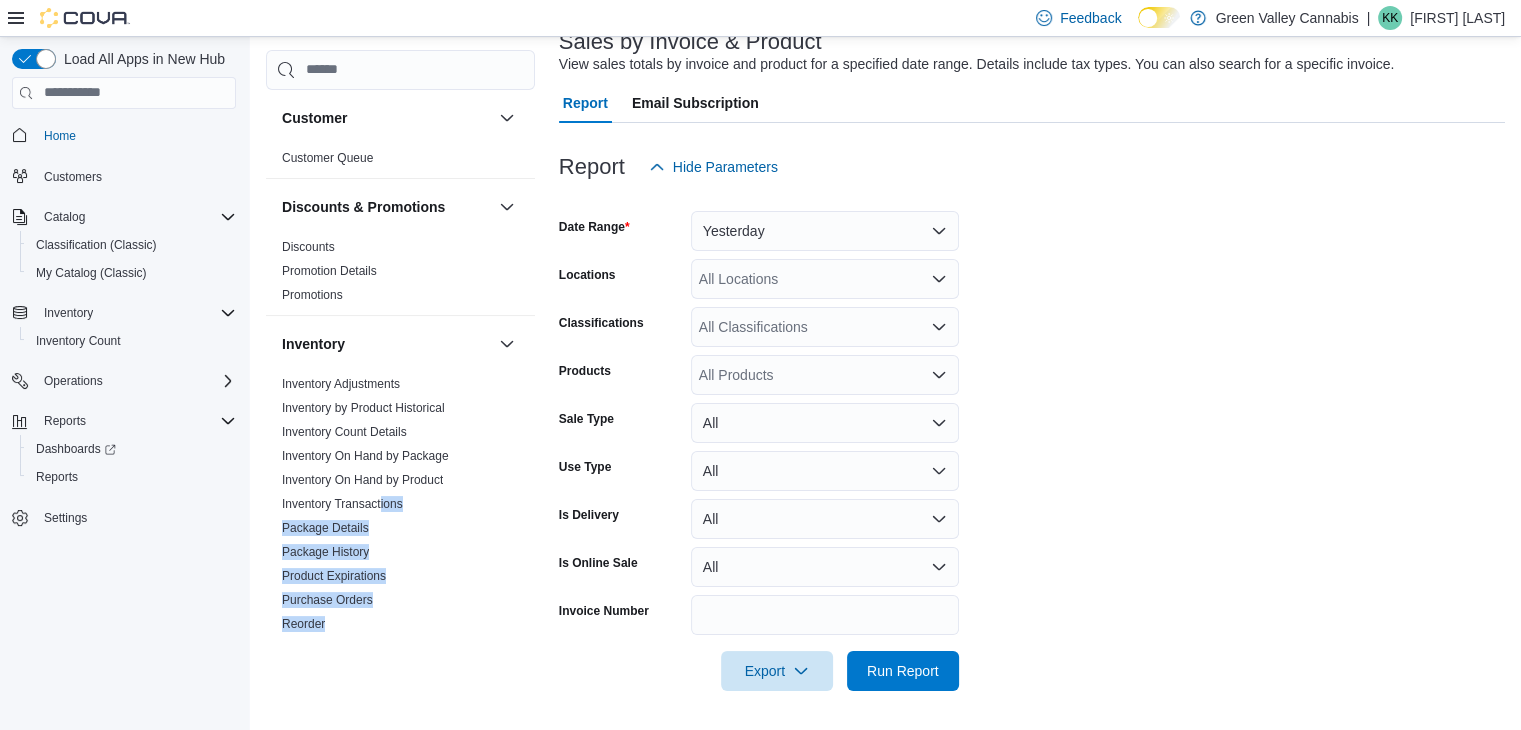 scroll, scrollTop: 78, scrollLeft: 0, axis: vertical 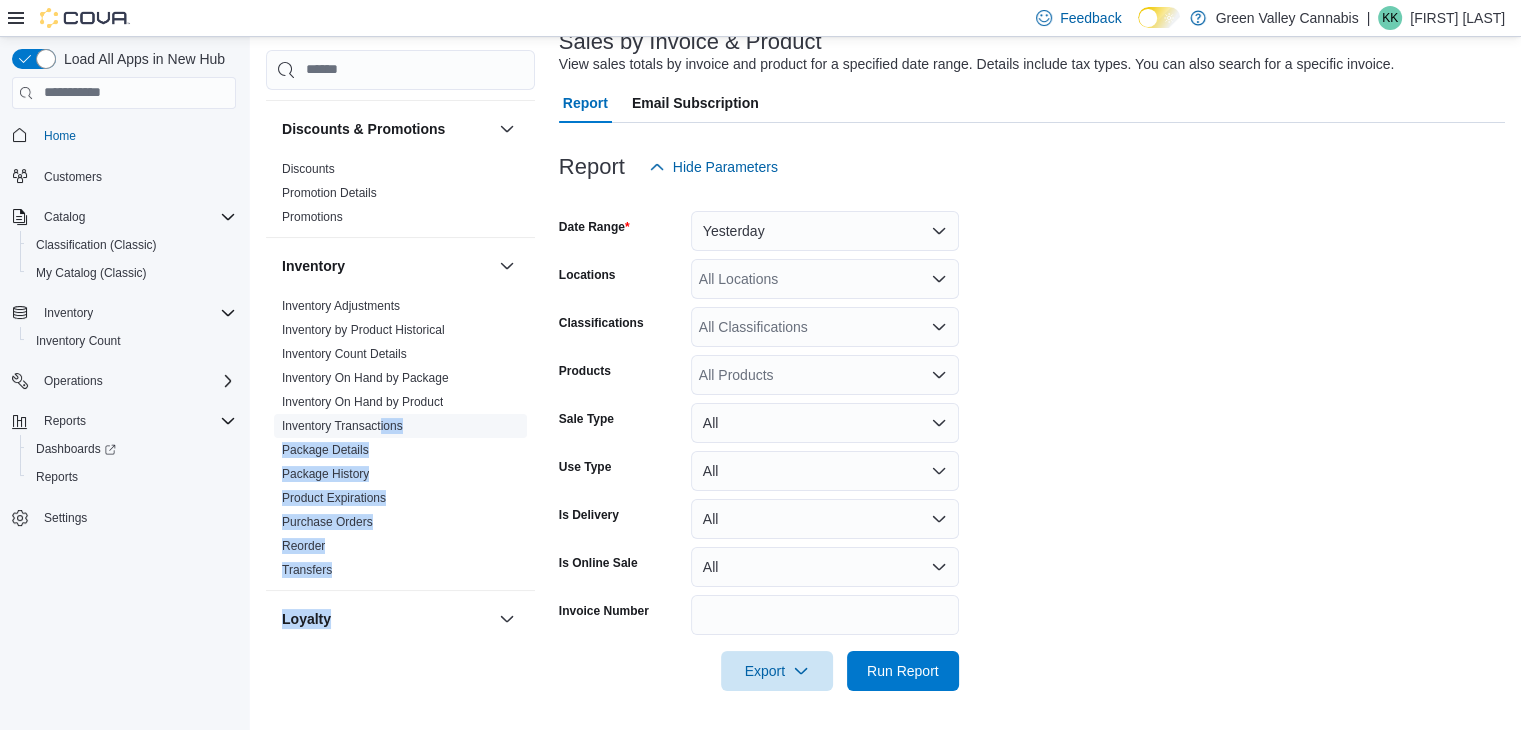 click on "Inventory Transactions" at bounding box center (400, 426) 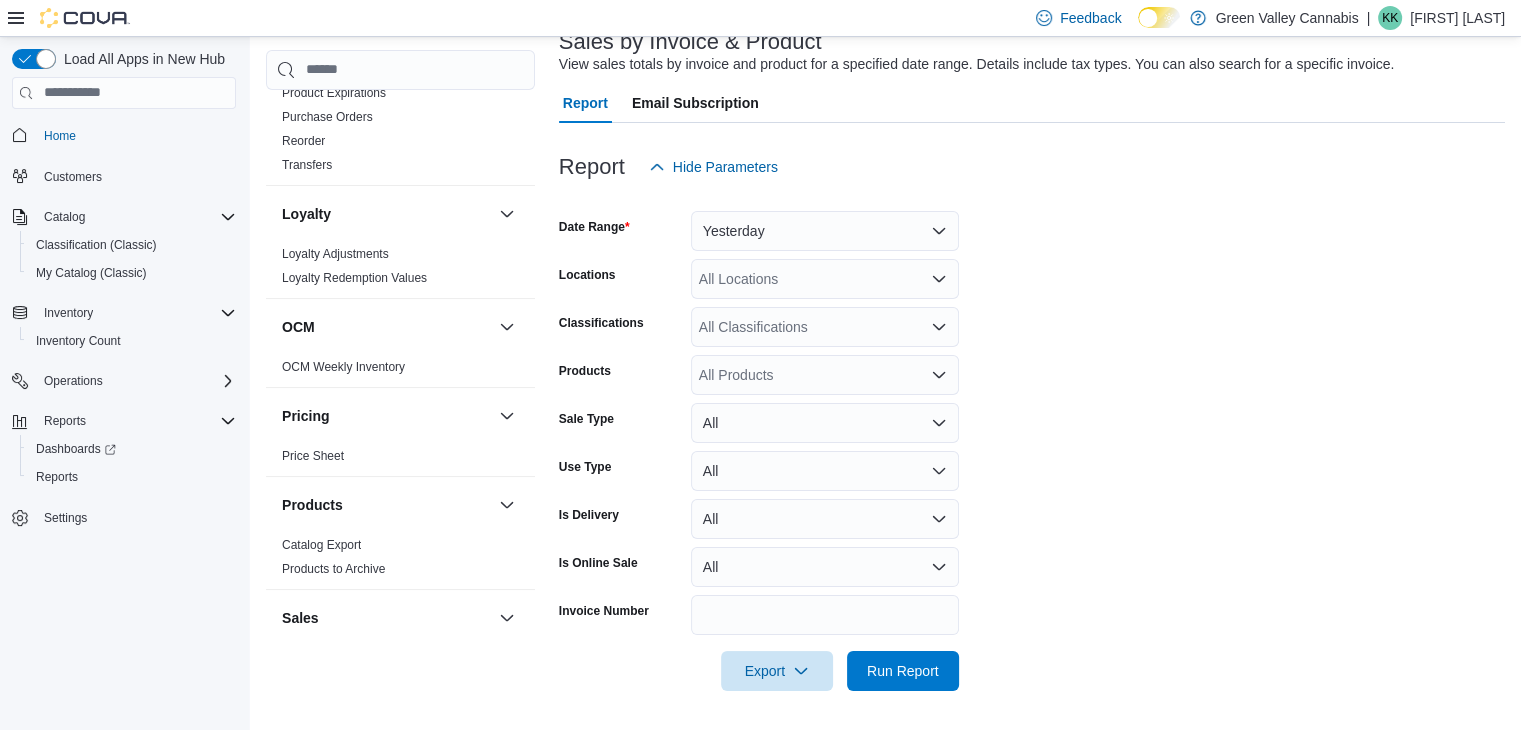 scroll, scrollTop: 968, scrollLeft: 0, axis: vertical 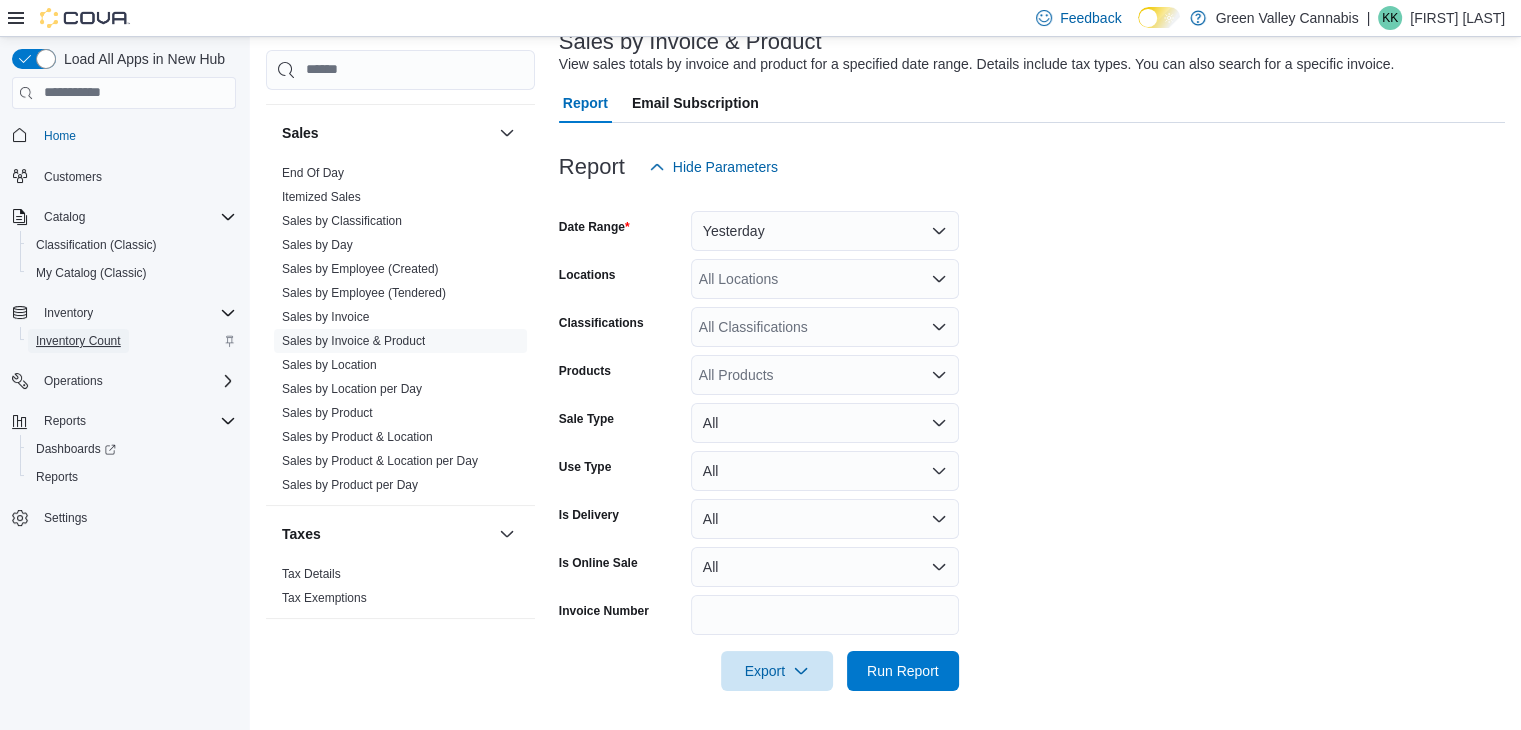 click on "Inventory Count" at bounding box center (78, 341) 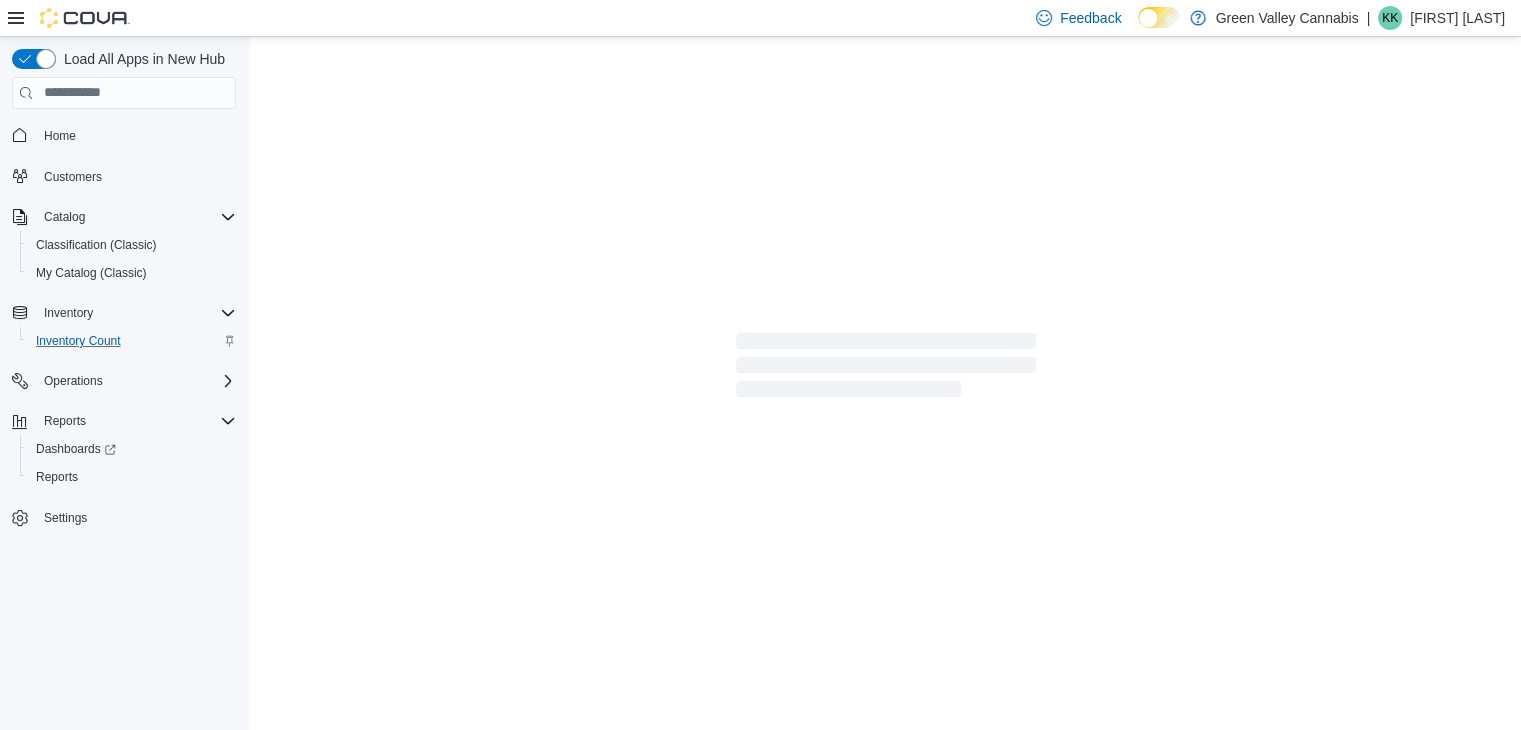 scroll, scrollTop: 0, scrollLeft: 0, axis: both 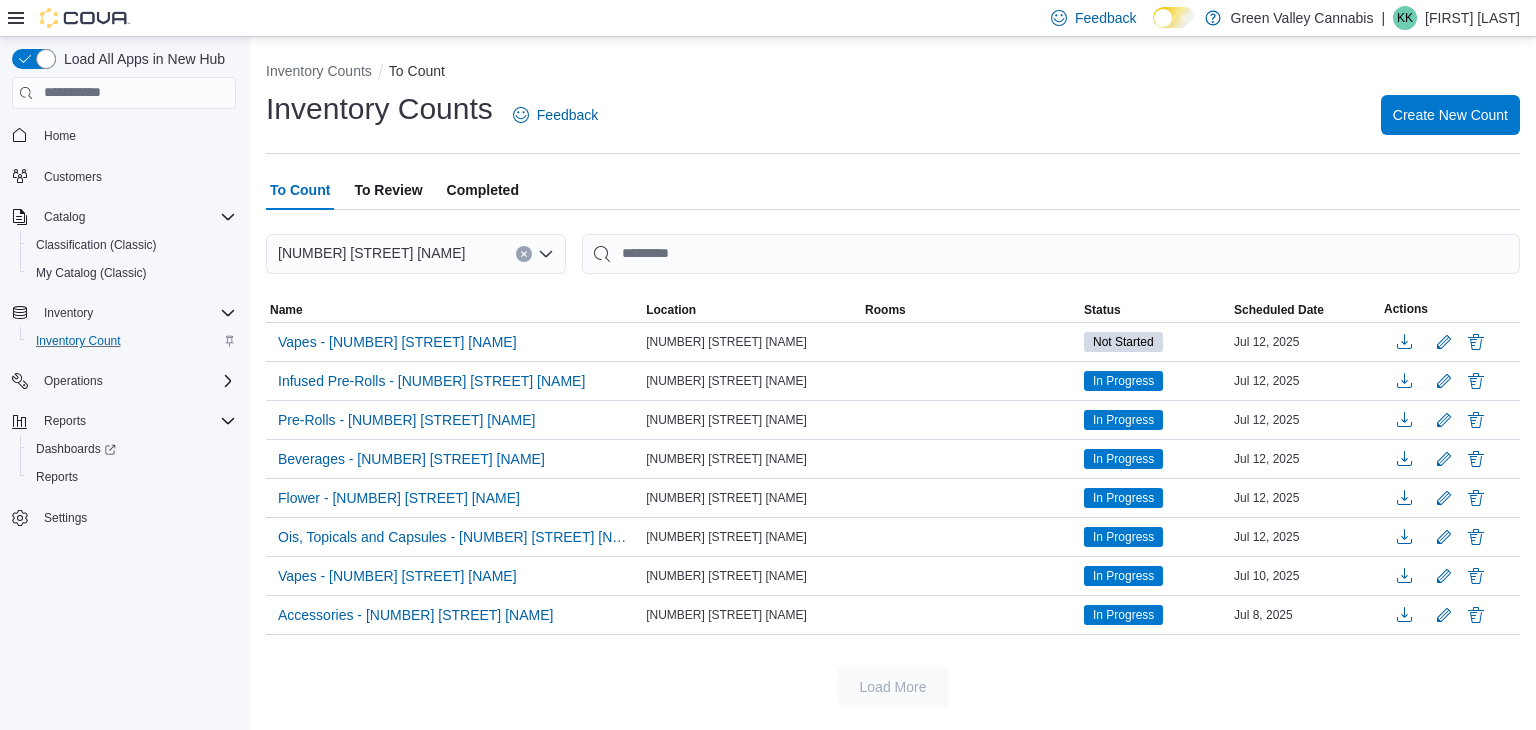 click on "Completed" at bounding box center [483, 190] 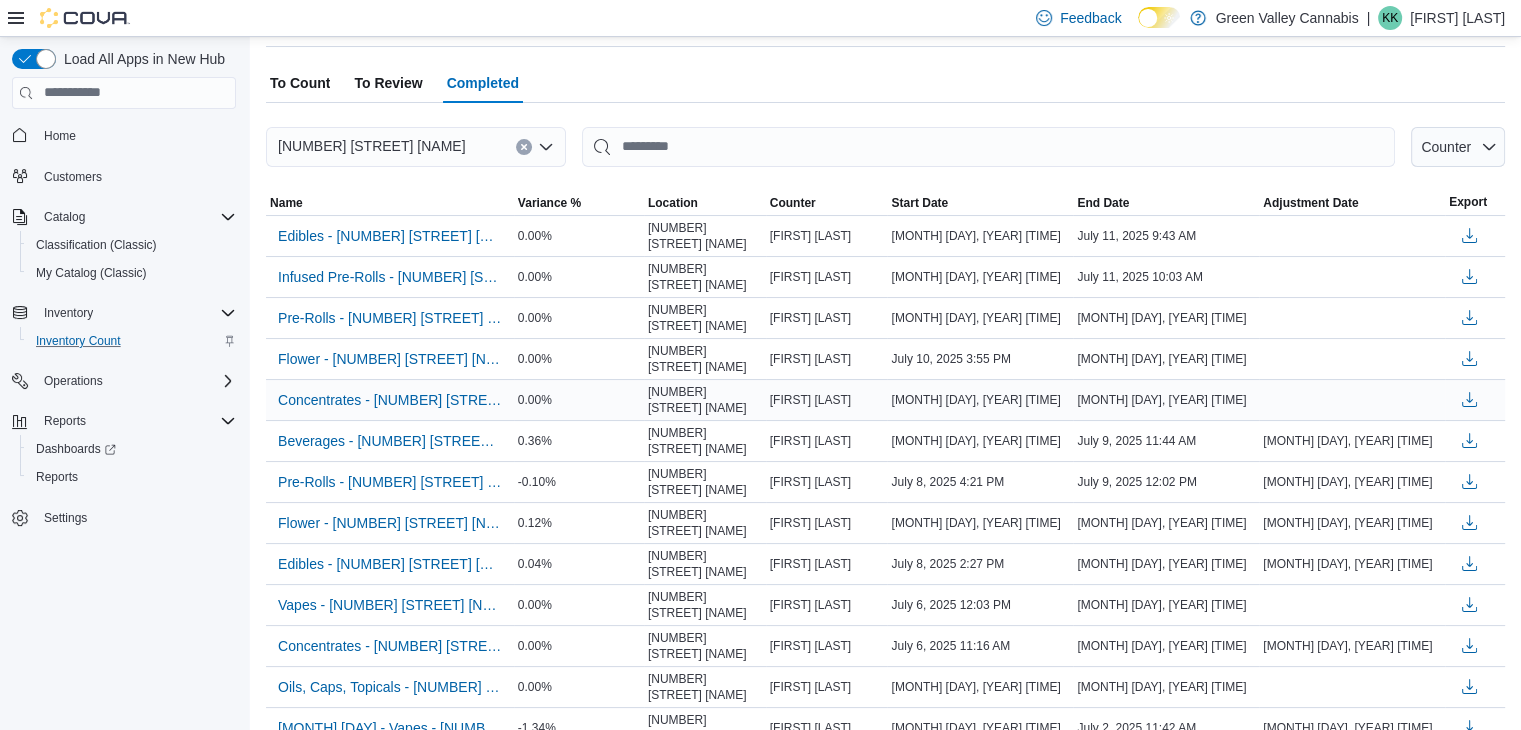 scroll, scrollTop: 108, scrollLeft: 0, axis: vertical 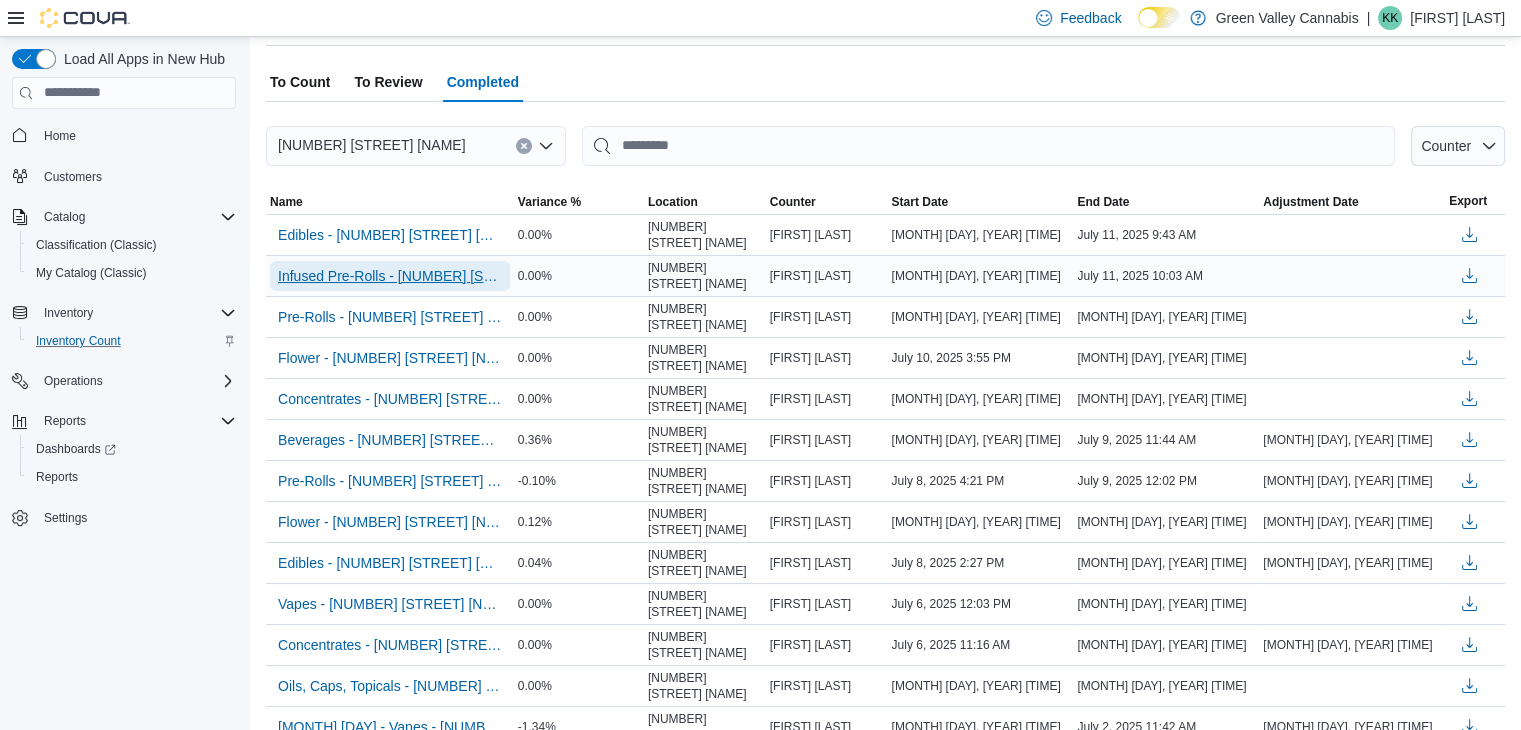 click on "Infused Pre-Rolls - 115 John Street North" at bounding box center (390, 276) 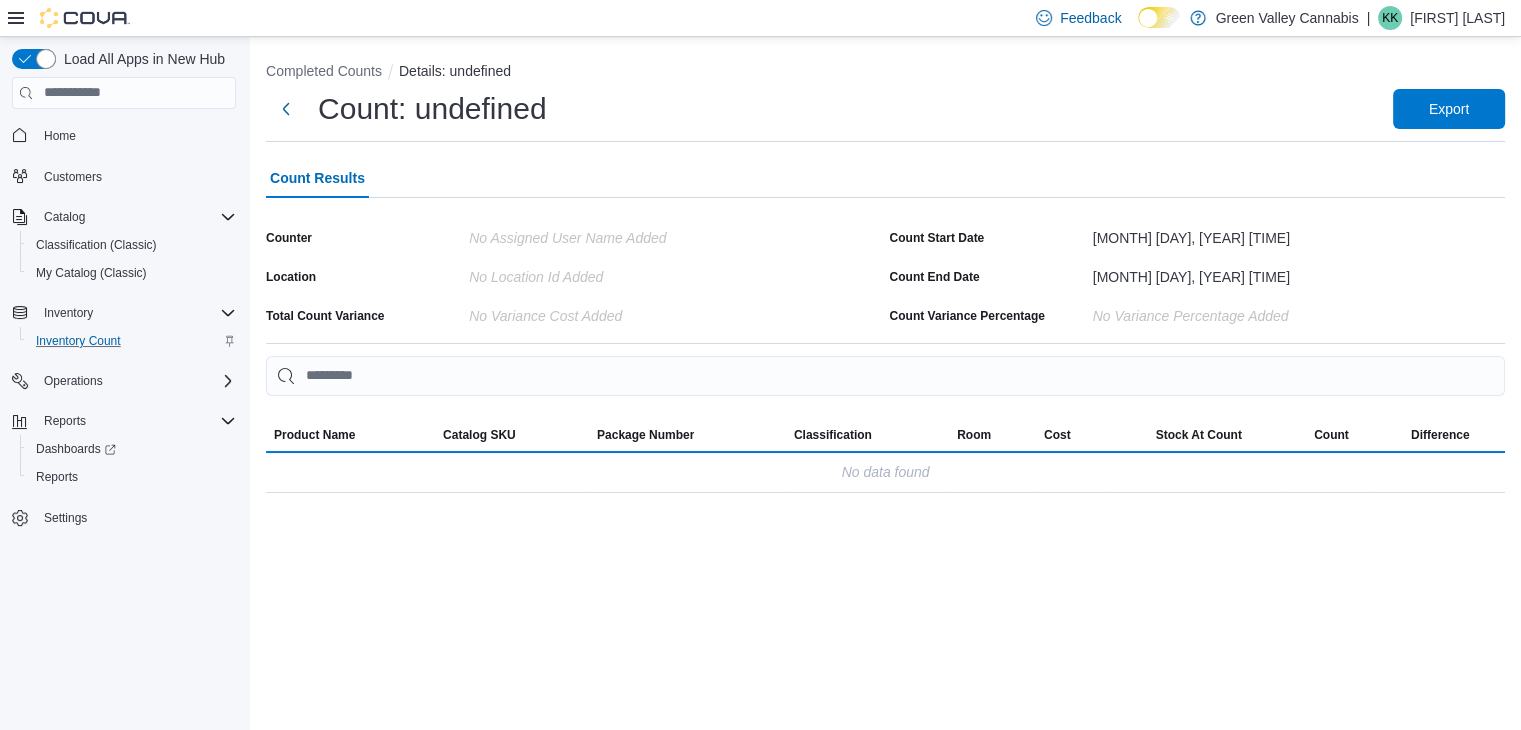 scroll, scrollTop: 0, scrollLeft: 0, axis: both 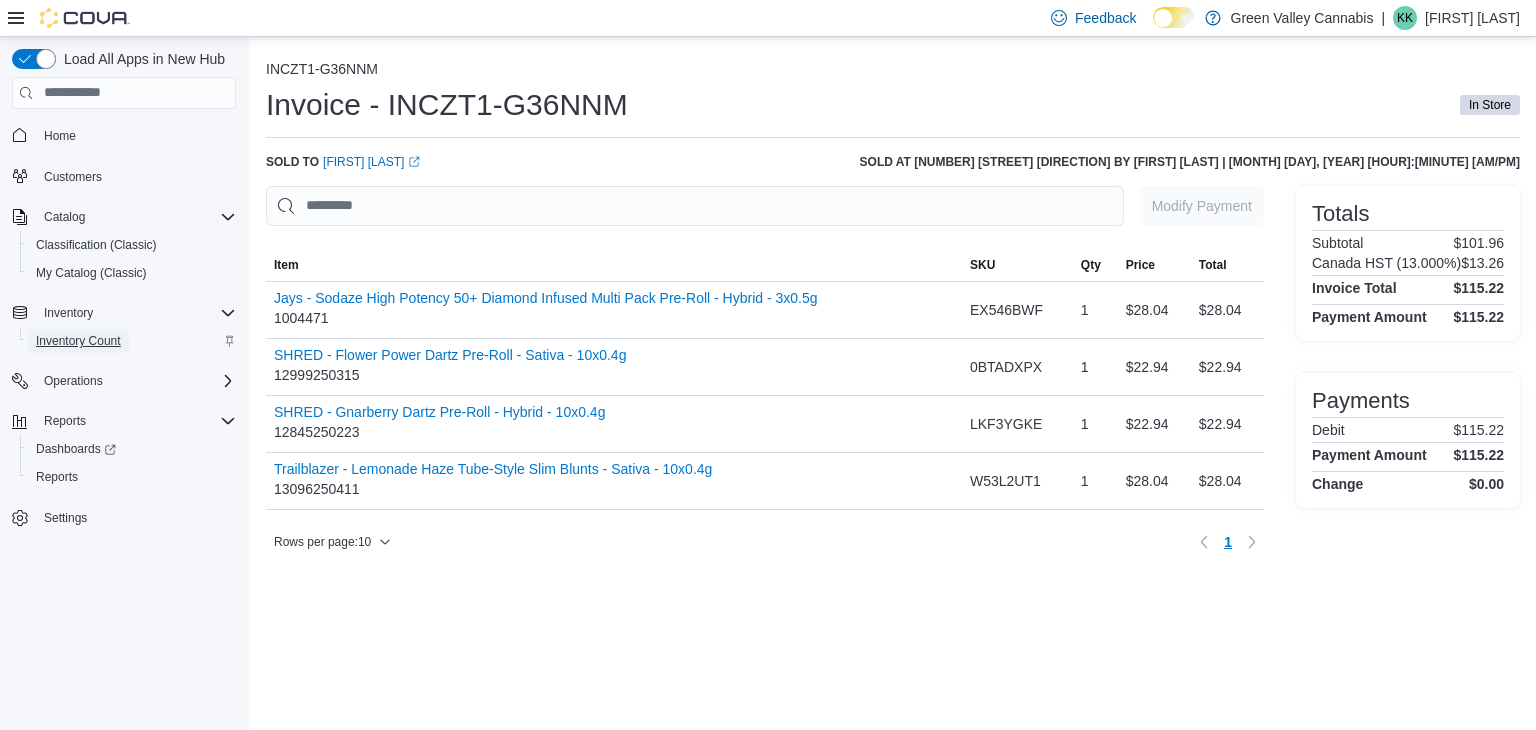click on "Inventory Count" at bounding box center (78, 341) 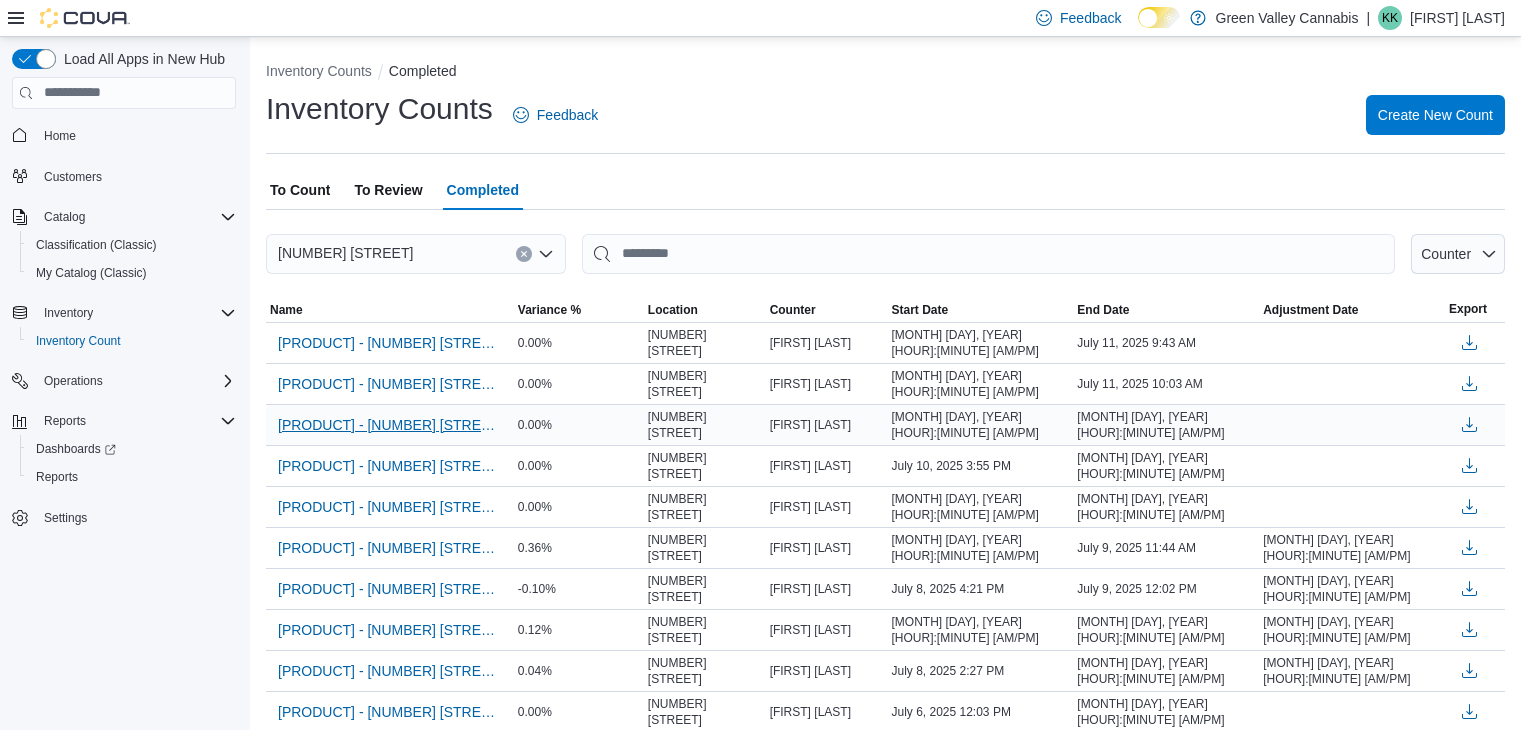 scroll, scrollTop: 0, scrollLeft: 0, axis: both 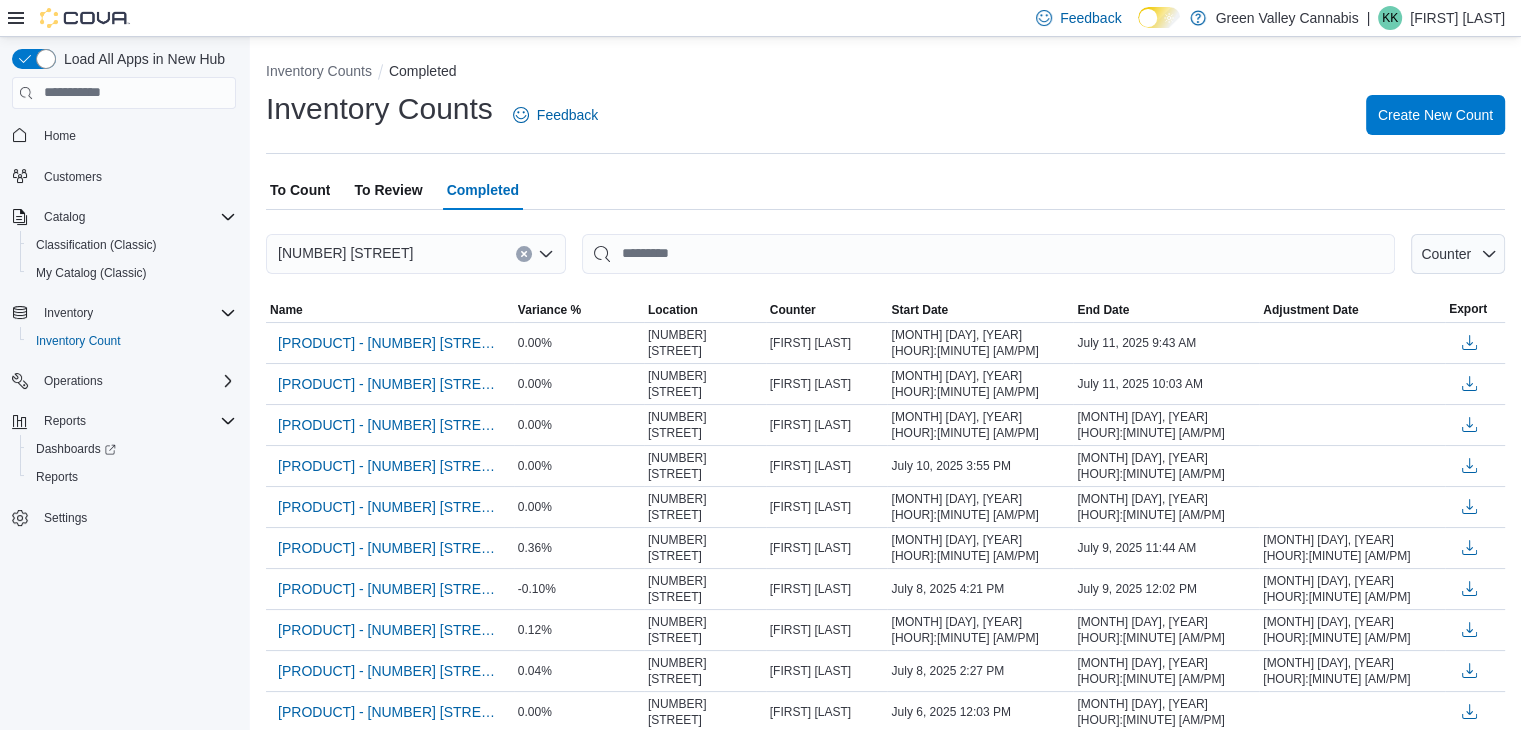 click on "To Count" at bounding box center (300, 190) 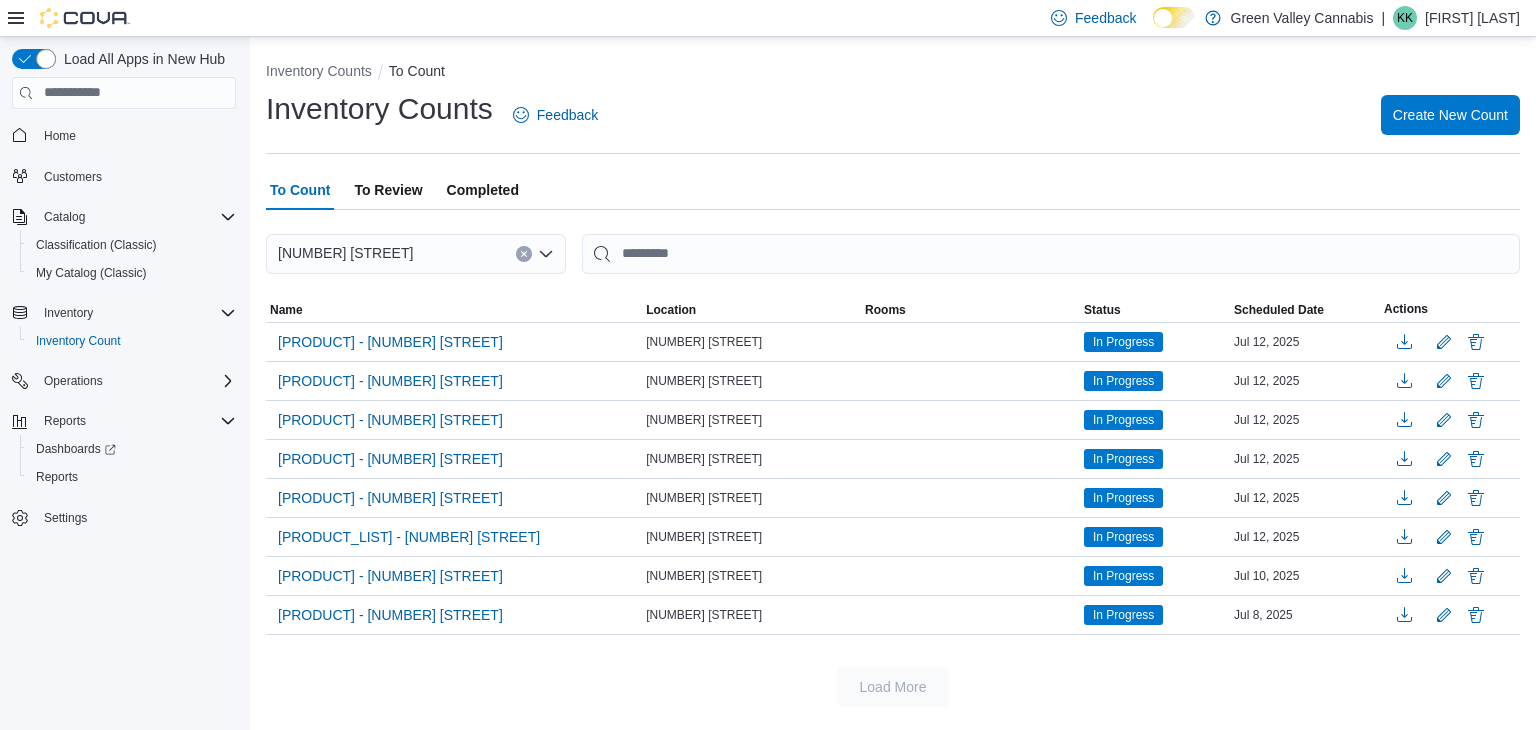 click on "Completed" at bounding box center (483, 190) 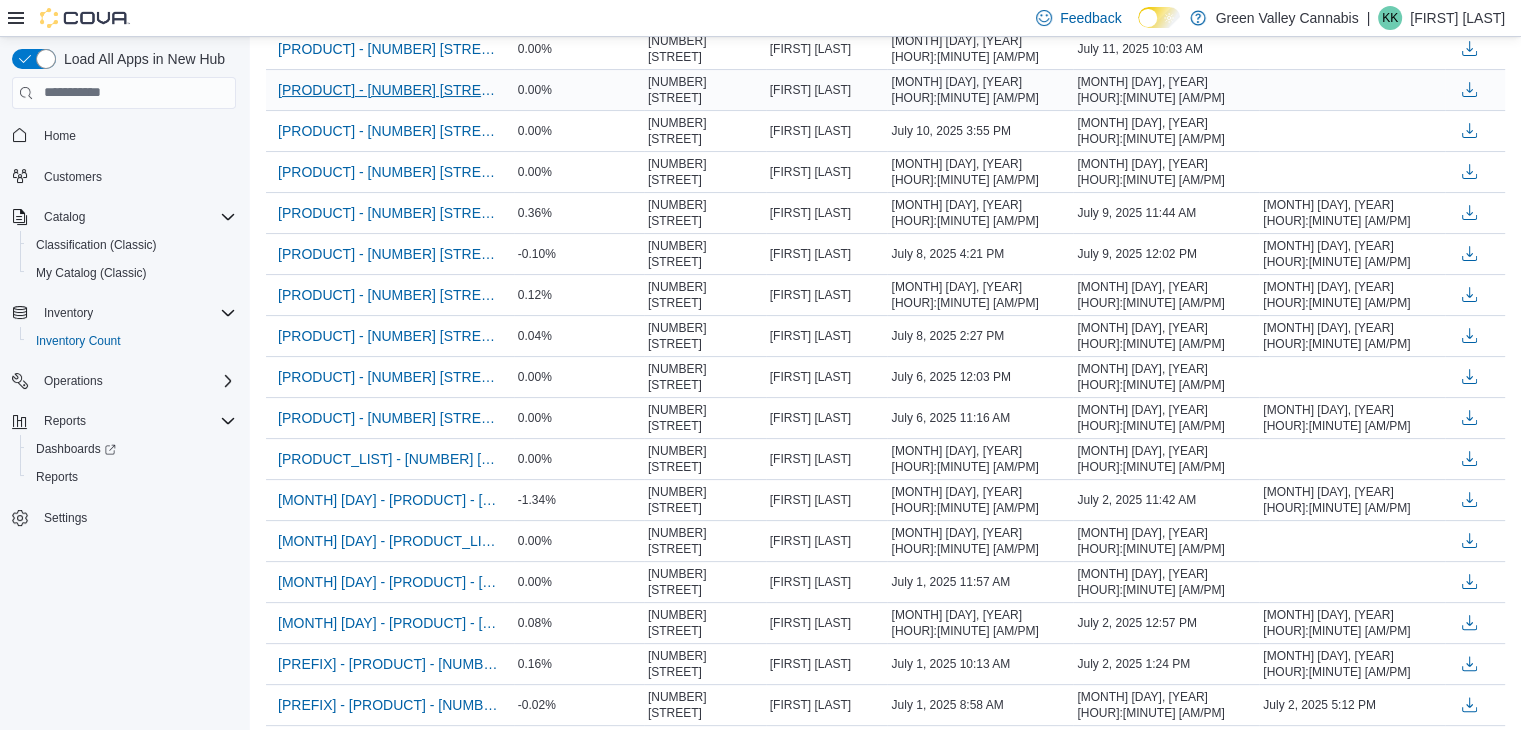 scroll, scrollTop: 0, scrollLeft: 0, axis: both 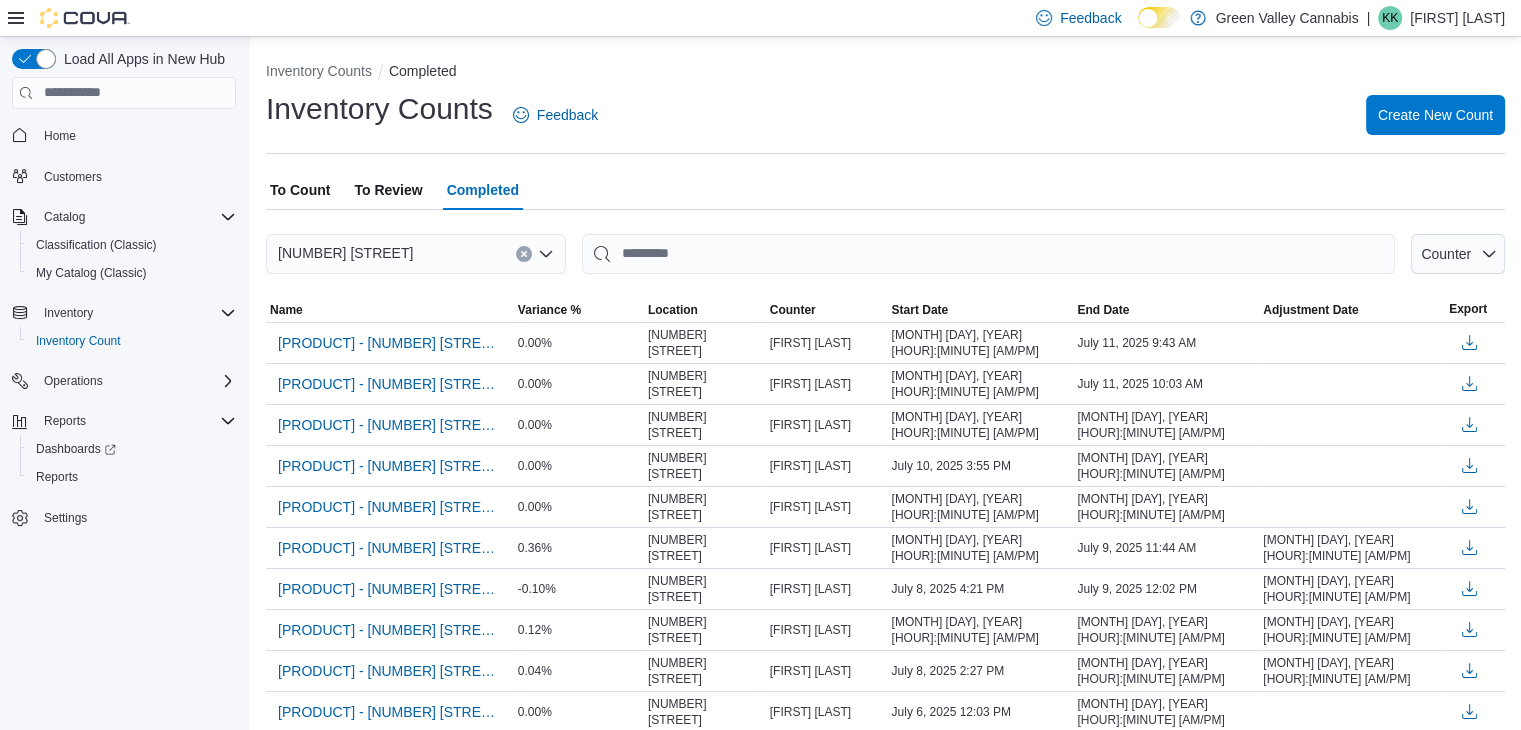 click on "To Review" at bounding box center (388, 190) 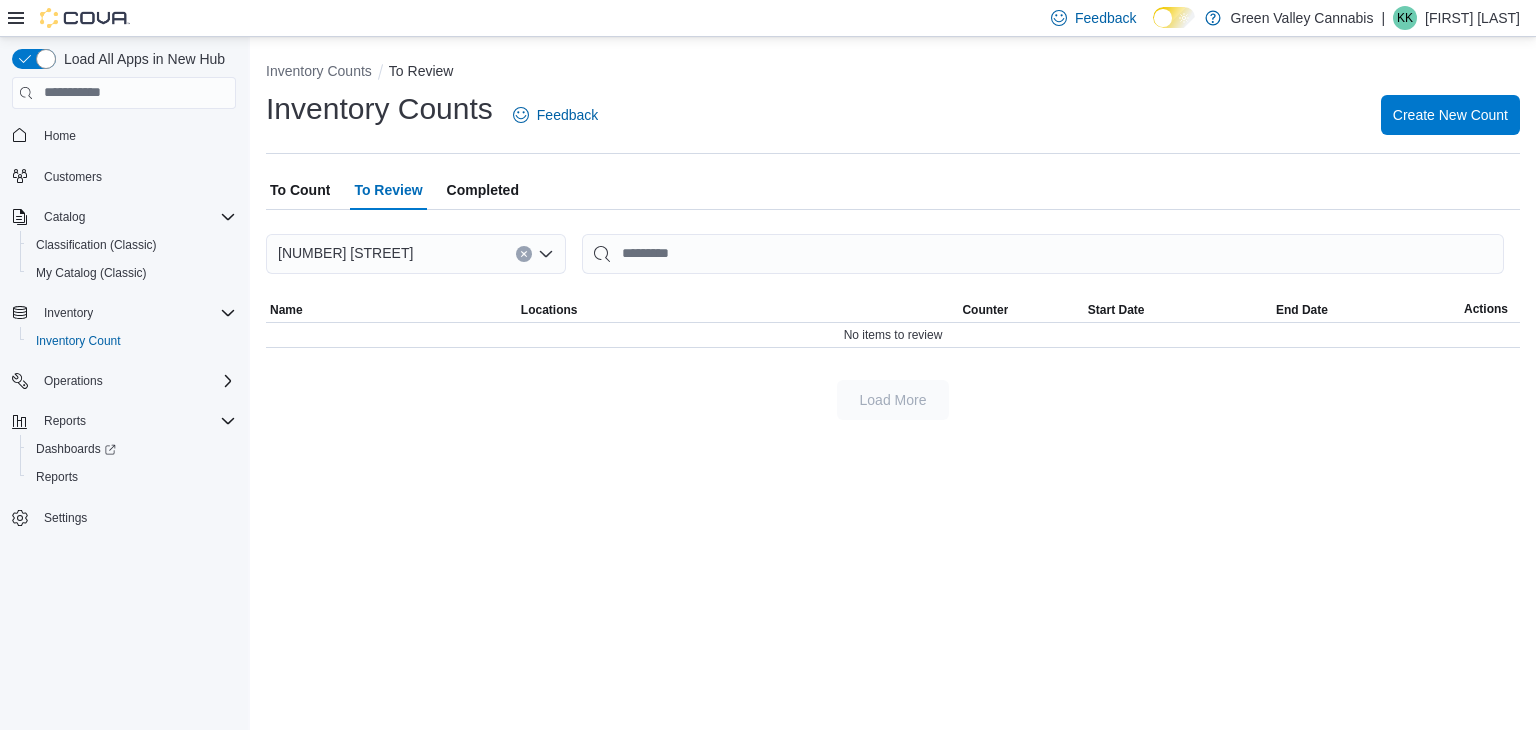click on "To Count" at bounding box center [300, 190] 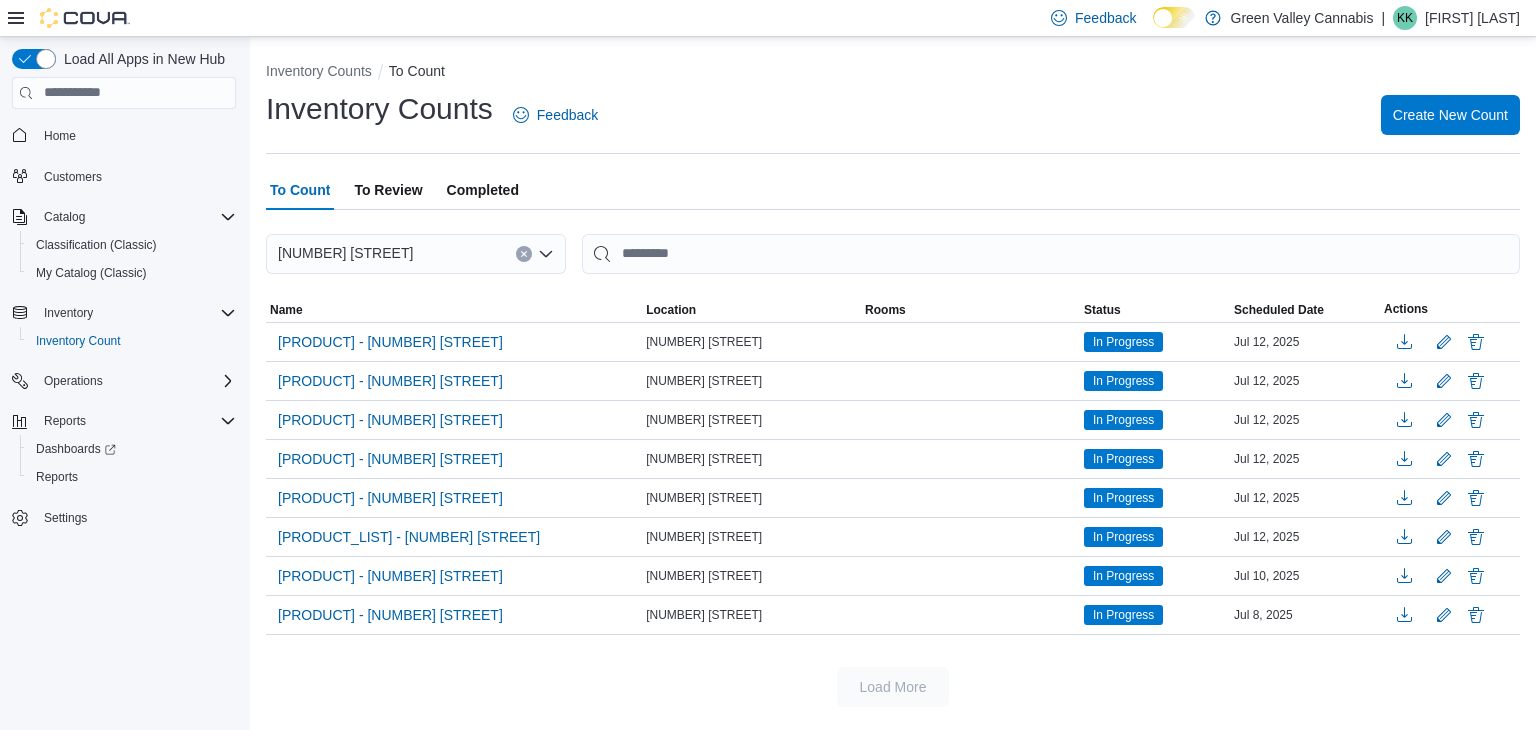 click on "Completed" at bounding box center [483, 190] 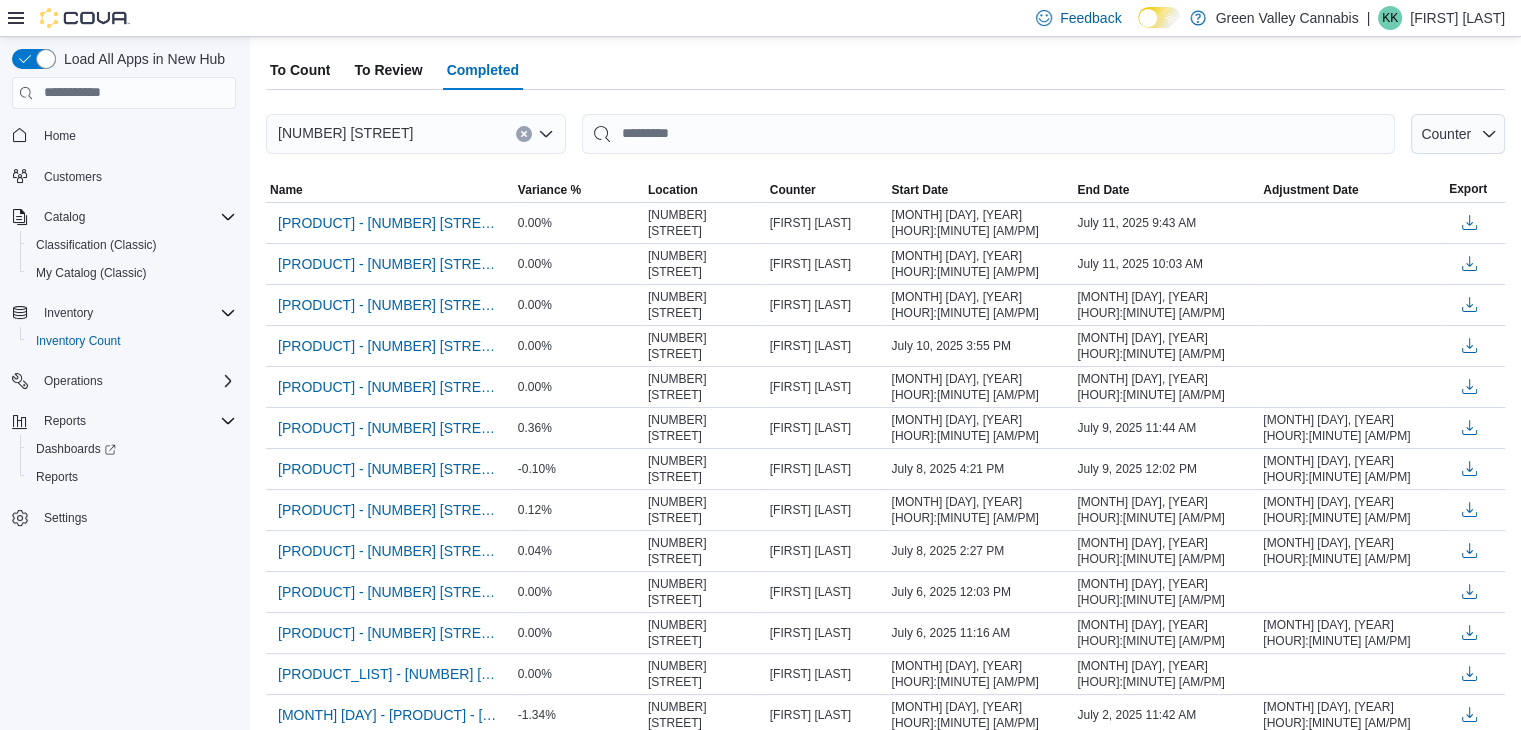 scroll, scrollTop: 120, scrollLeft: 0, axis: vertical 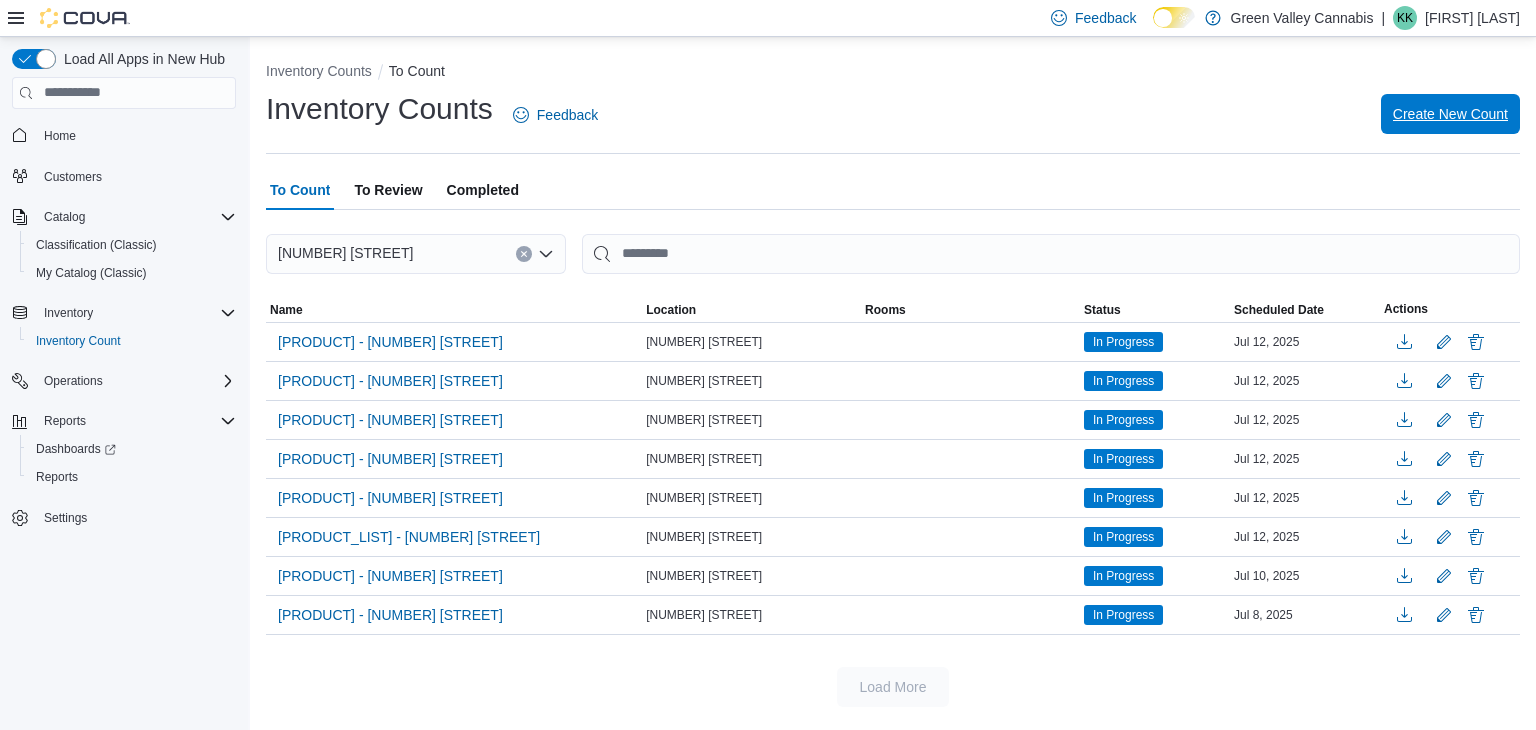 click on "Create New Count" at bounding box center (1450, 114) 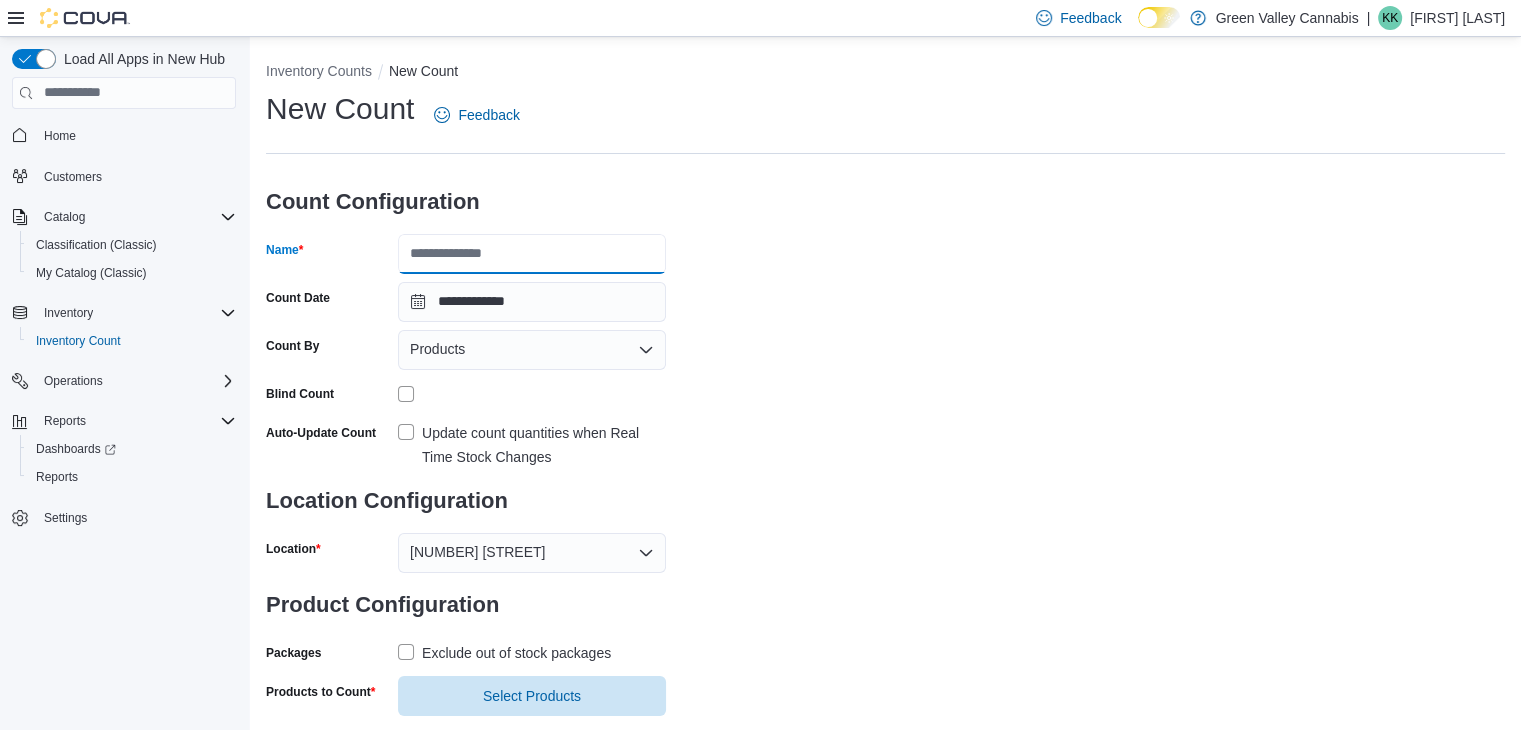 click on "Name" at bounding box center [532, 254] 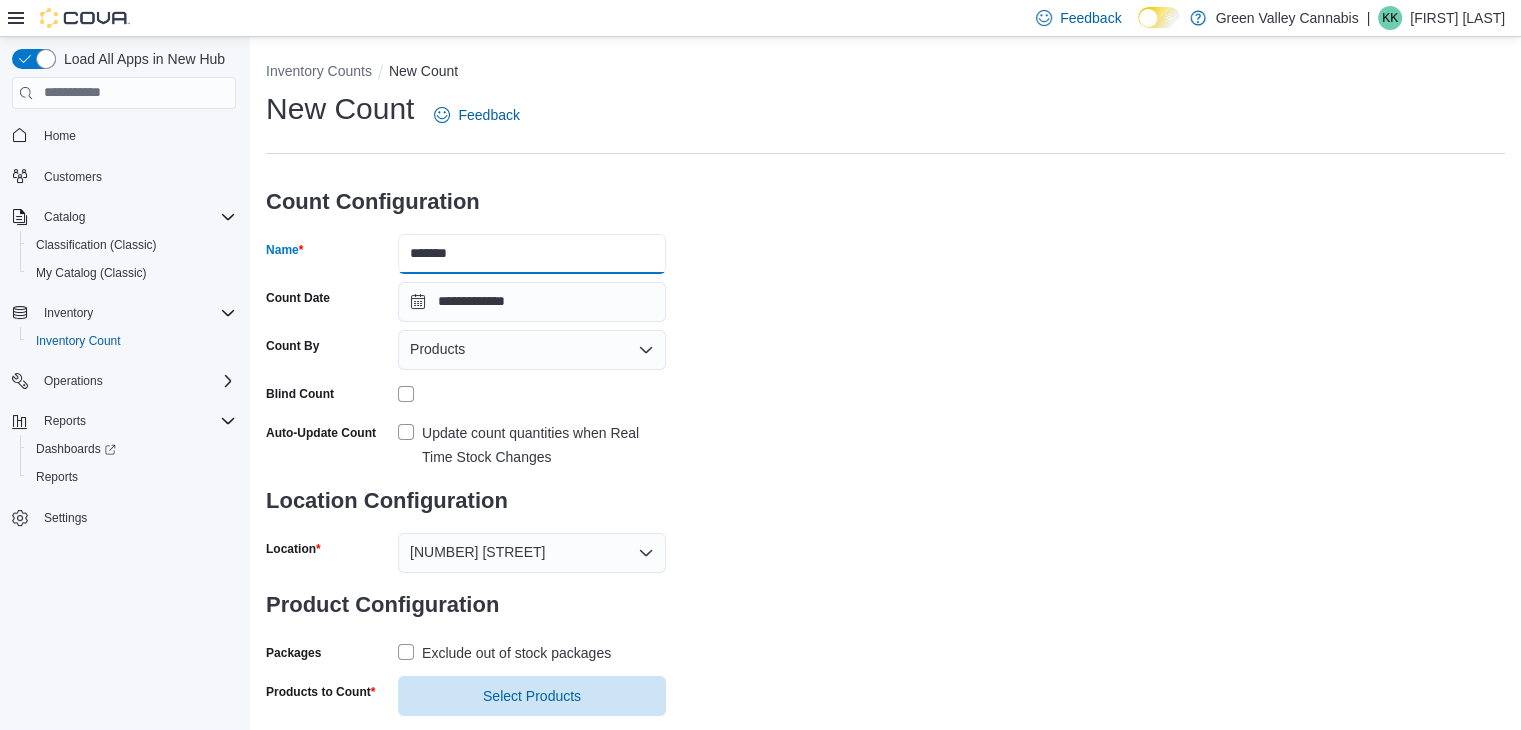 type on "*******" 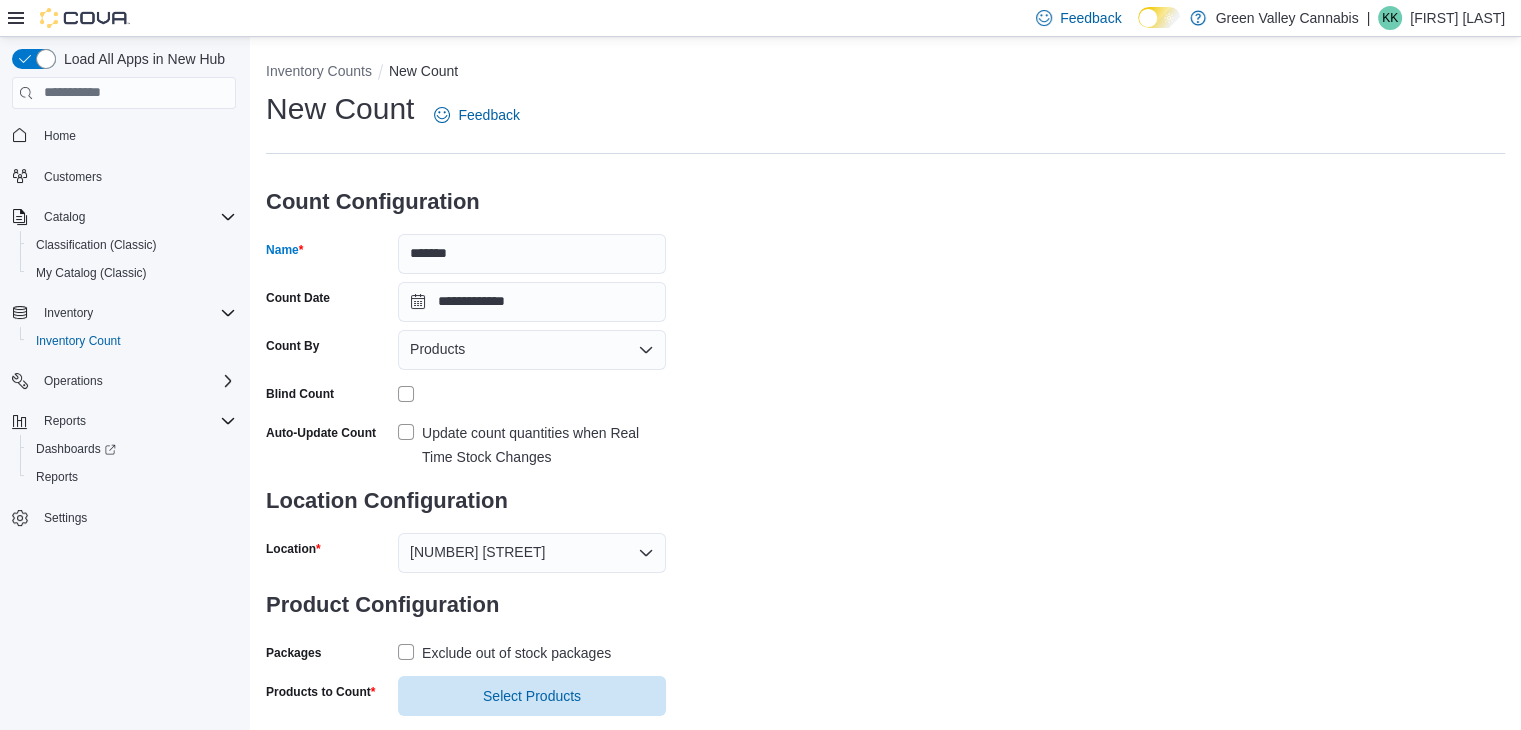 click on "Products" at bounding box center (532, 350) 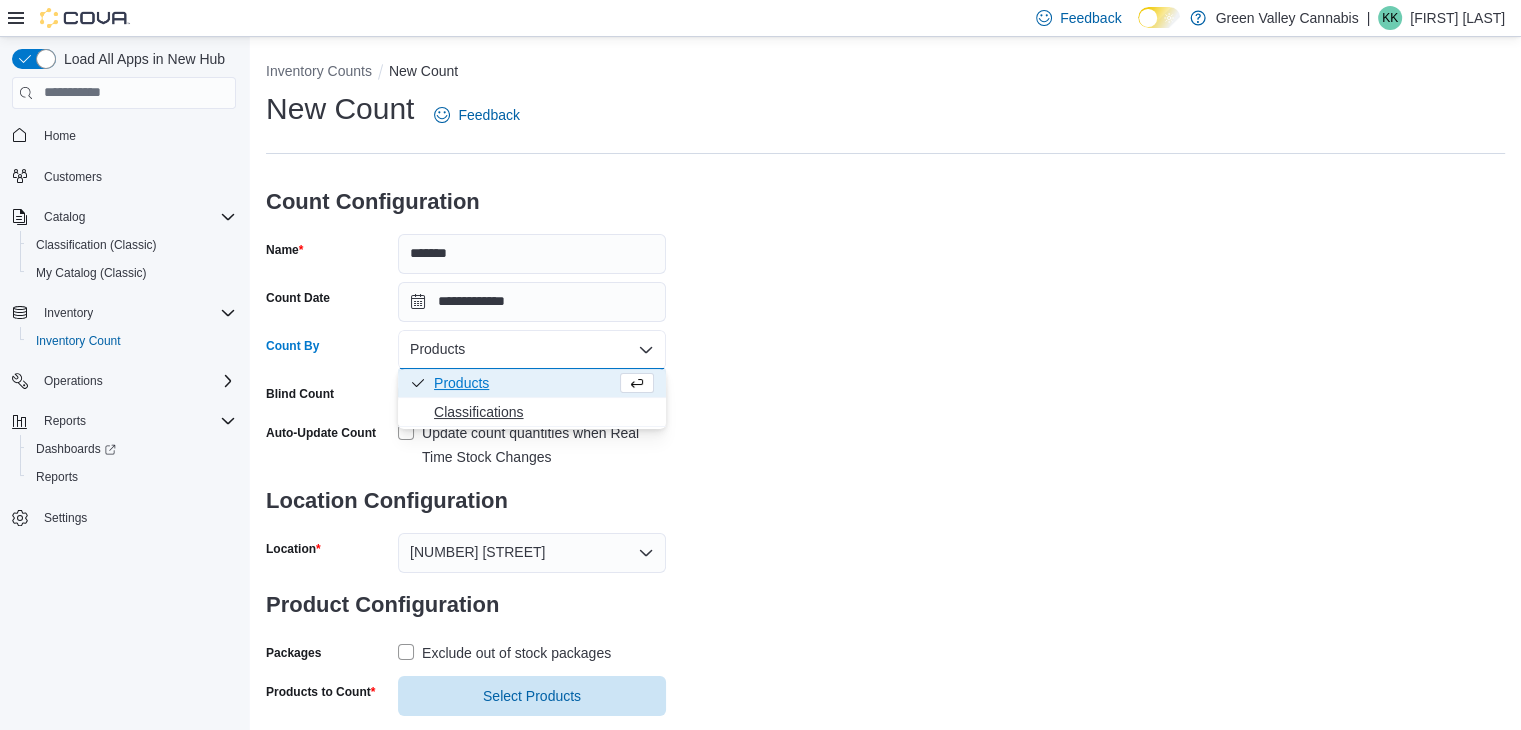 click on "Classifications" at bounding box center (544, 412) 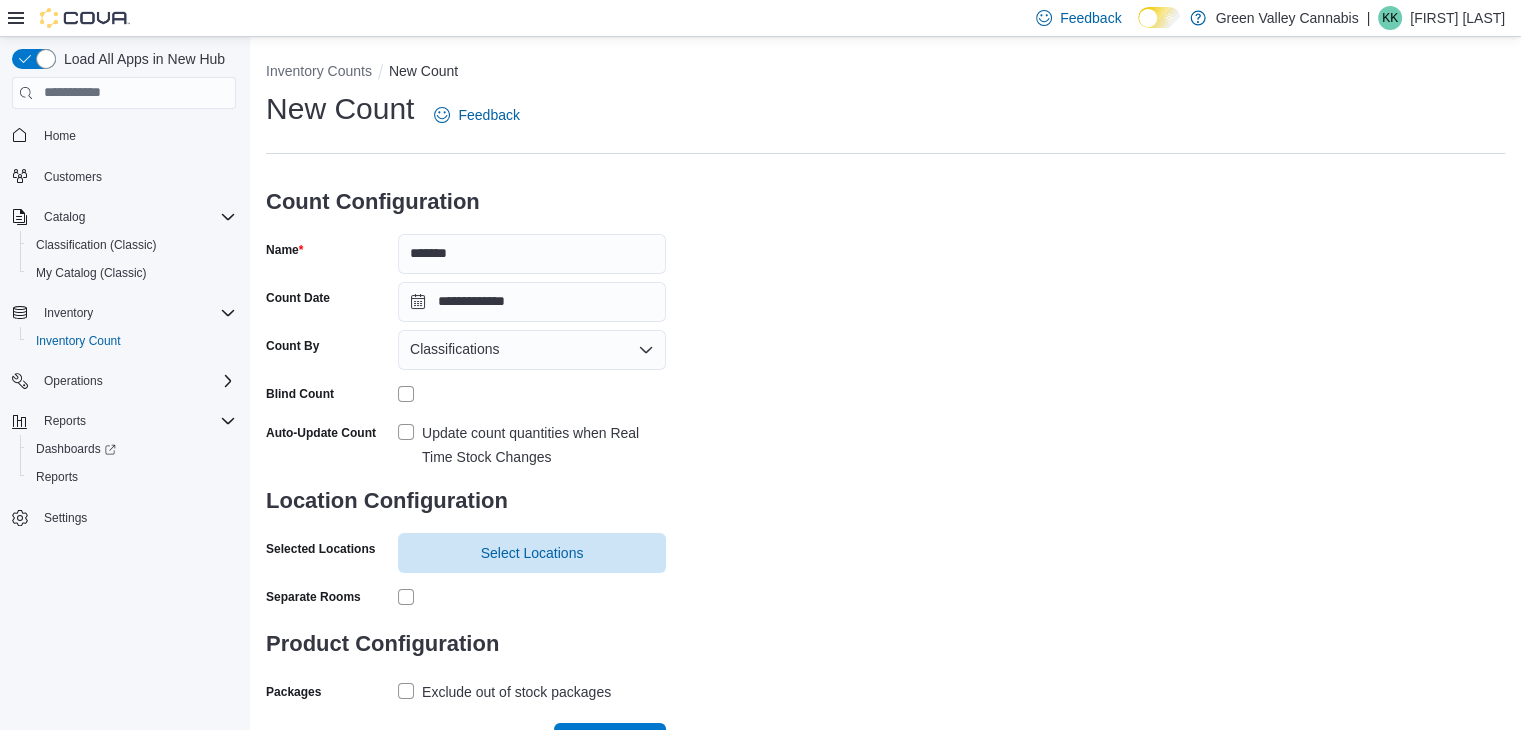 click on "Update count quantities when Real Time Stock Changes" at bounding box center (544, 445) 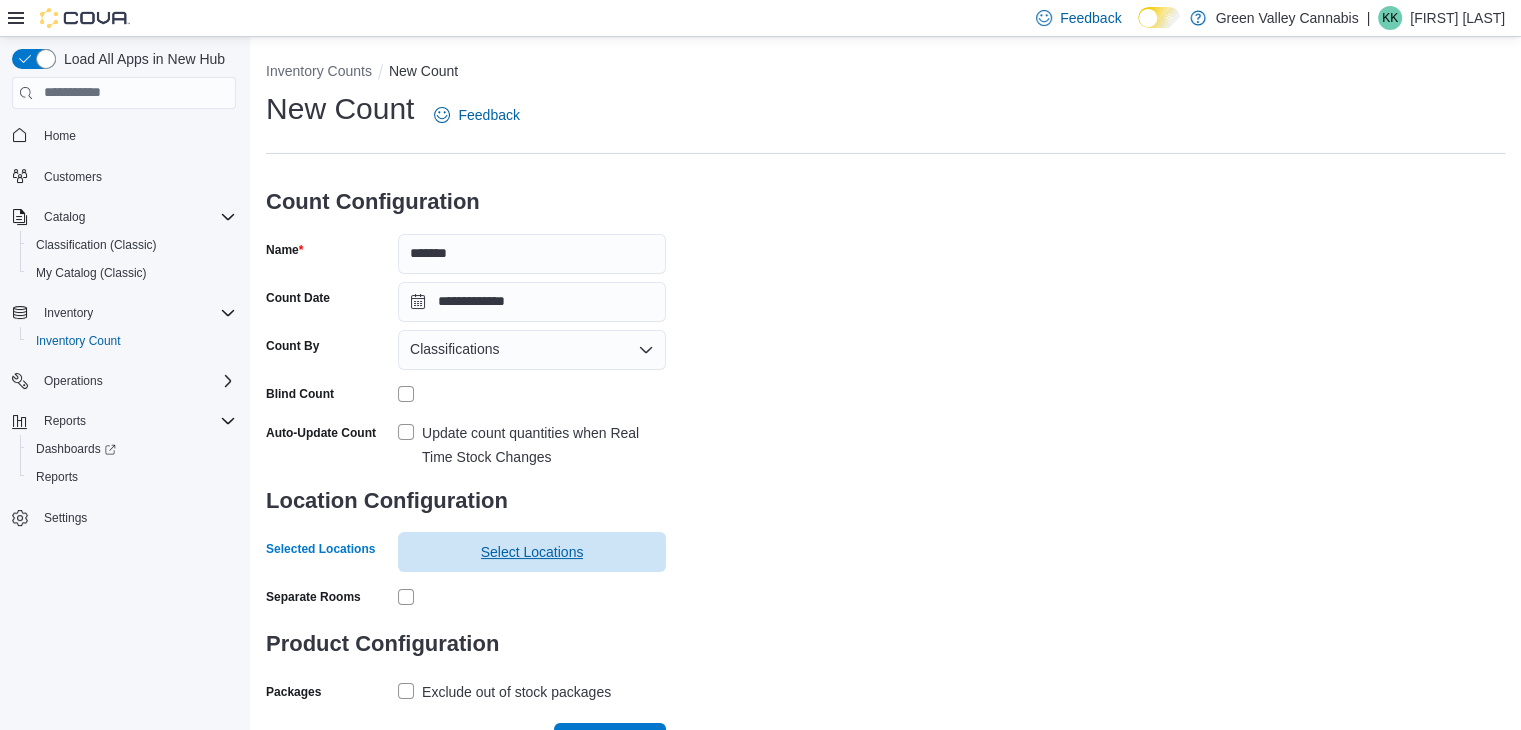click on "Select Locations" at bounding box center (532, 552) 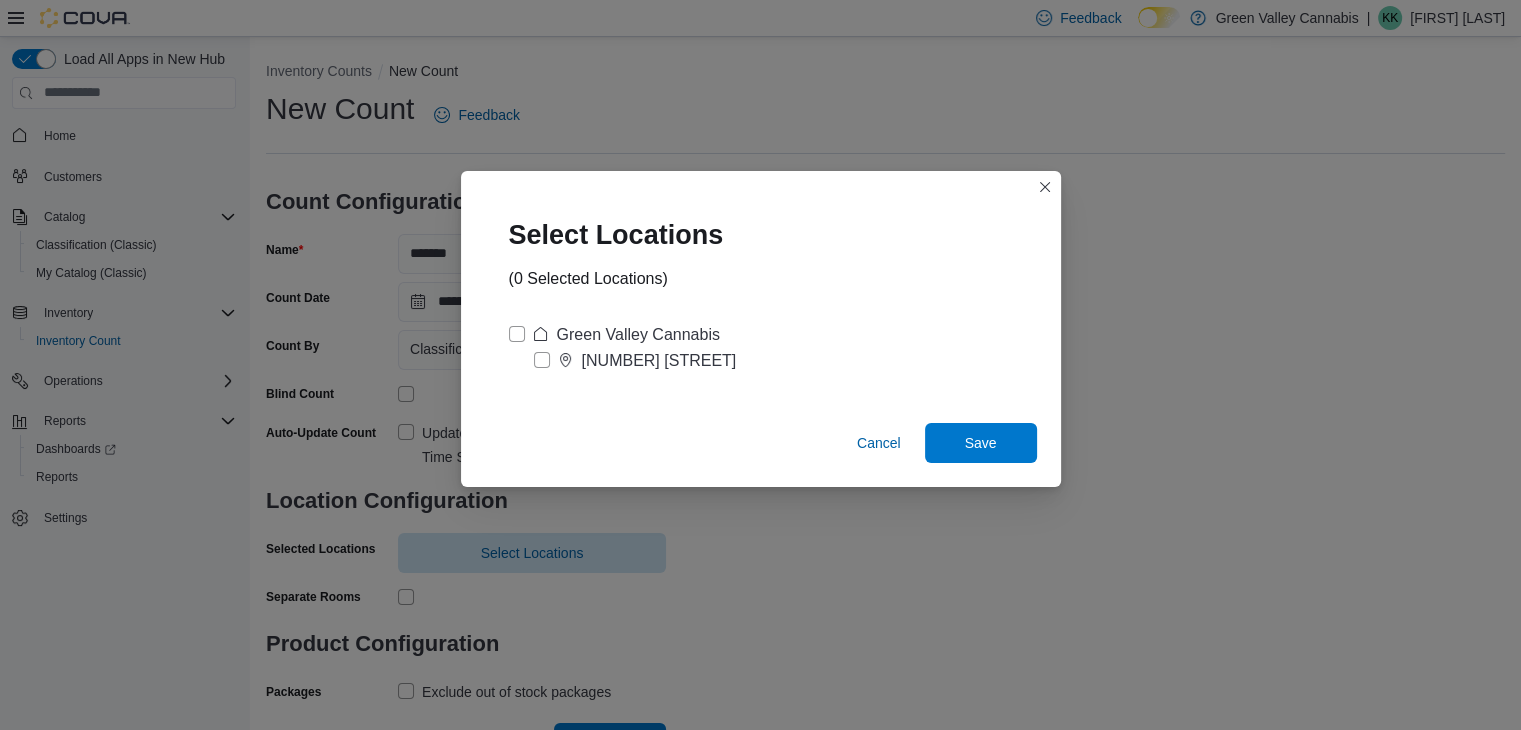 click on "Green Valley Cannabis" at bounding box center [614, 335] 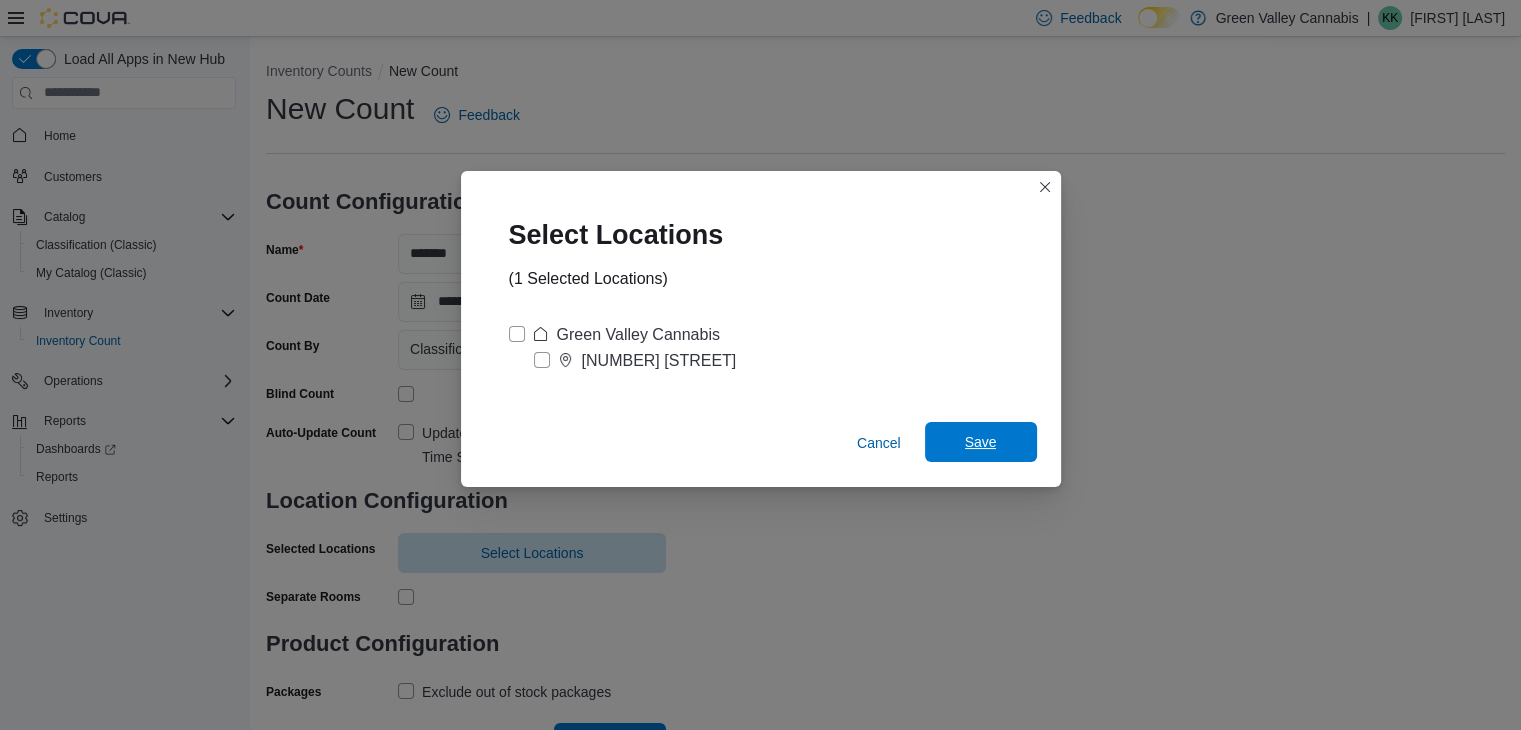 drag, startPoint x: 973, startPoint y: 446, endPoint x: 948, endPoint y: 433, distance: 28.178005 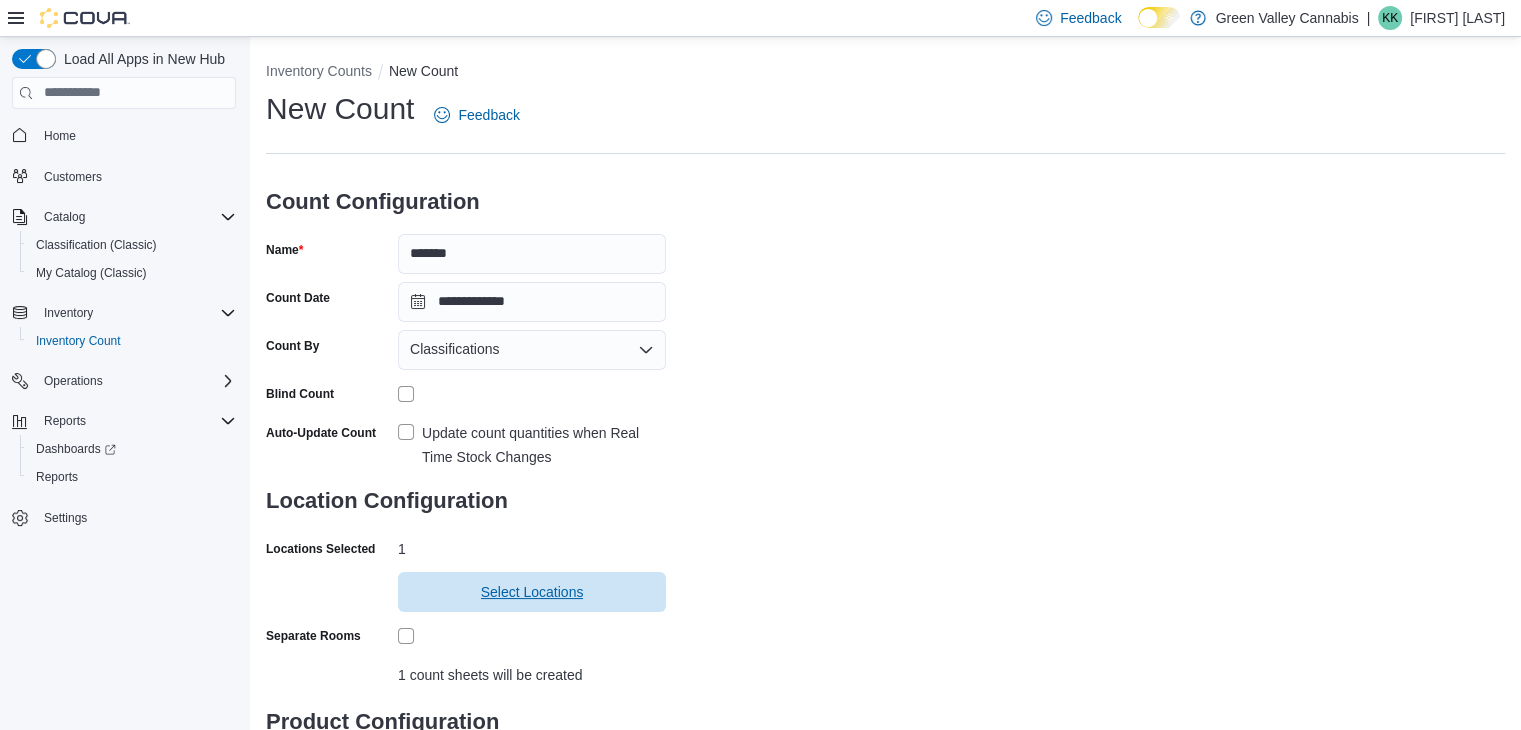 scroll, scrollTop: 159, scrollLeft: 0, axis: vertical 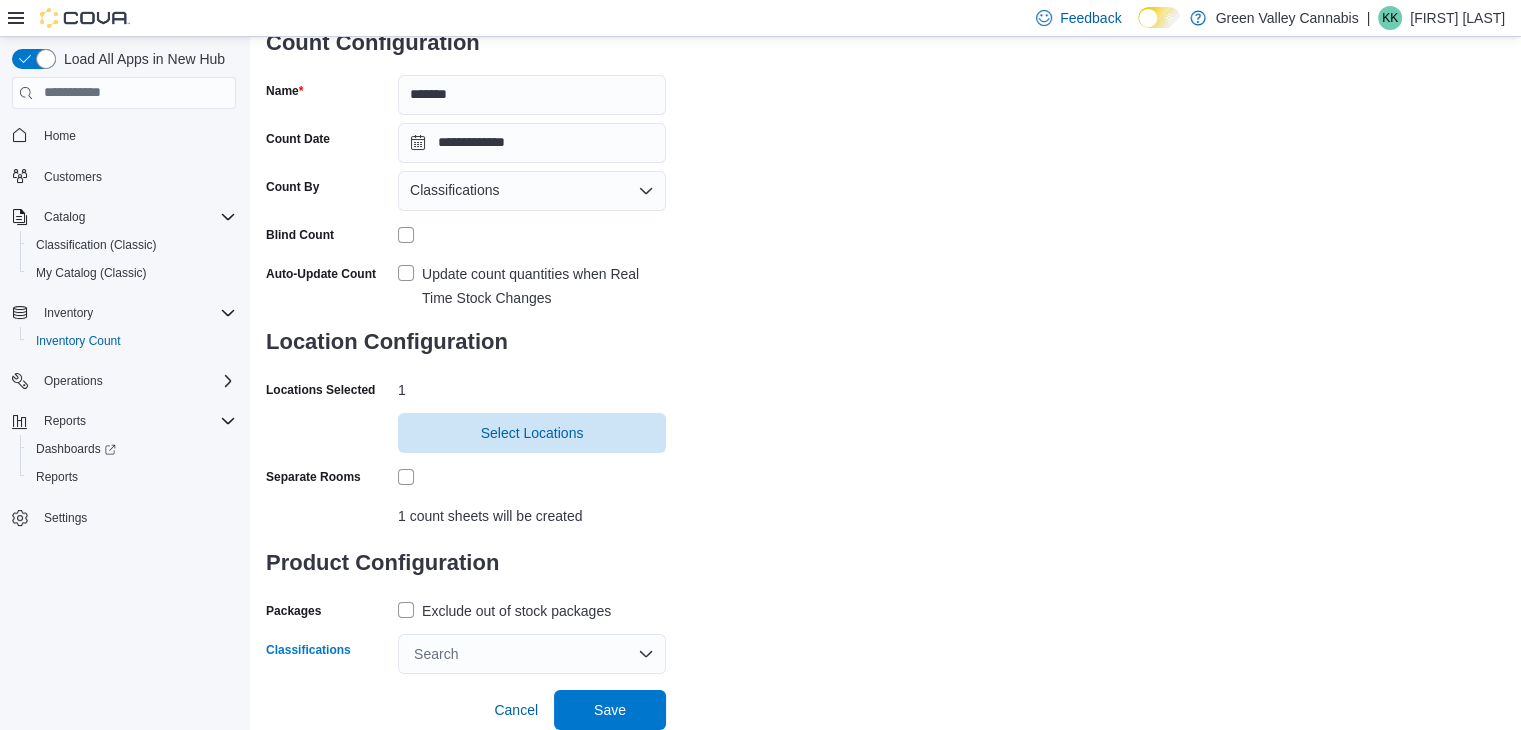click on "Search" at bounding box center [532, 654] 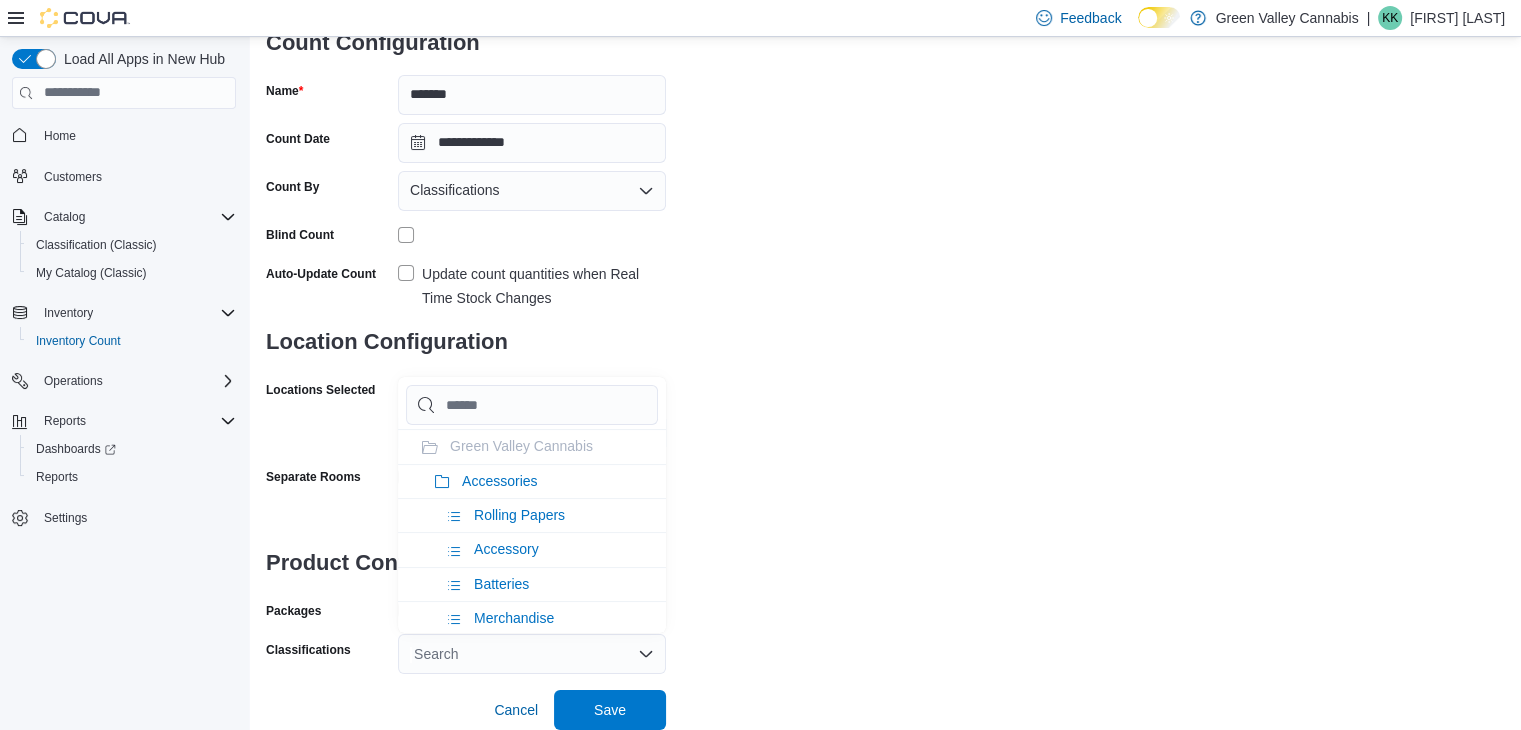 click on "**********" at bounding box center [466, 342] 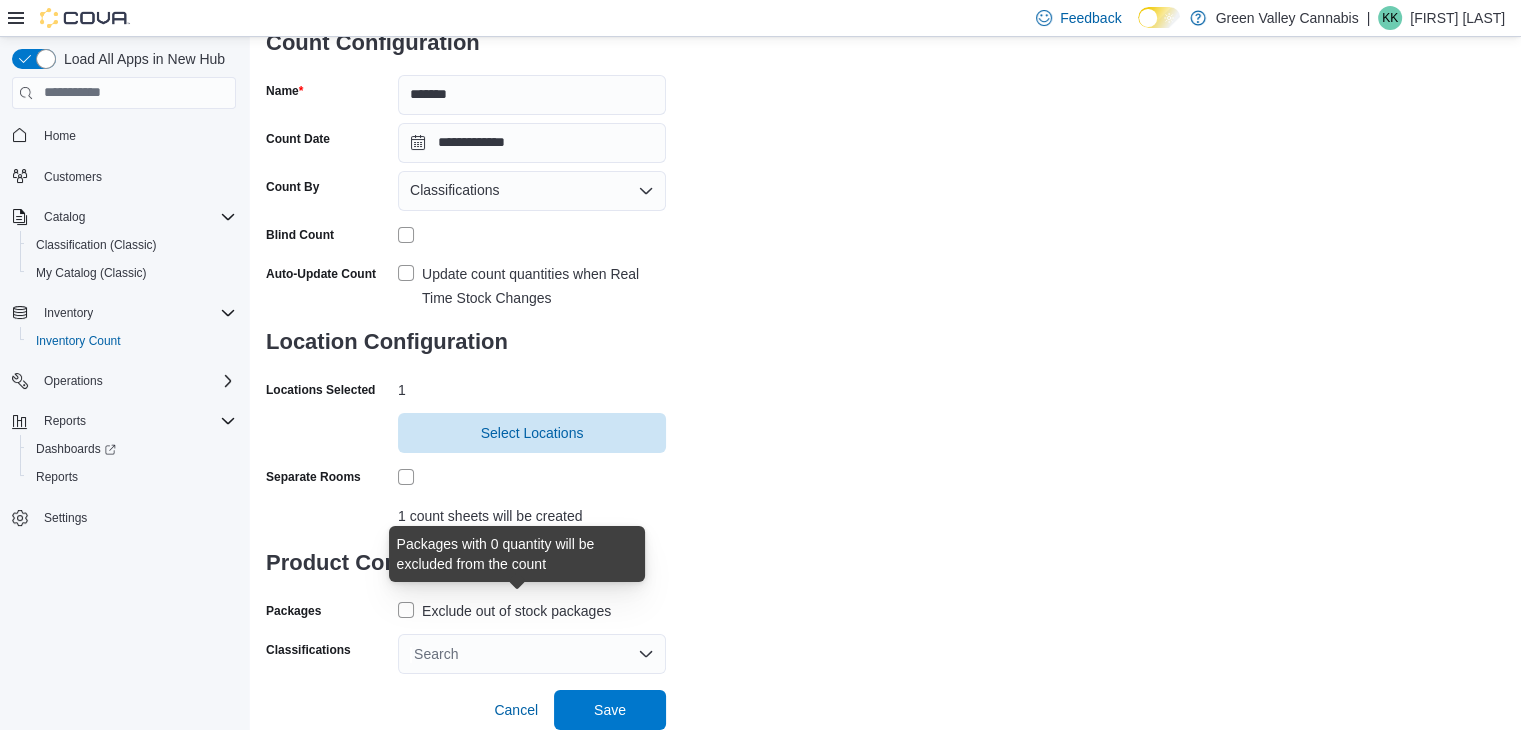 click on "Exclude out of stock packages" at bounding box center [516, 611] 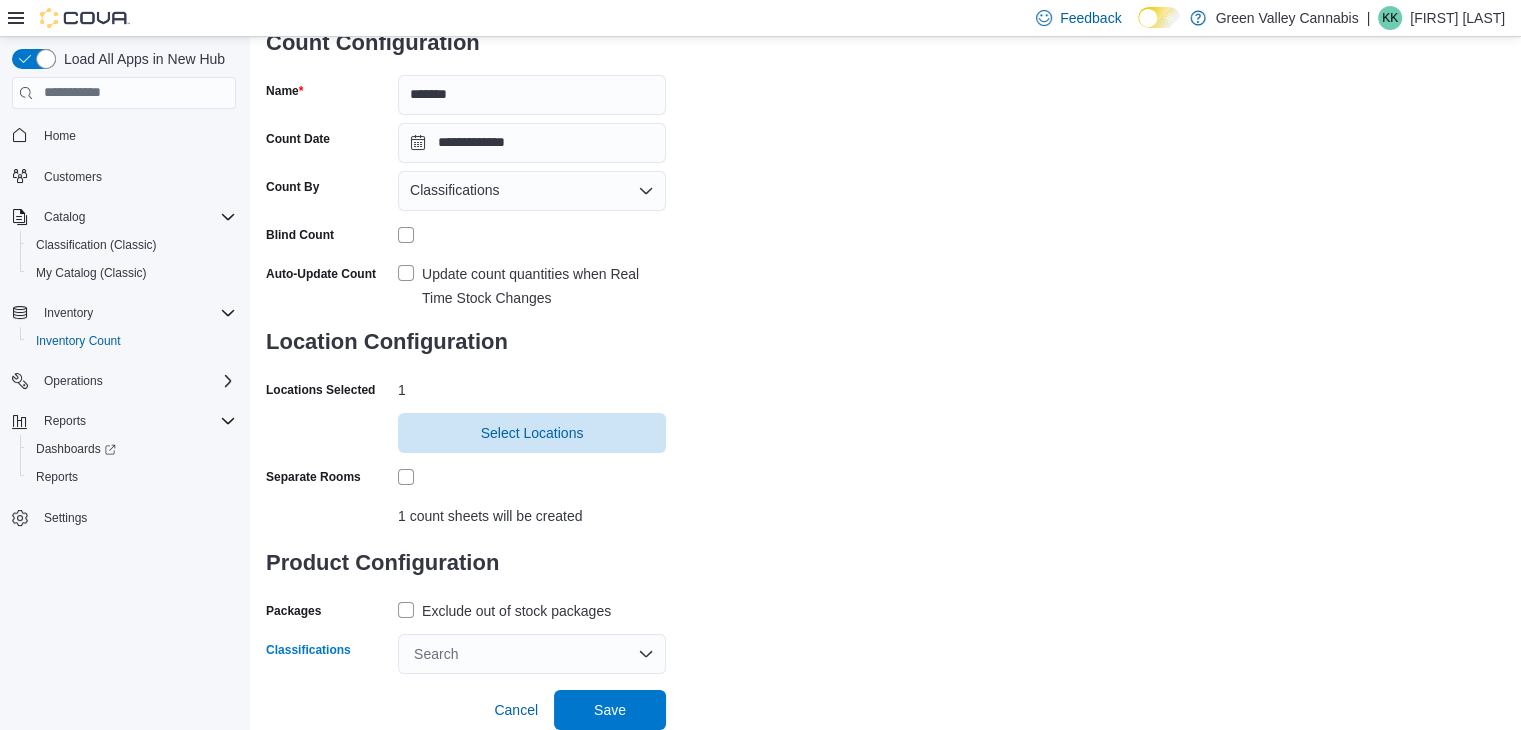 click on "Search" at bounding box center [532, 654] 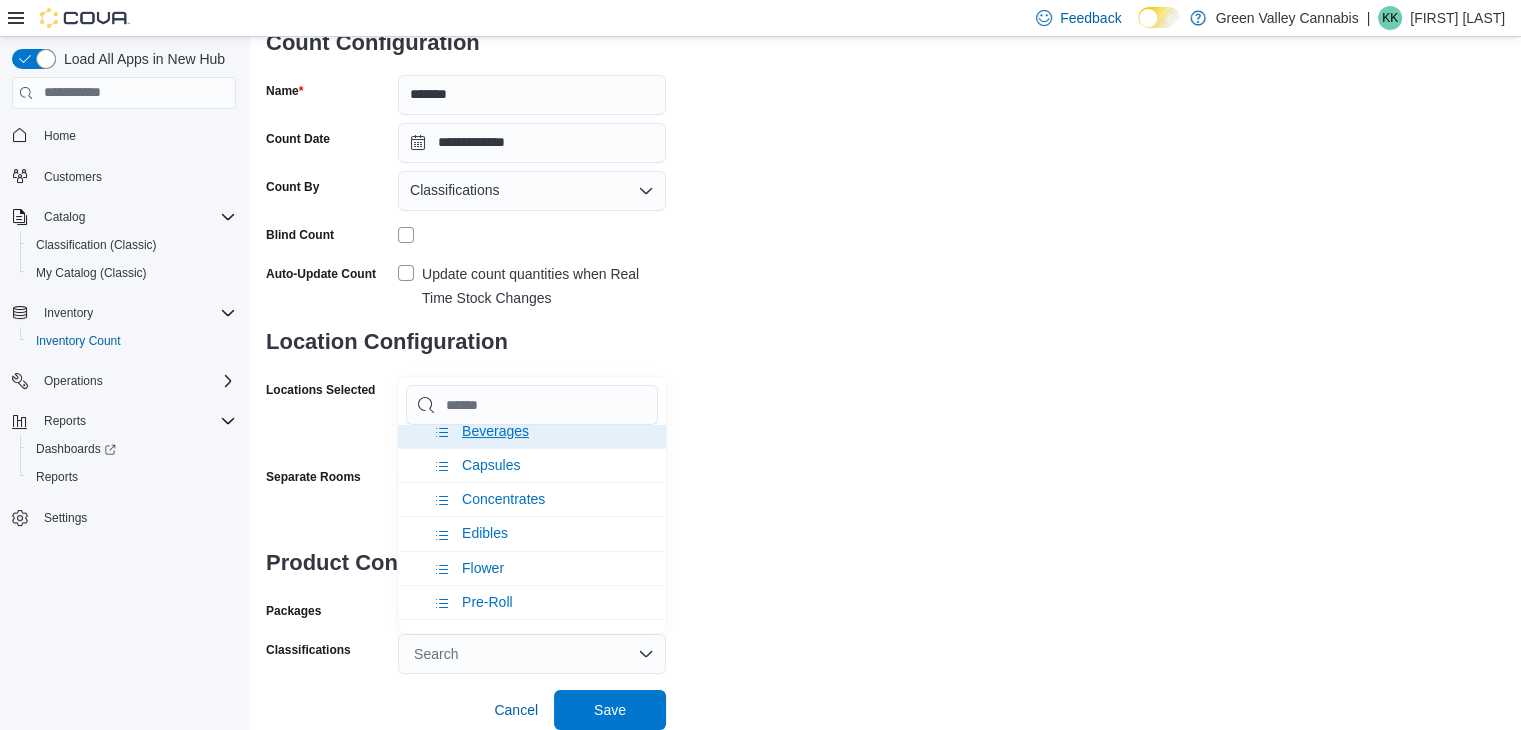 scroll, scrollTop: 260, scrollLeft: 0, axis: vertical 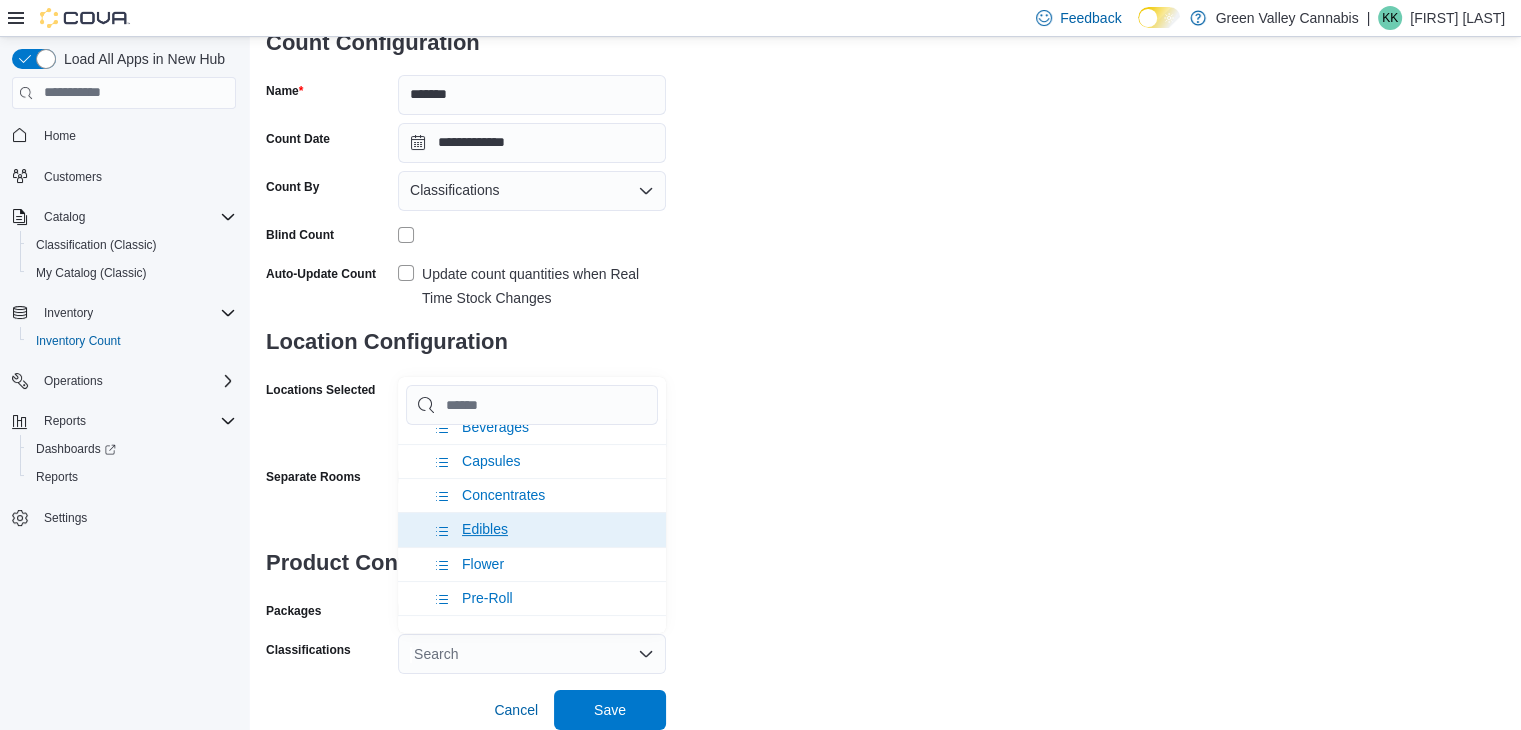 click on "Edibles" at bounding box center (485, 529) 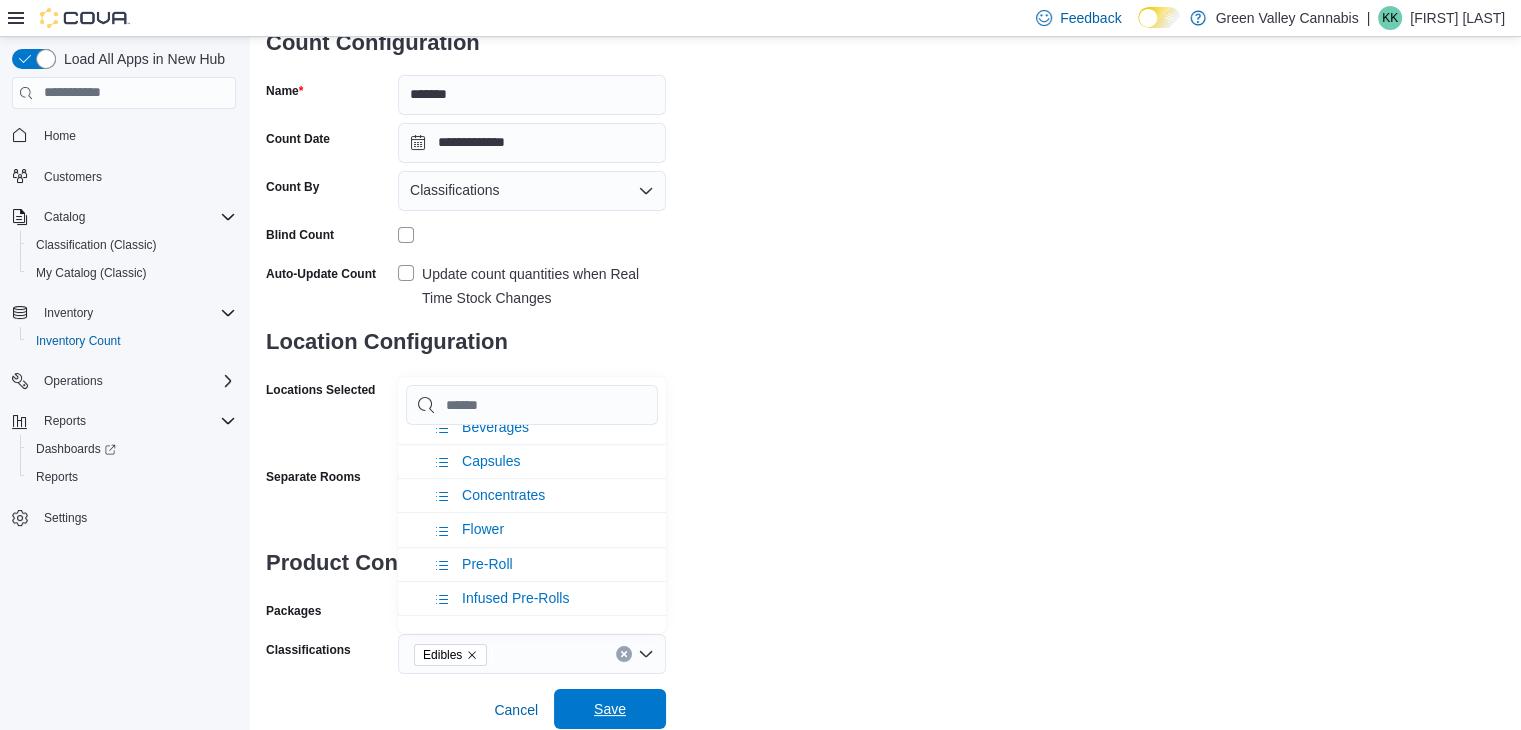 click on "Save" at bounding box center [610, 709] 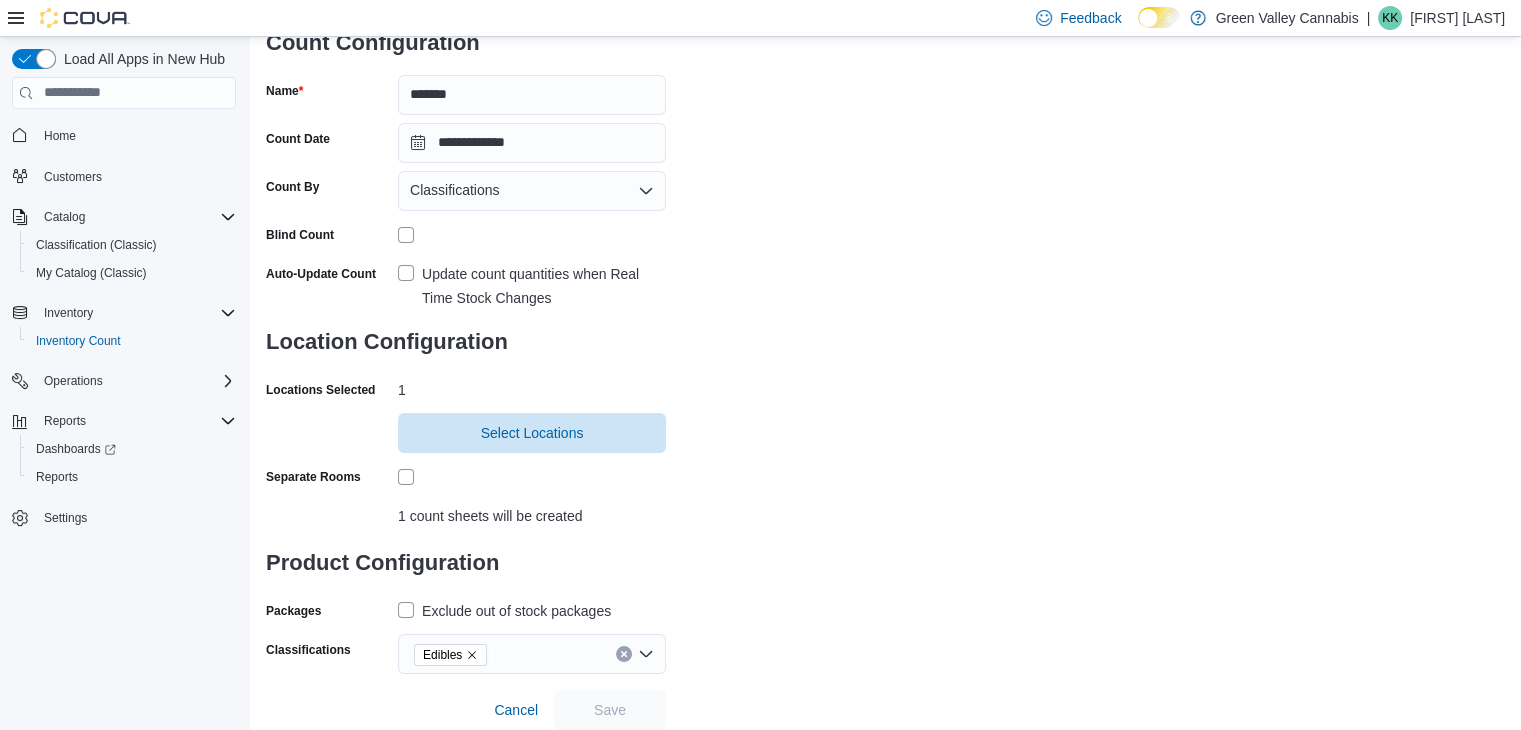 scroll, scrollTop: 0, scrollLeft: 0, axis: both 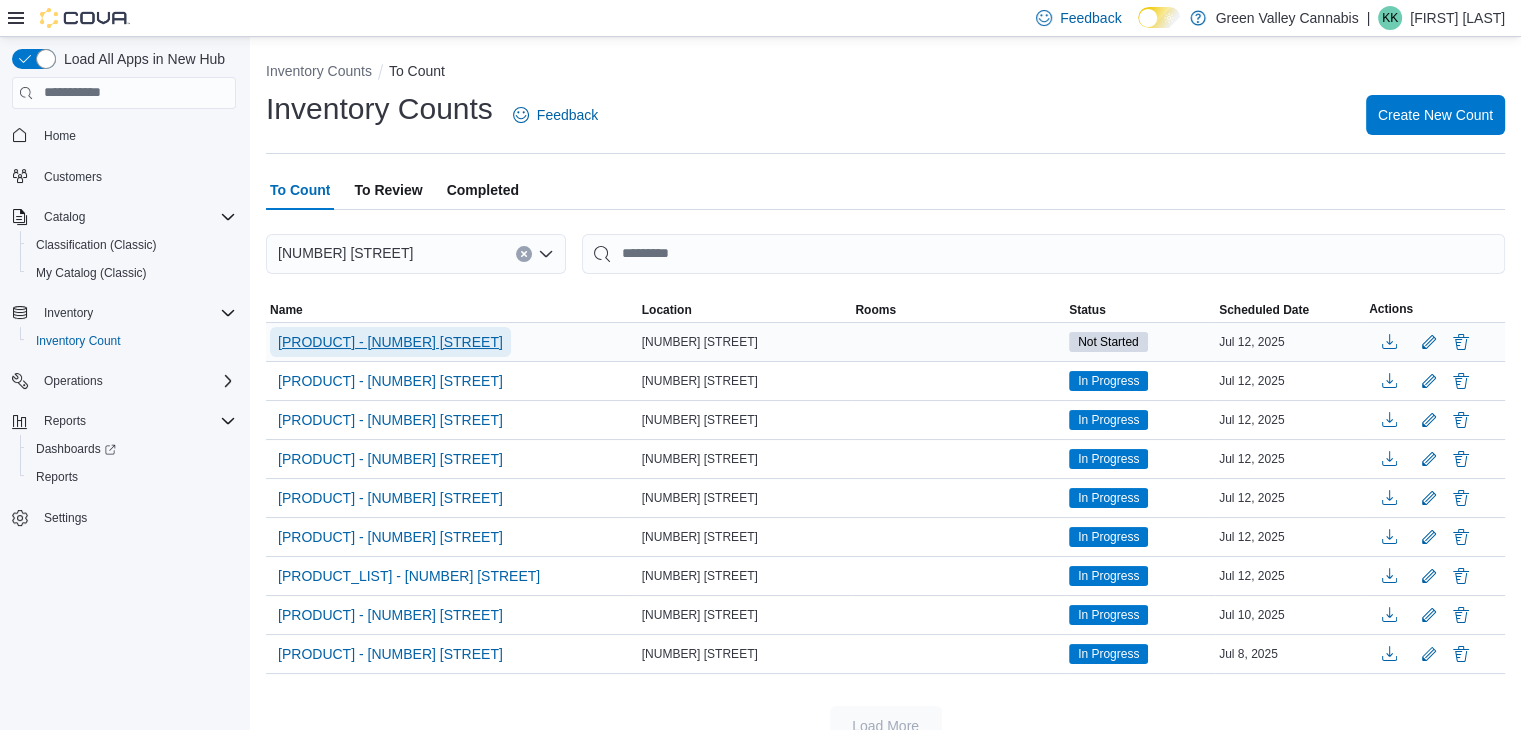 click on "Edibles - 115 John Street North" at bounding box center (390, 342) 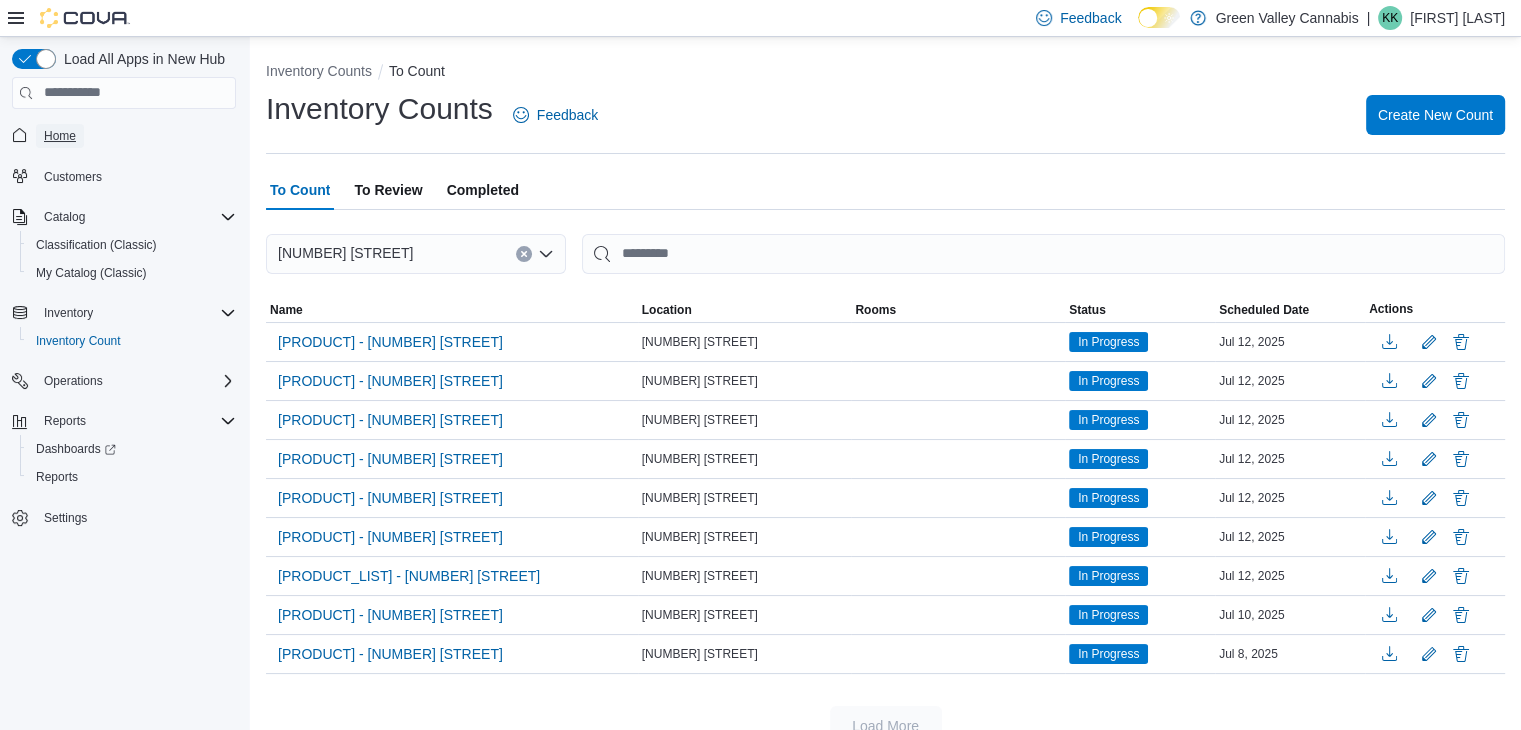 click on "Home" at bounding box center [60, 136] 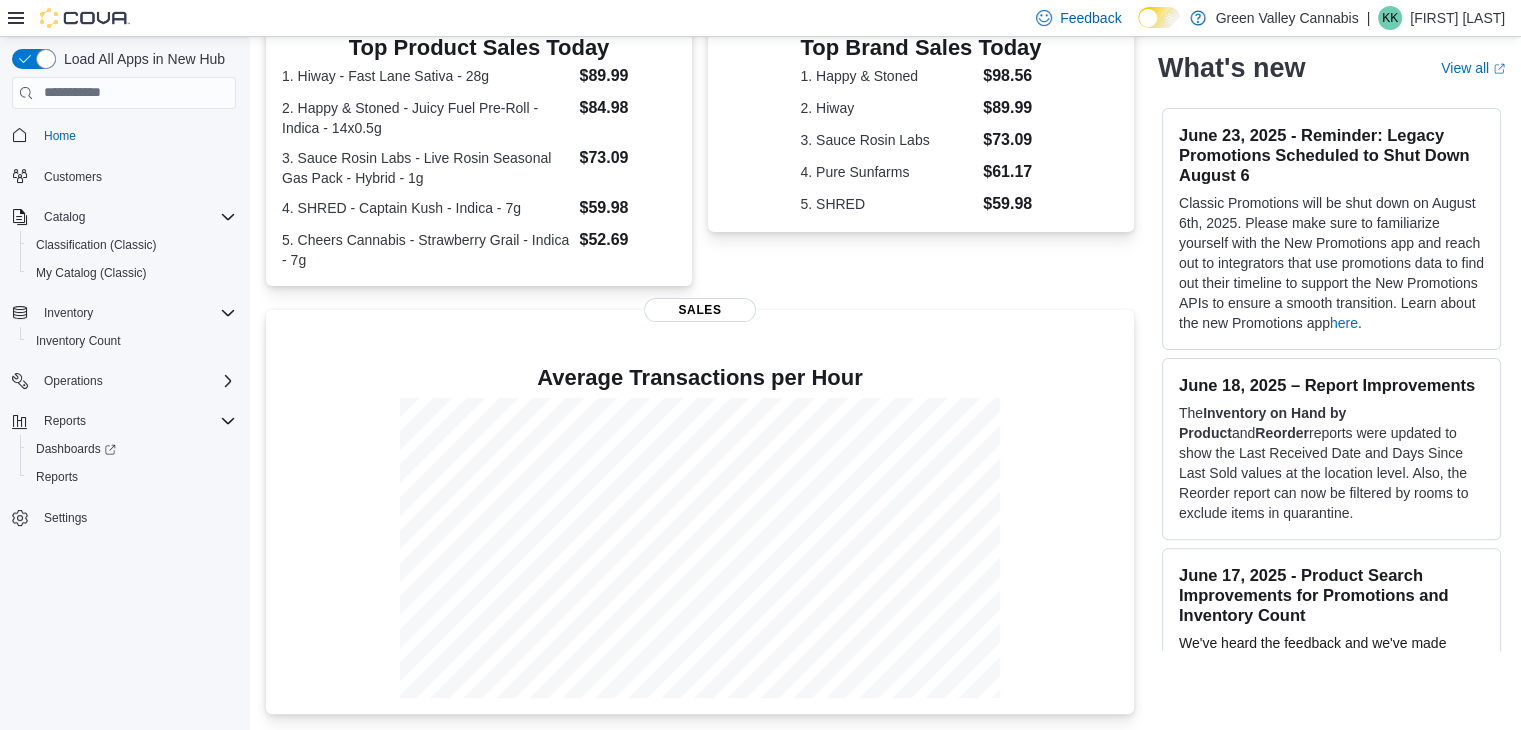 scroll, scrollTop: 452, scrollLeft: 0, axis: vertical 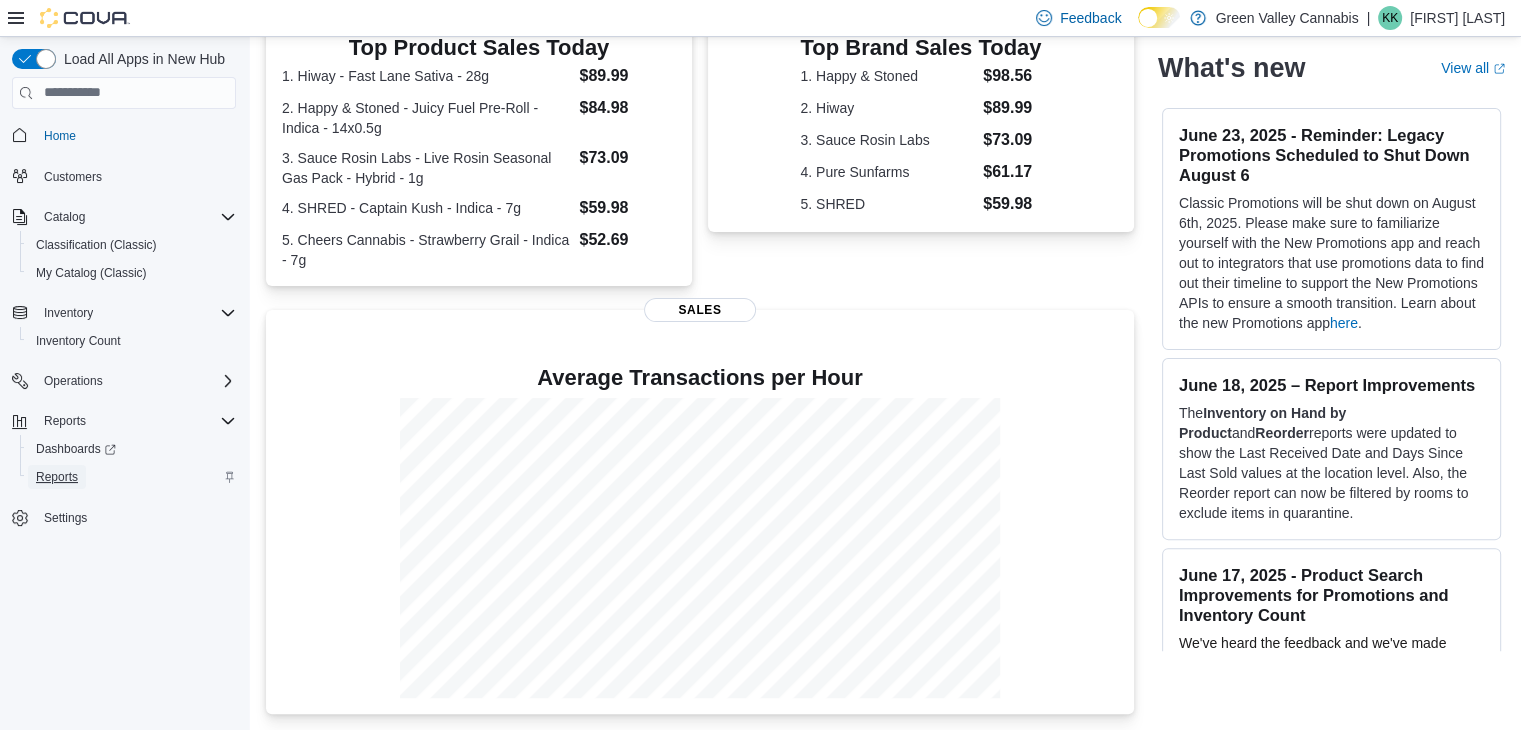 click on "Reports" at bounding box center [57, 477] 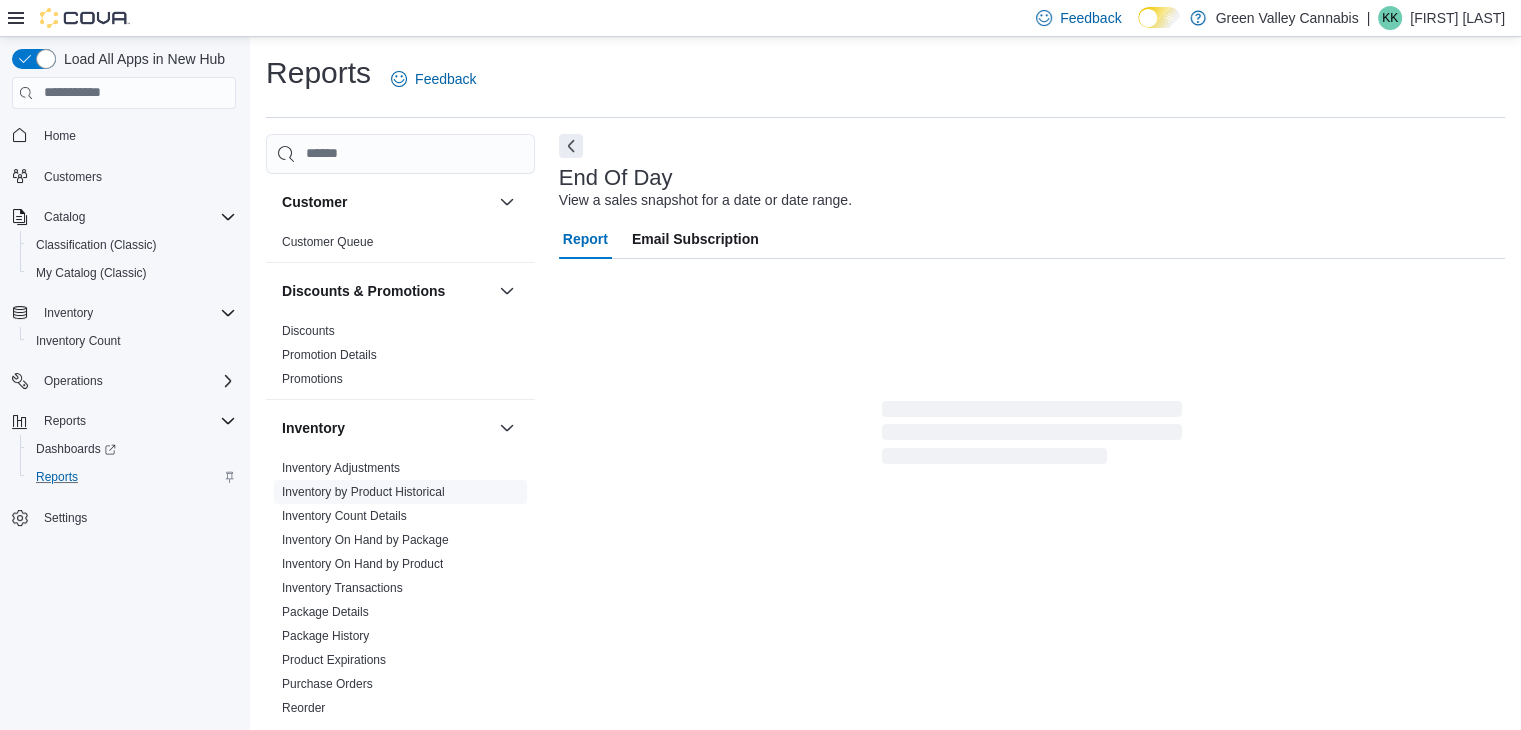 scroll, scrollTop: 7, scrollLeft: 0, axis: vertical 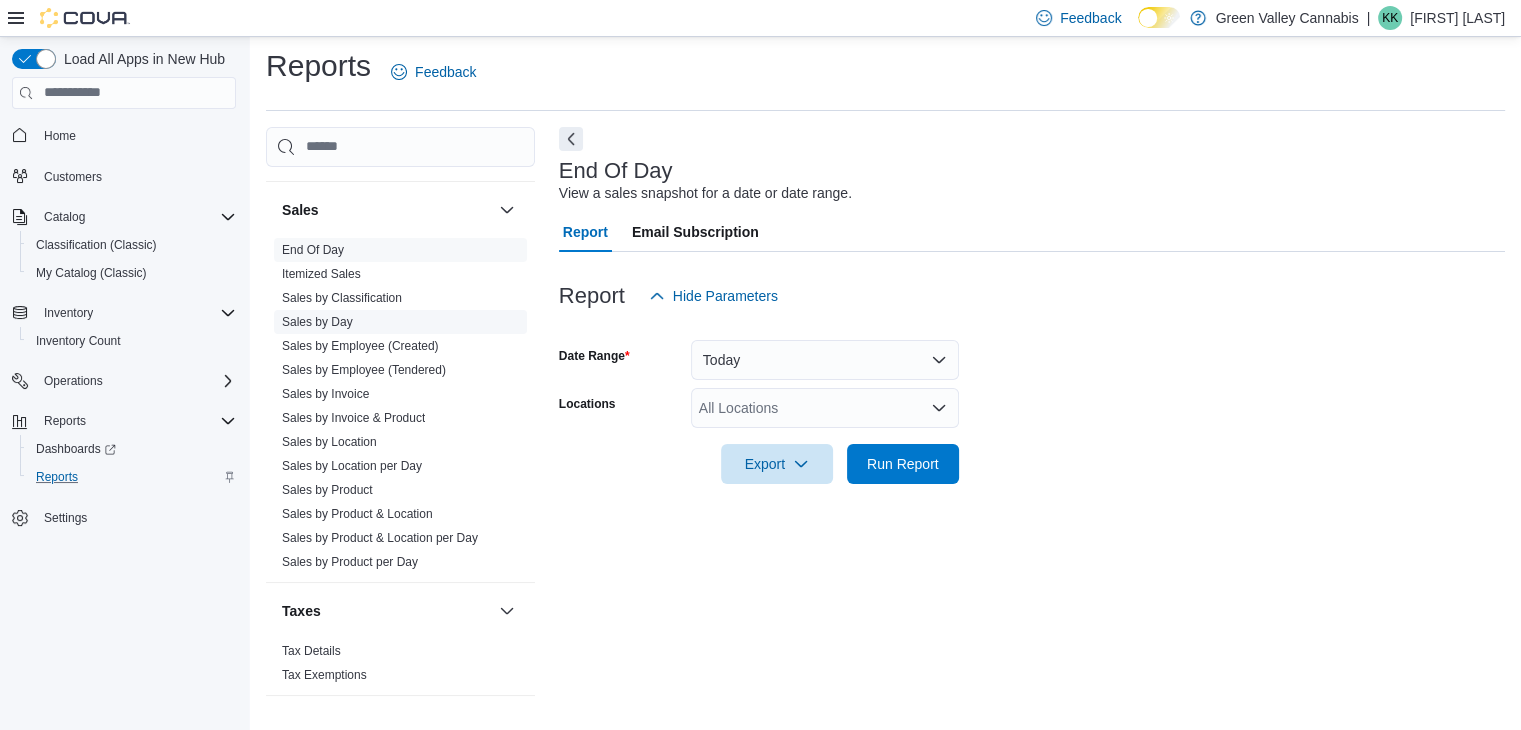 click on "Sales by Day" at bounding box center (317, 322) 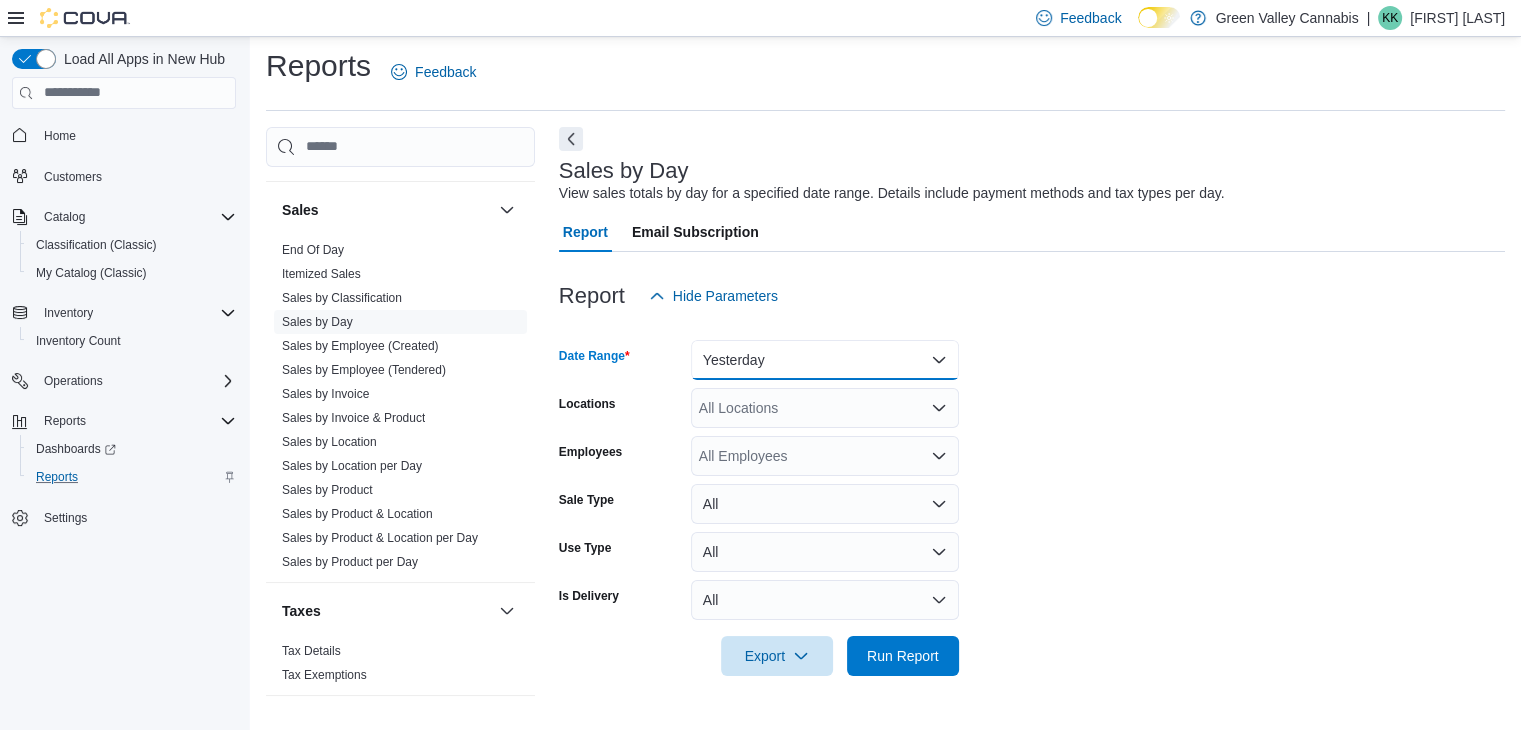 click on "Yesterday" at bounding box center [825, 360] 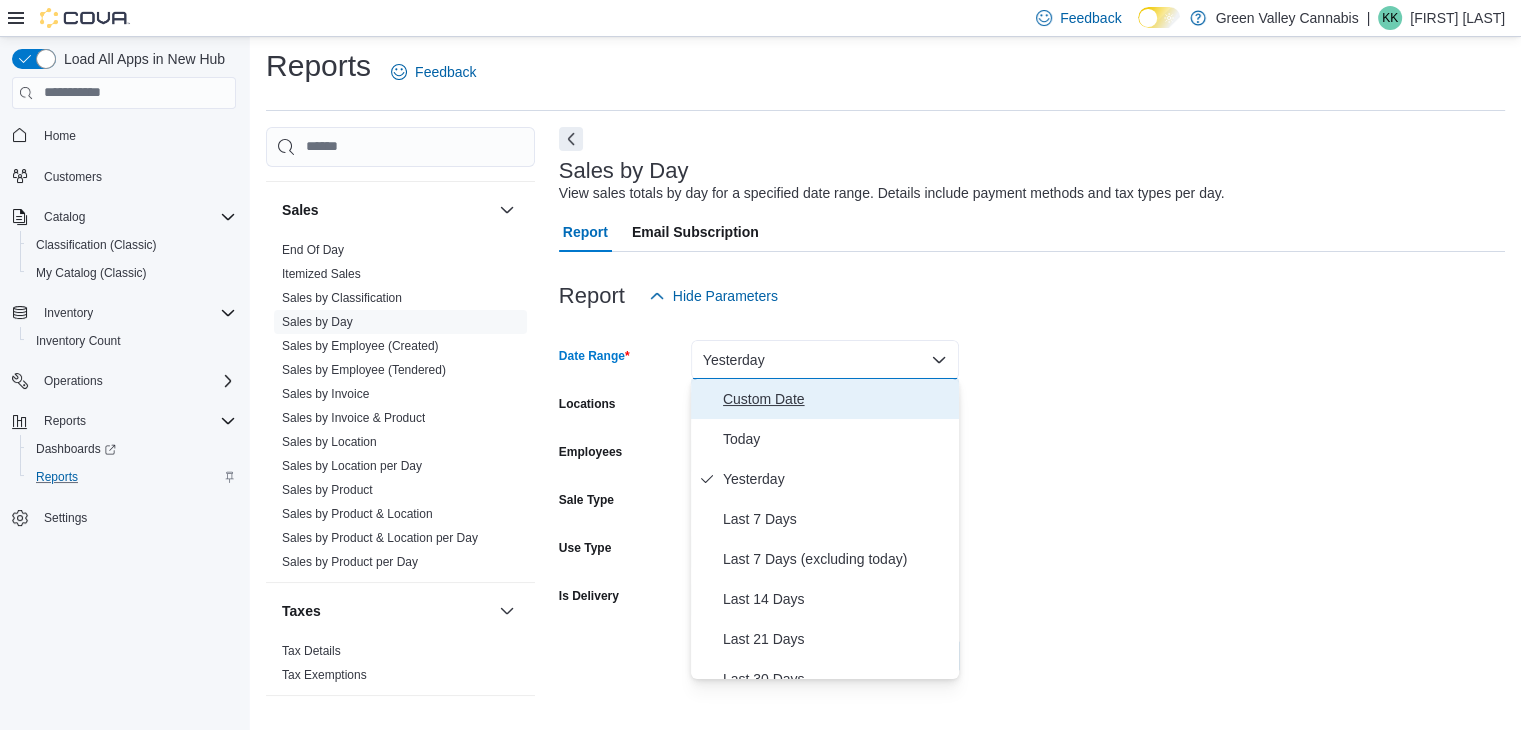 click on "Custom Date" at bounding box center [837, 399] 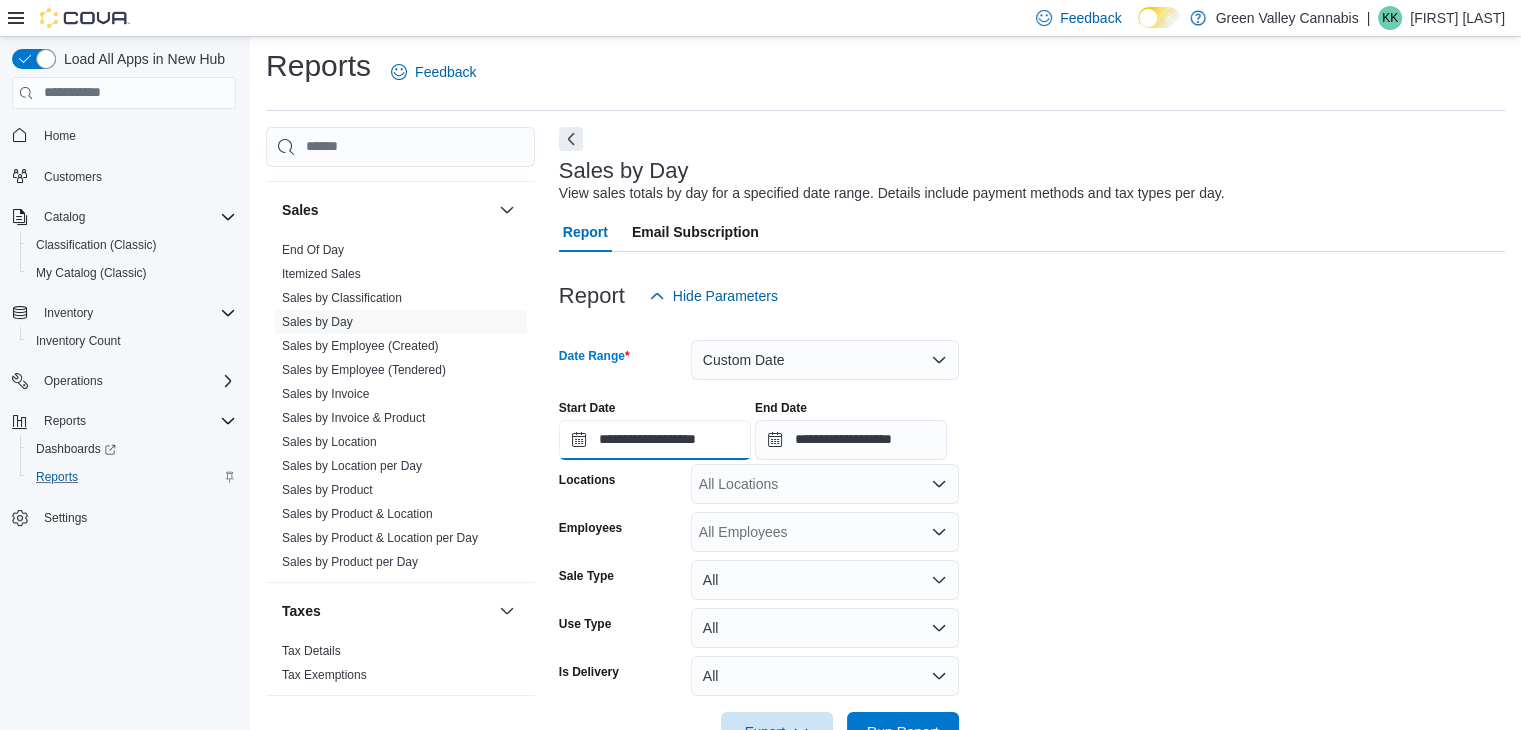 click on "**********" at bounding box center [655, 440] 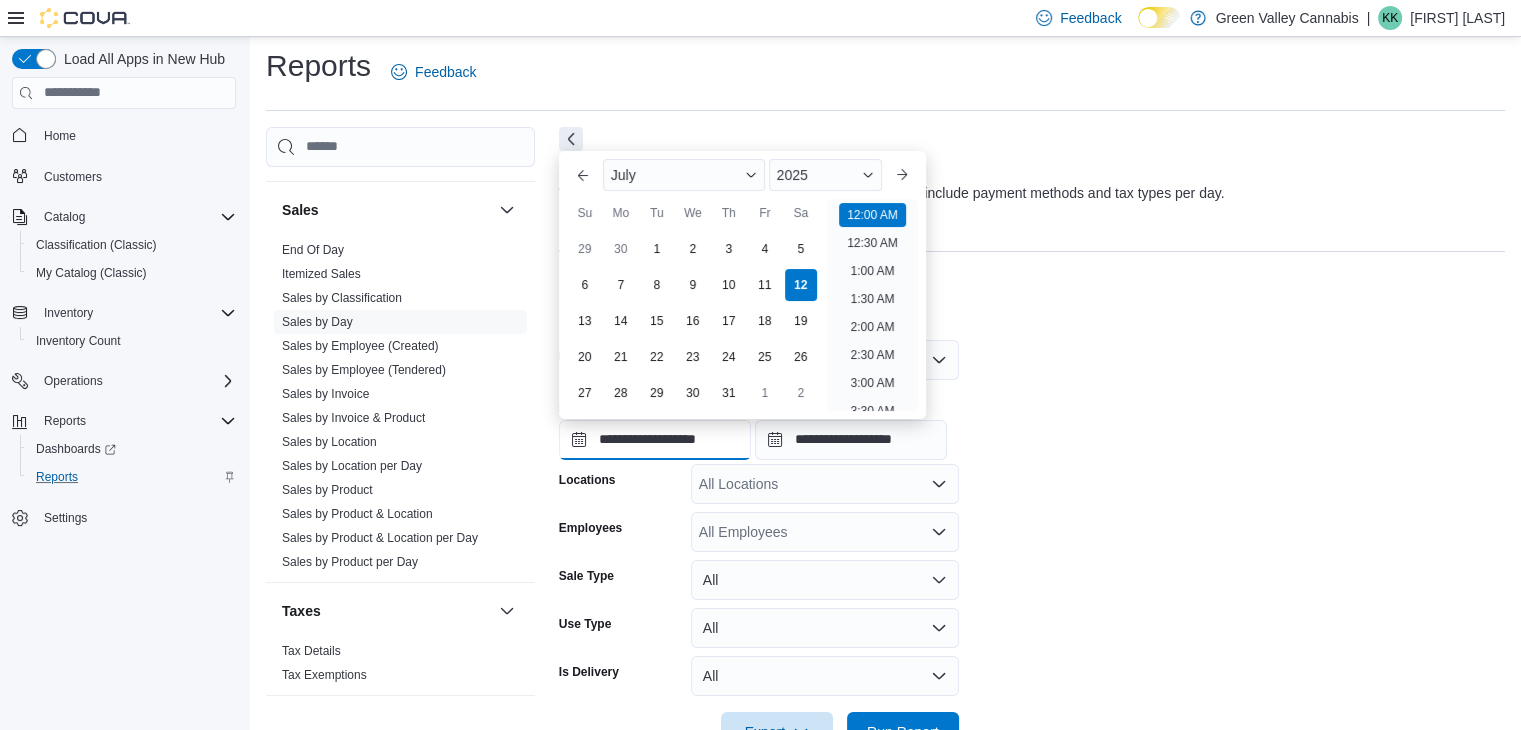 scroll, scrollTop: 62, scrollLeft: 0, axis: vertical 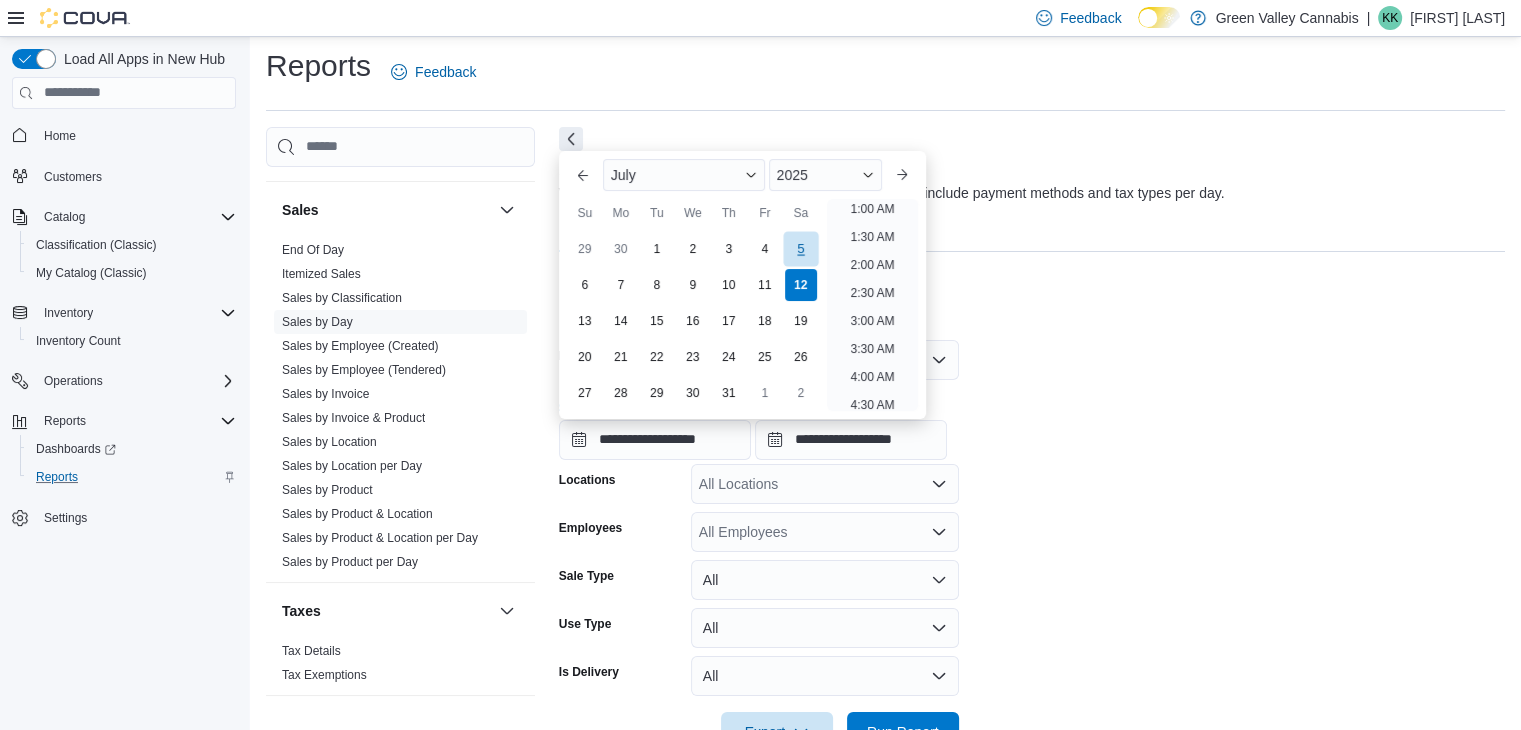 click on "5" at bounding box center [800, 249] 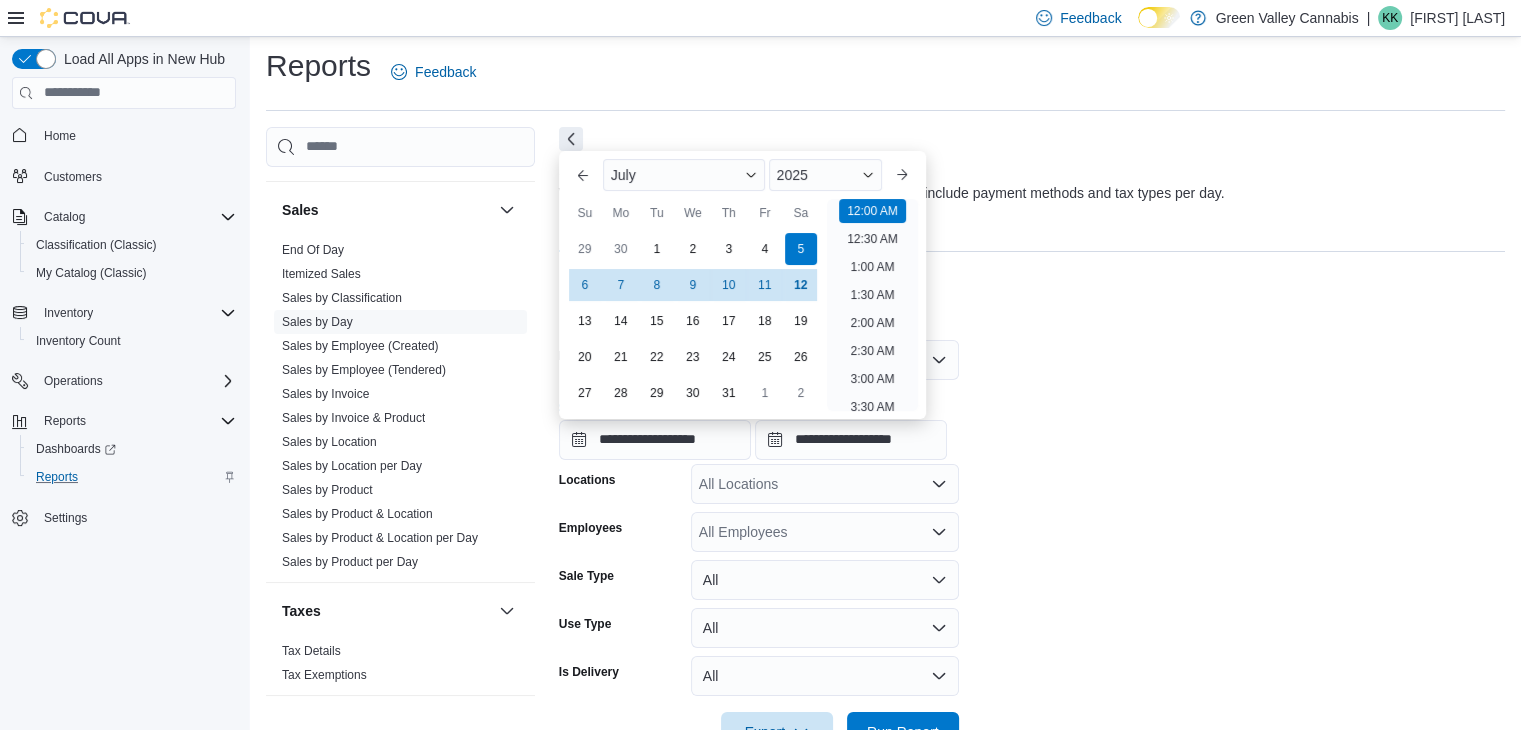 click on "**********" at bounding box center [1032, 534] 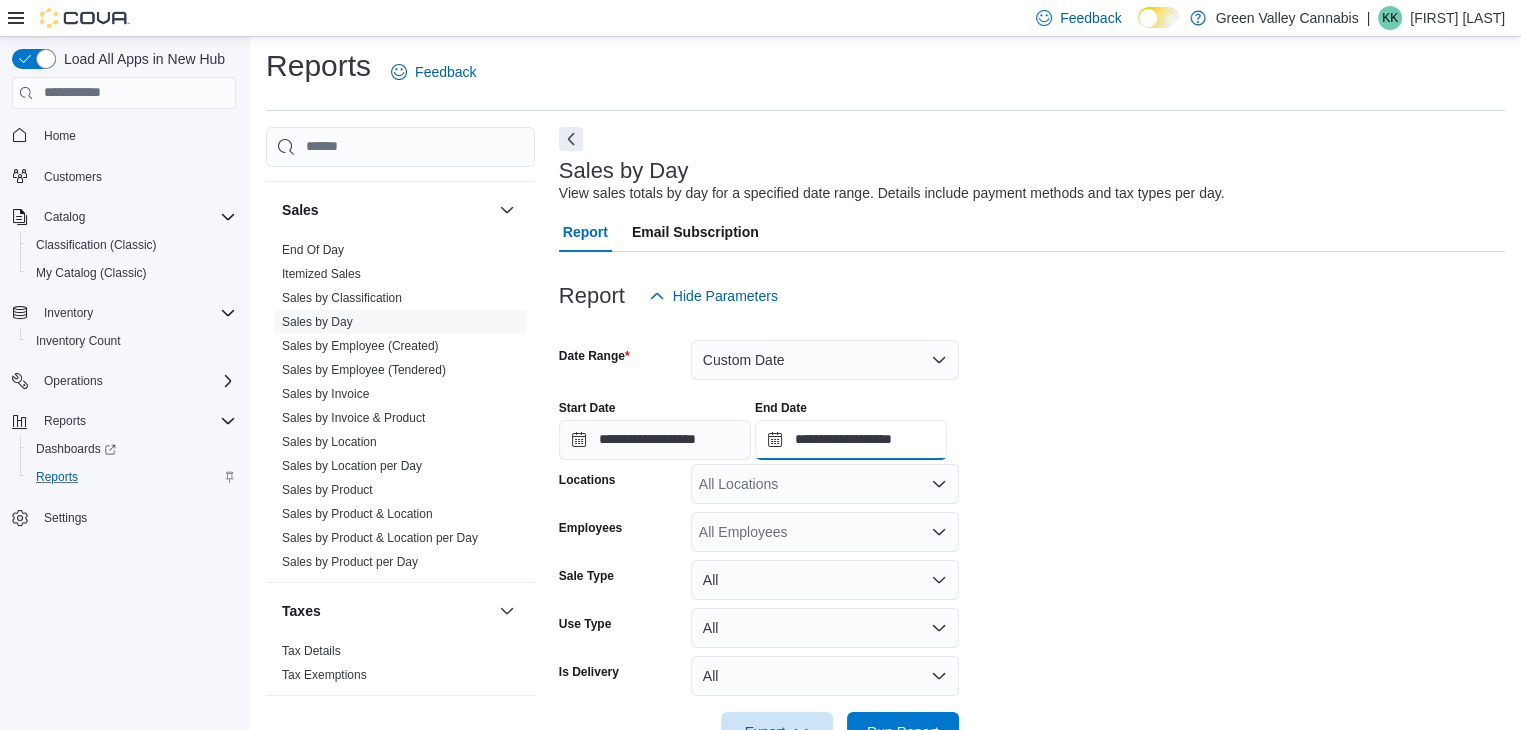 click on "**********" at bounding box center (851, 440) 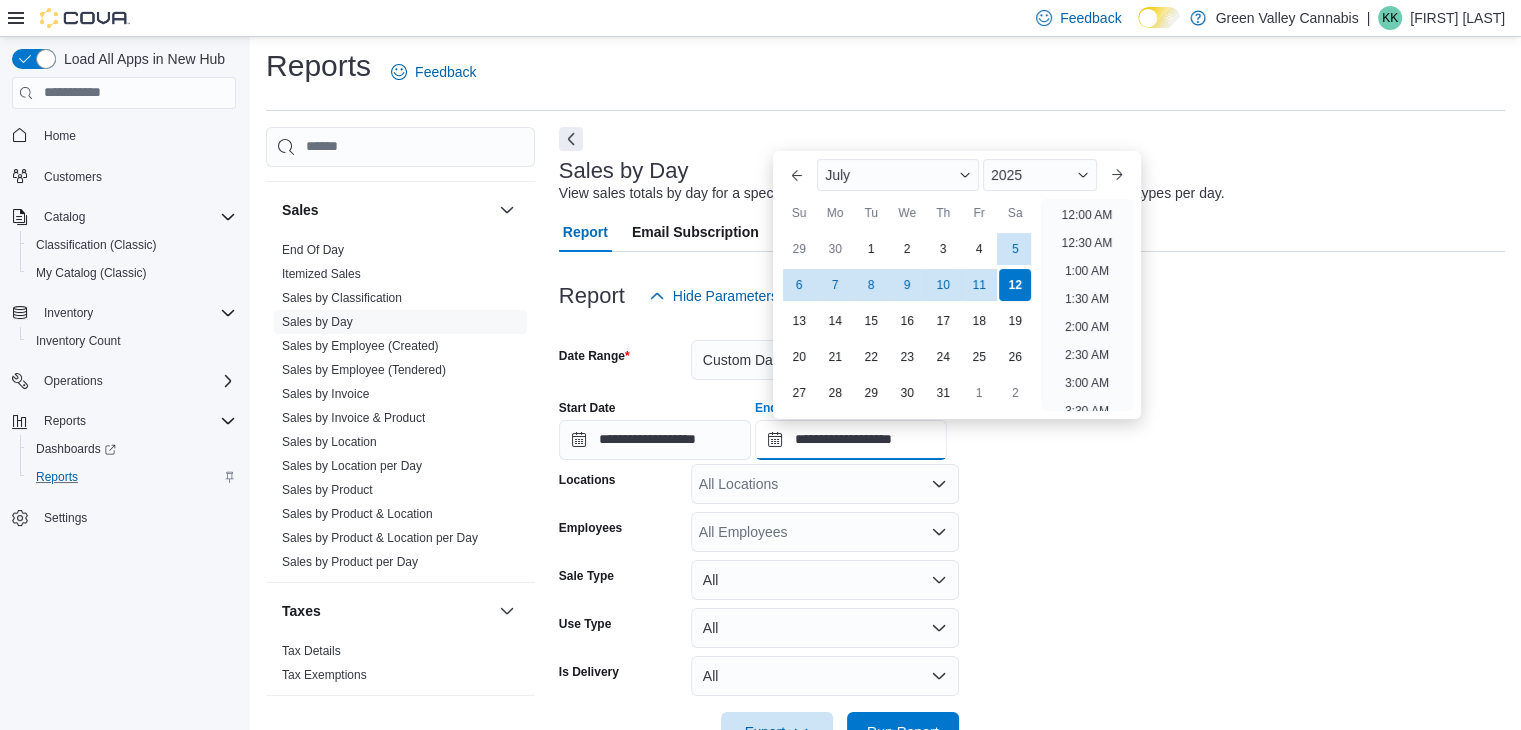 scroll, scrollTop: 1136, scrollLeft: 0, axis: vertical 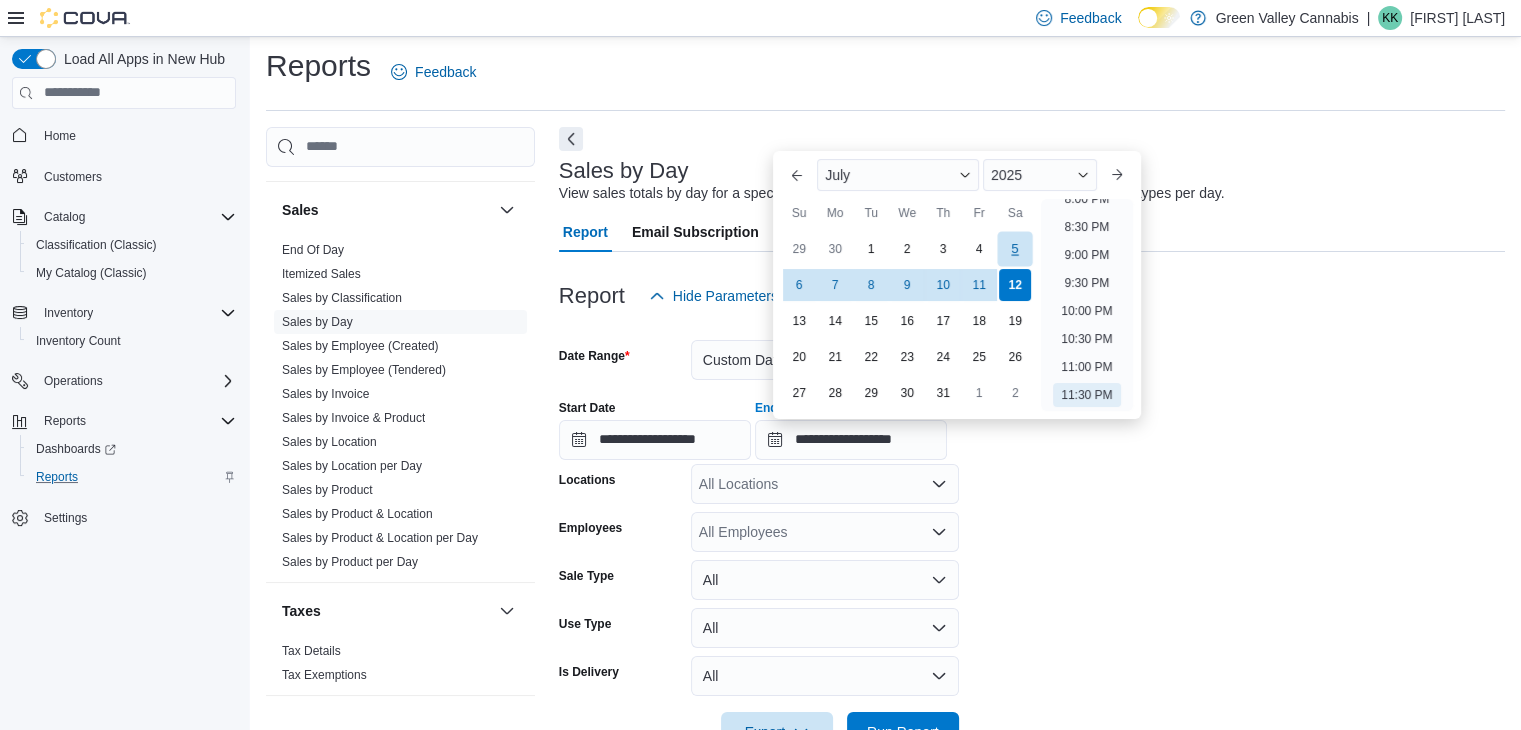 click on "5" at bounding box center [1015, 249] 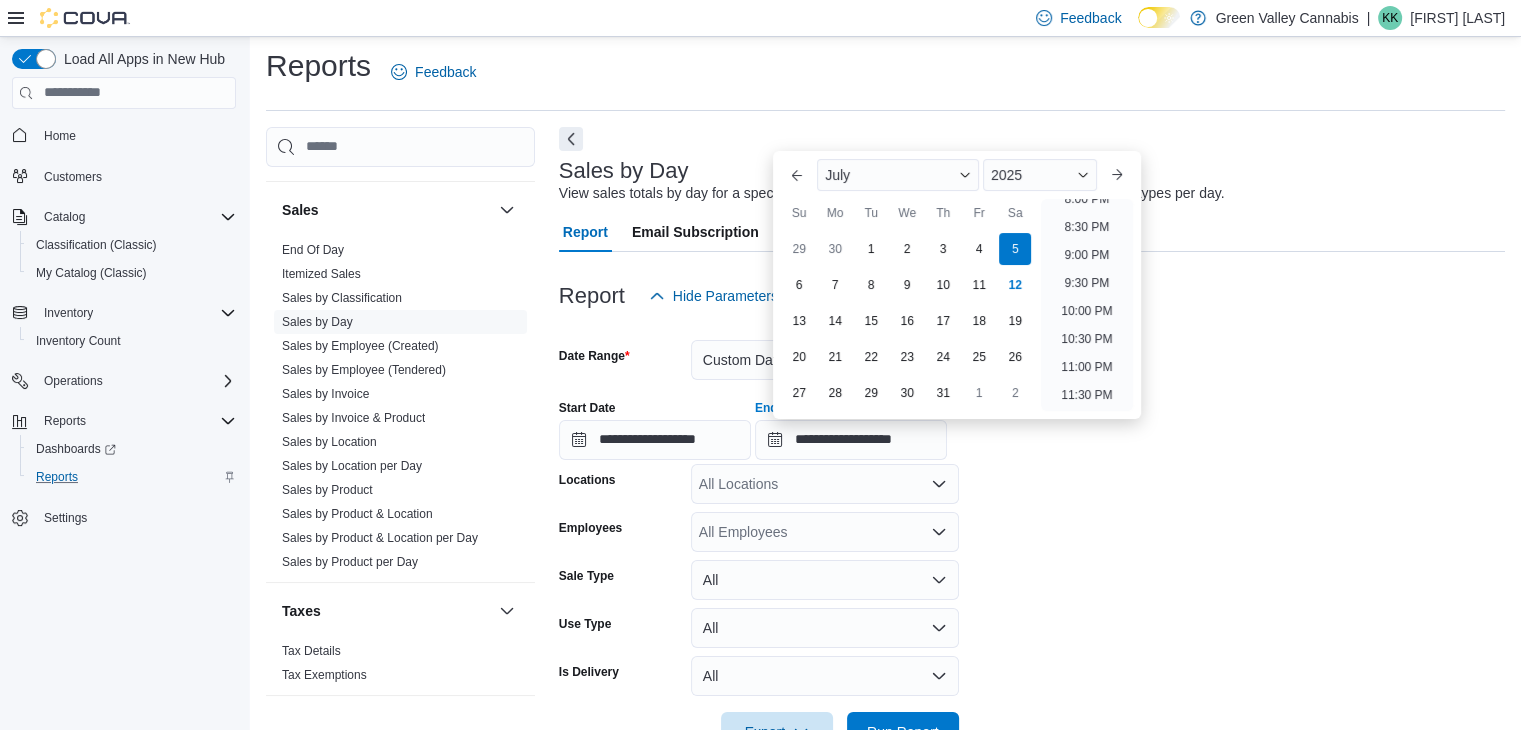 click on "**********" at bounding box center [1032, 534] 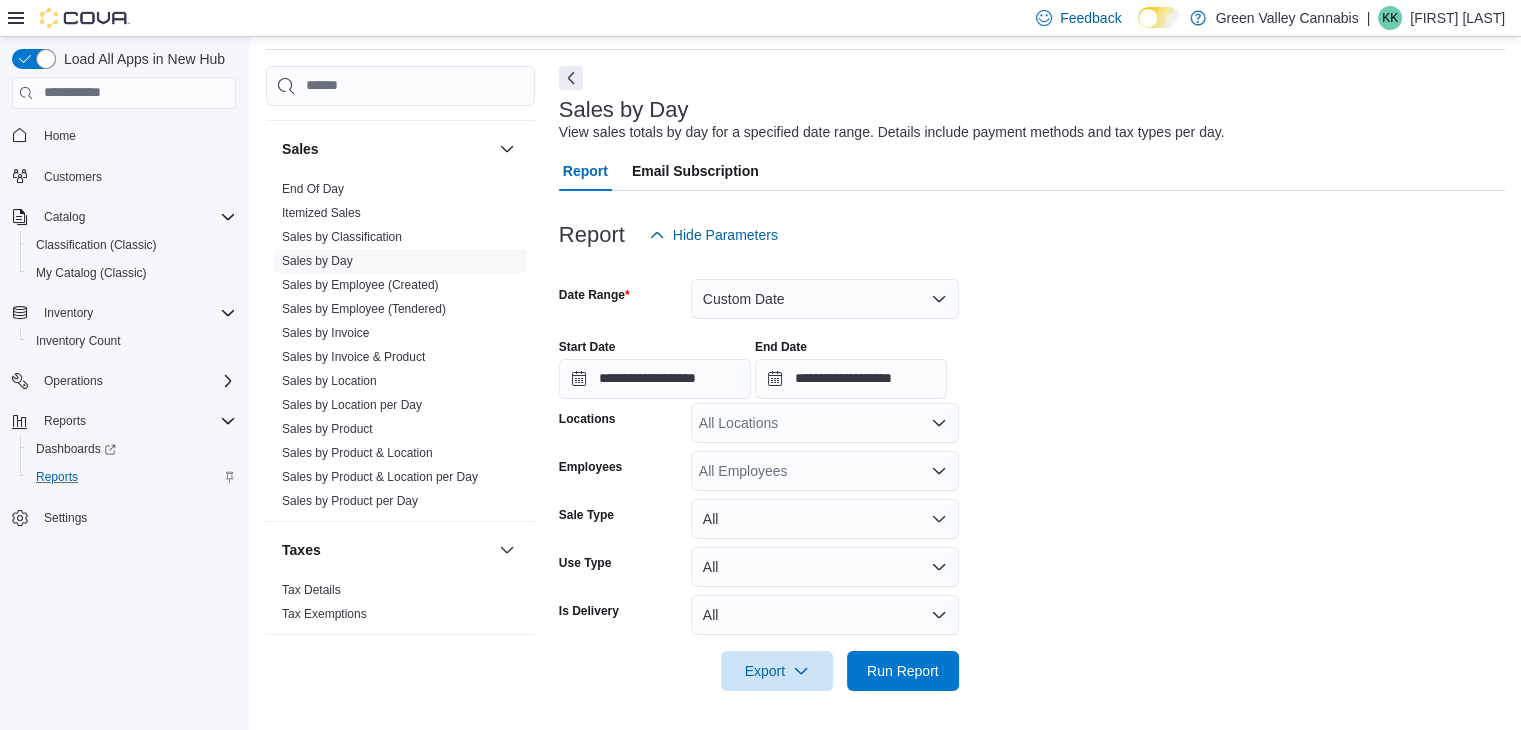 scroll, scrollTop: 68, scrollLeft: 0, axis: vertical 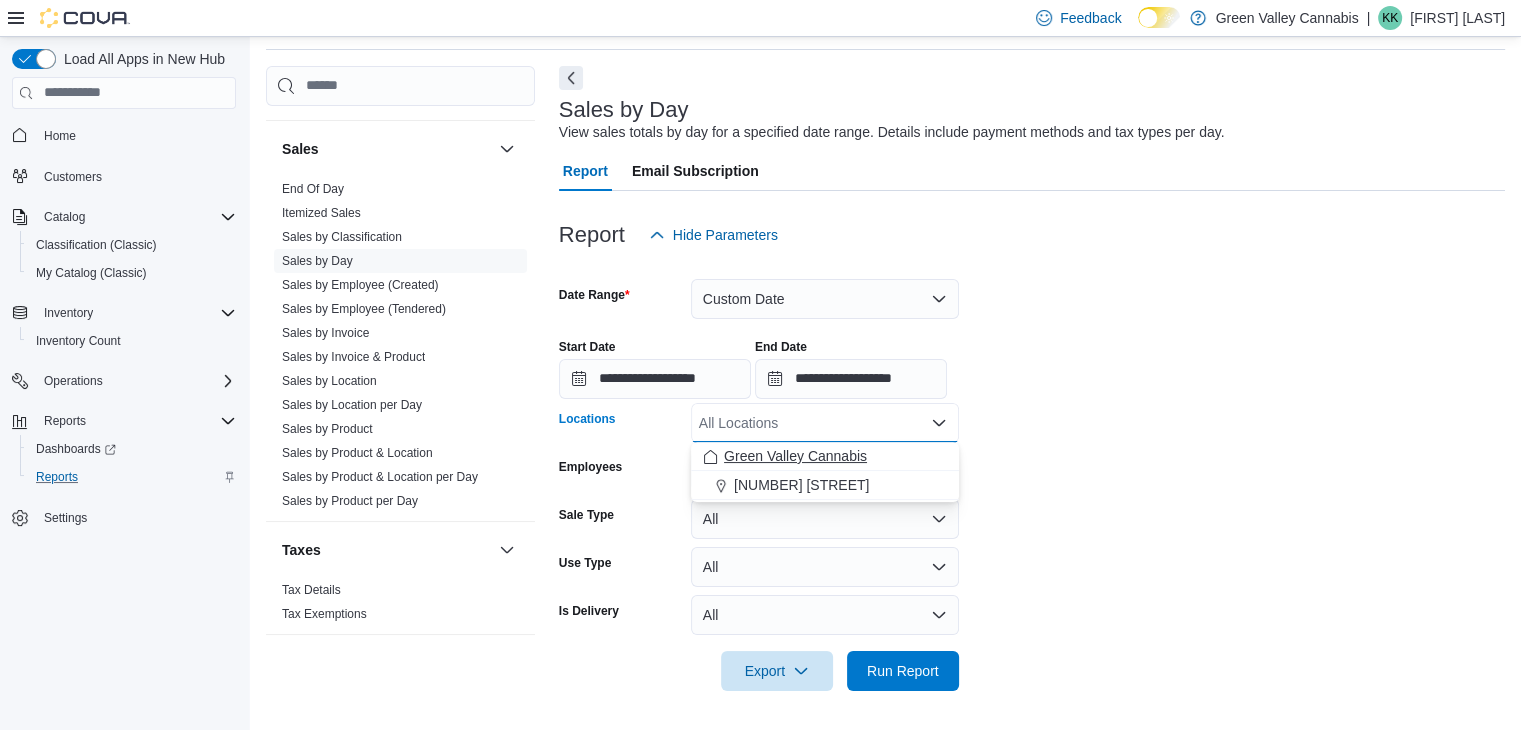 click on "Green Valley Cannabis" at bounding box center [795, 456] 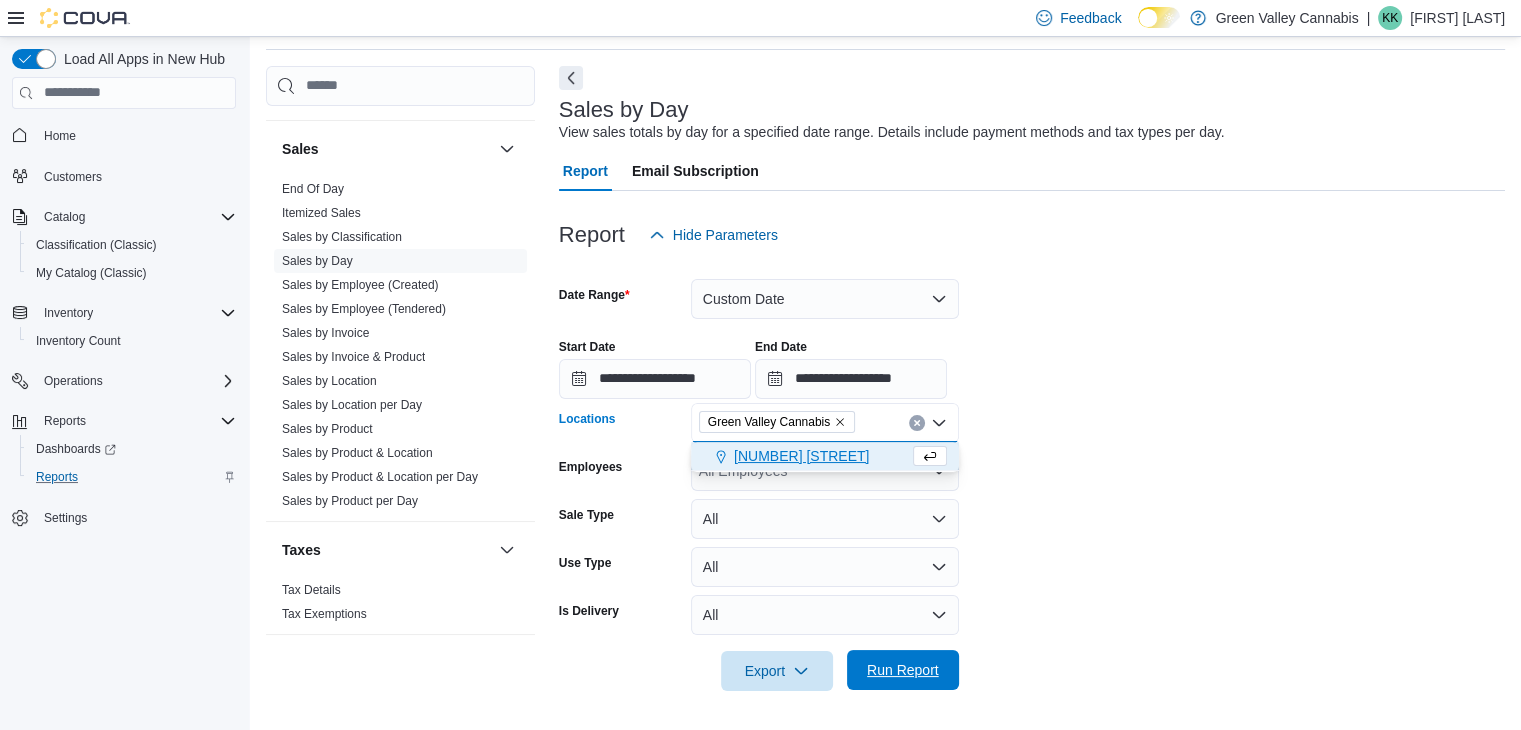click on "Run Report" at bounding box center (903, 670) 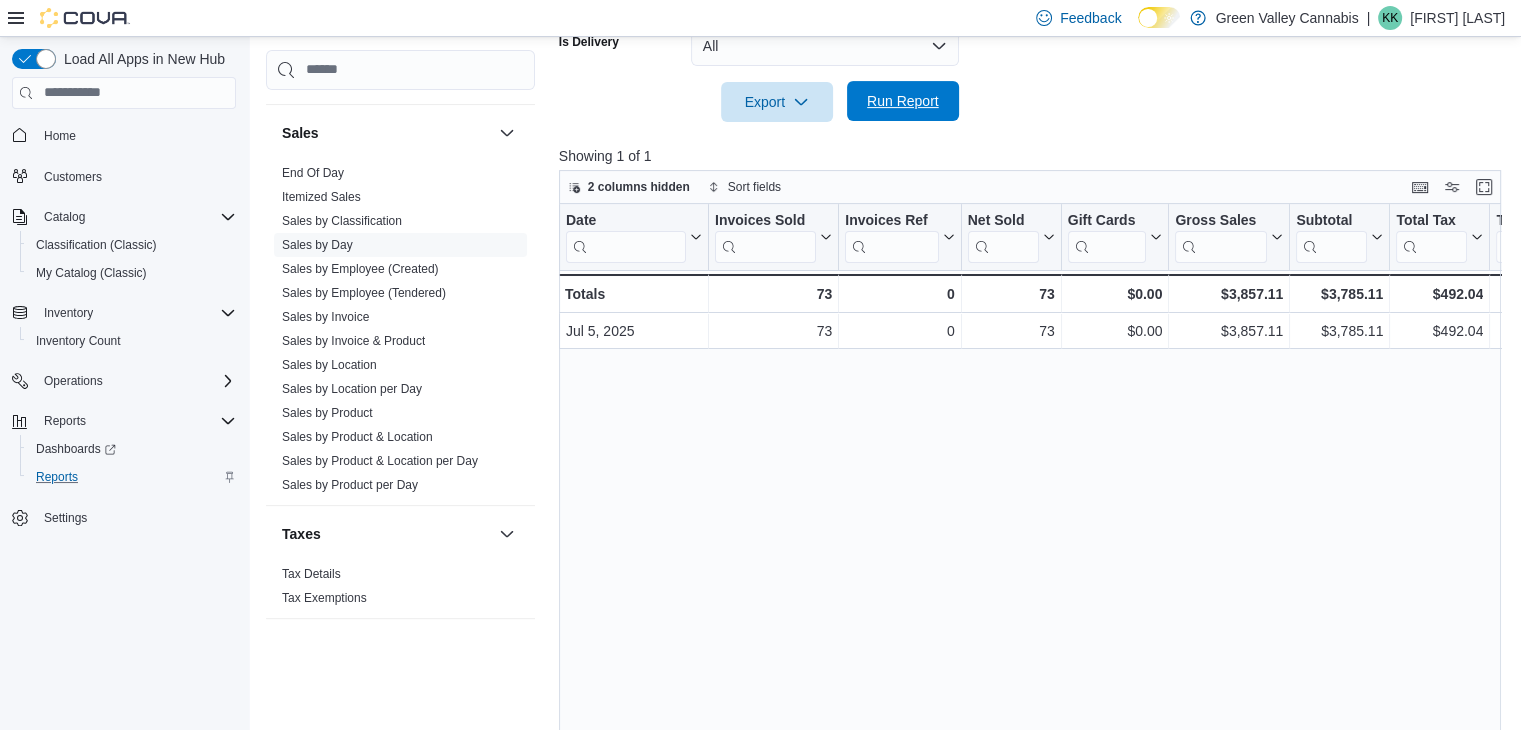 scroll, scrollTop: 640, scrollLeft: 0, axis: vertical 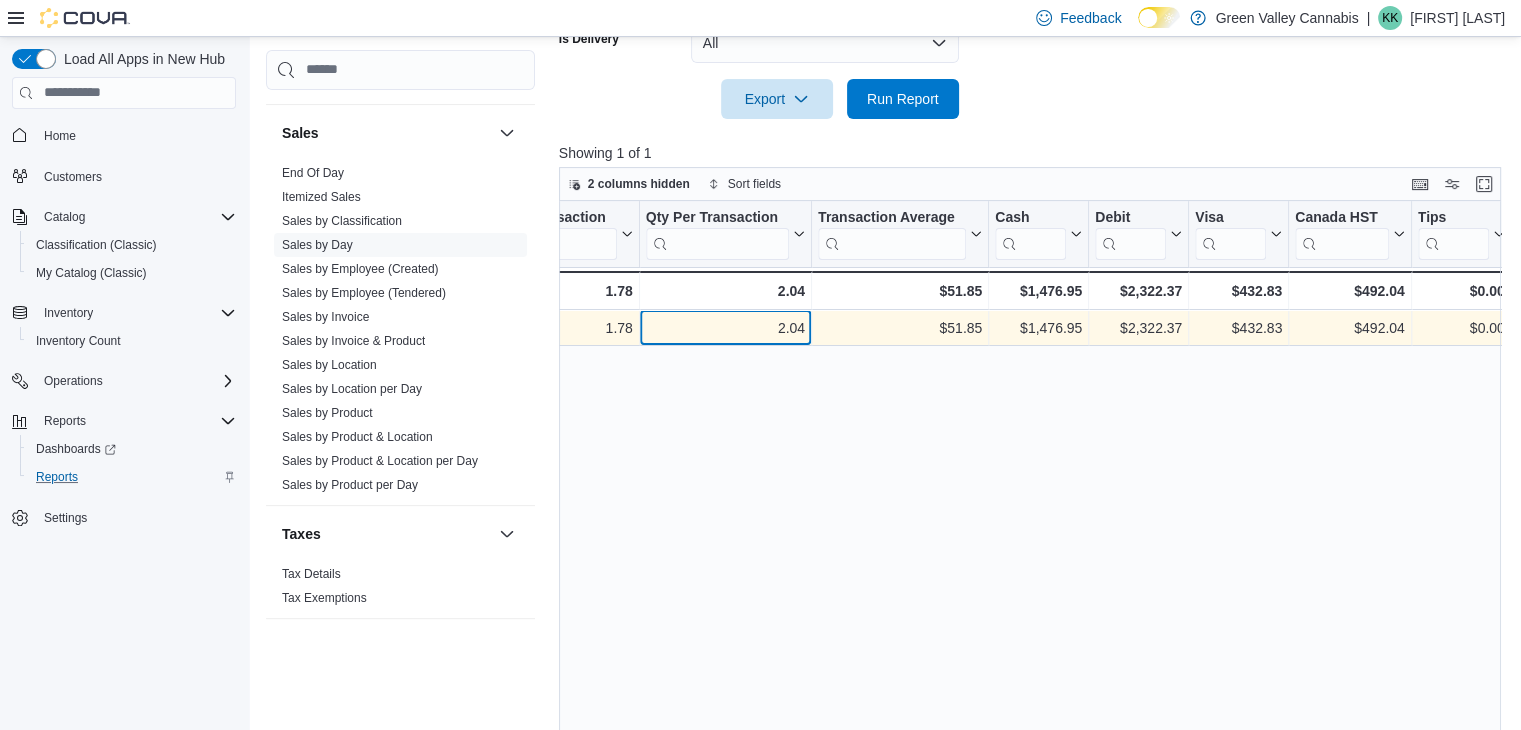 click on "2.04" at bounding box center [724, 328] 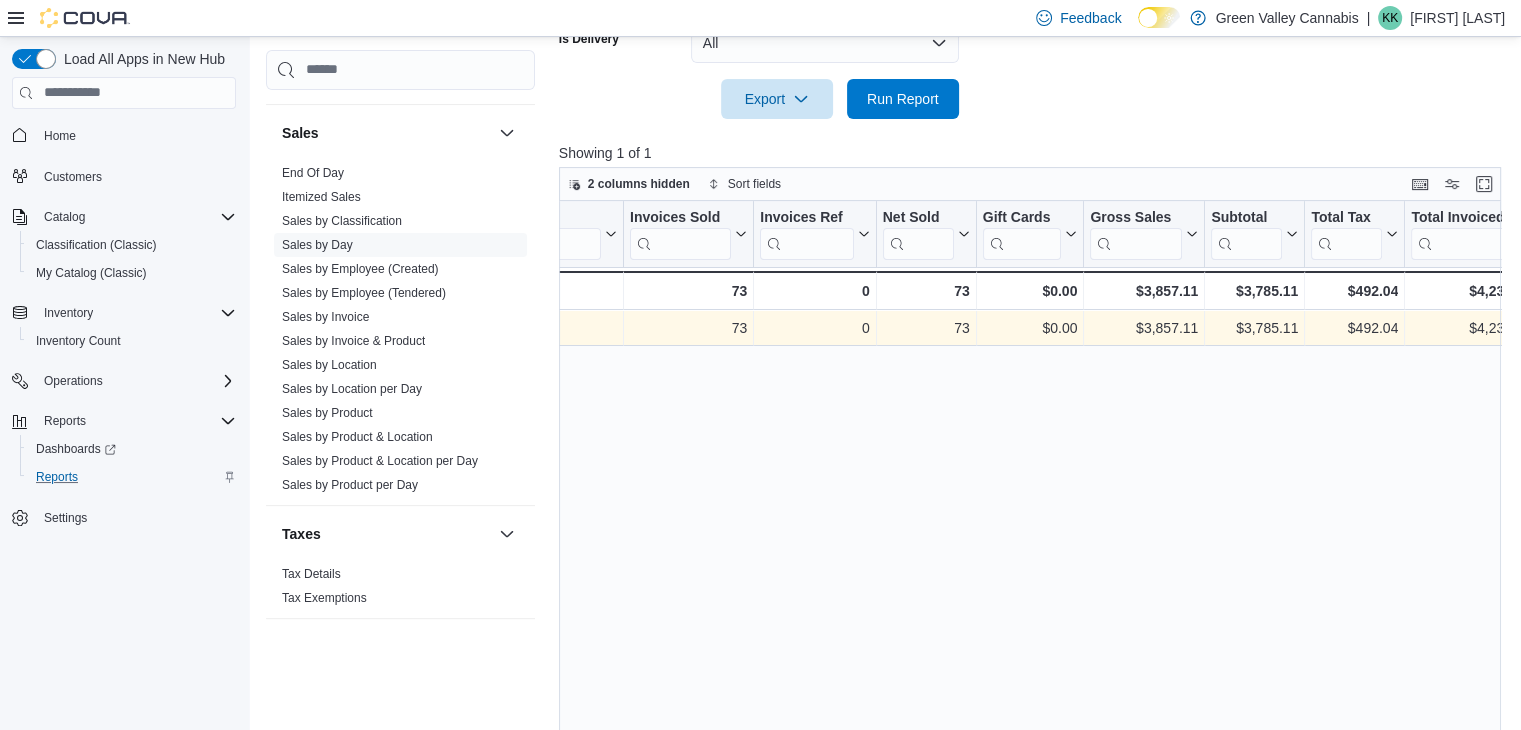 scroll, scrollTop: 0, scrollLeft: 80, axis: horizontal 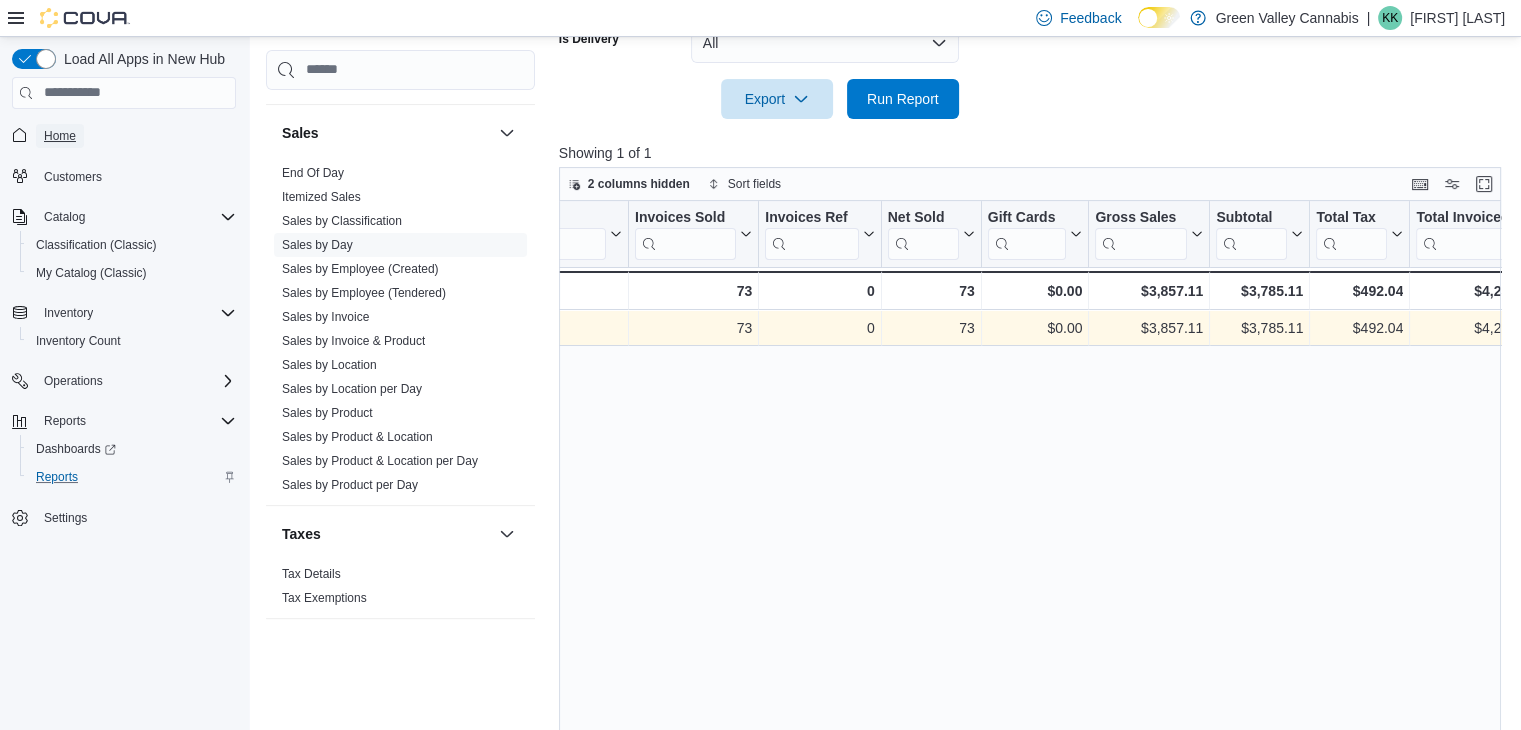 click on "Home" at bounding box center [60, 136] 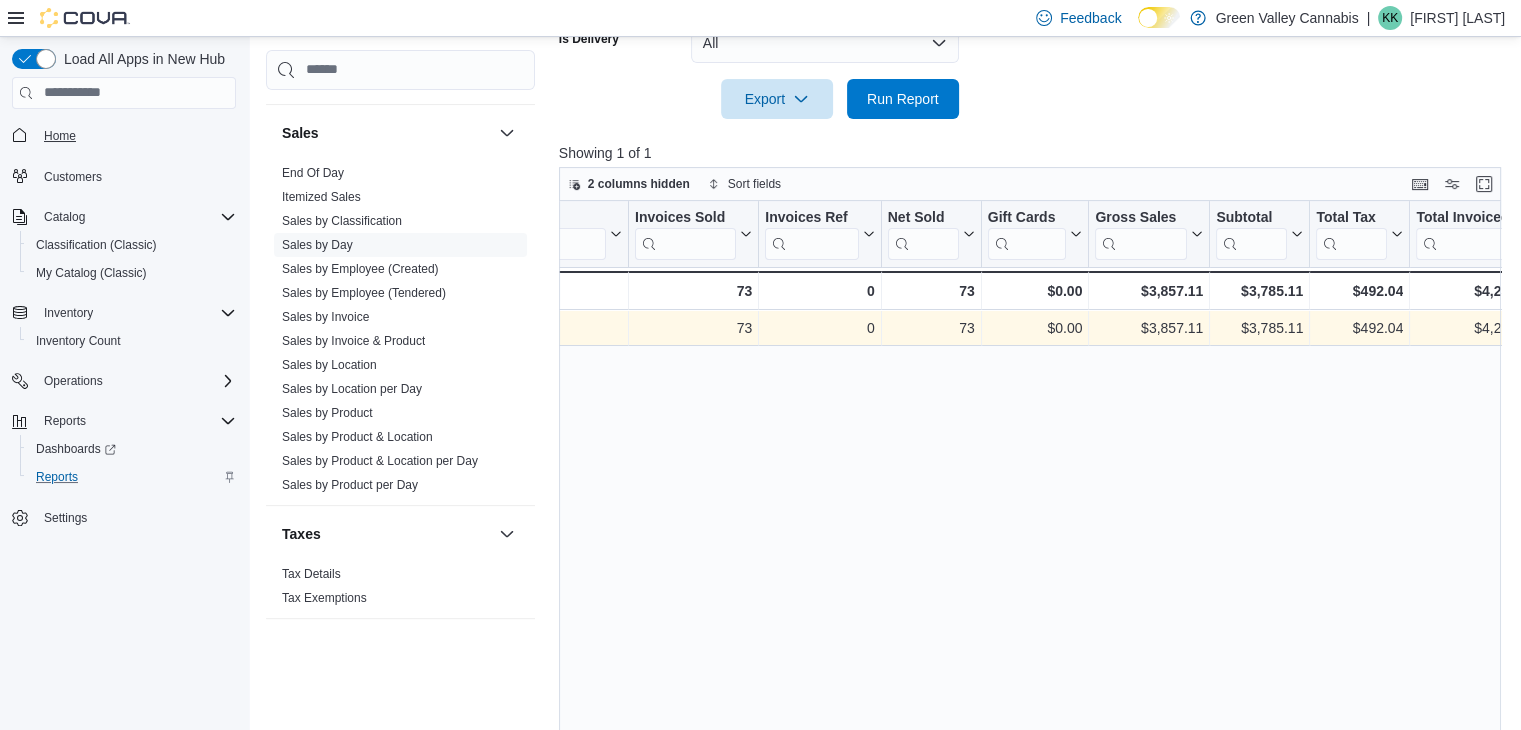 scroll, scrollTop: 0, scrollLeft: 0, axis: both 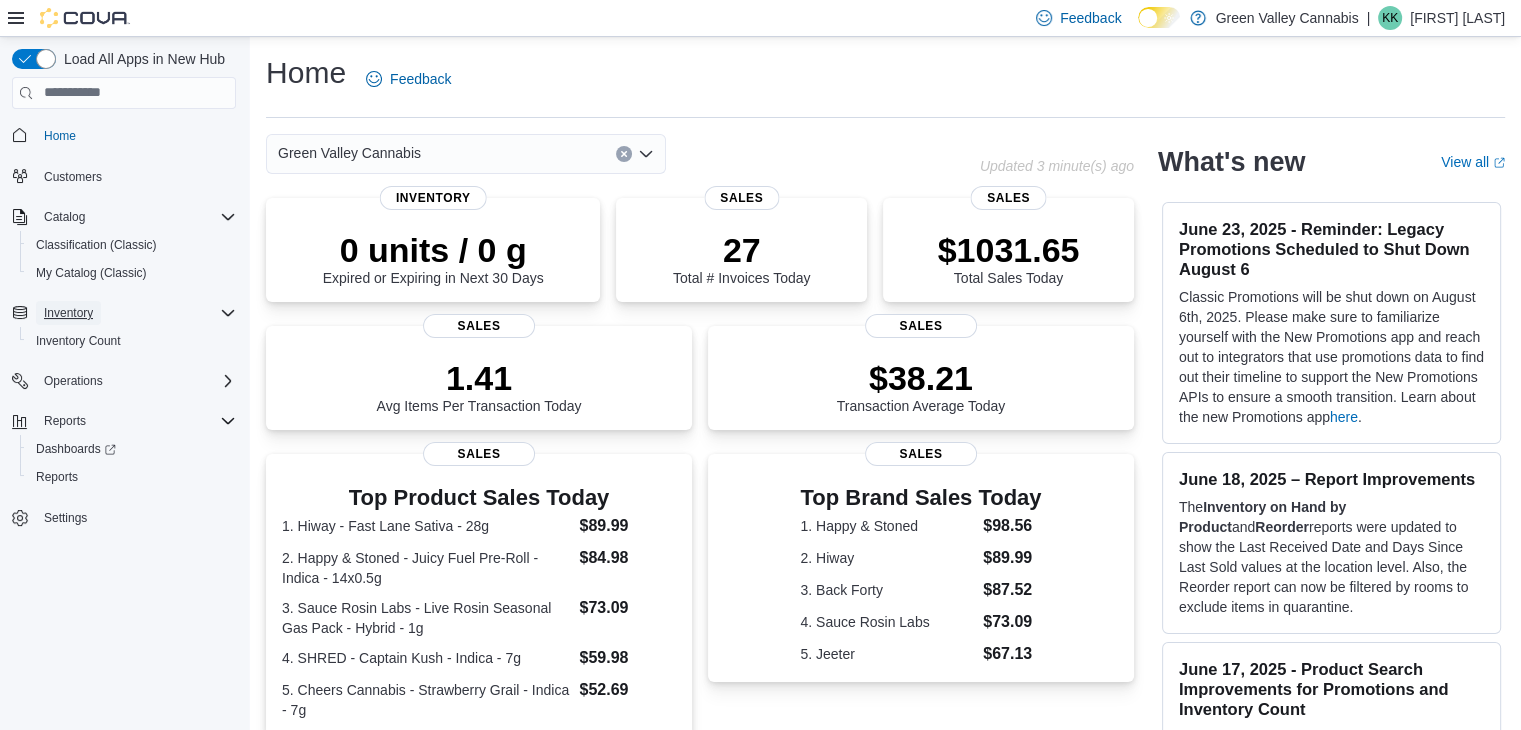click on "Inventory" at bounding box center [68, 313] 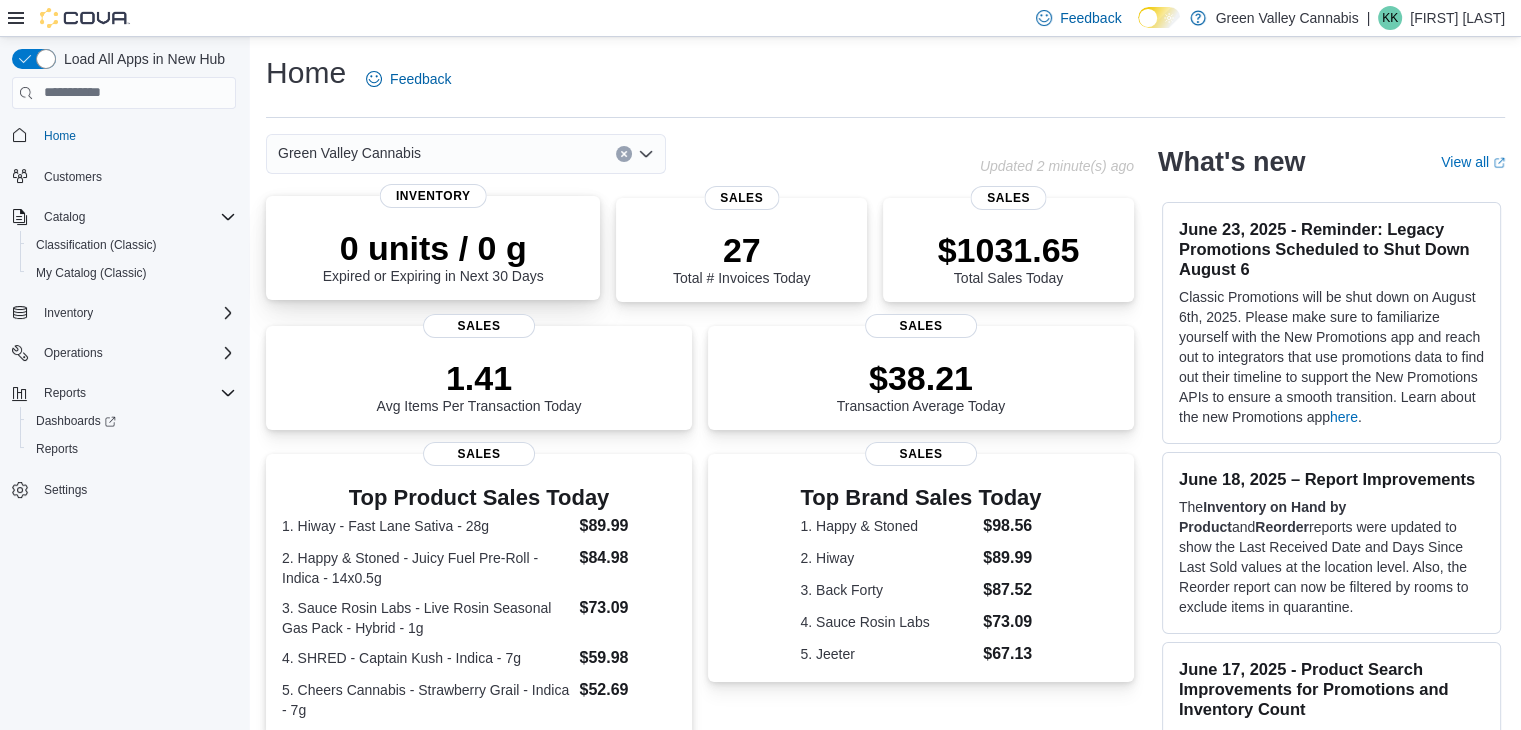 scroll, scrollTop: 453, scrollLeft: 0, axis: vertical 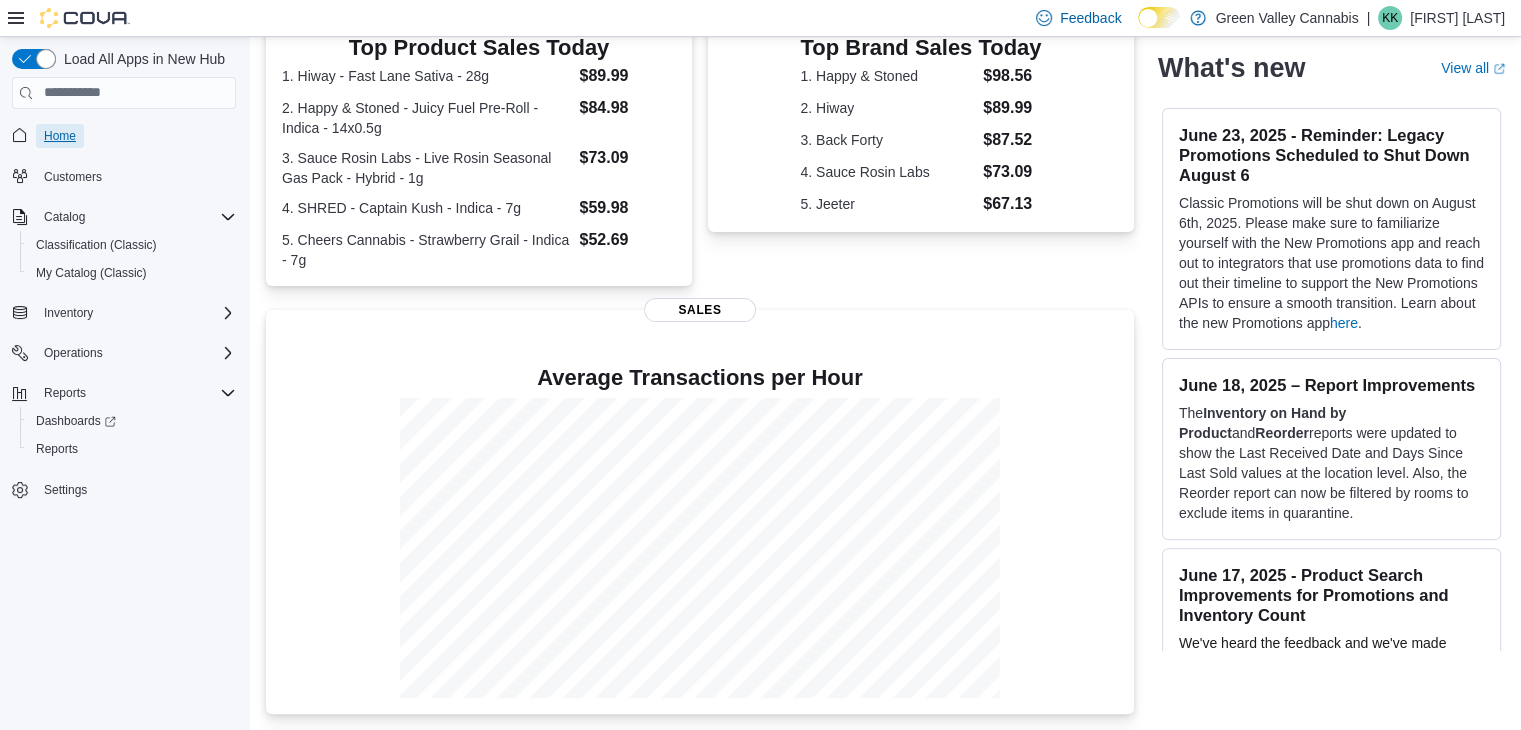 click on "Home" at bounding box center [60, 136] 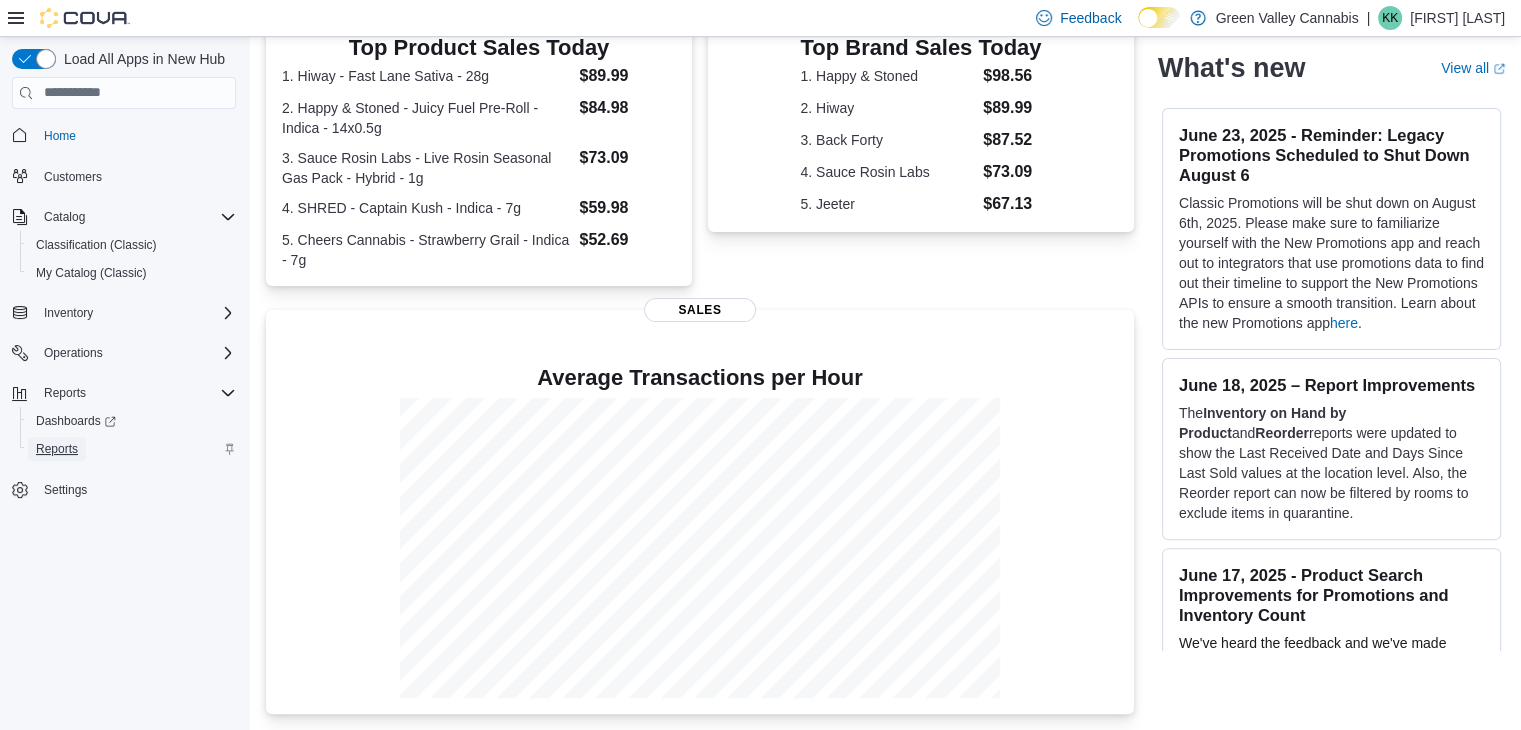 click on "Reports" at bounding box center [57, 449] 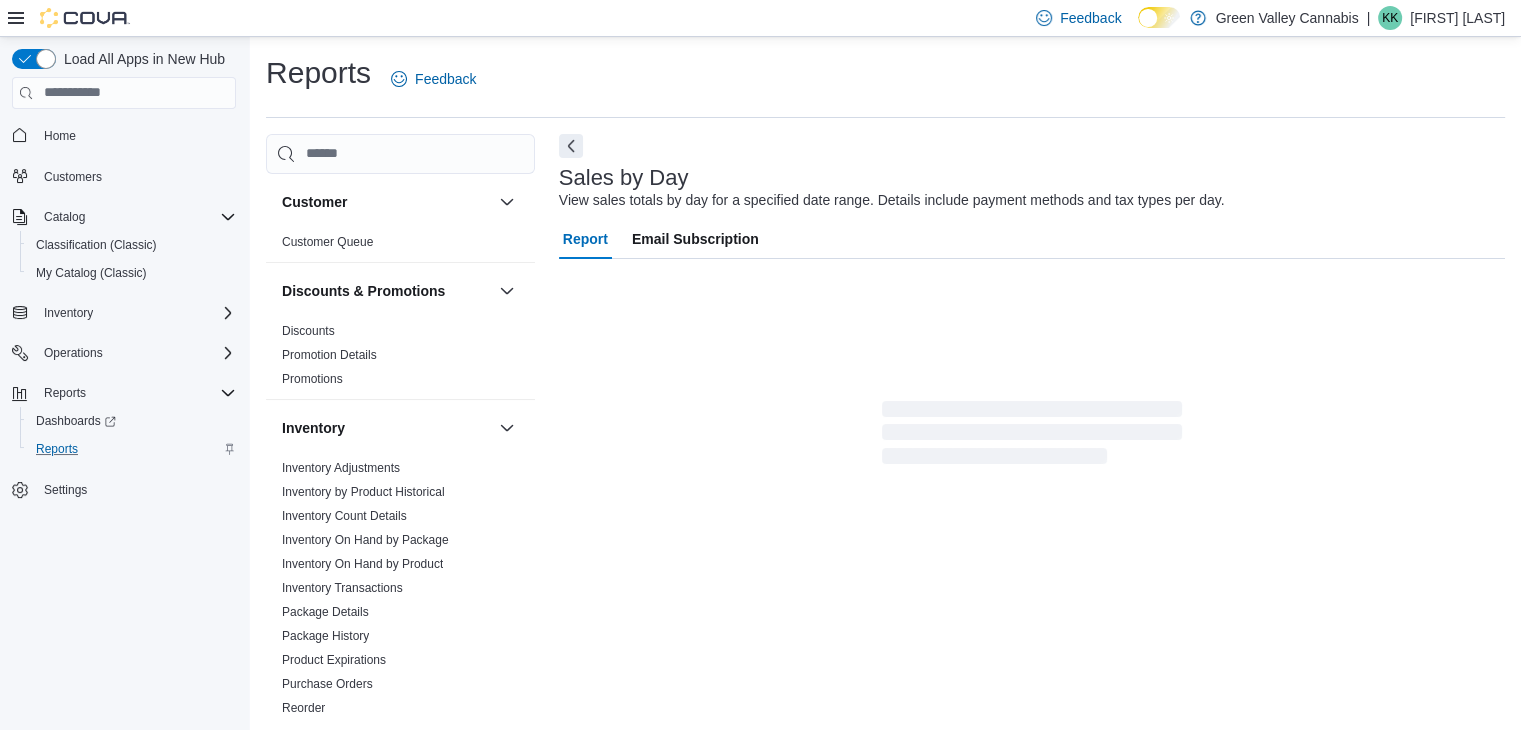 scroll, scrollTop: 7, scrollLeft: 0, axis: vertical 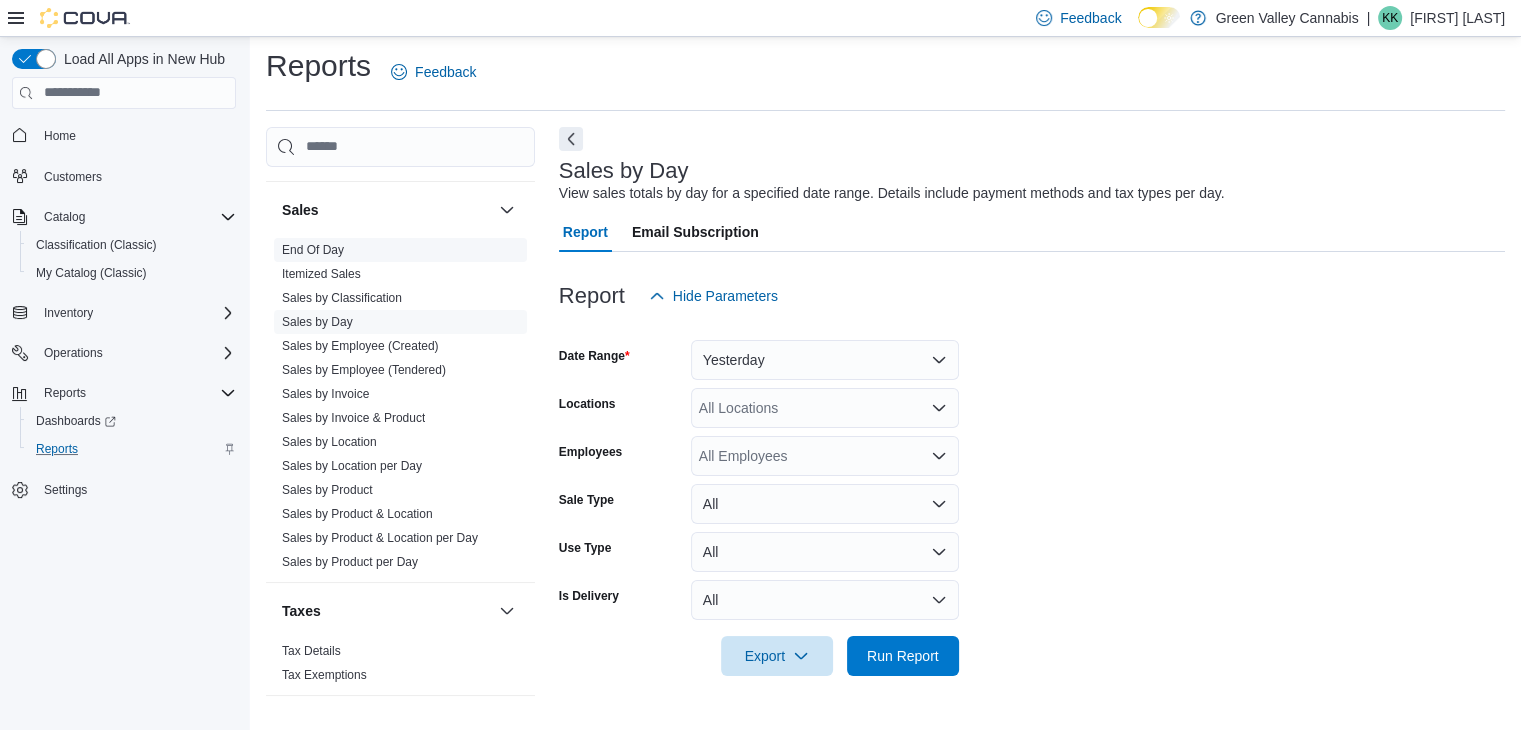 click on "End Of Day" at bounding box center (400, 250) 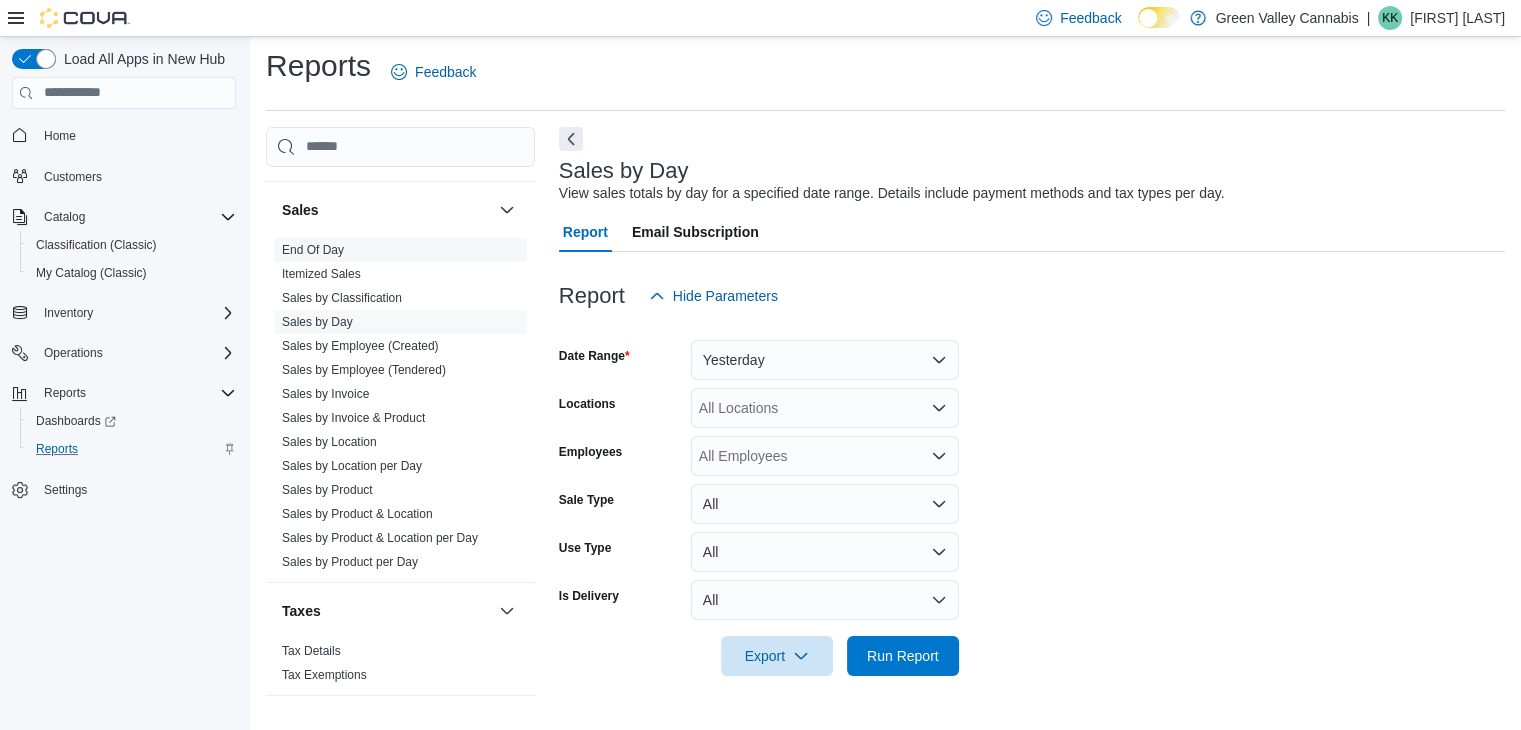 click on "End Of Day" at bounding box center (313, 250) 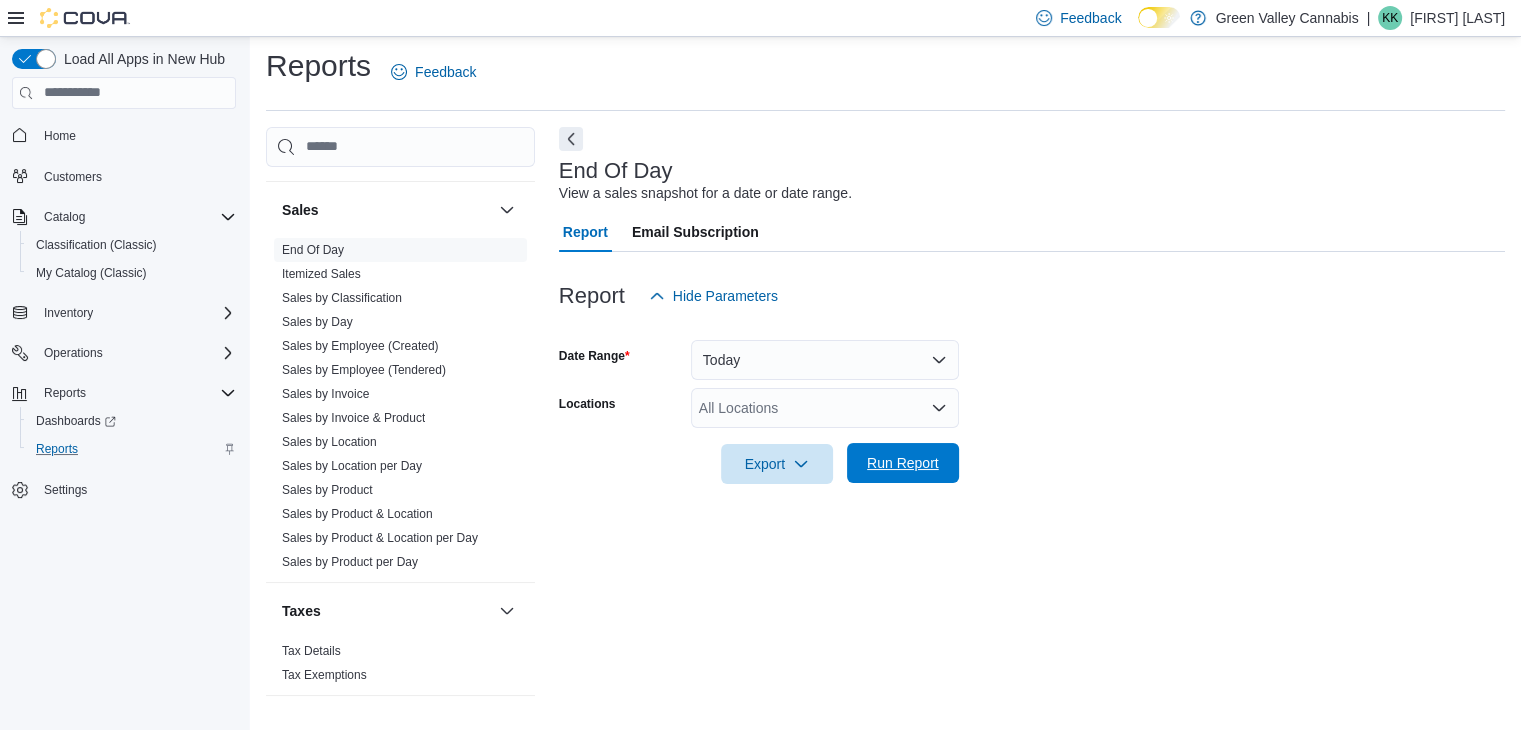 click on "Run Report" at bounding box center [903, 463] 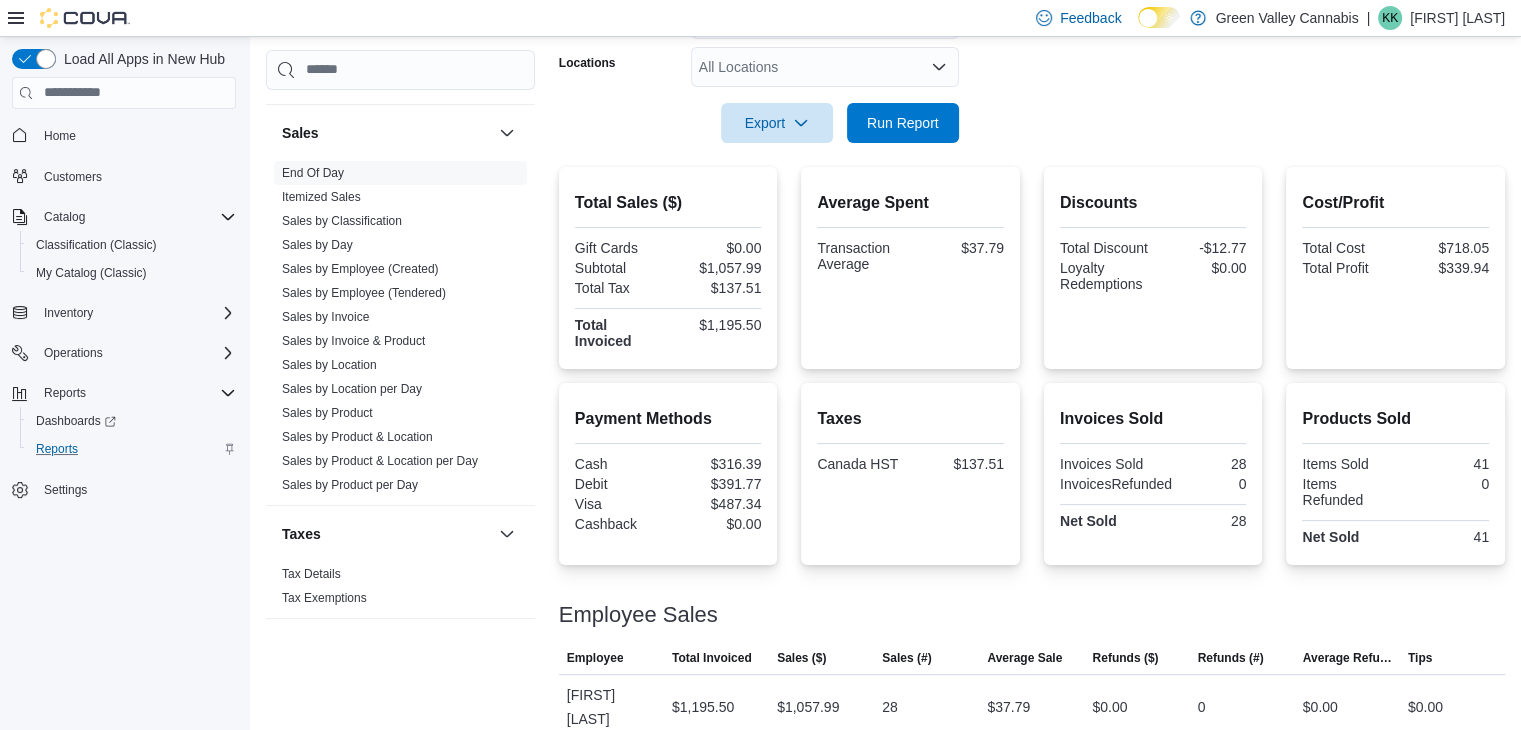 scroll, scrollTop: 349, scrollLeft: 0, axis: vertical 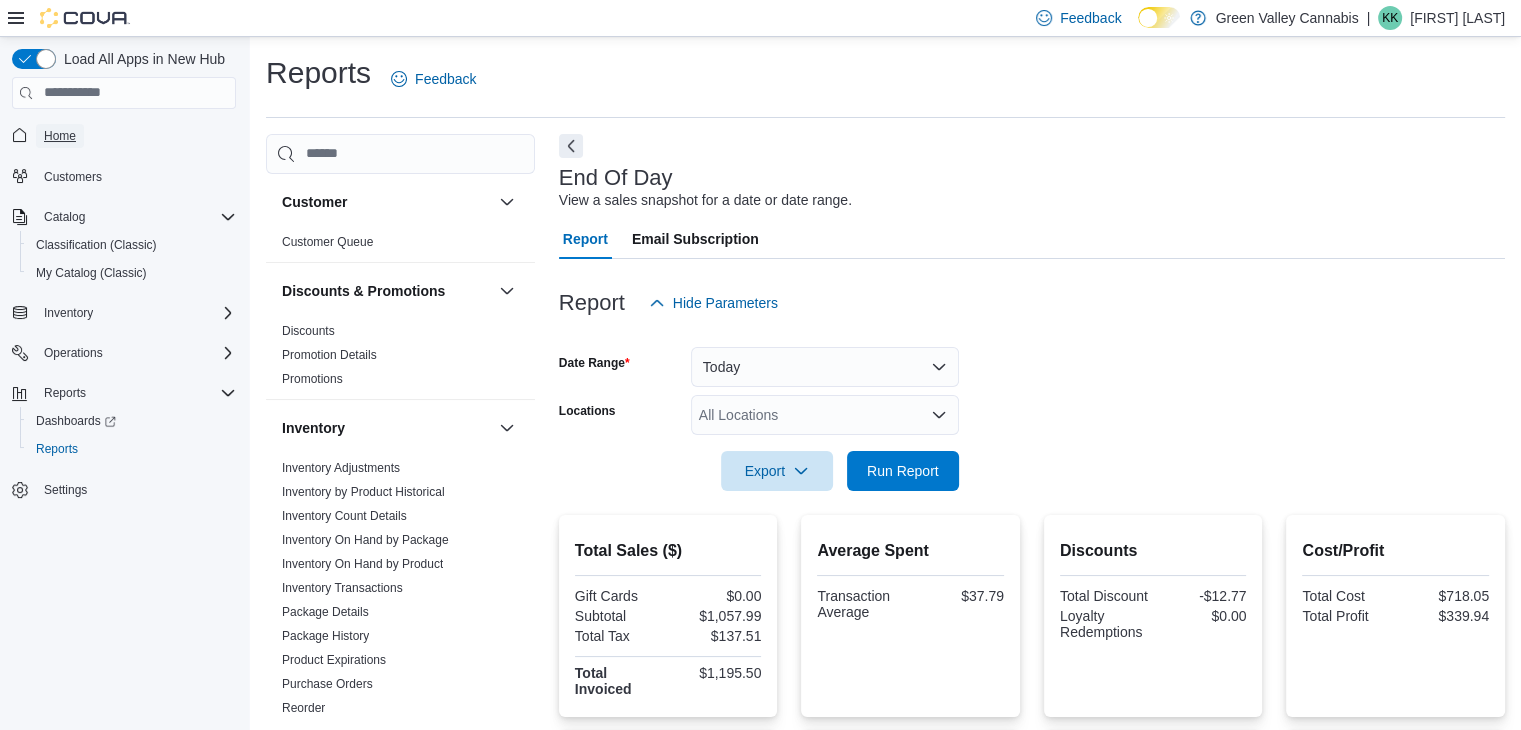 click on "Home" at bounding box center [60, 136] 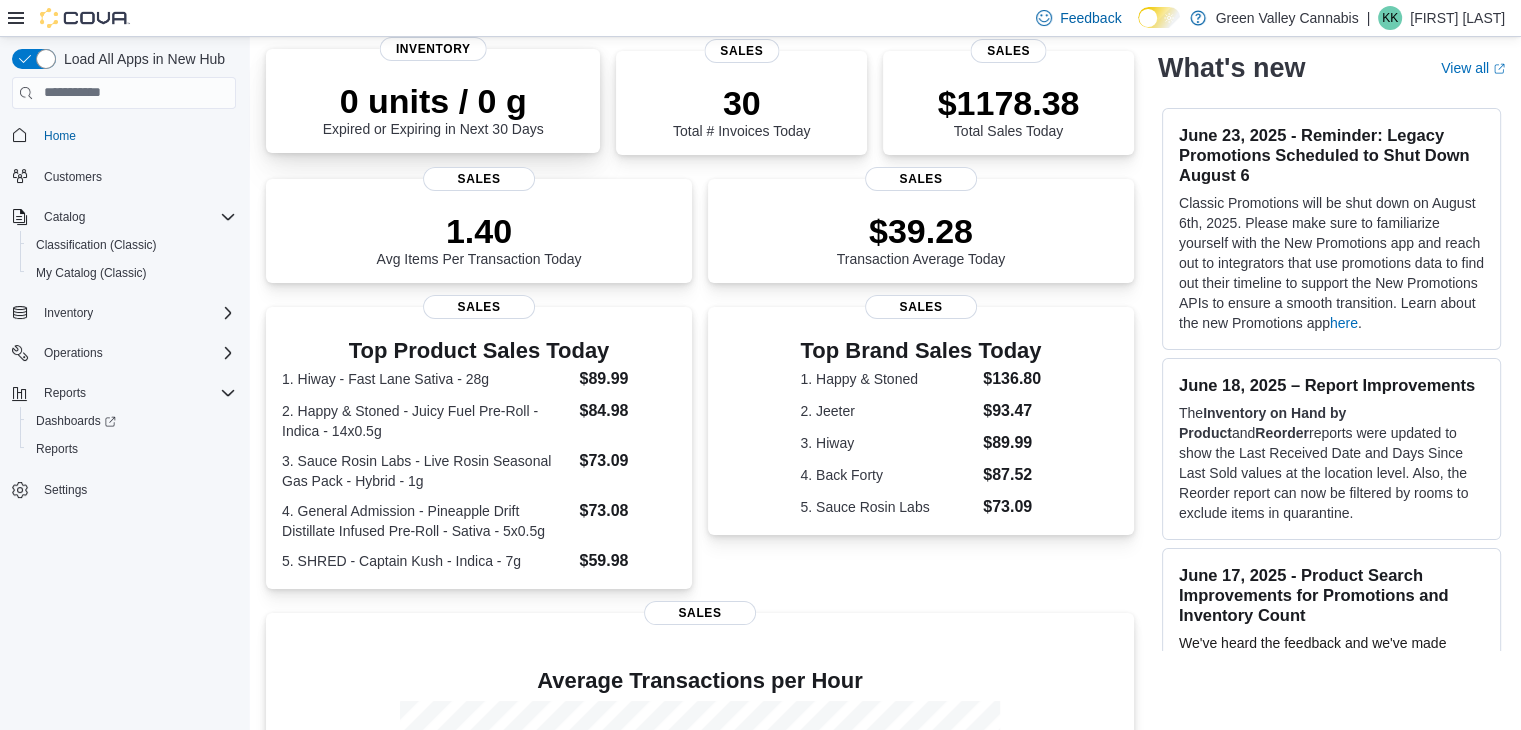 scroll, scrollTop: 148, scrollLeft: 0, axis: vertical 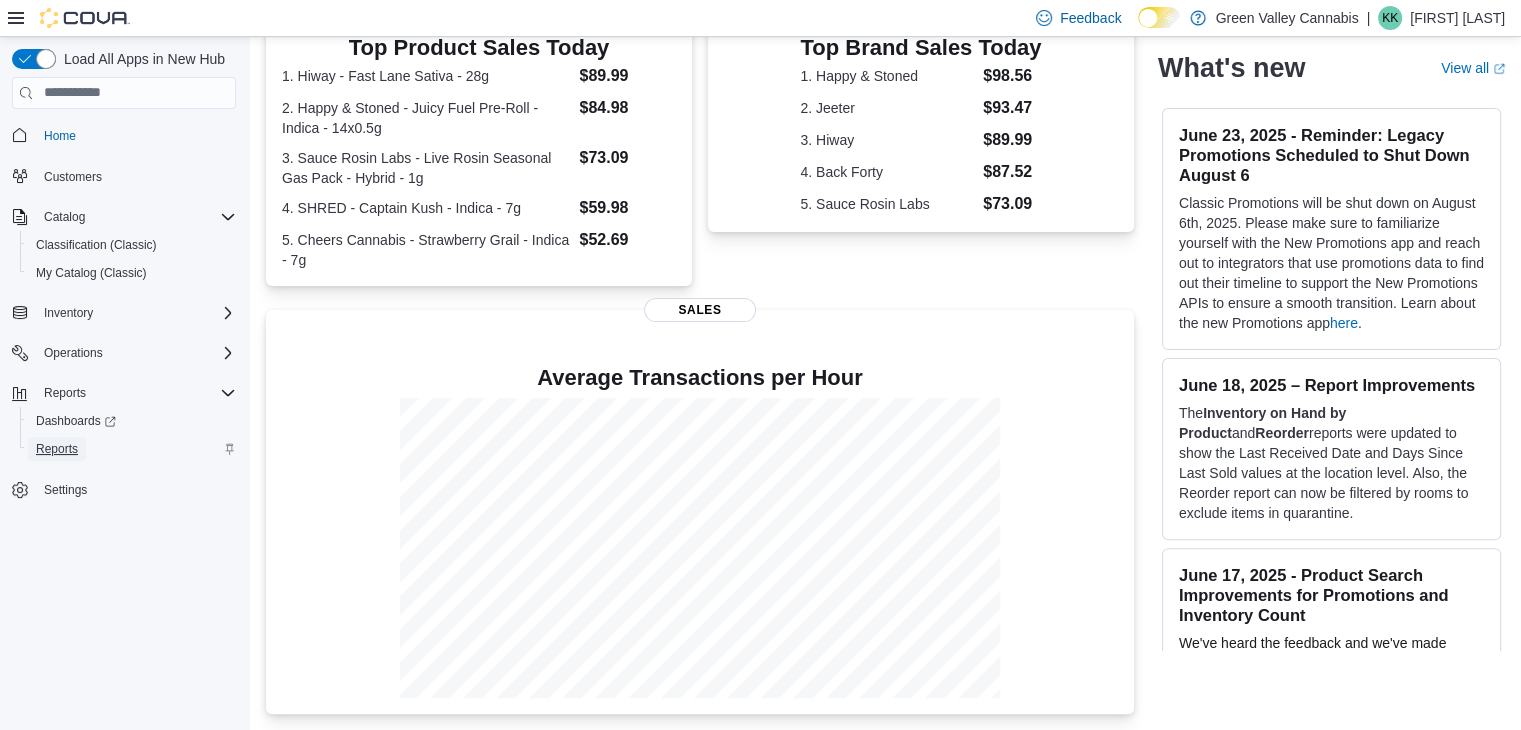 click on "Reports" at bounding box center (57, 449) 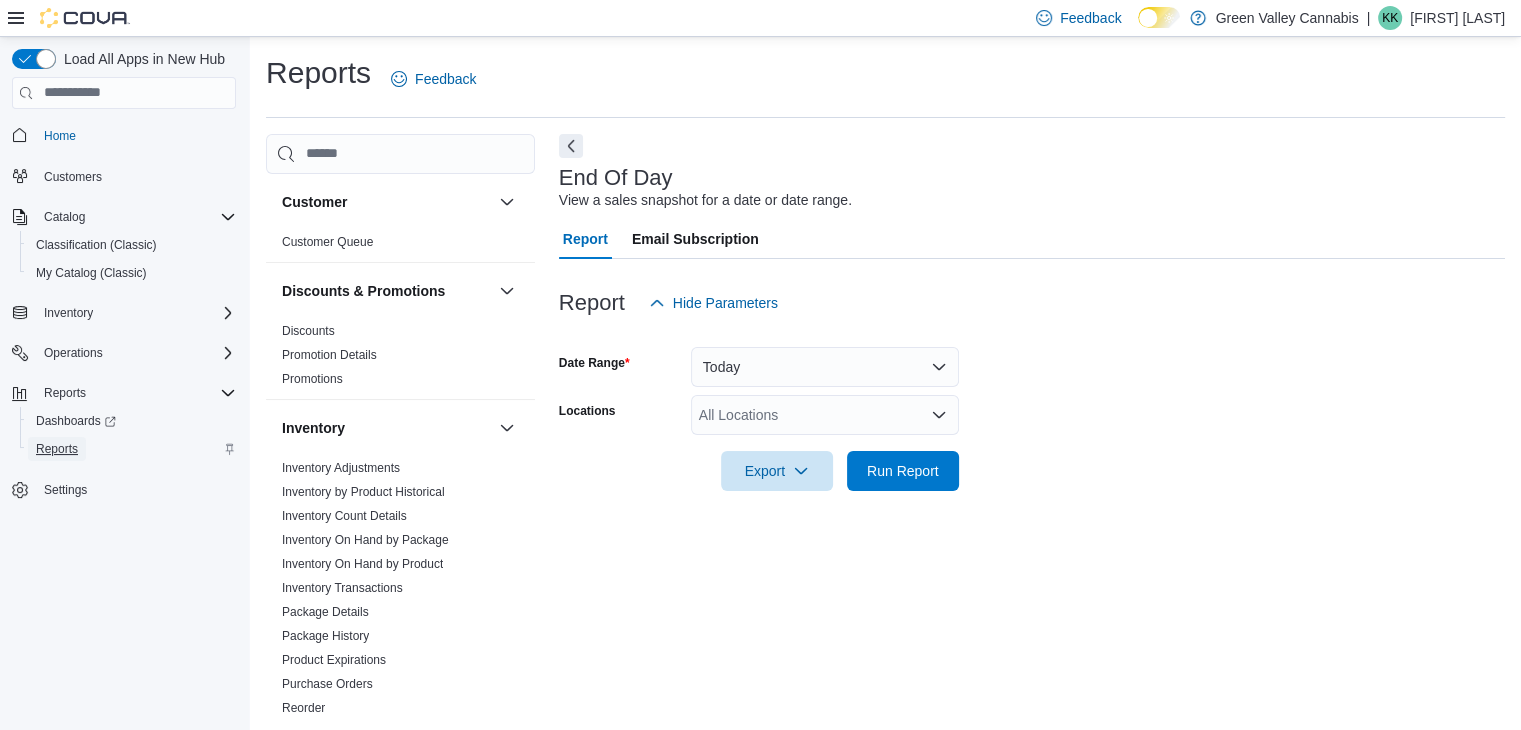 scroll, scrollTop: 7, scrollLeft: 0, axis: vertical 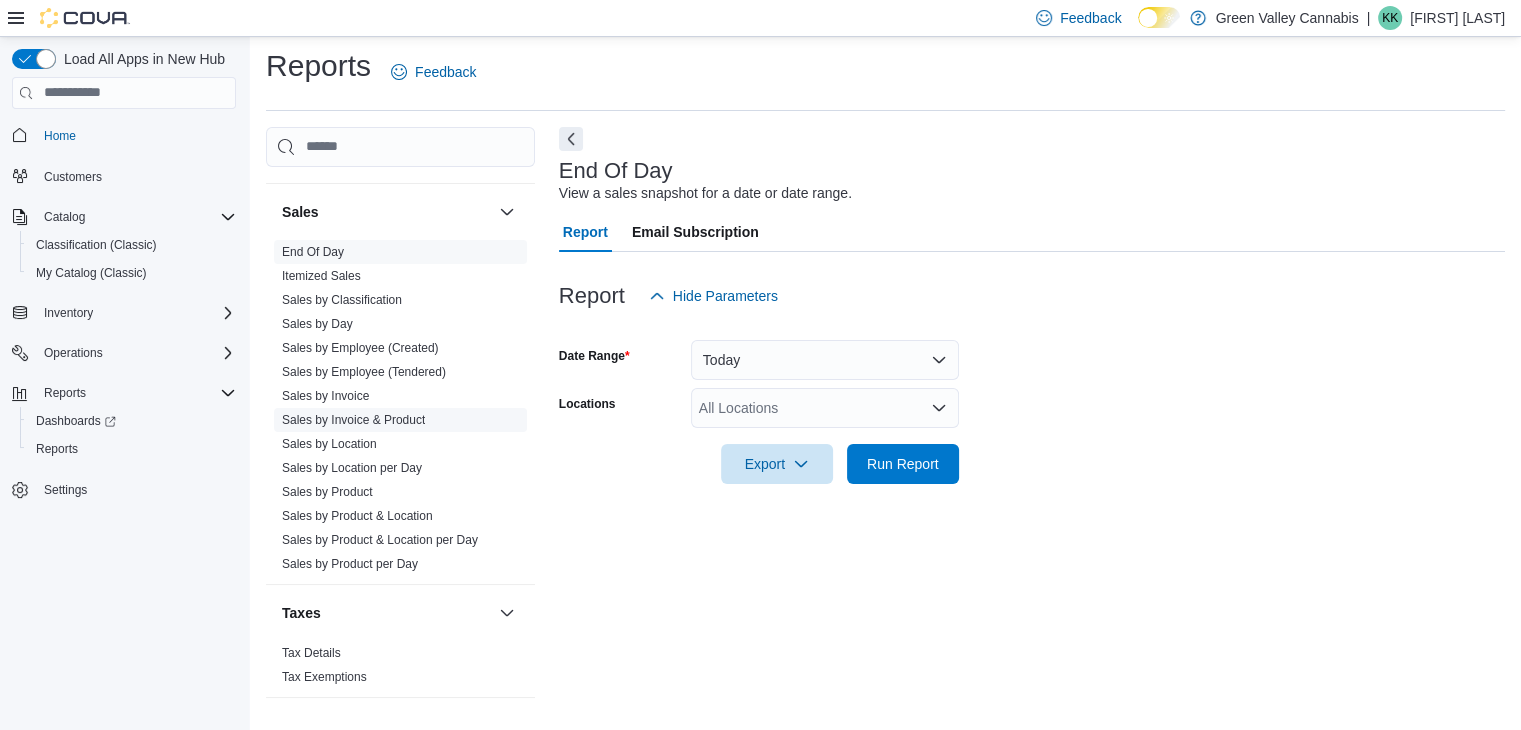 click on "Sales by Invoice & Product" at bounding box center (353, 420) 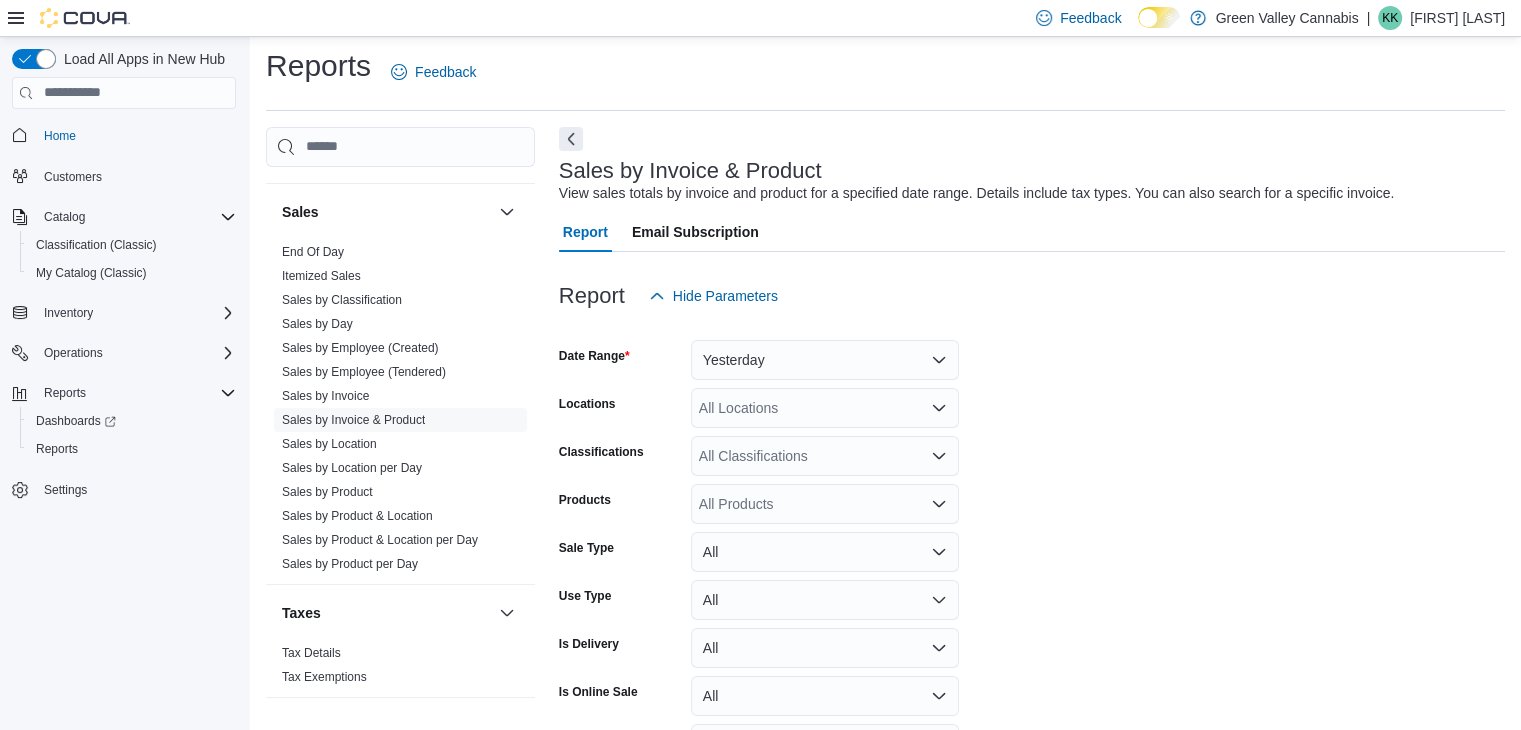 scroll, scrollTop: 46, scrollLeft: 0, axis: vertical 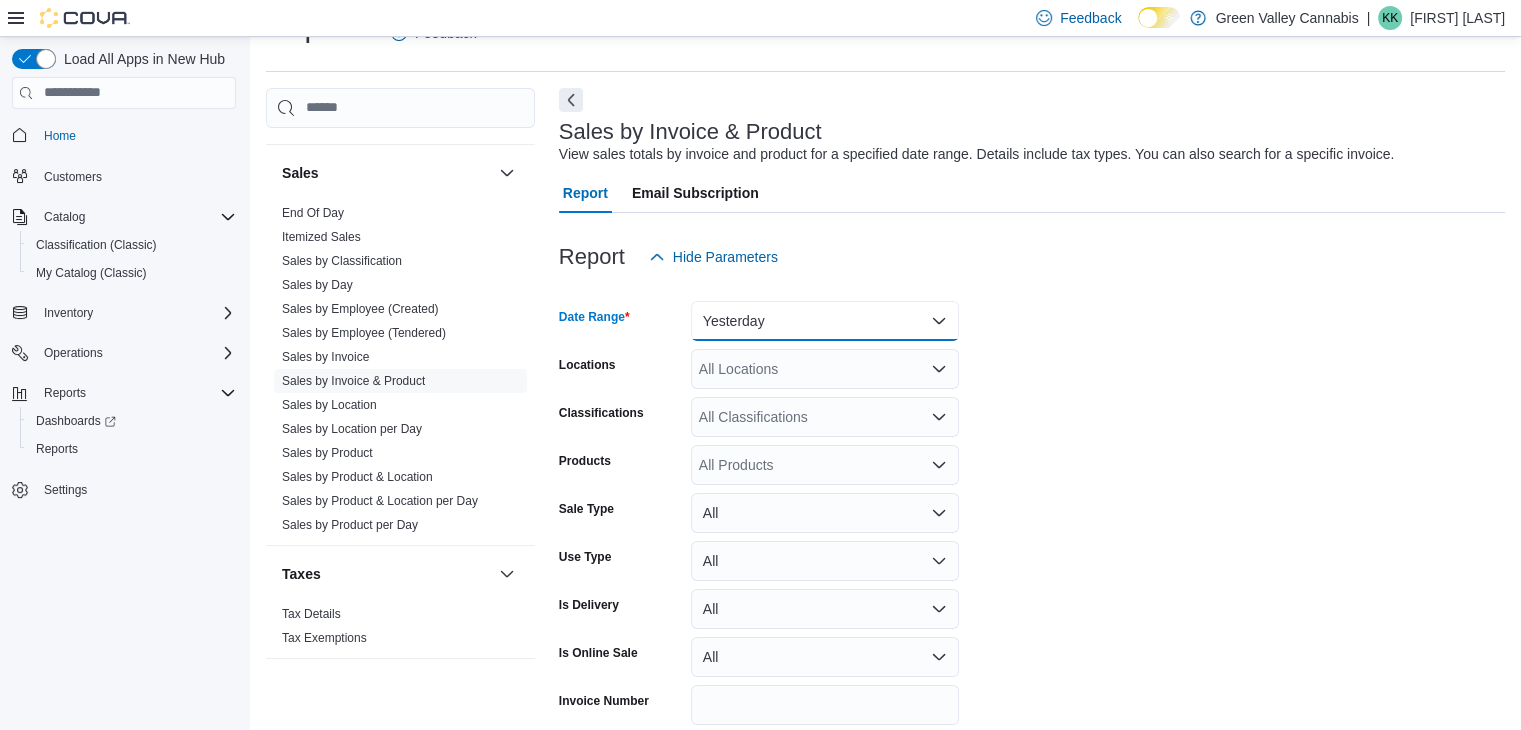 click on "Yesterday" at bounding box center (825, 321) 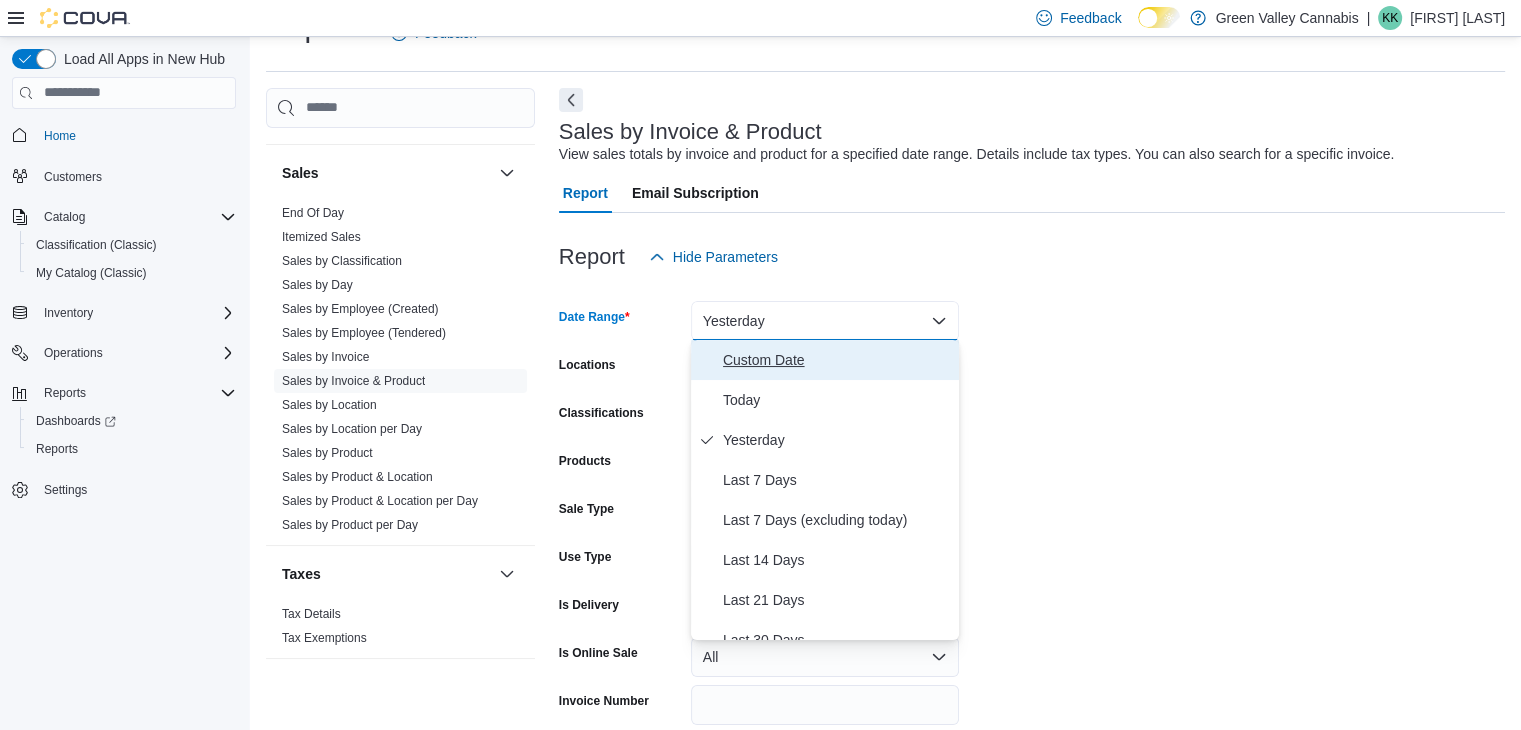 click on "Custom Date" at bounding box center (837, 360) 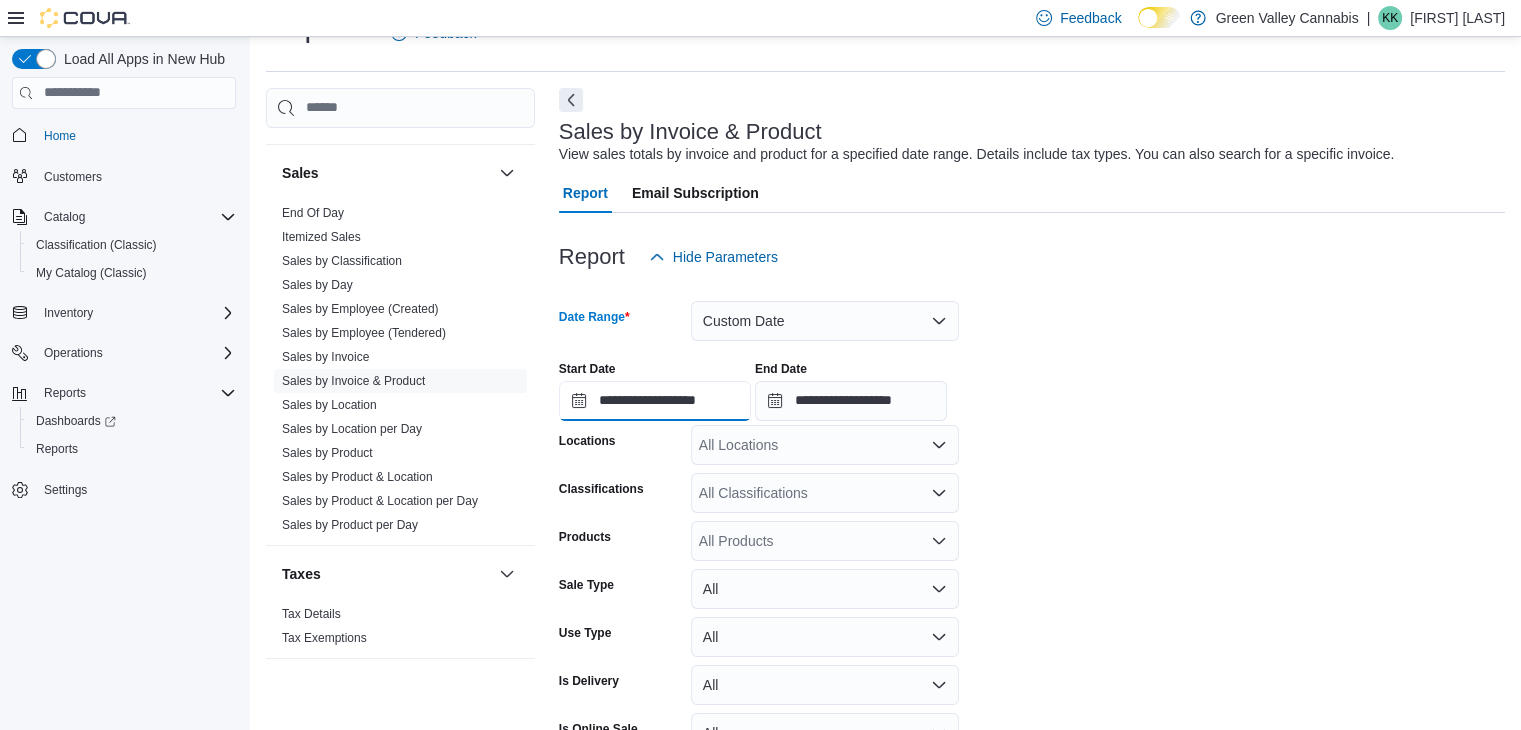 click on "**********" at bounding box center (655, 401) 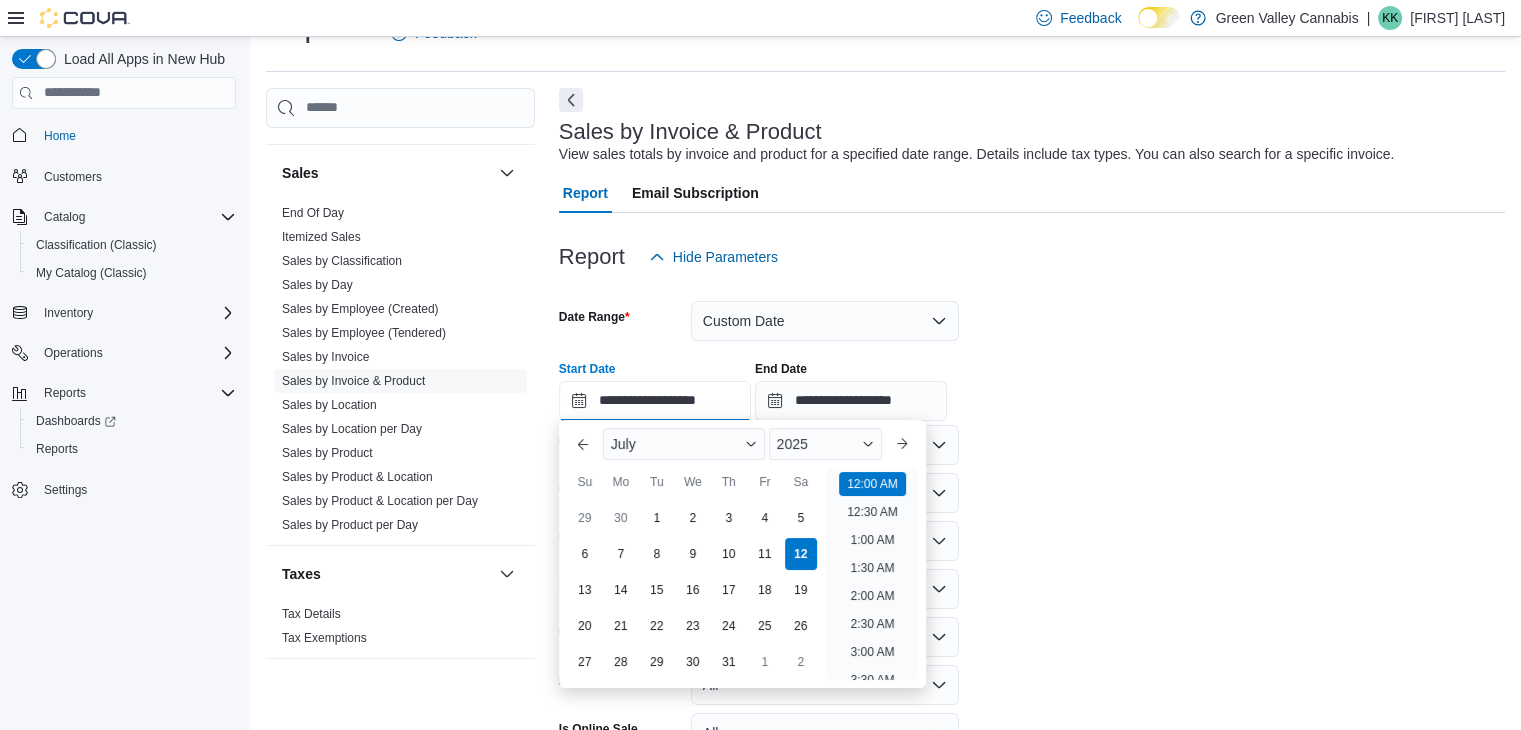 scroll, scrollTop: 62, scrollLeft: 0, axis: vertical 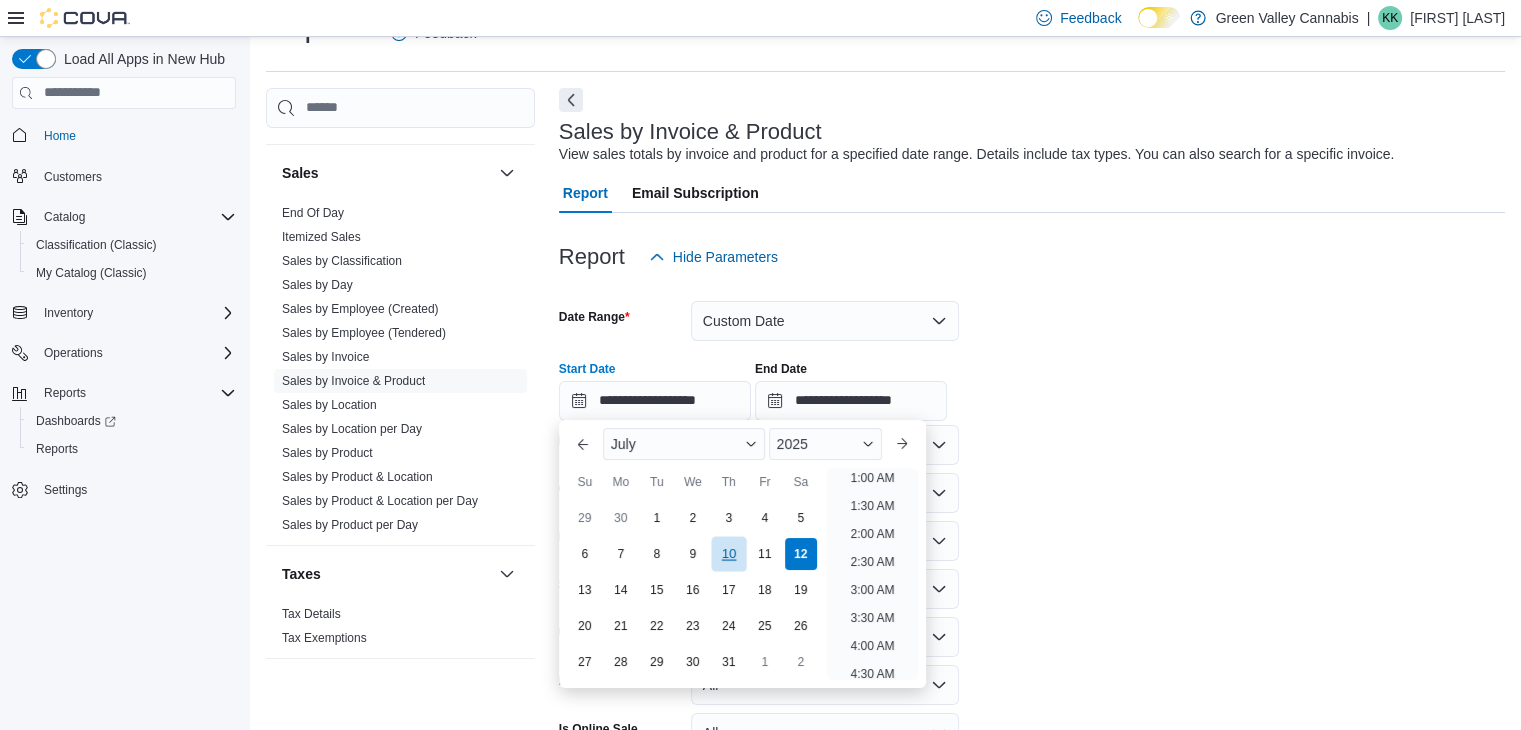click on "10" at bounding box center (728, 554) 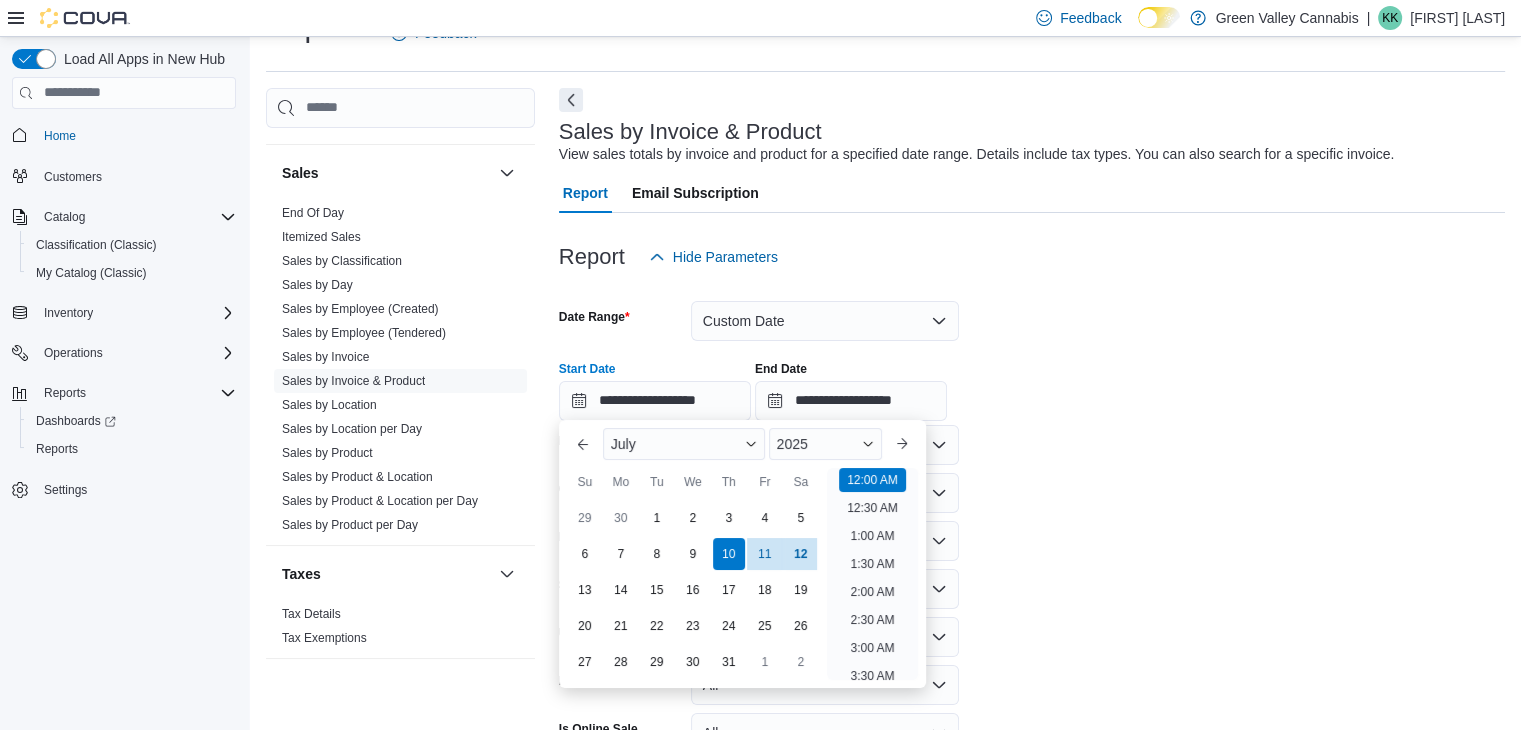 click on "**********" at bounding box center (1032, 383) 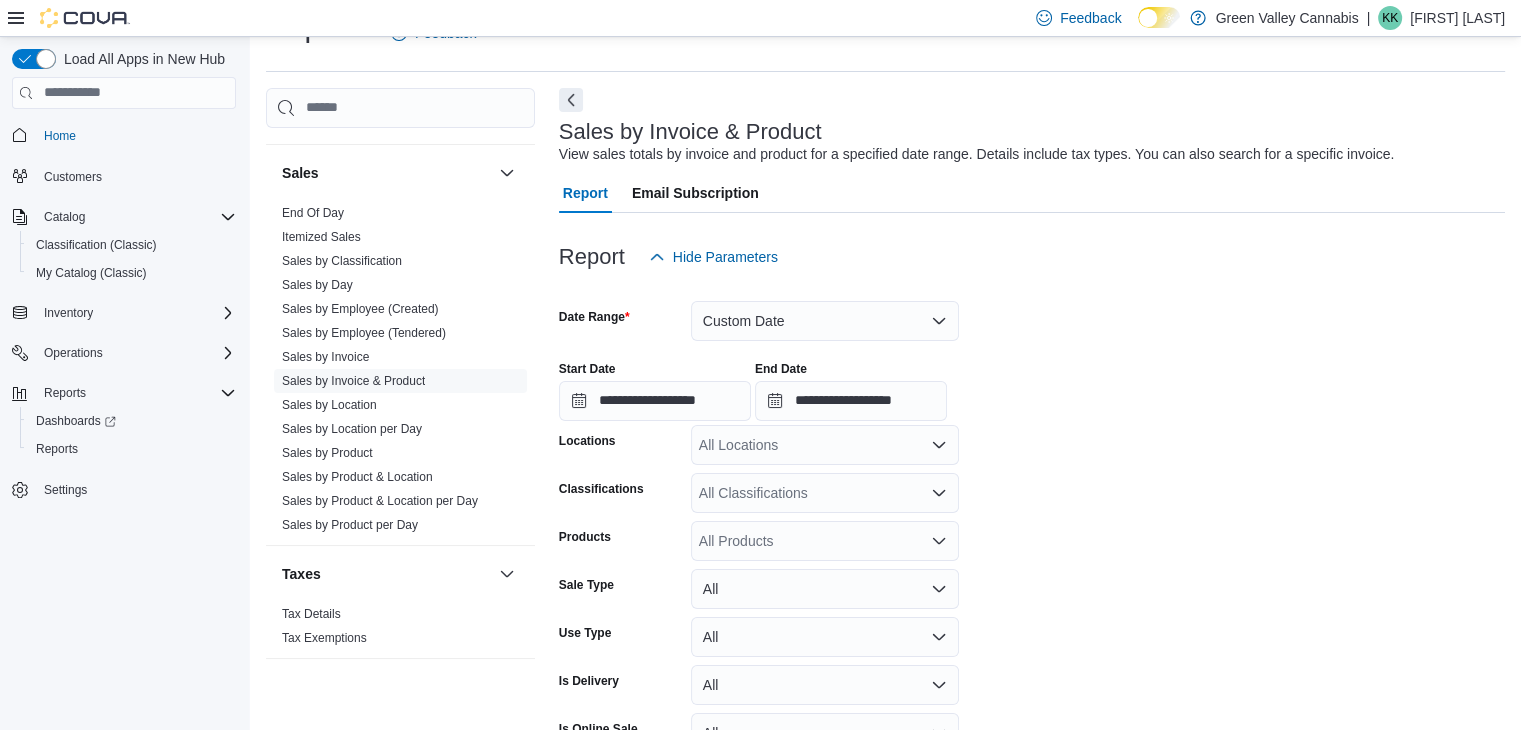 click on "All Locations" at bounding box center (825, 445) 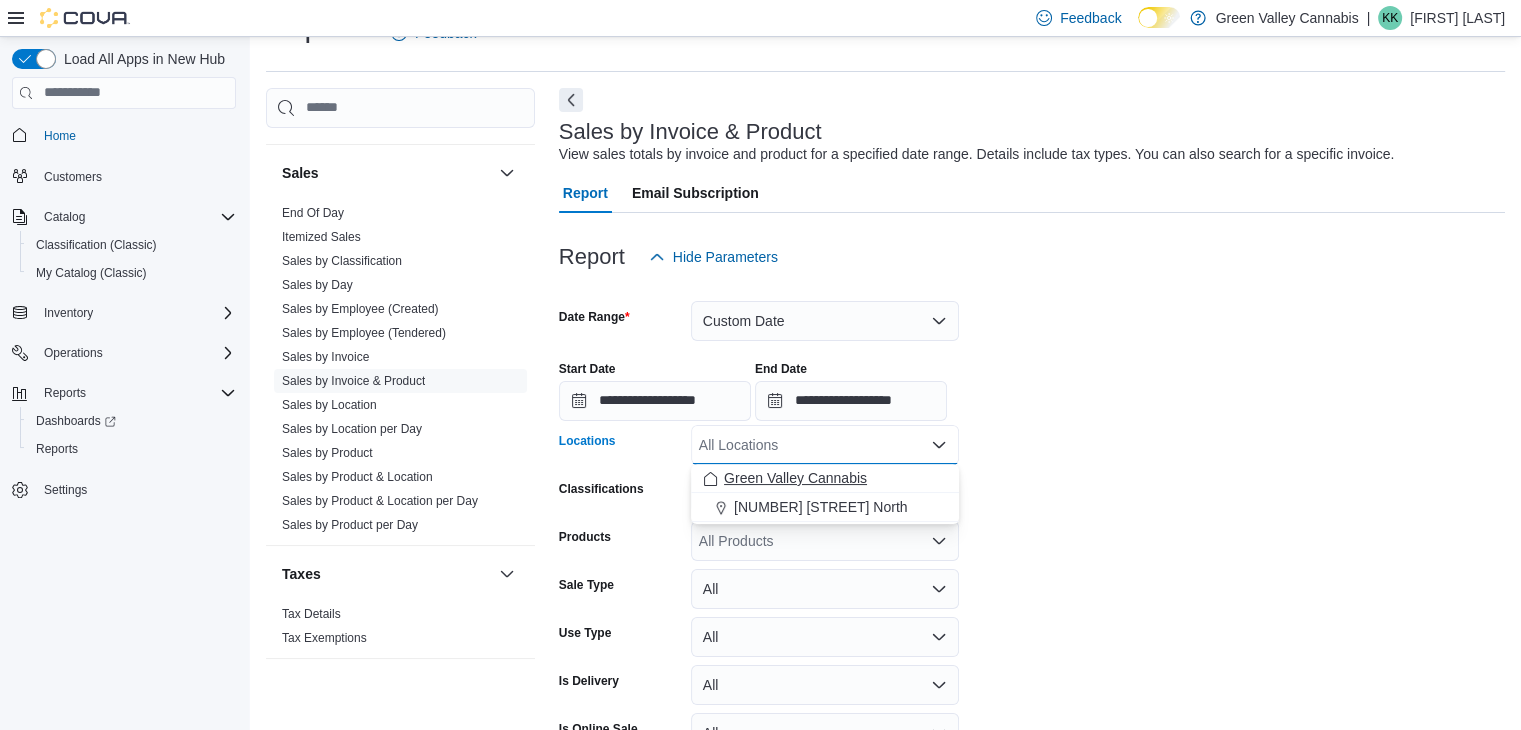 click on "Green Valley Cannabis" at bounding box center (825, 478) 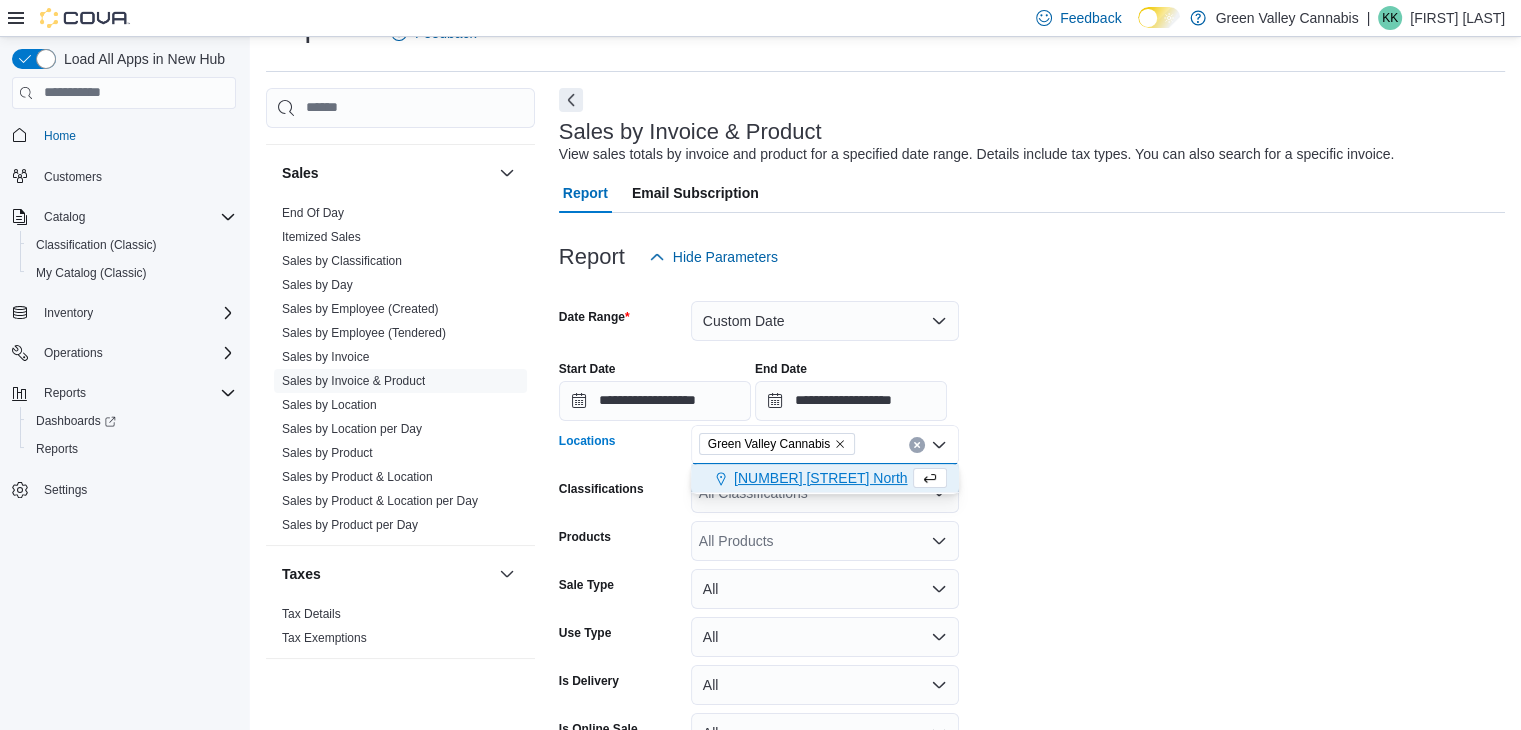 click on "**********" at bounding box center (1032, 567) 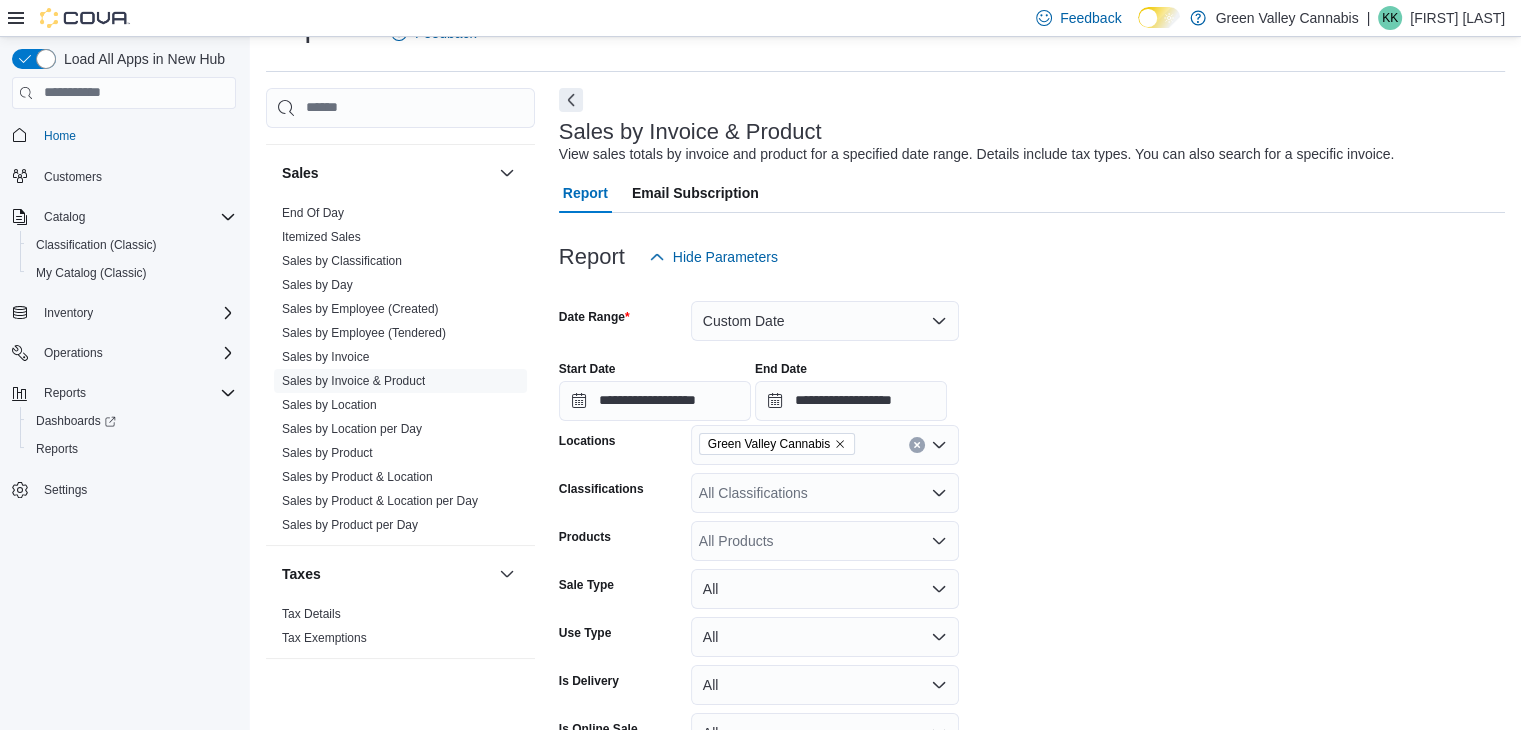 click on "All Products" at bounding box center [825, 541] 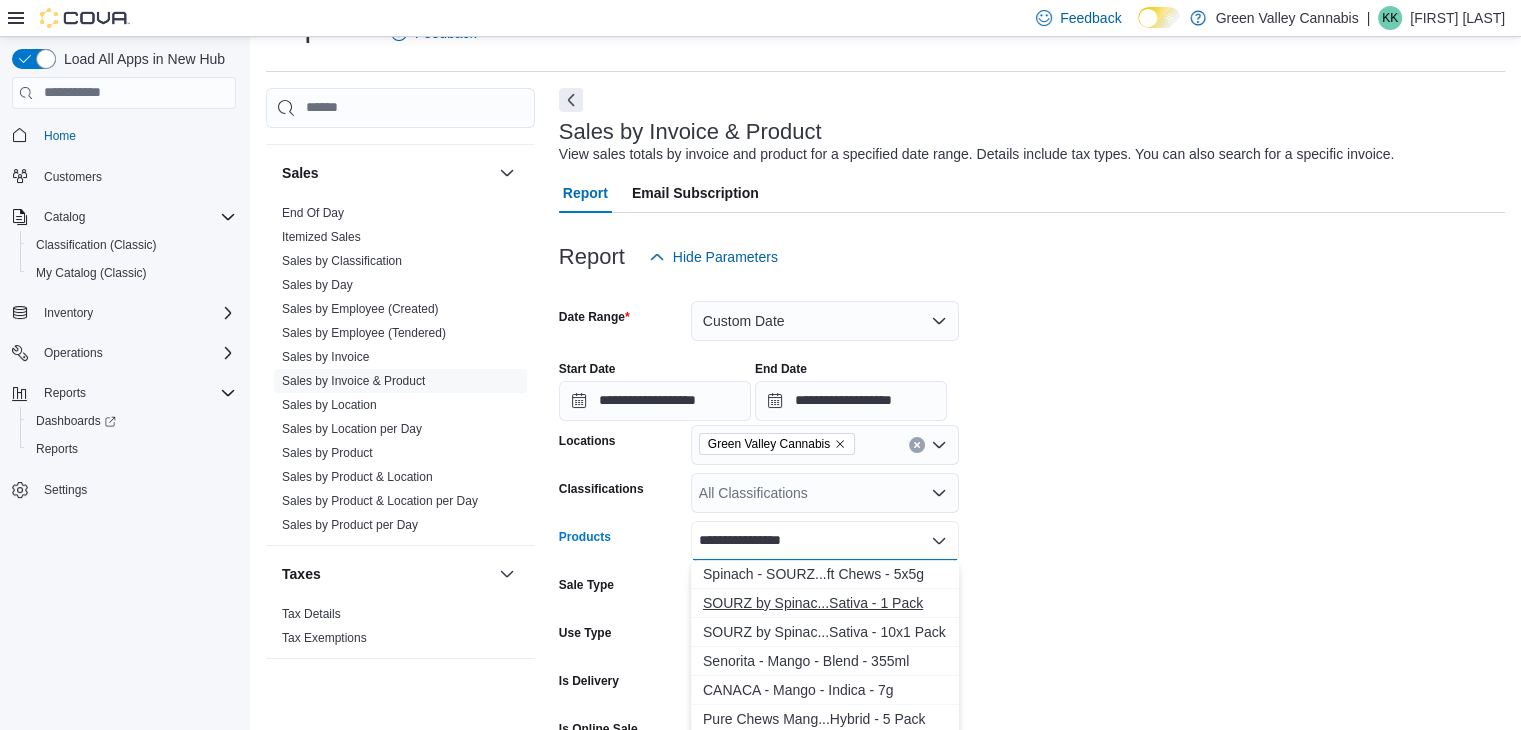 type on "**********" 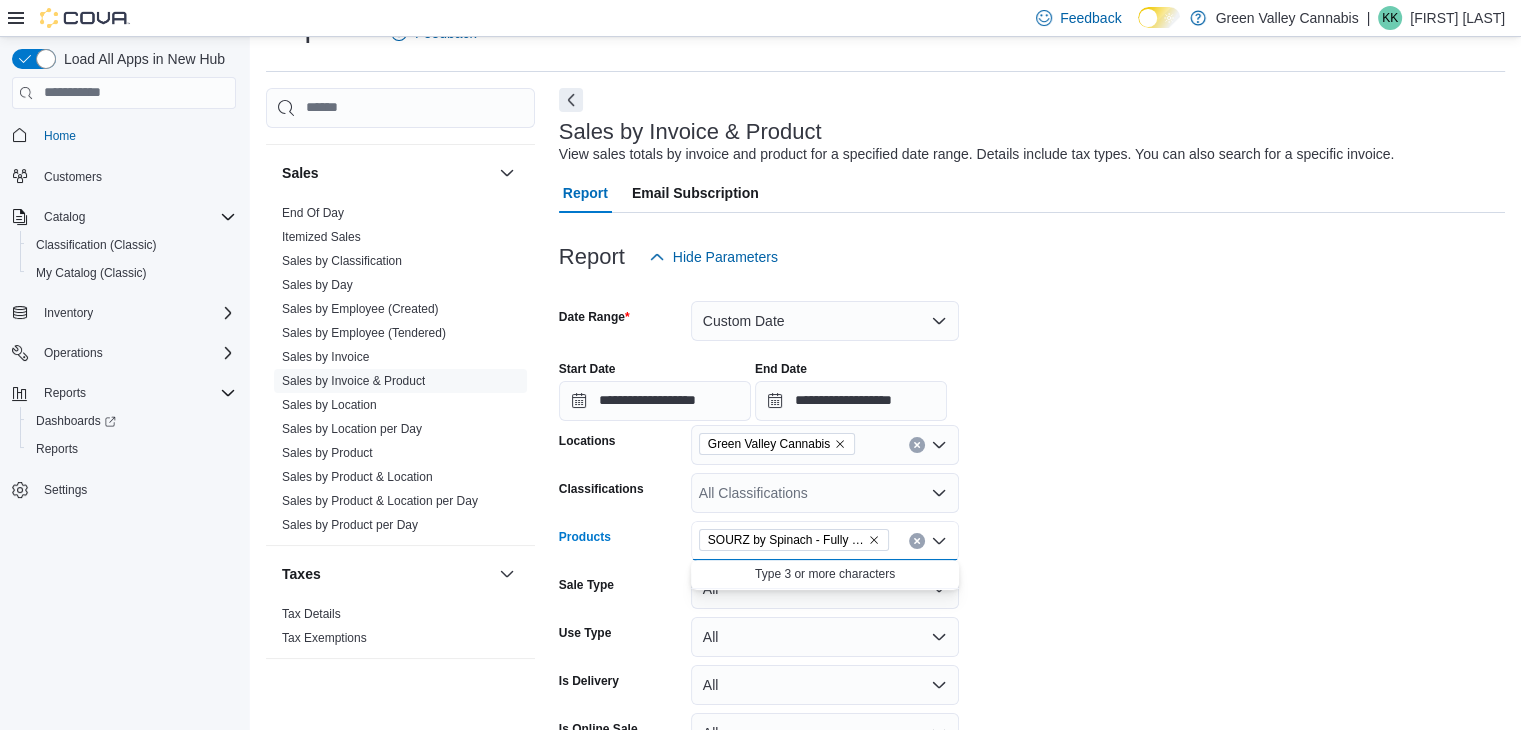 click on "**********" at bounding box center [1032, 567] 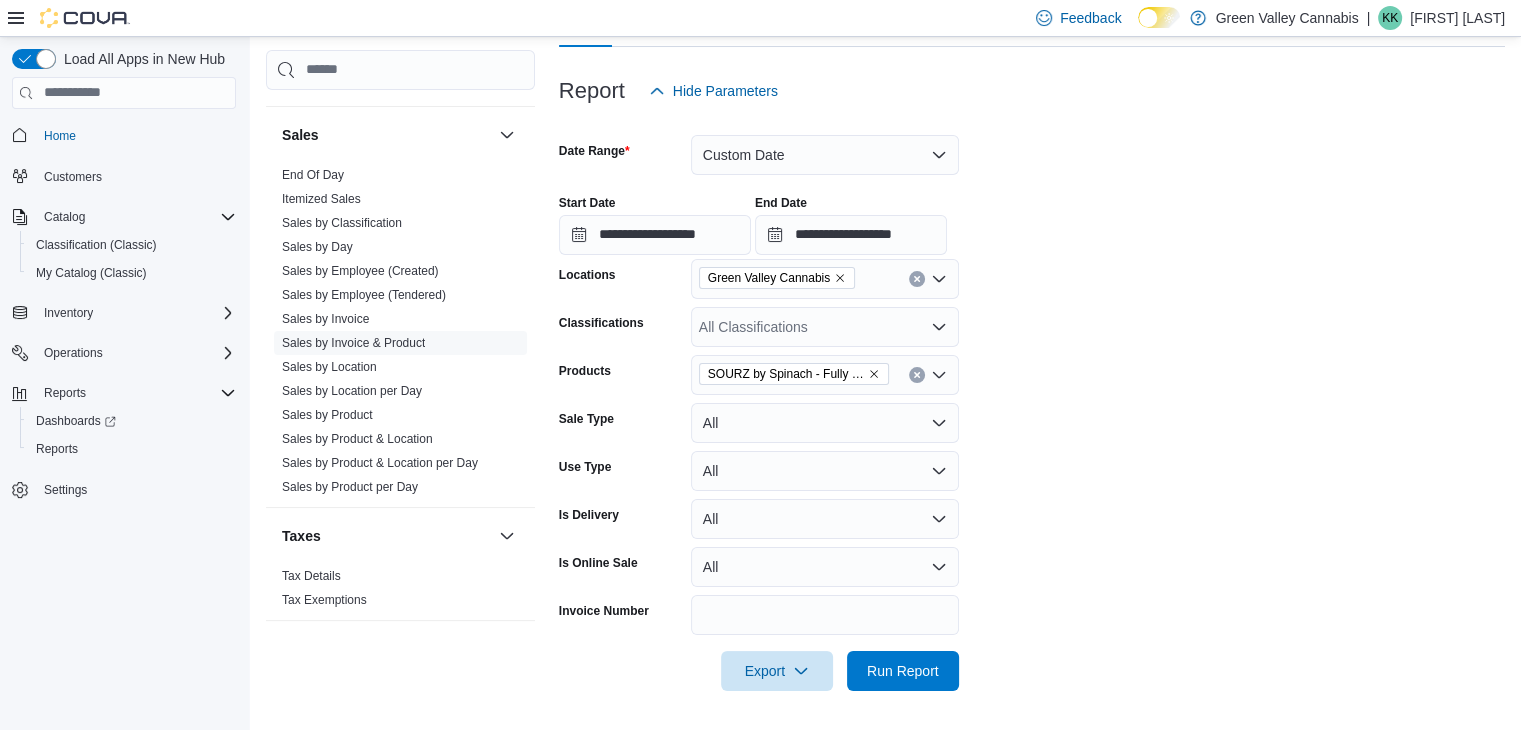 scroll, scrollTop: 212, scrollLeft: 0, axis: vertical 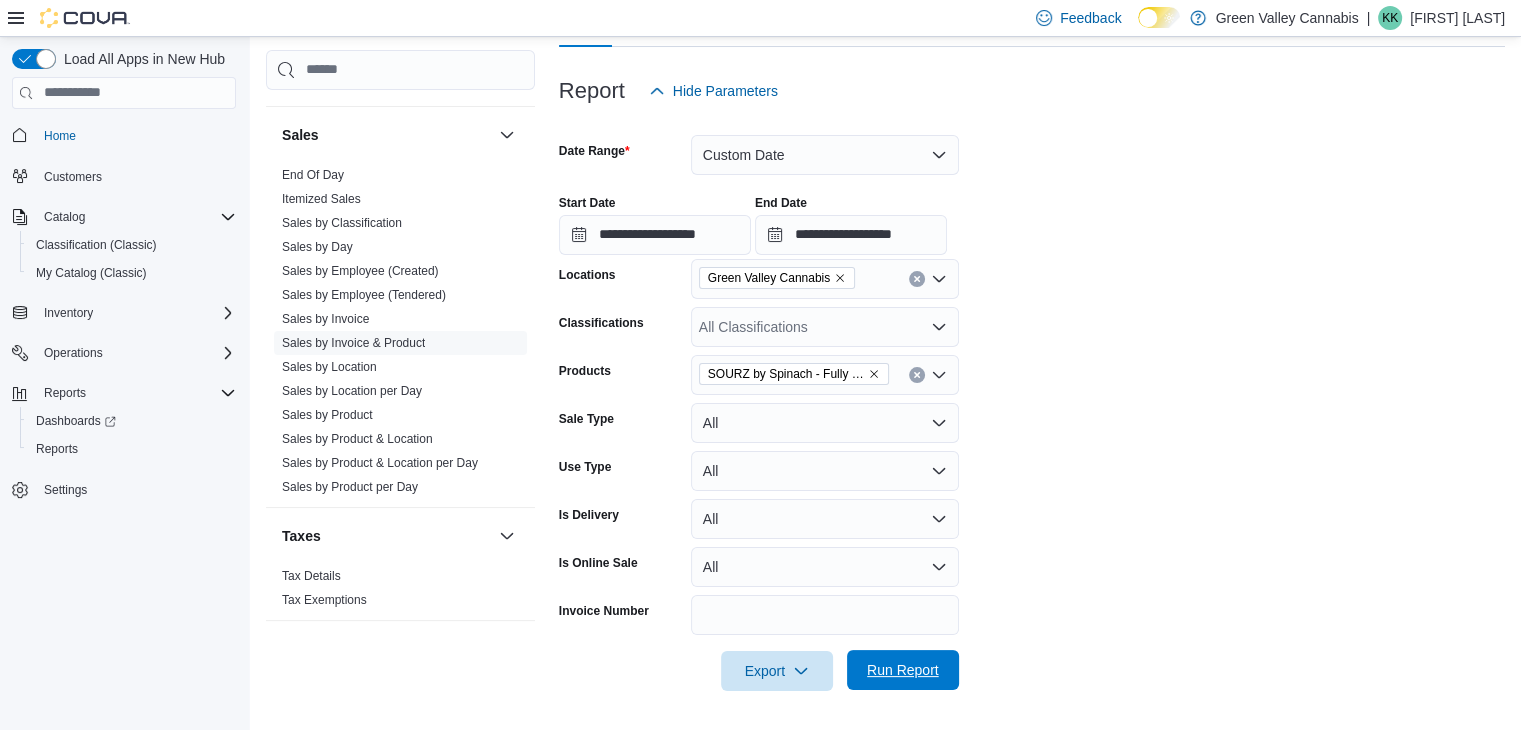 click on "Run Report" at bounding box center [903, 670] 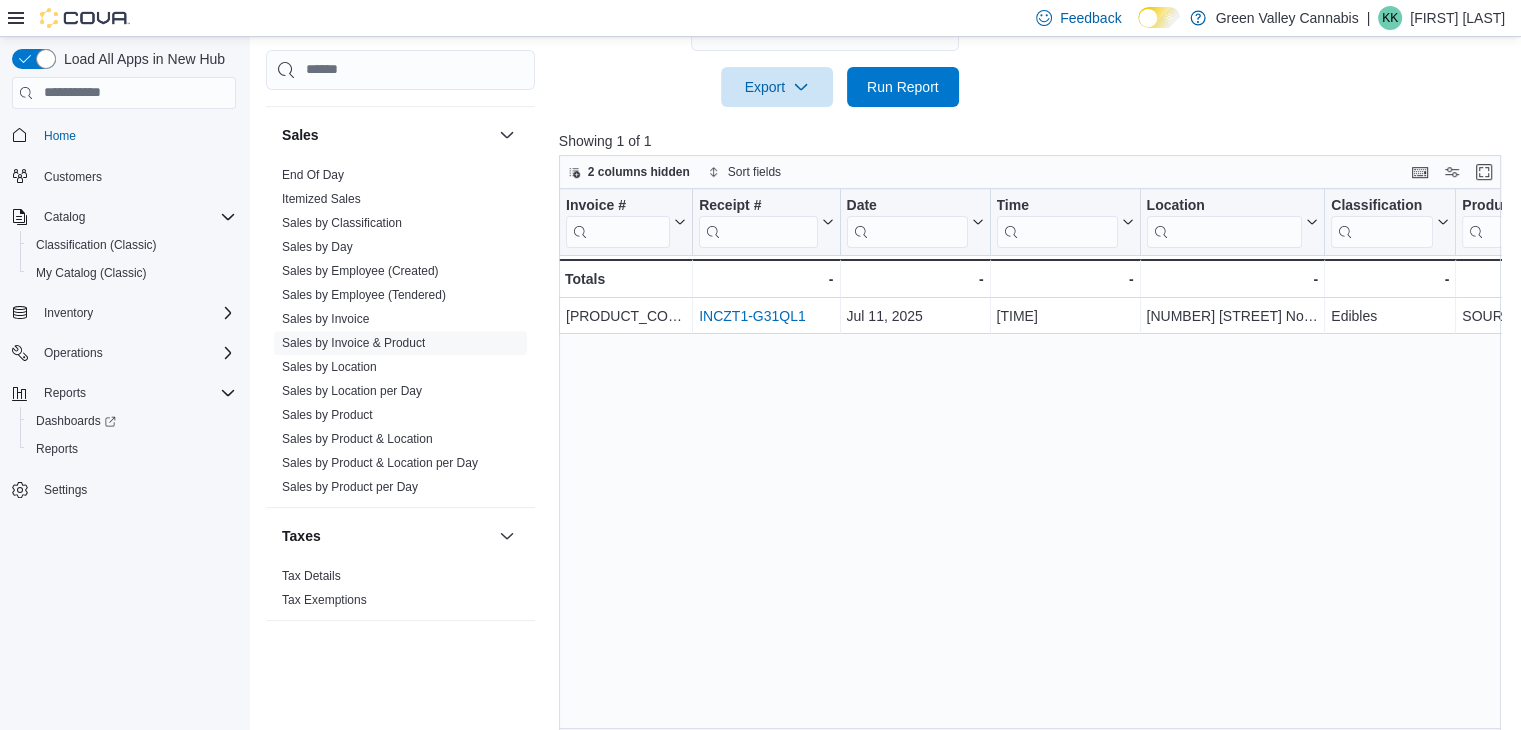 scroll, scrollTop: 796, scrollLeft: 0, axis: vertical 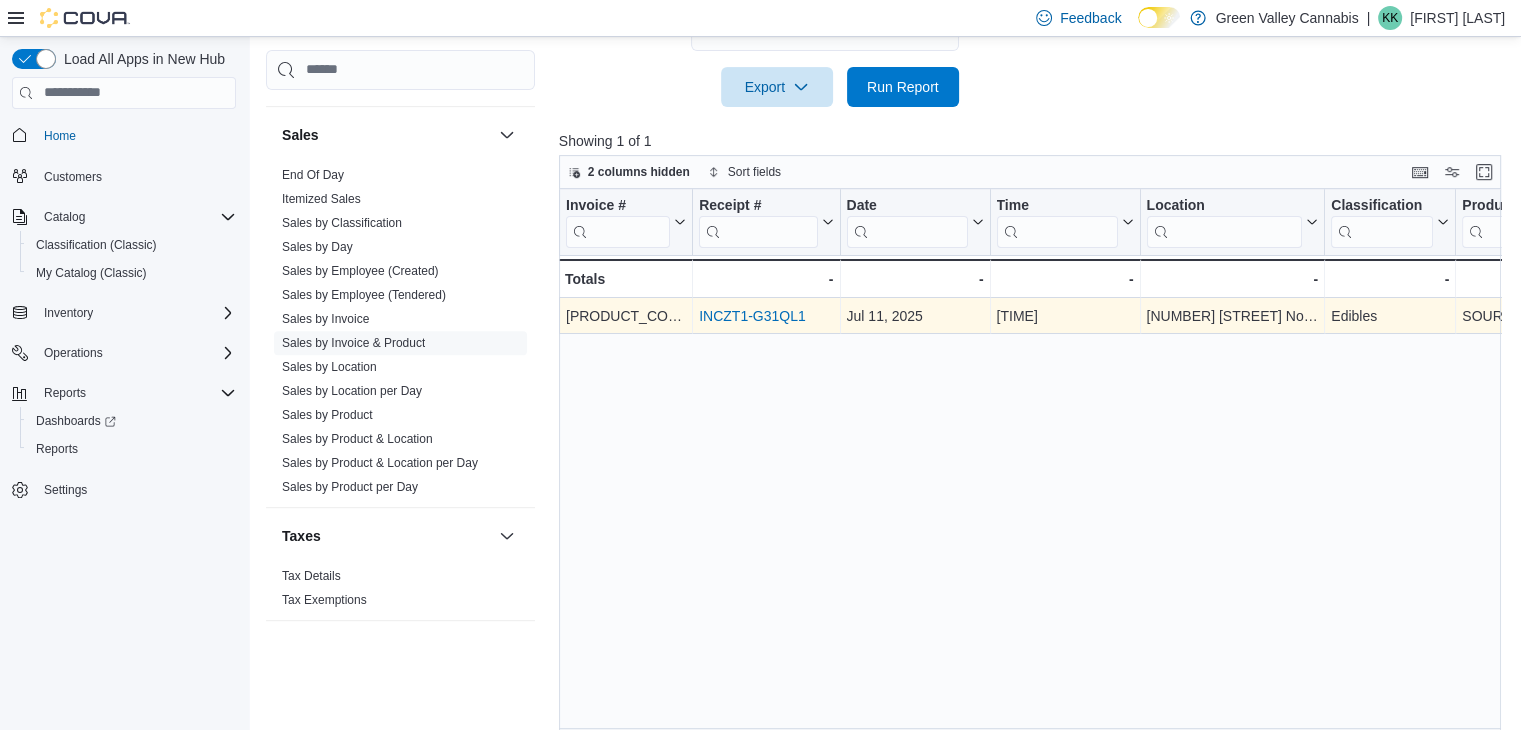 click on "INCZT1-G31QL1" at bounding box center [752, 316] 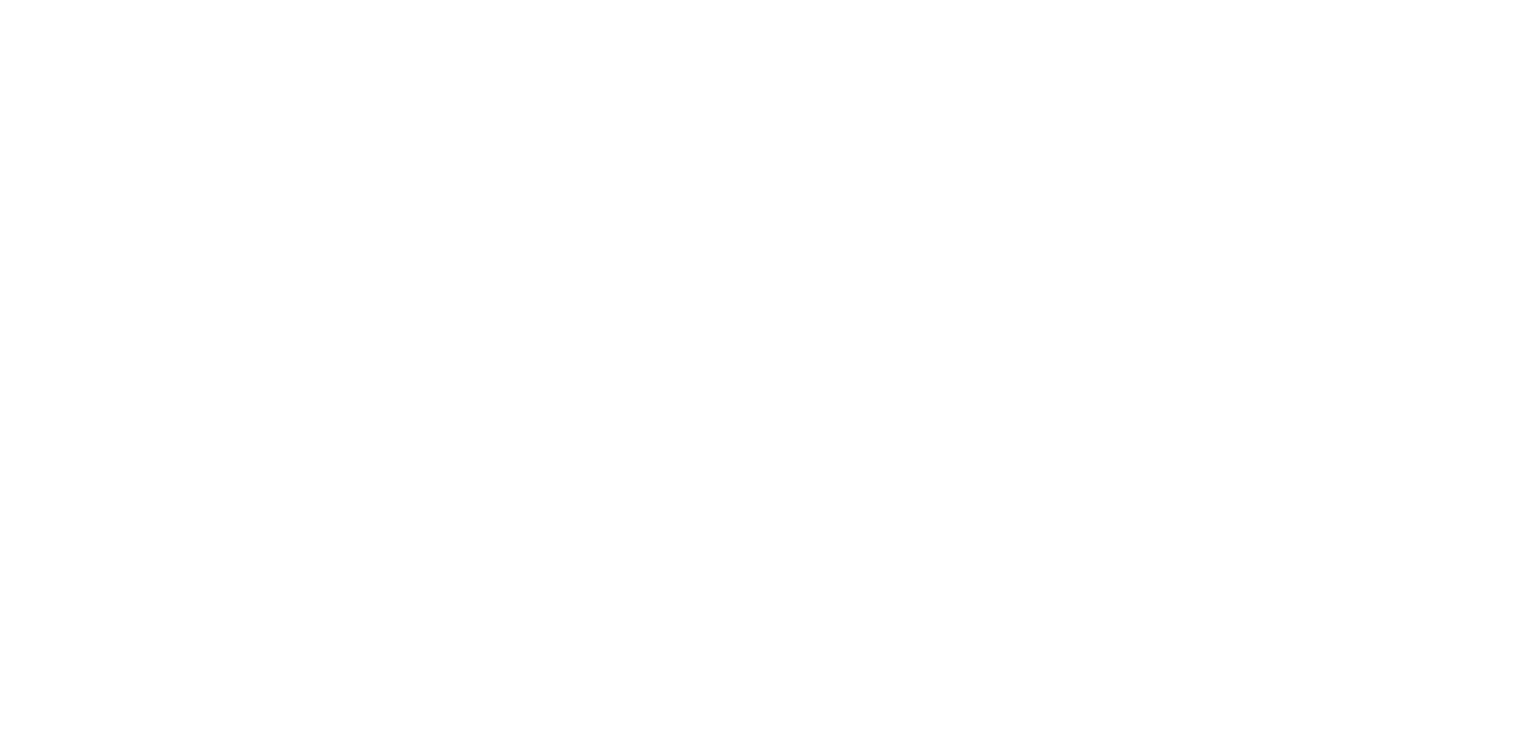 scroll, scrollTop: 0, scrollLeft: 0, axis: both 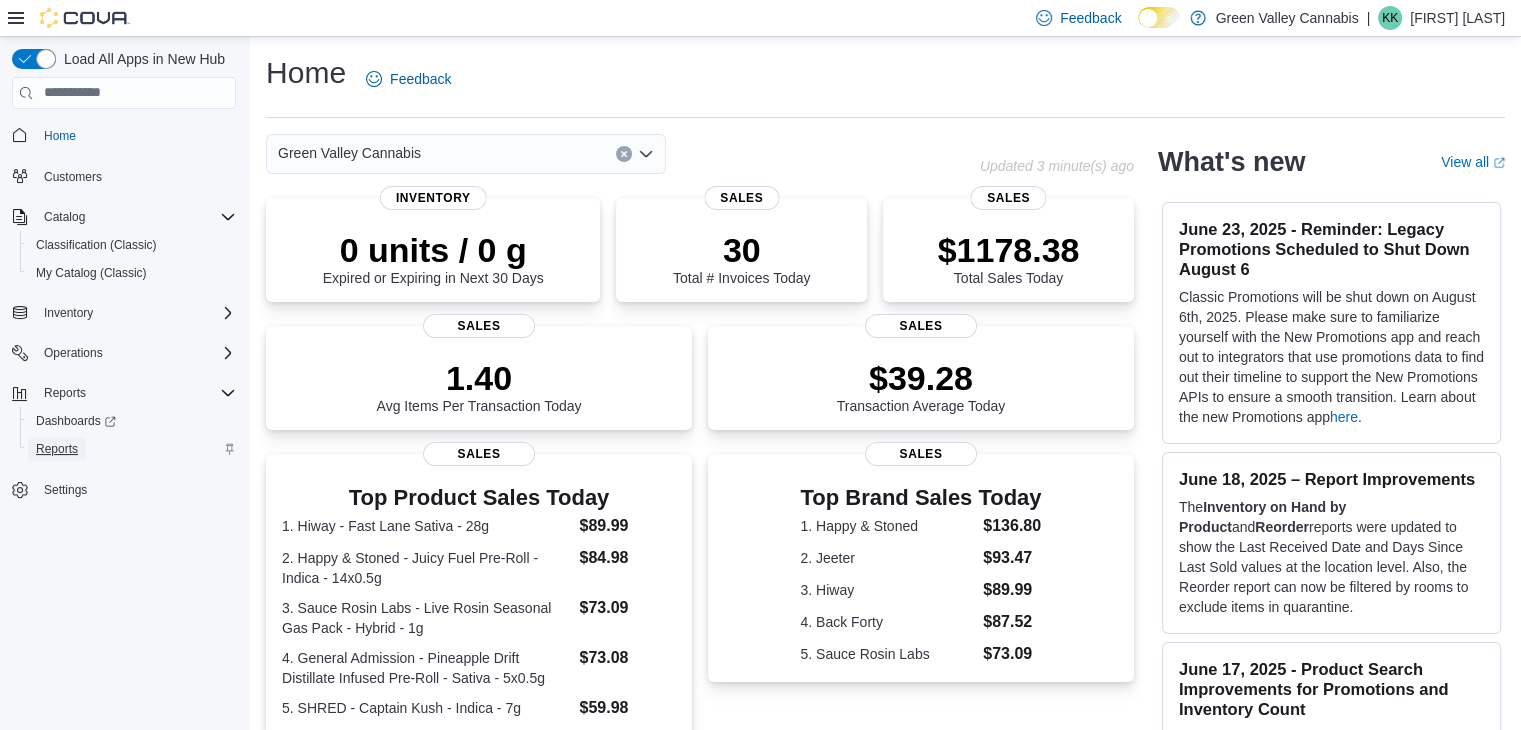 click on "Reports" at bounding box center (57, 449) 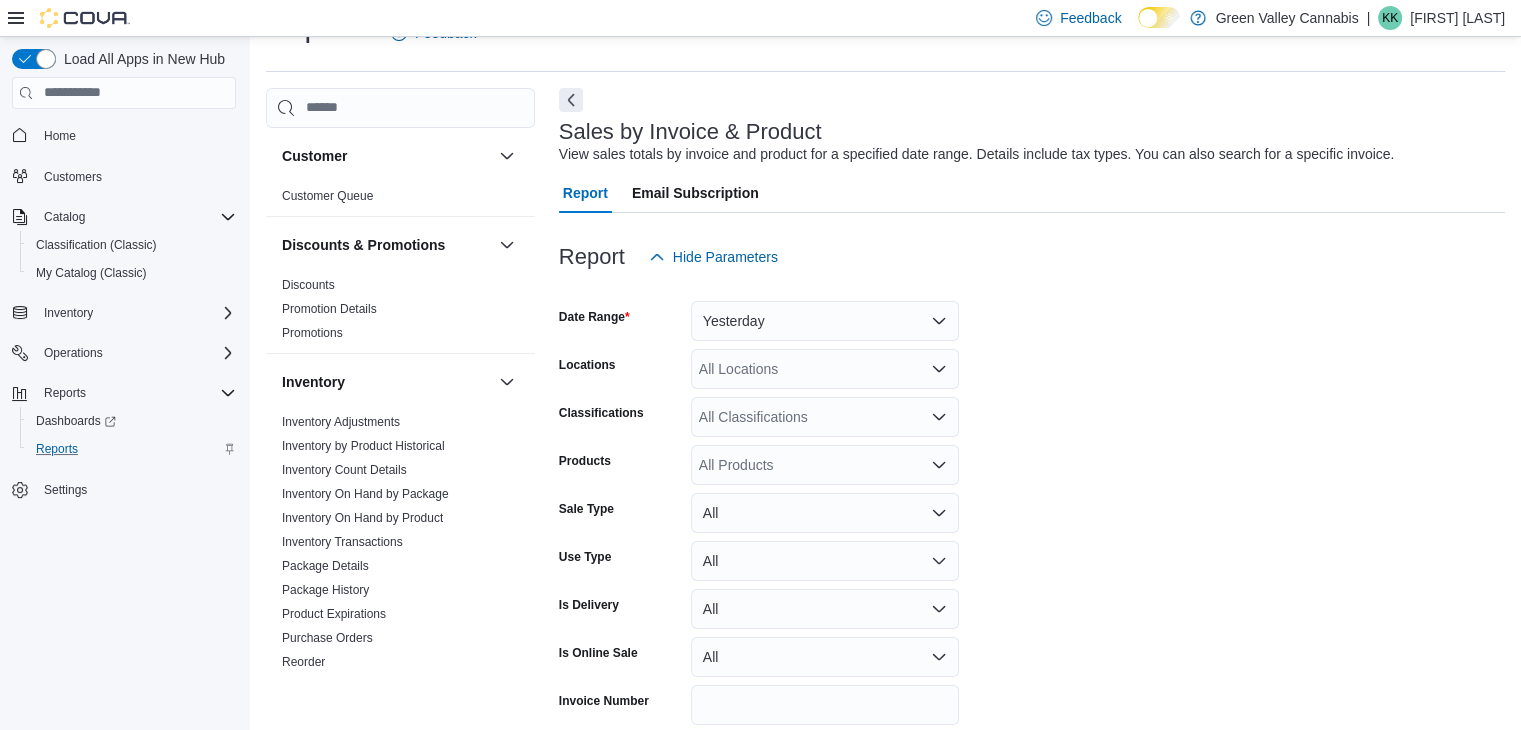 scroll, scrollTop: 136, scrollLeft: 0, axis: vertical 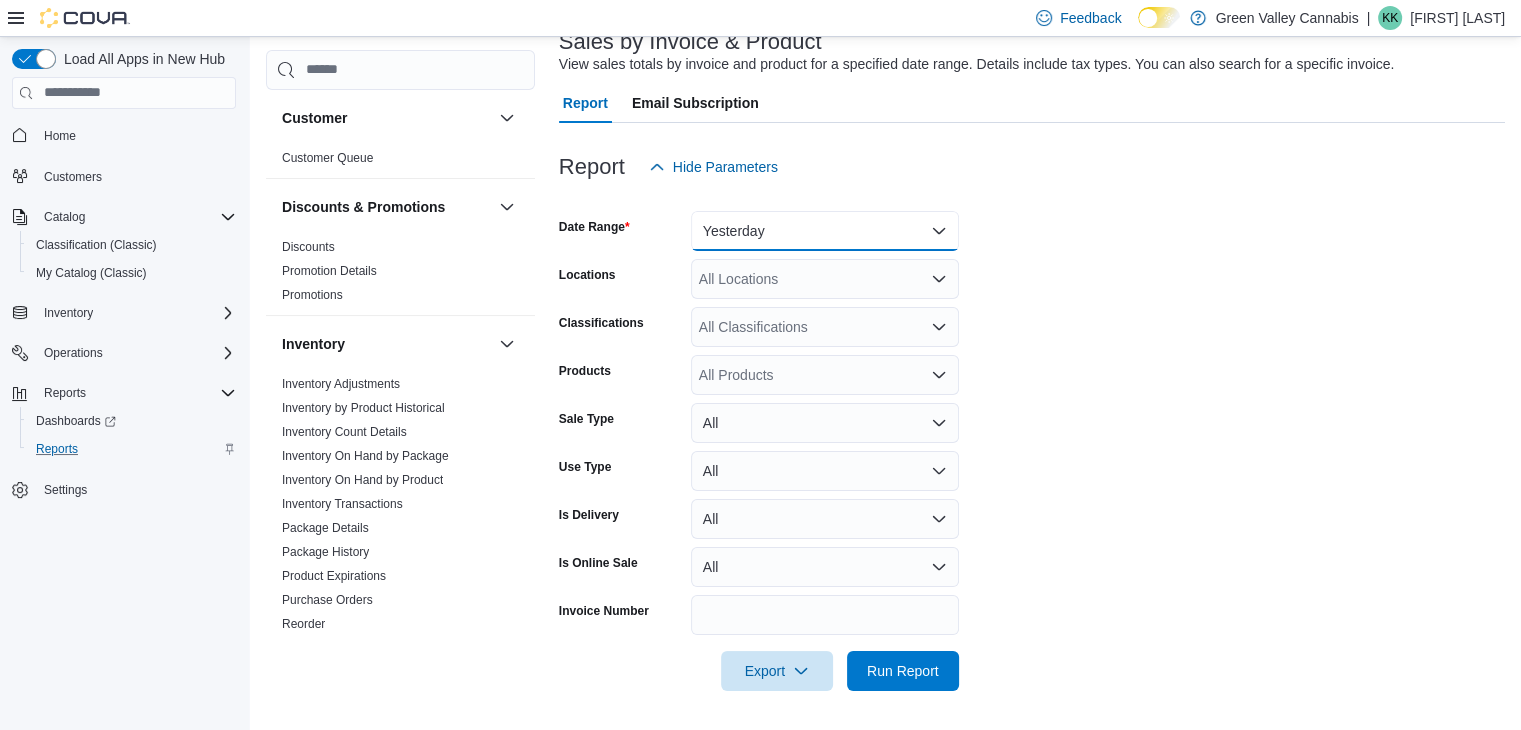 click on "Yesterday" at bounding box center (825, 231) 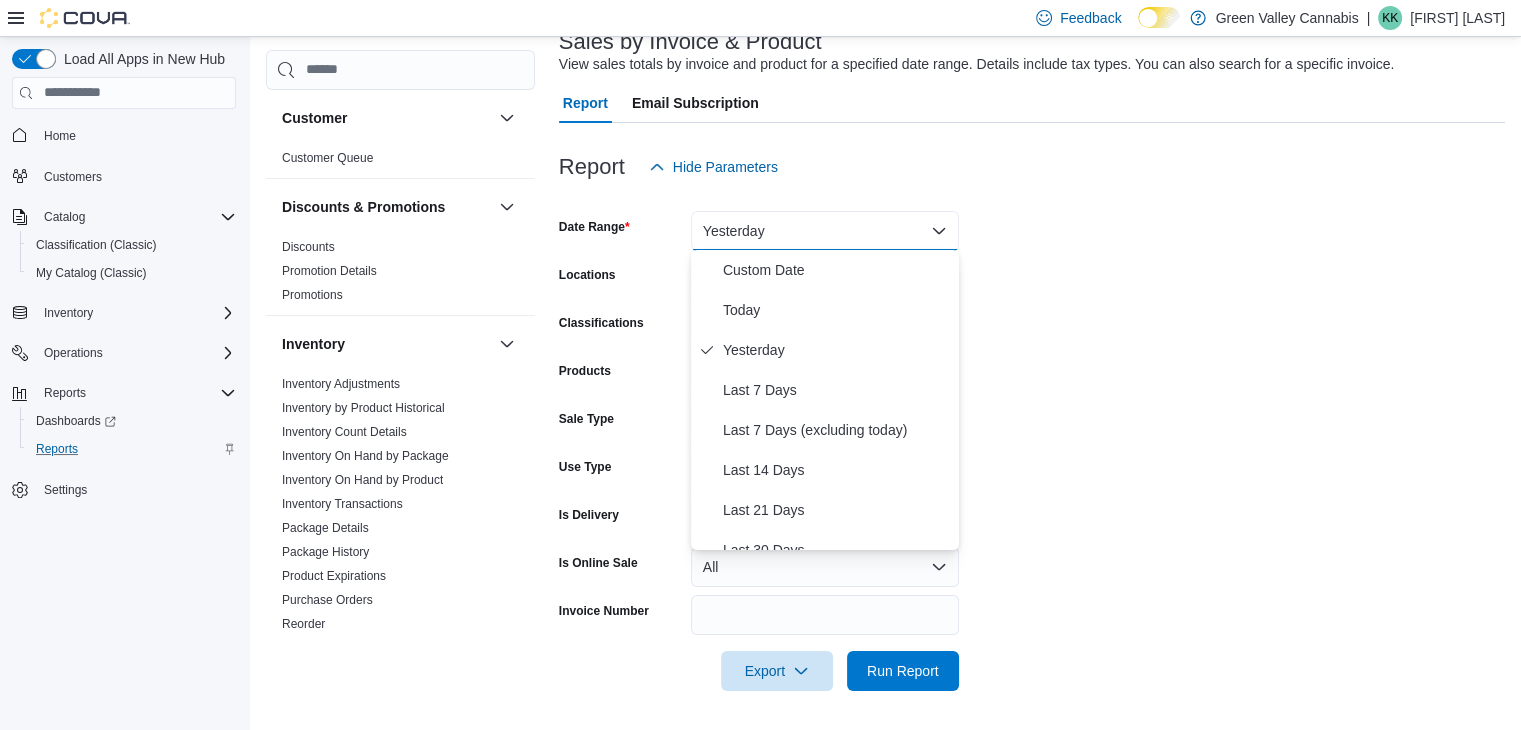 click on "Report Hide Parameters" at bounding box center (1032, 167) 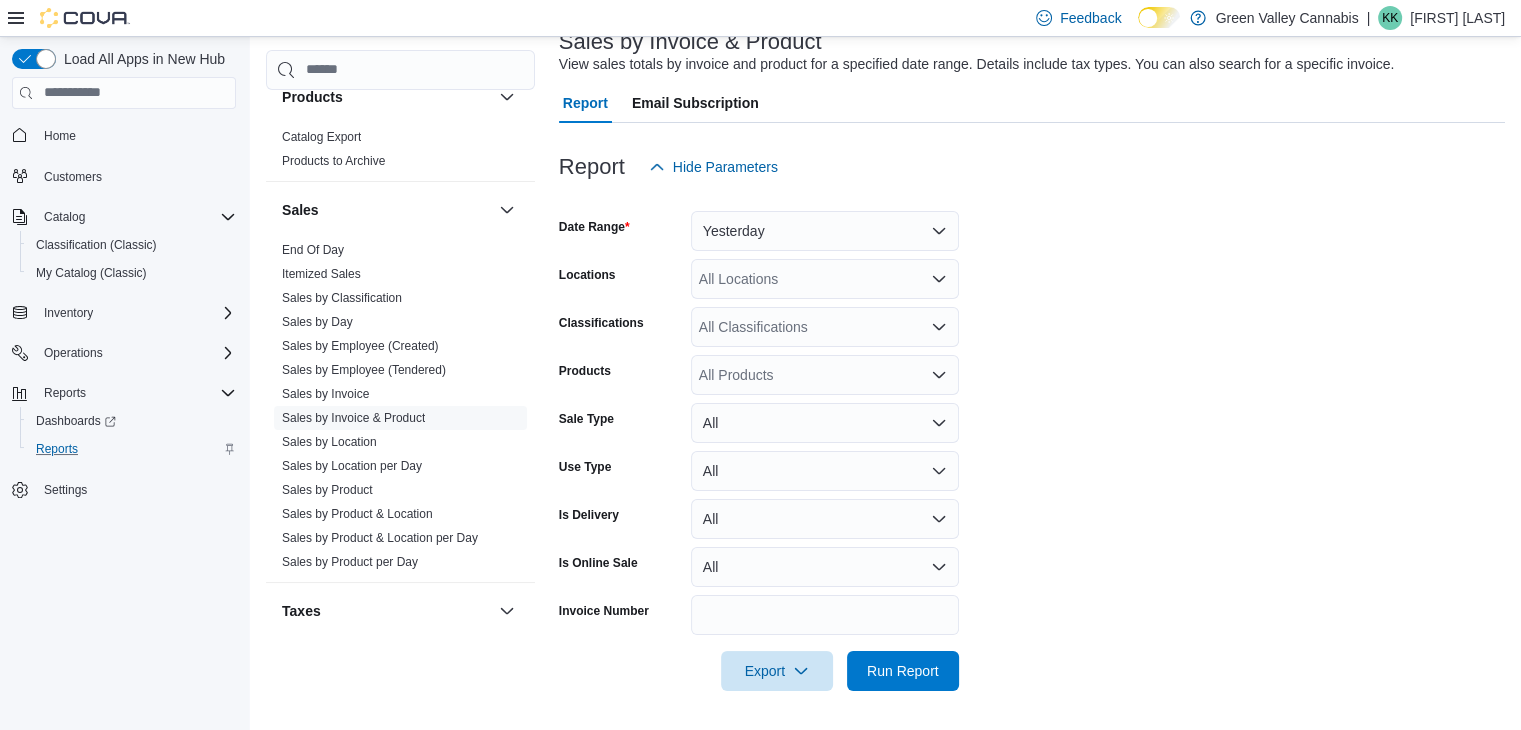 scroll, scrollTop: 968, scrollLeft: 0, axis: vertical 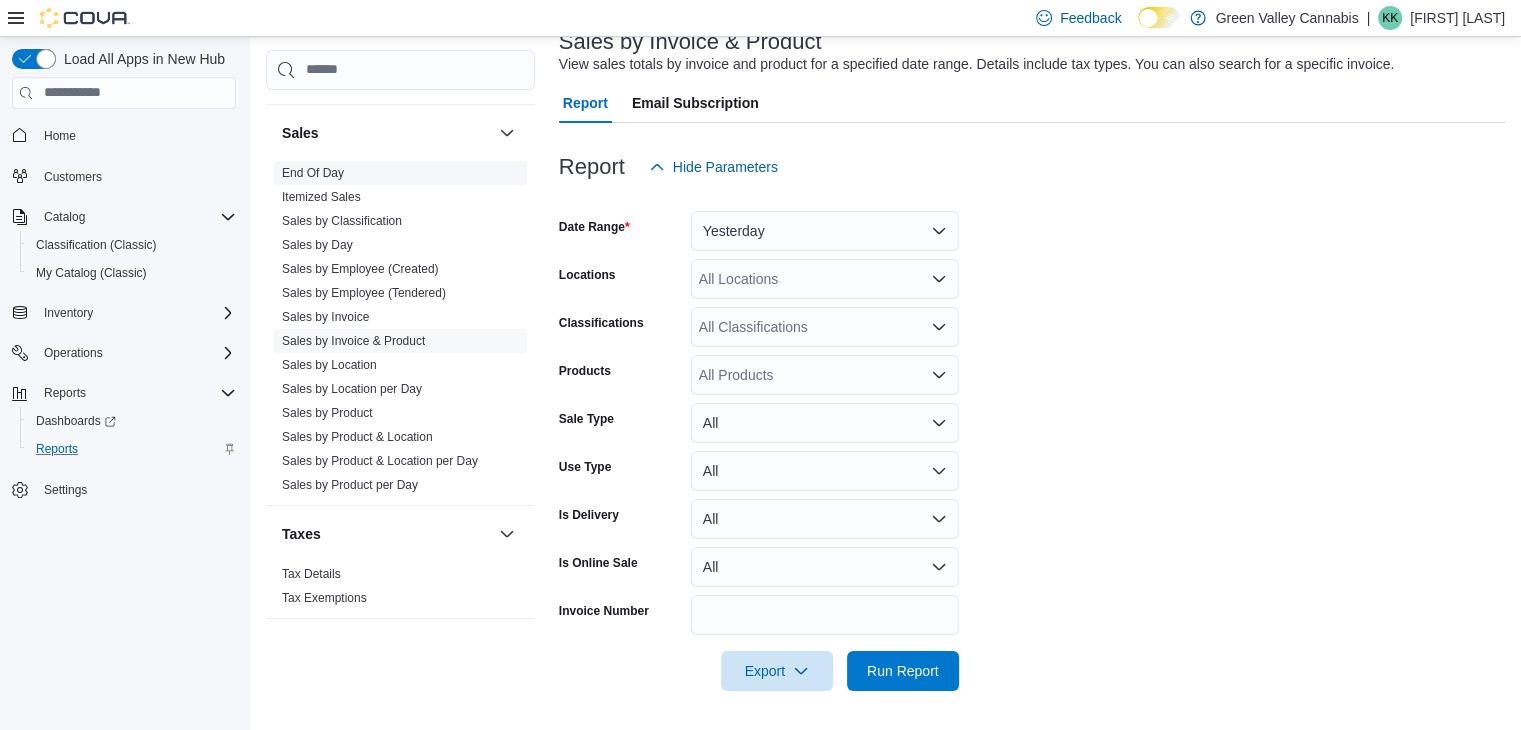 click on "End Of Day" at bounding box center (313, 173) 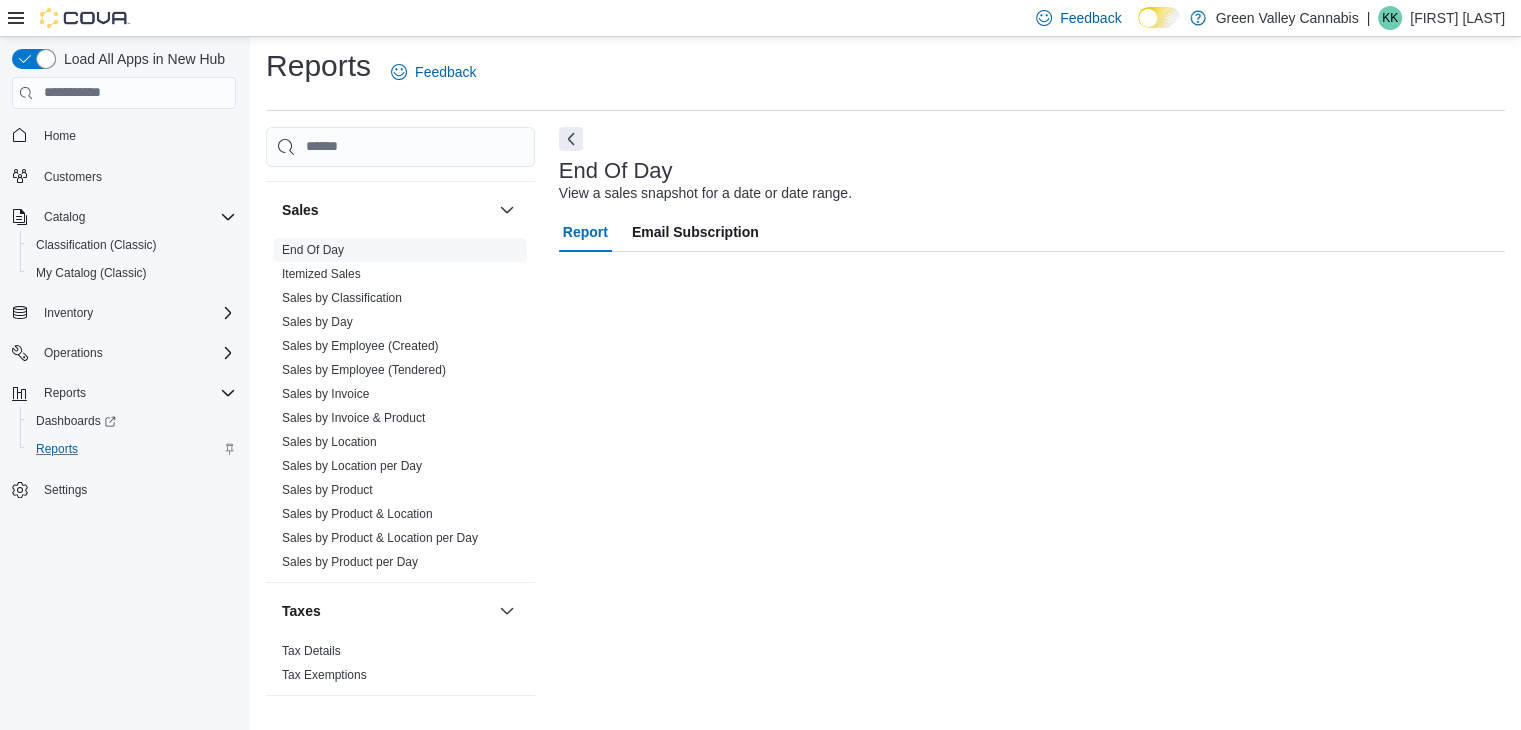 scroll, scrollTop: 7, scrollLeft: 0, axis: vertical 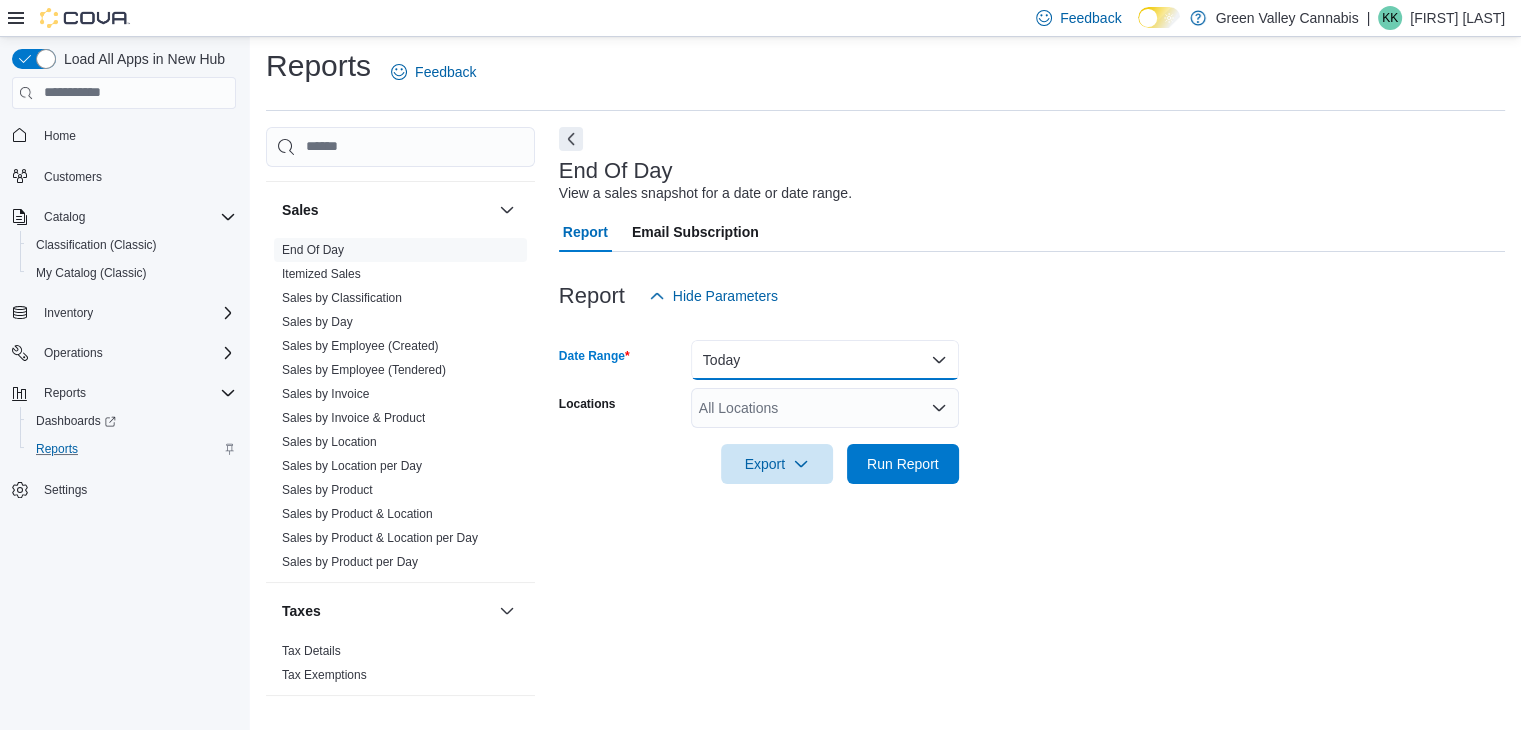 click on "Today" at bounding box center [825, 360] 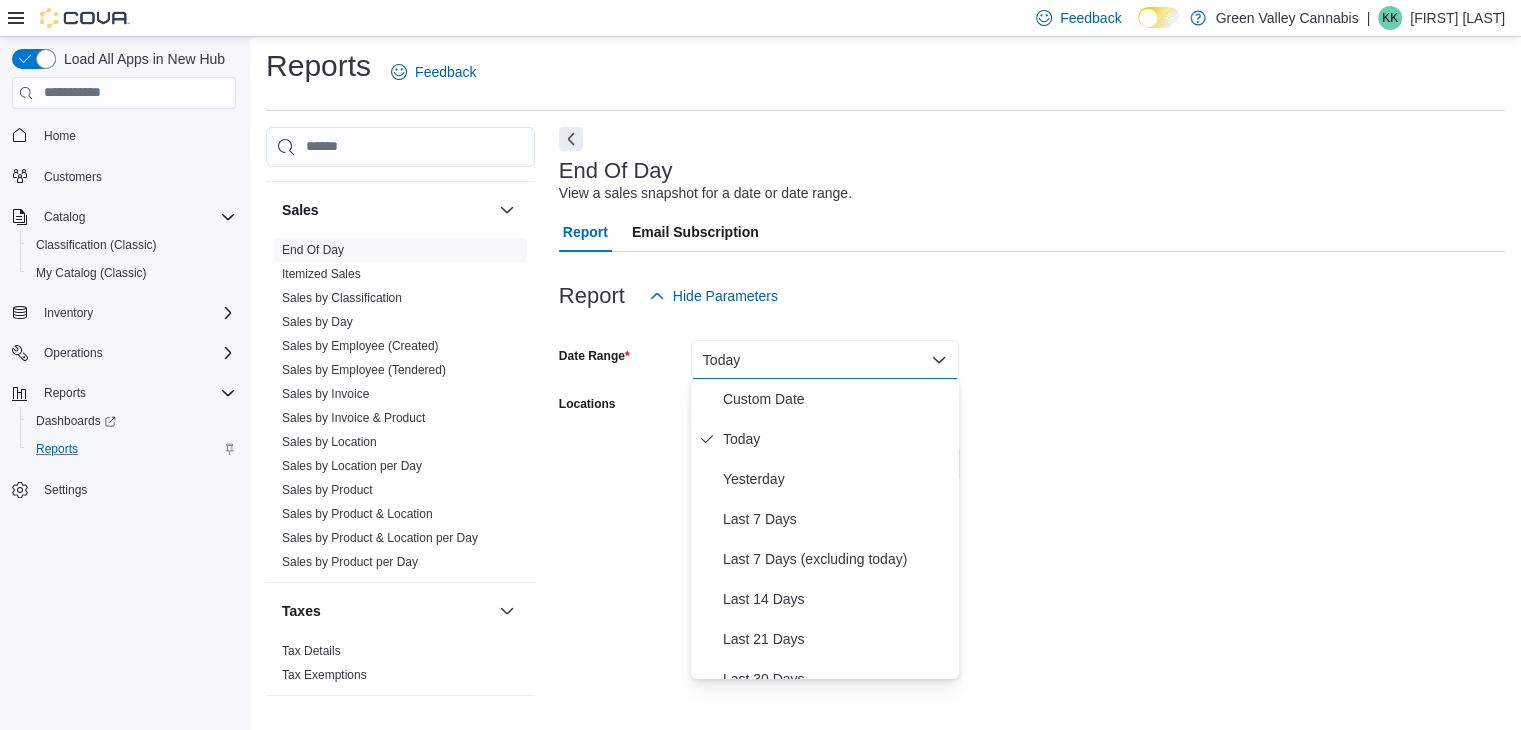 click at bounding box center (1032, 328) 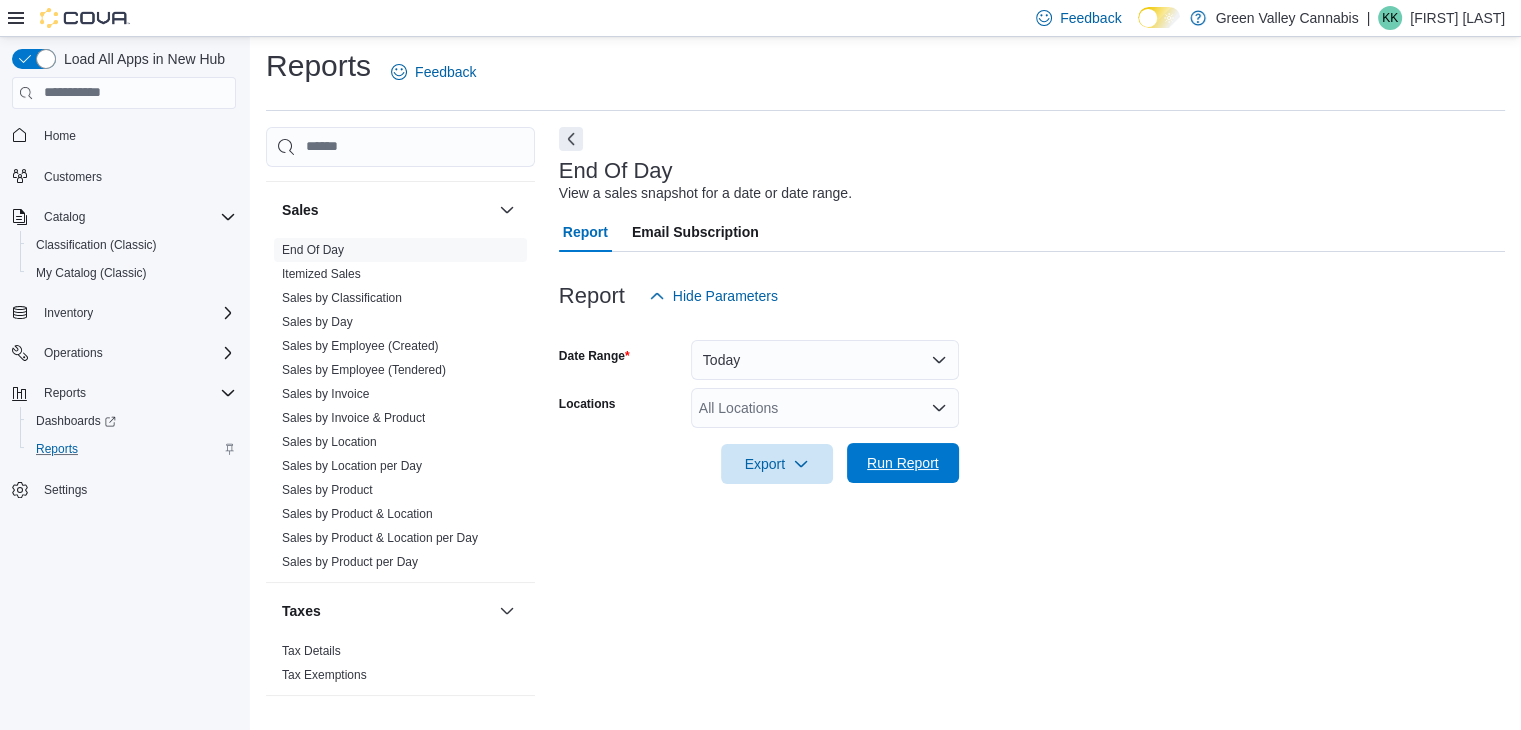 click on "Run Report" at bounding box center (903, 463) 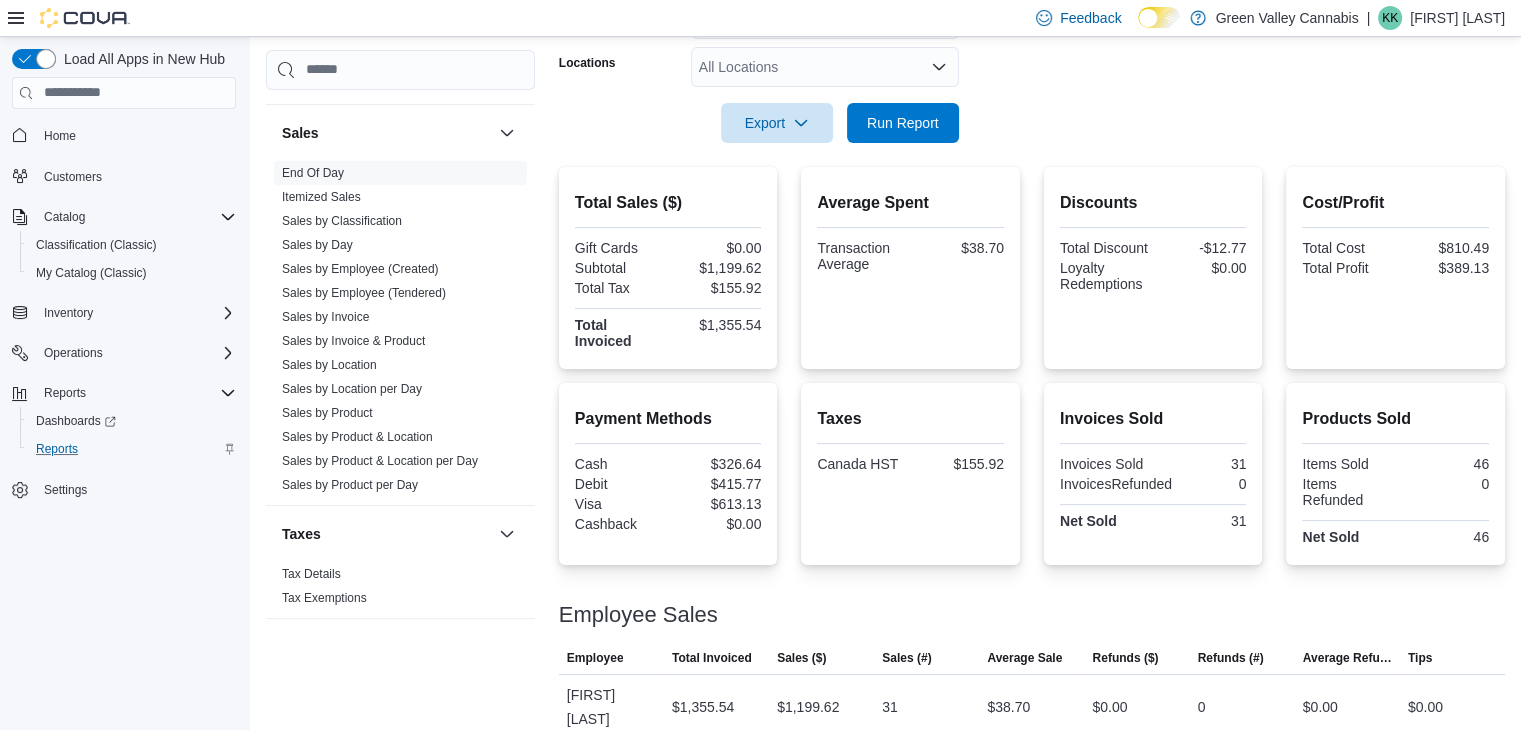 scroll, scrollTop: 349, scrollLeft: 0, axis: vertical 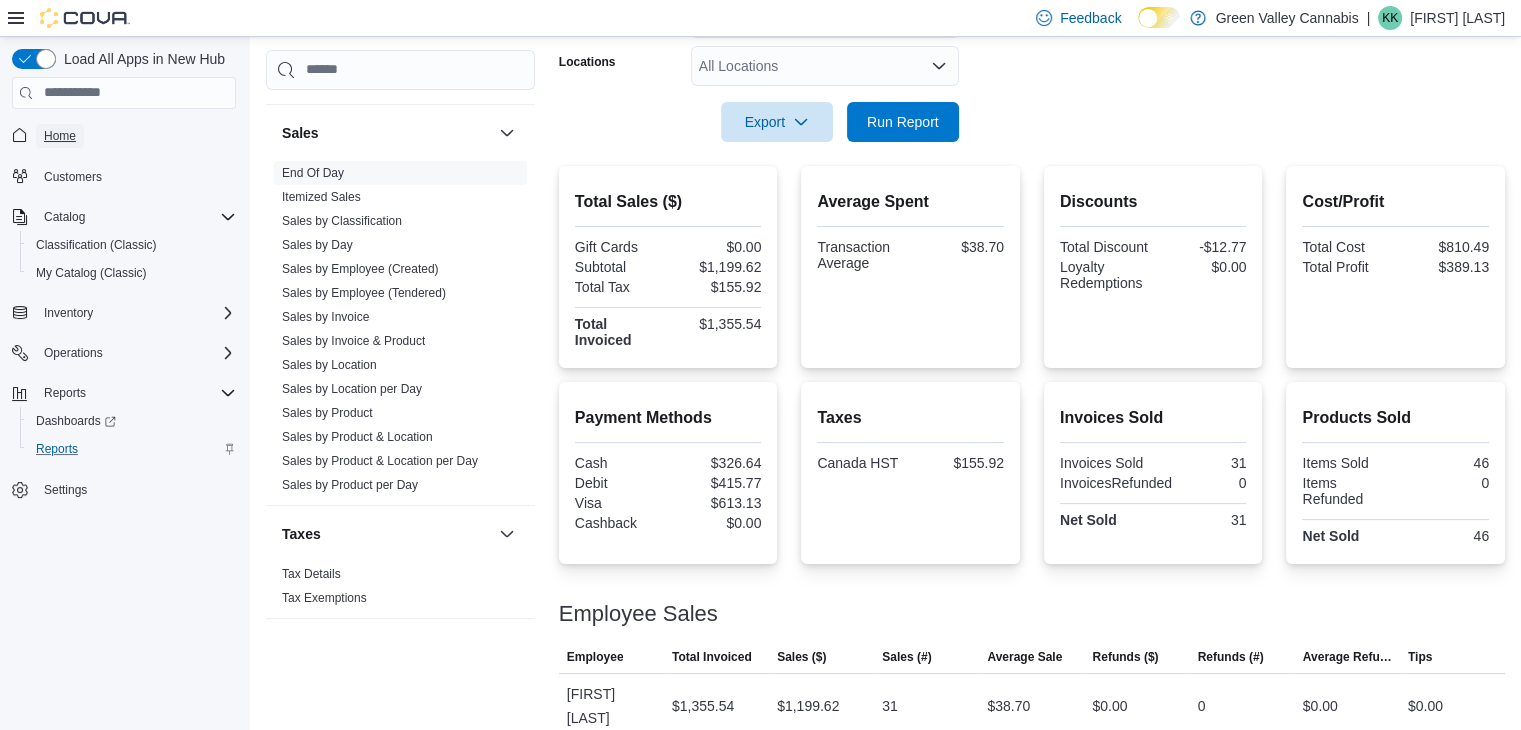 click on "Home" at bounding box center [60, 136] 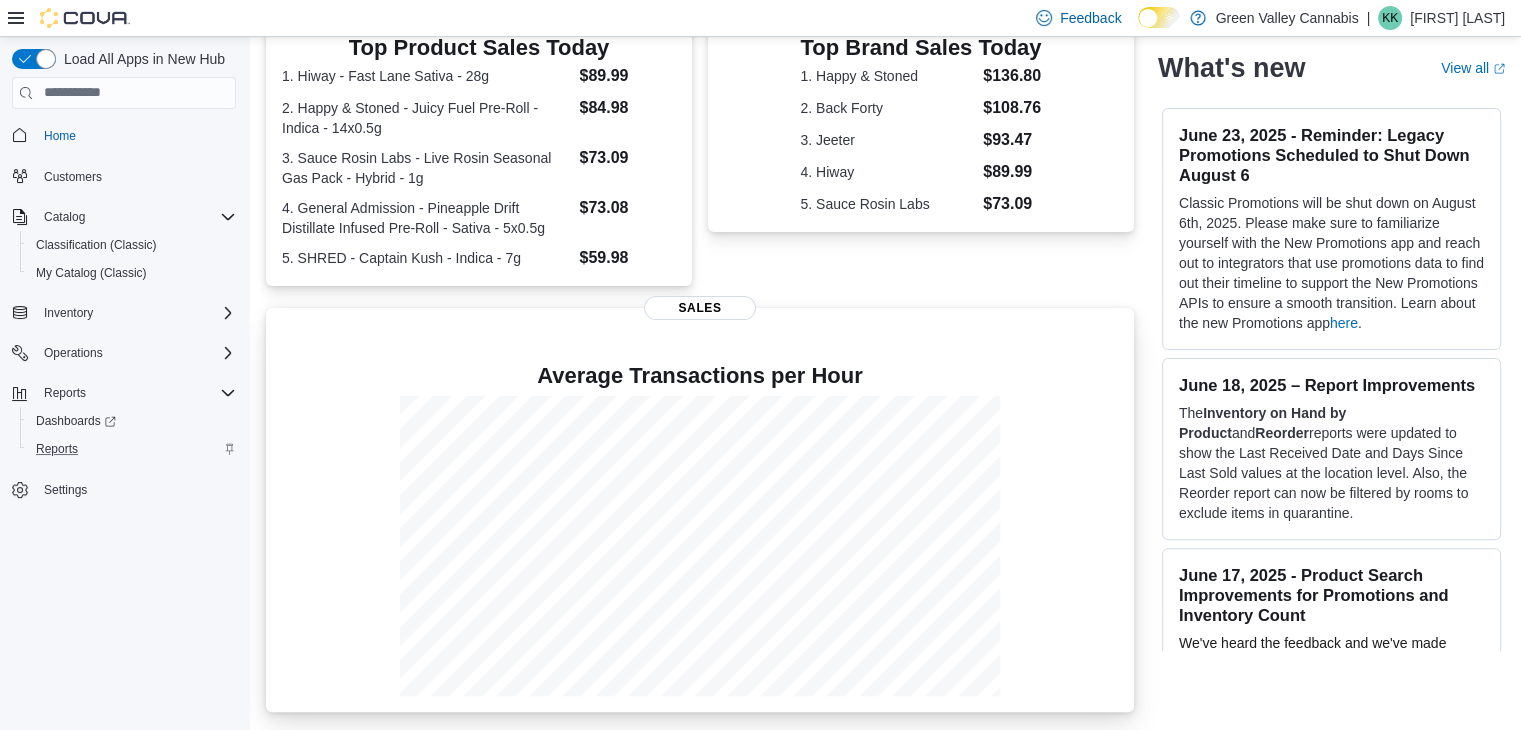scroll, scrollTop: 0, scrollLeft: 0, axis: both 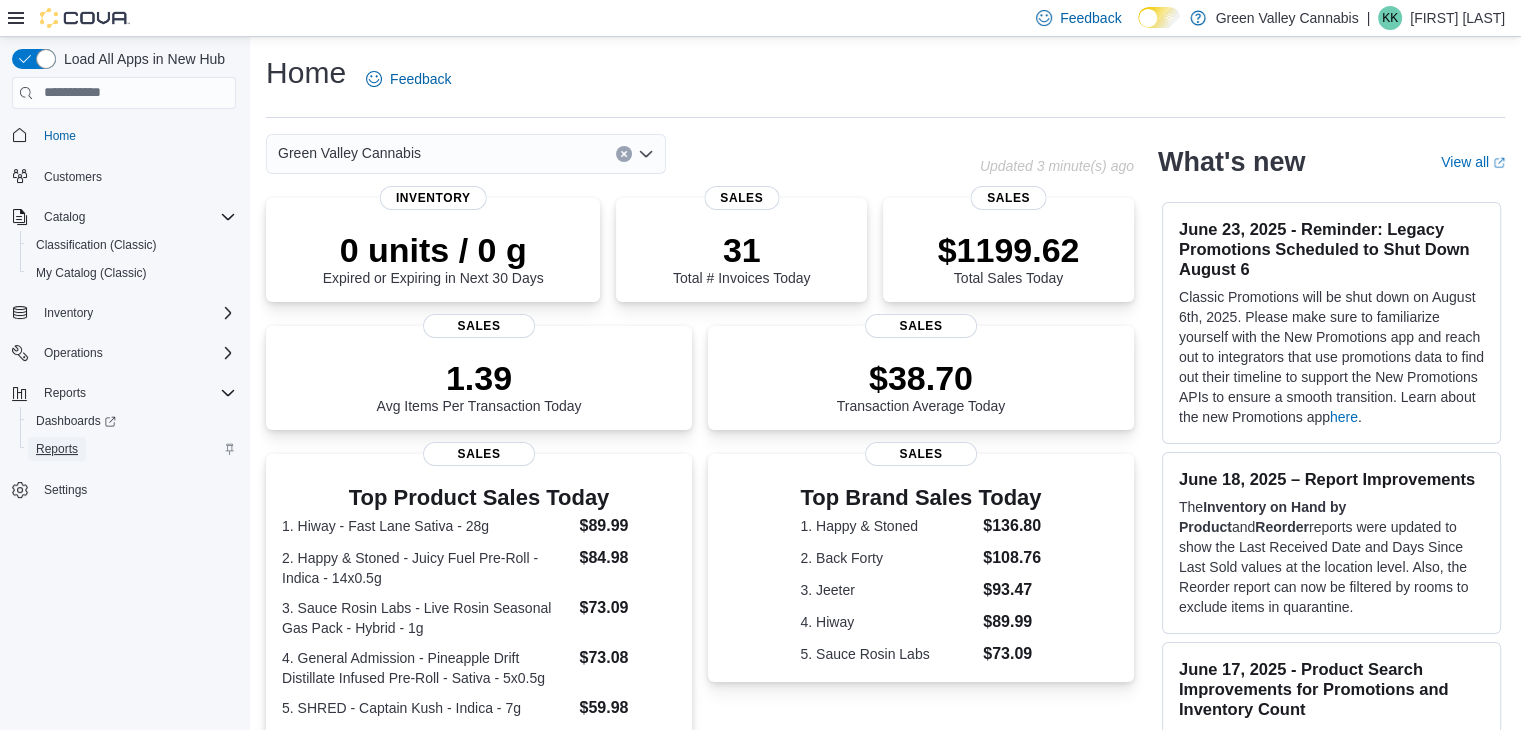 click on "Reports" at bounding box center (57, 449) 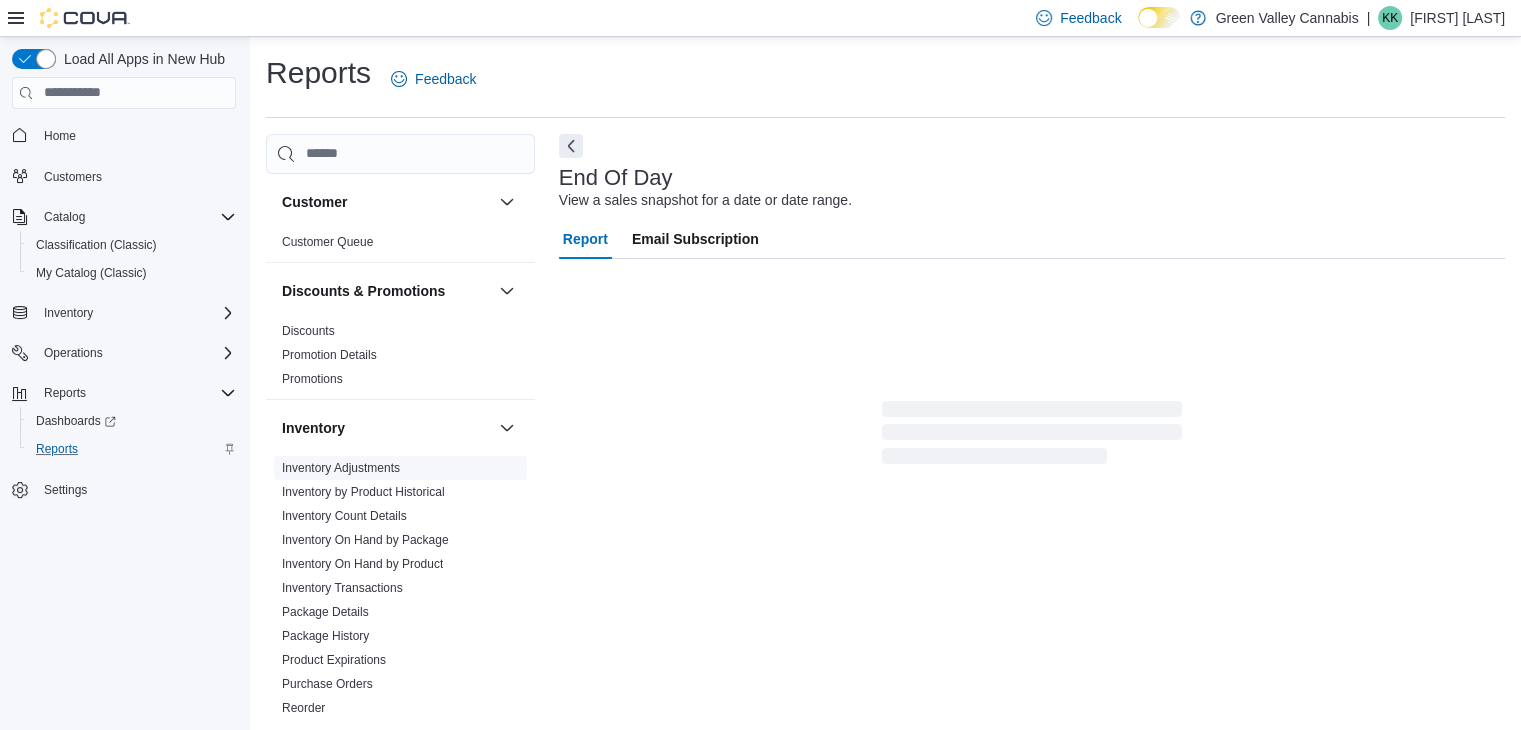scroll, scrollTop: 7, scrollLeft: 0, axis: vertical 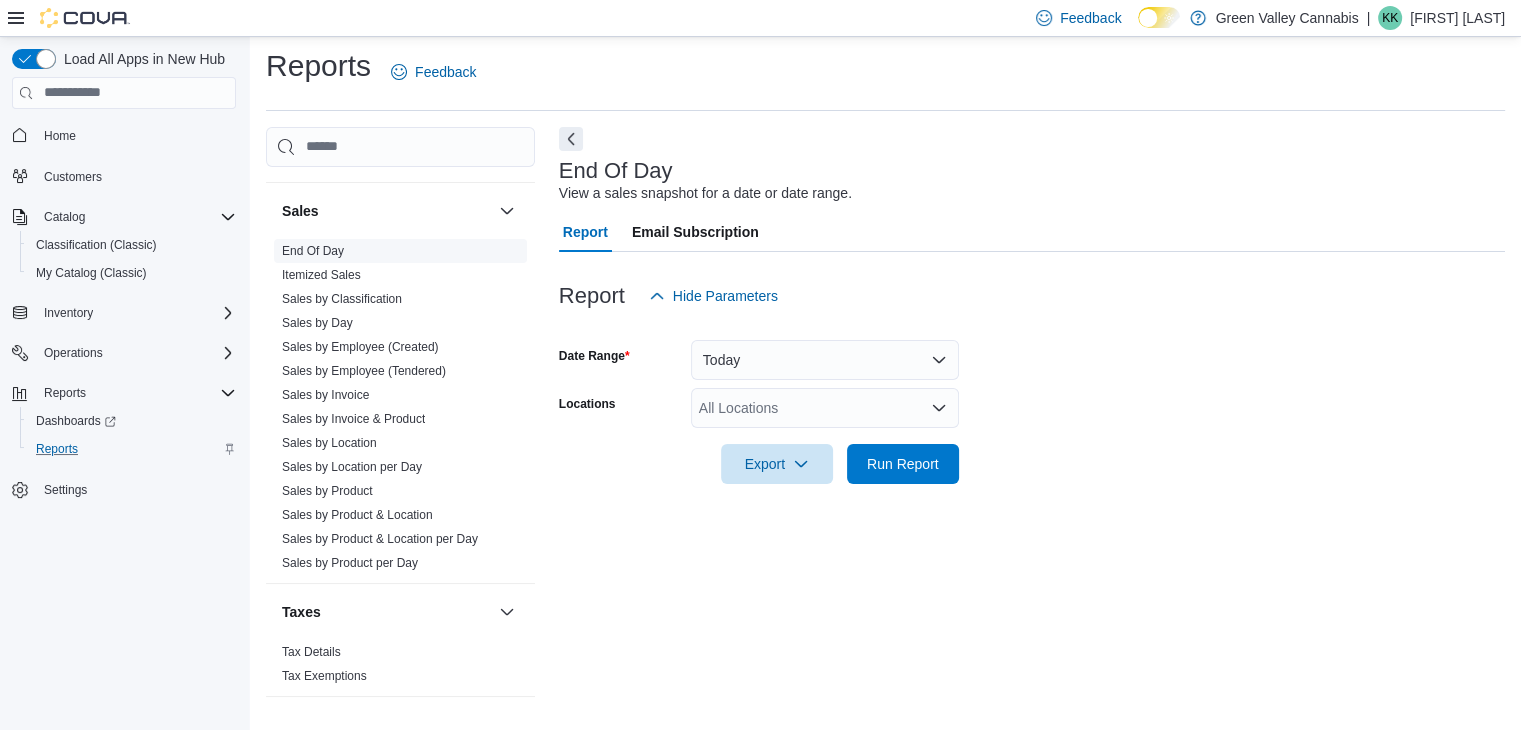 click on "End Of Day" at bounding box center (313, 251) 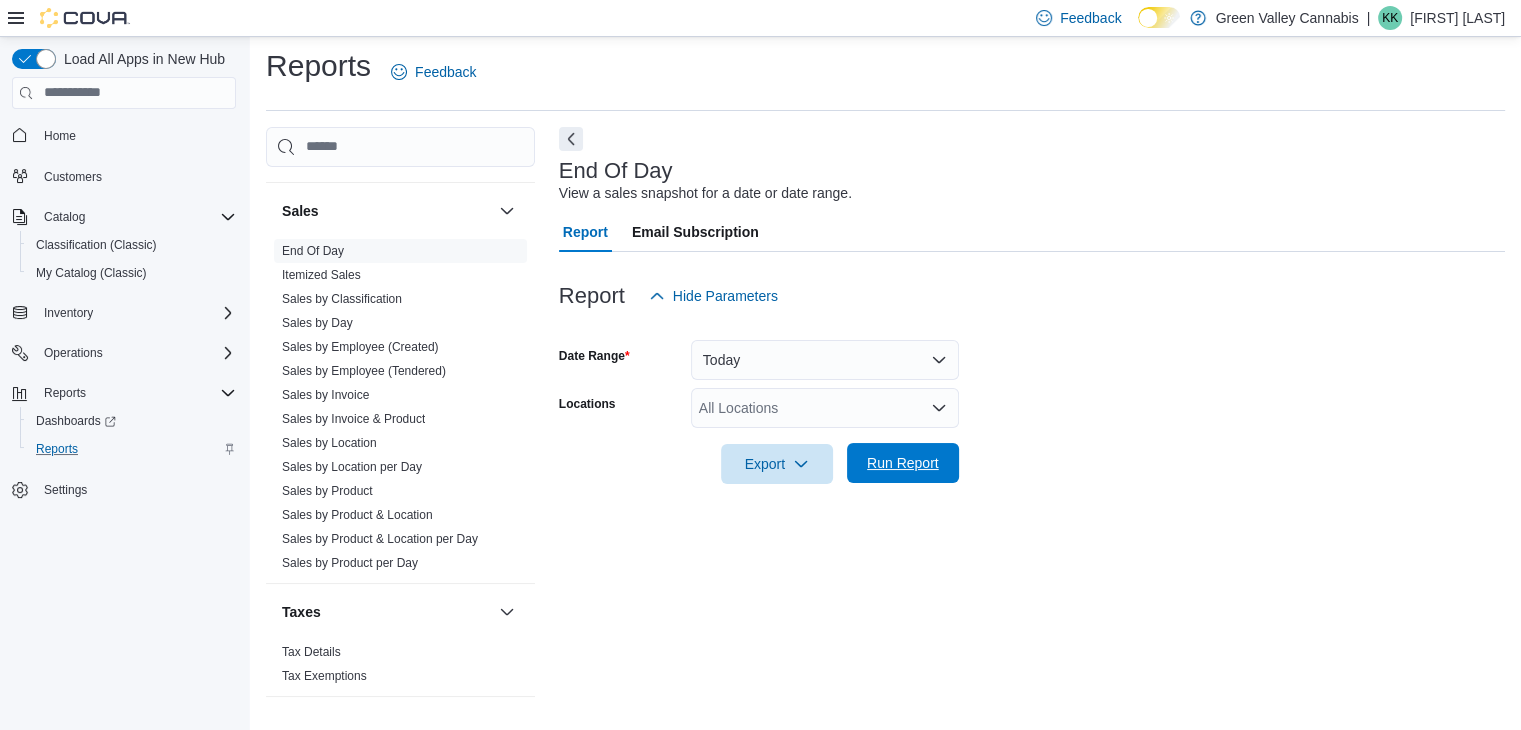 click on "Run Report" at bounding box center (903, 463) 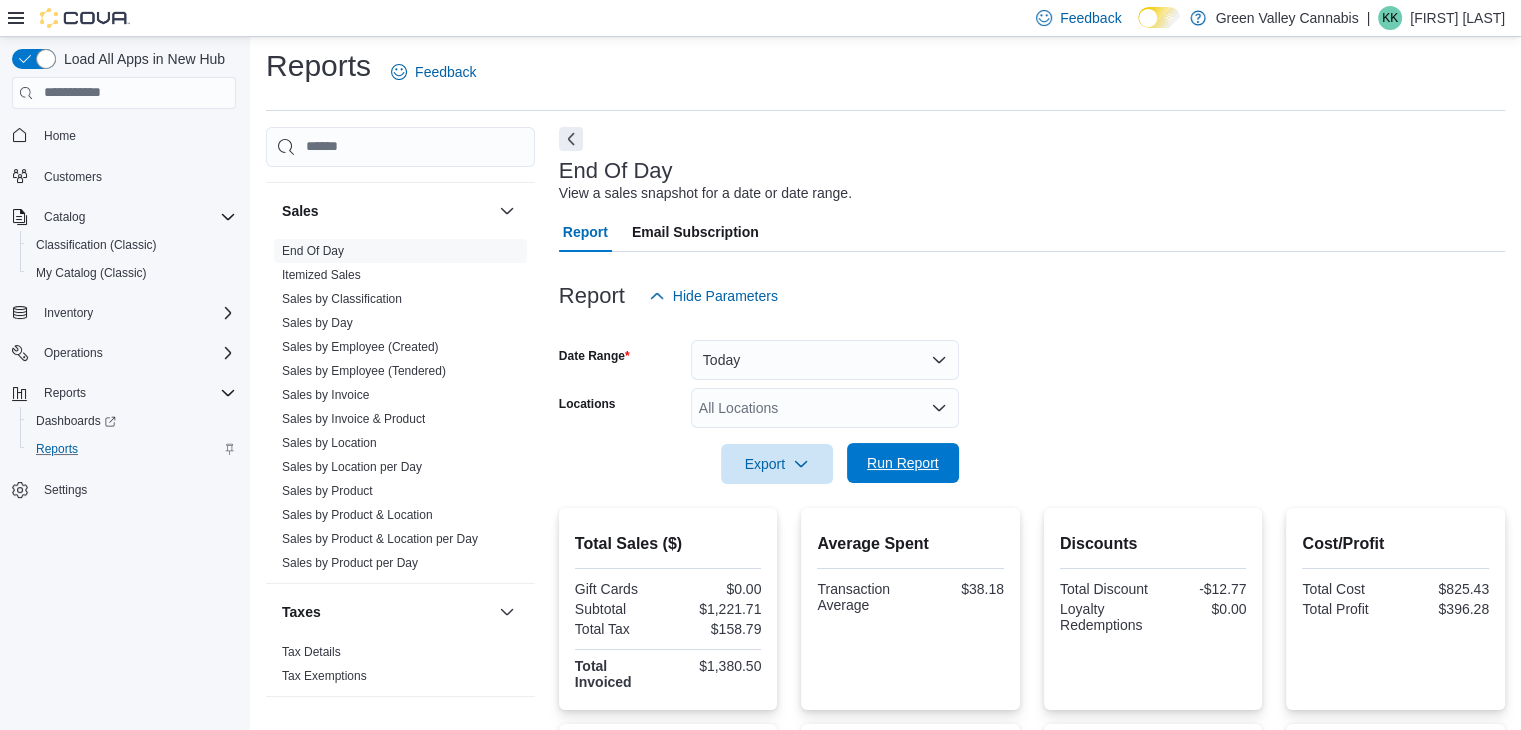 scroll, scrollTop: 349, scrollLeft: 0, axis: vertical 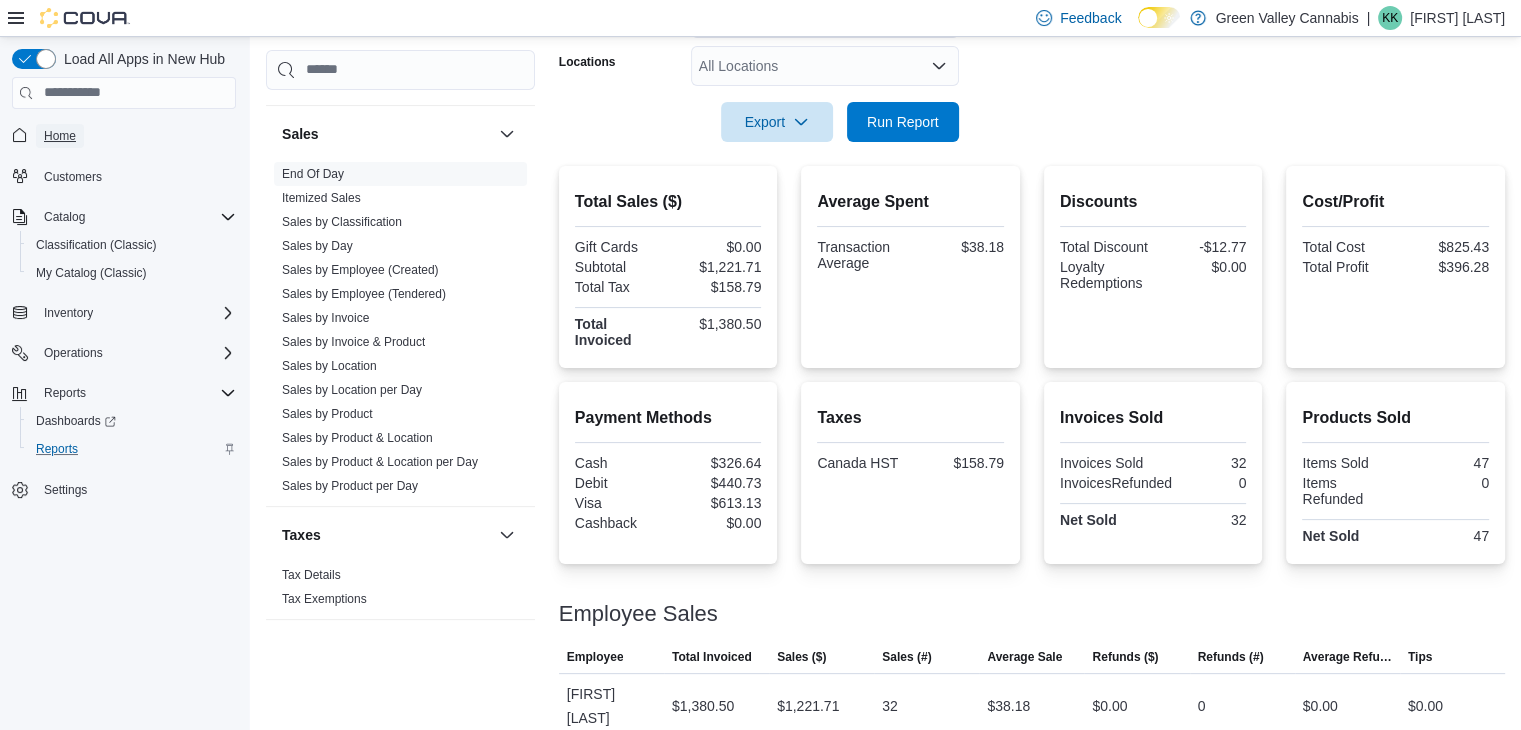 click on "Home" at bounding box center [60, 136] 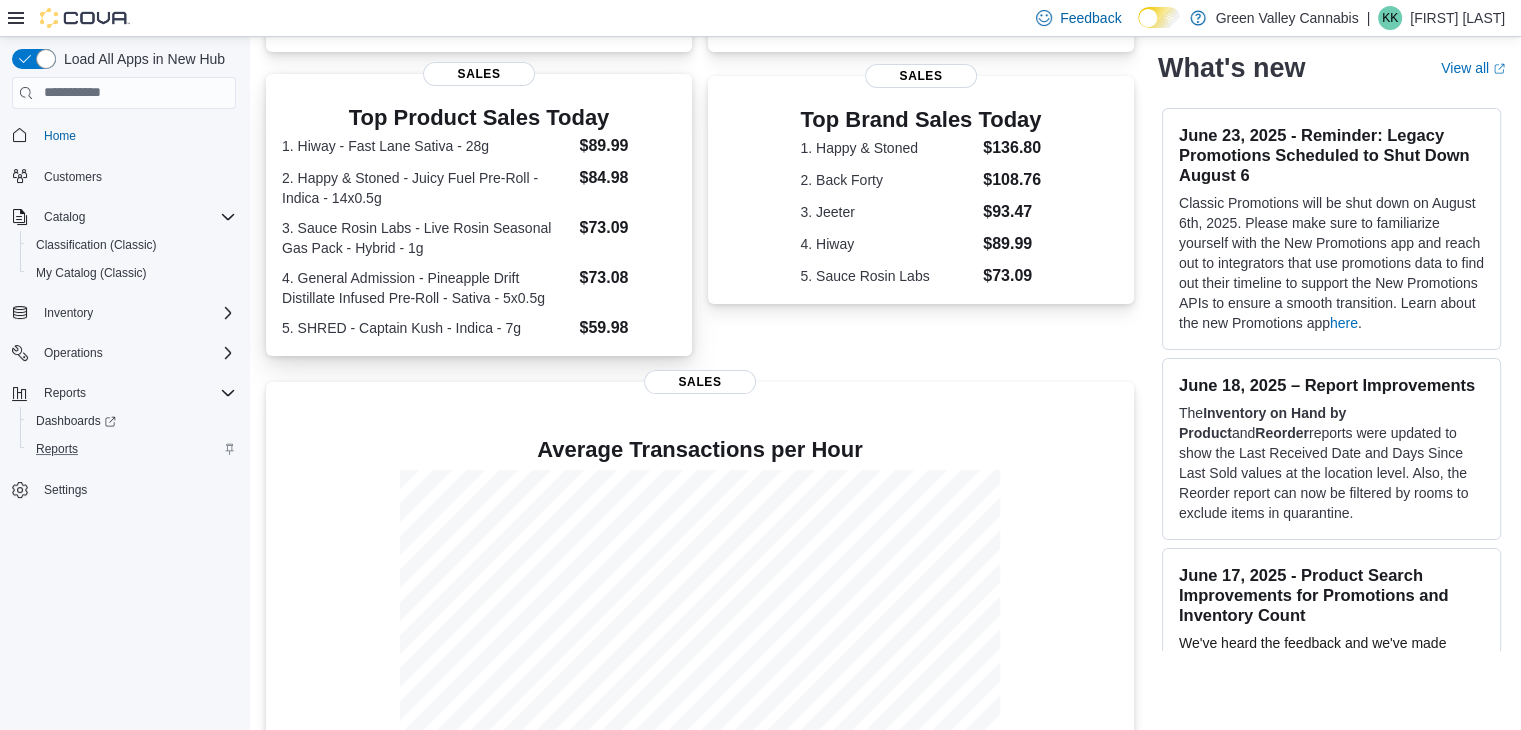 scroll, scrollTop: 453, scrollLeft: 0, axis: vertical 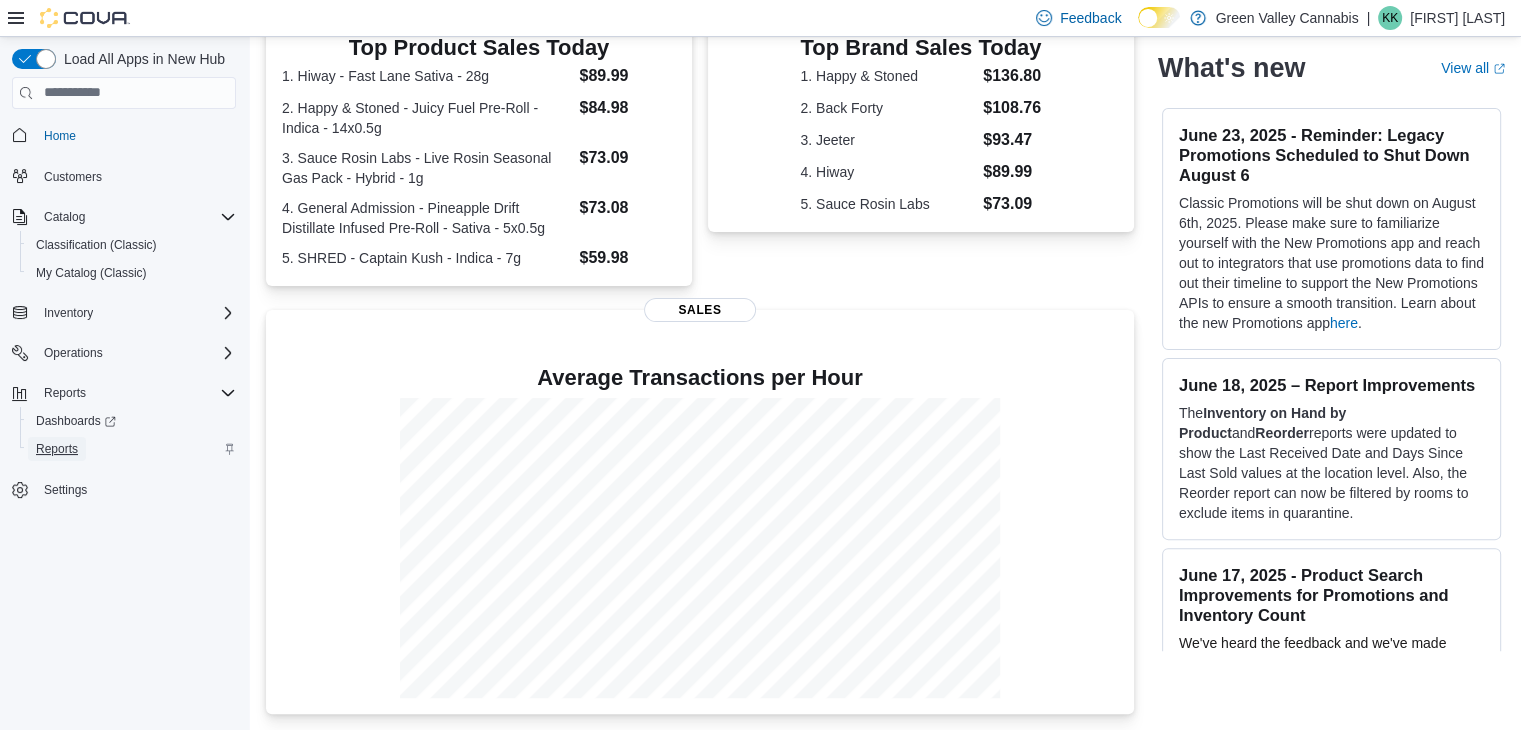 click on "Reports" at bounding box center (57, 449) 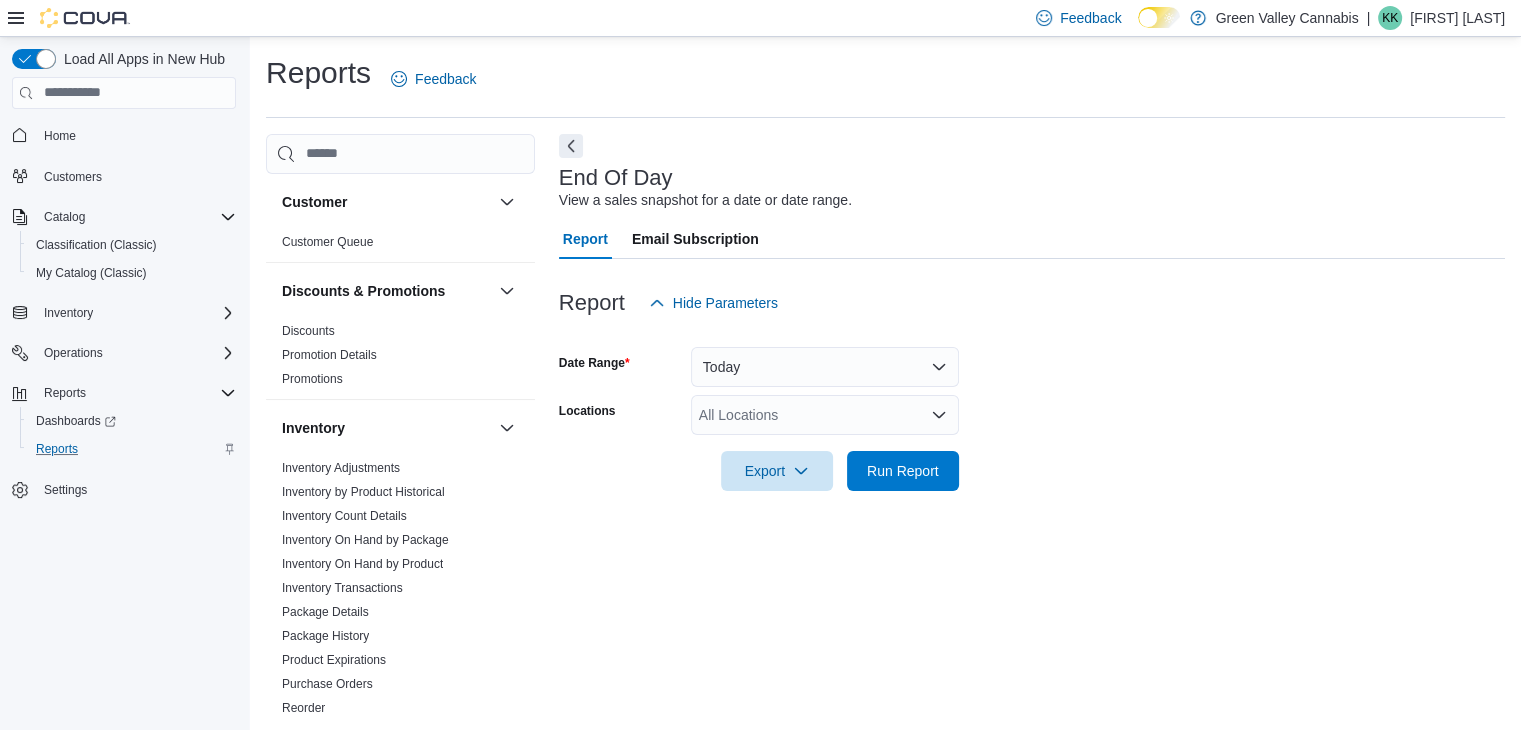 scroll, scrollTop: 7, scrollLeft: 0, axis: vertical 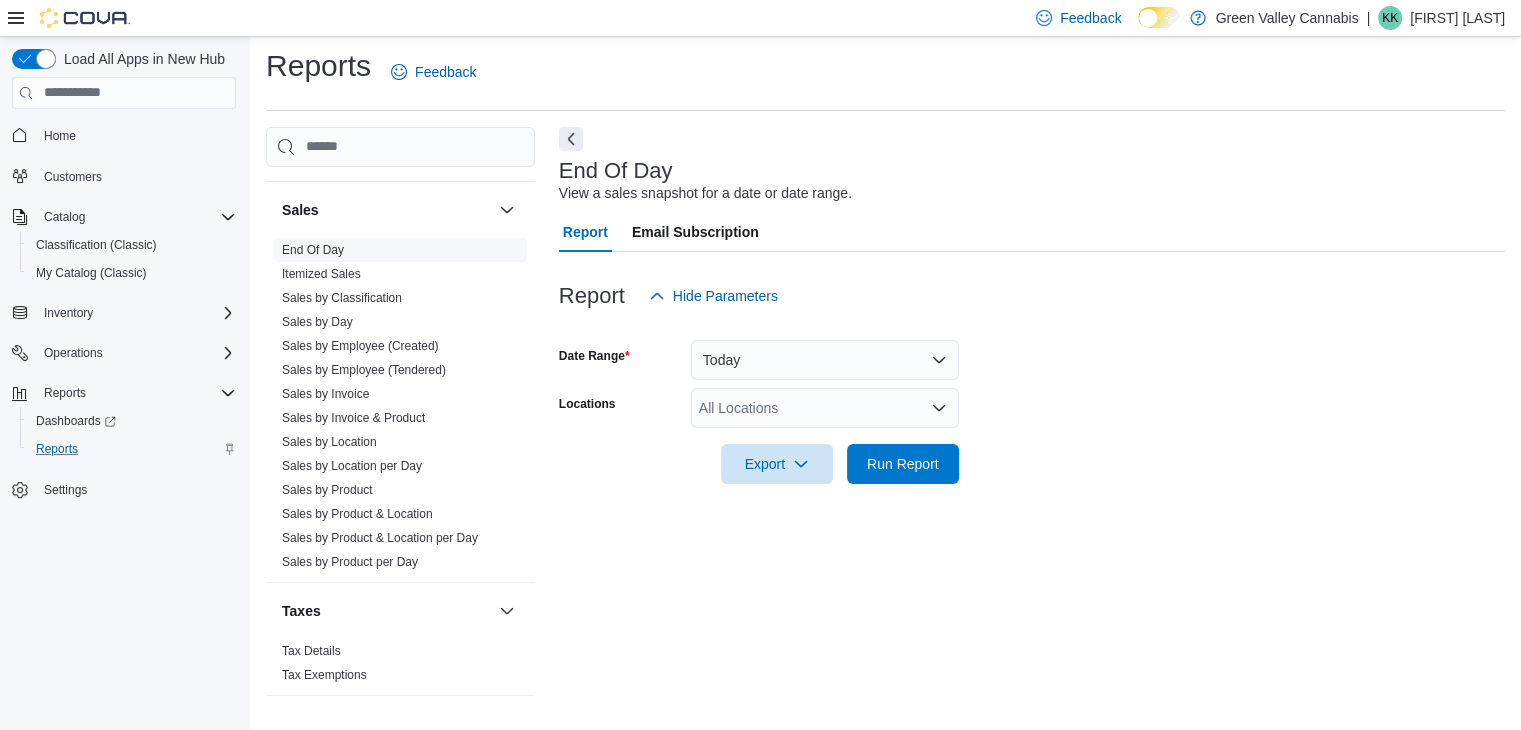 click on "End Of Day" at bounding box center [313, 250] 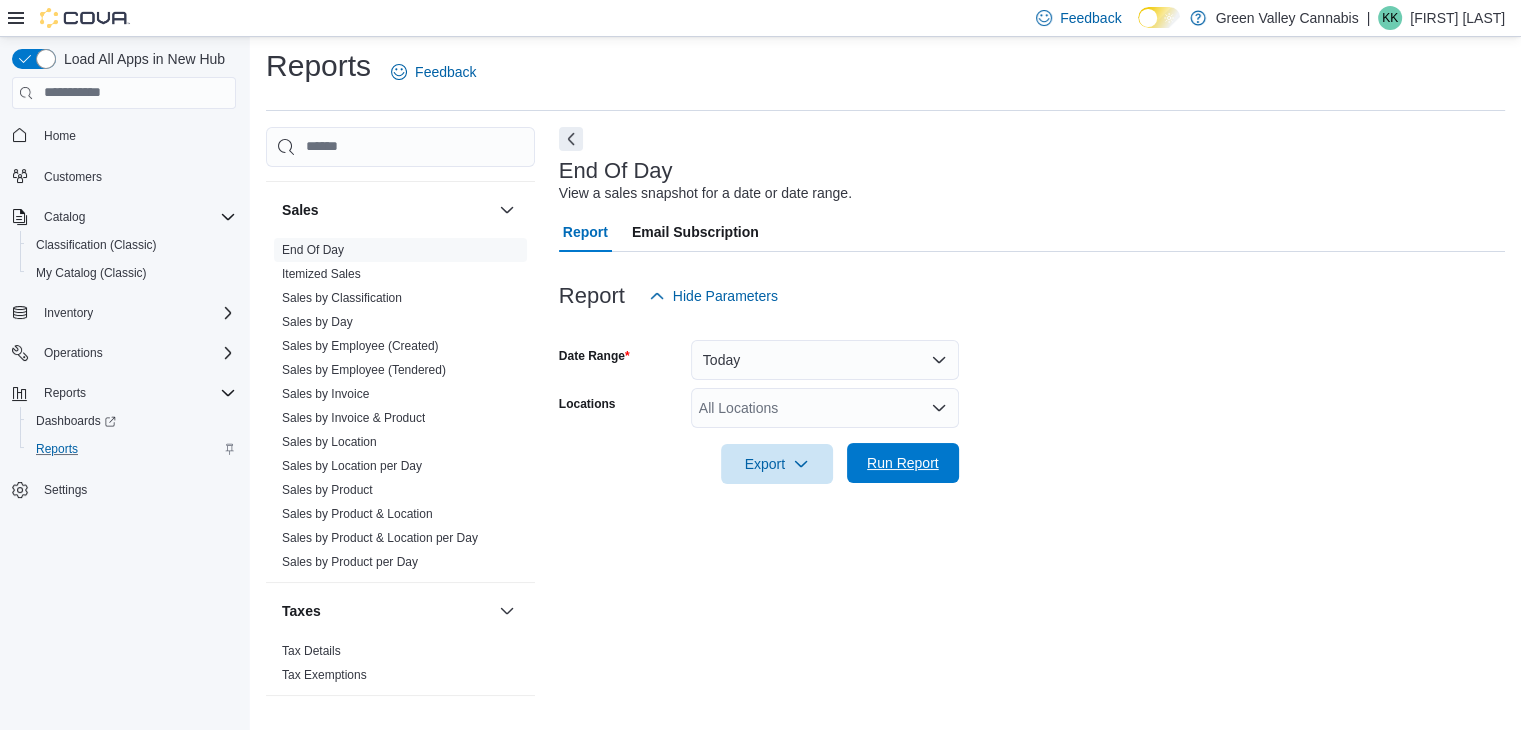 click on "Run Report" at bounding box center [903, 463] 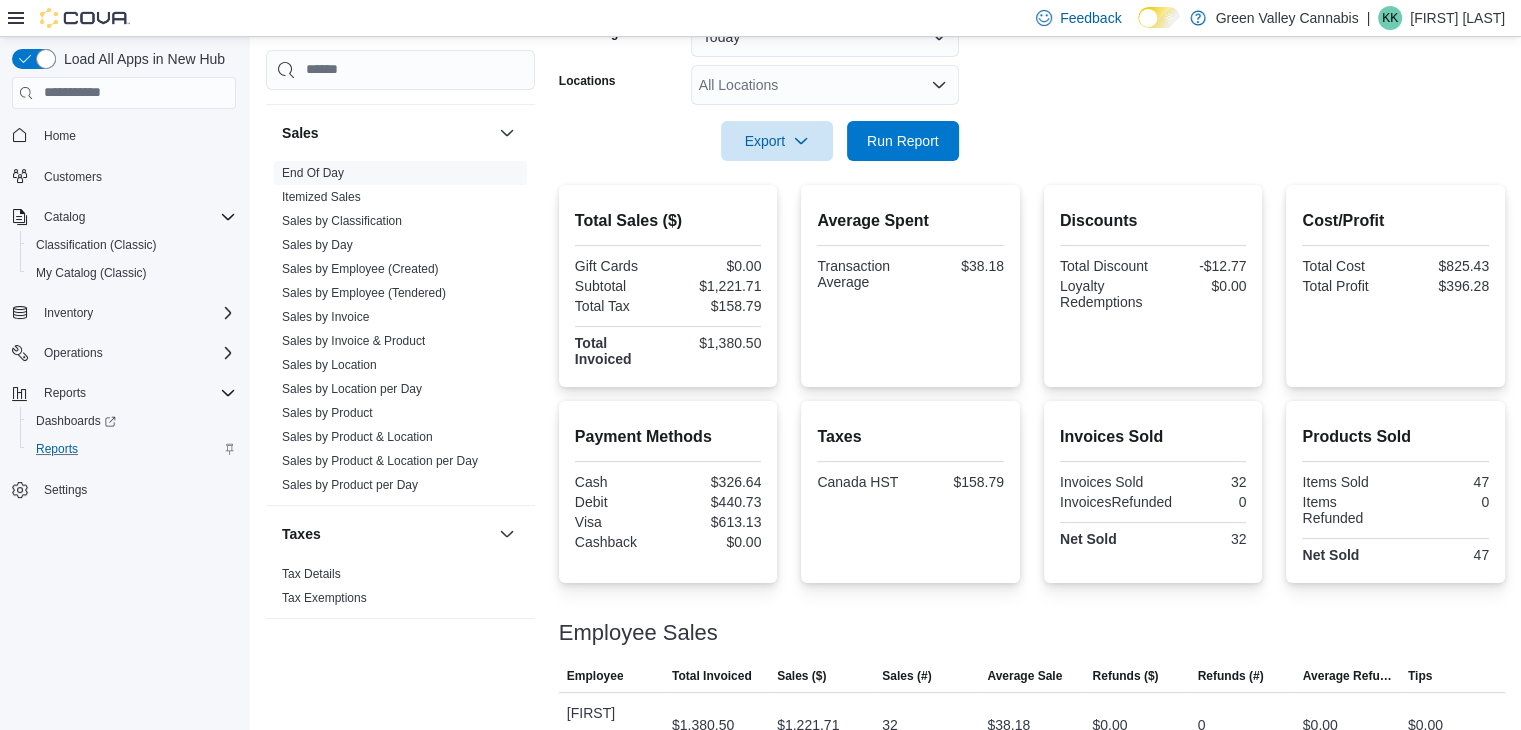 scroll, scrollTop: 349, scrollLeft: 0, axis: vertical 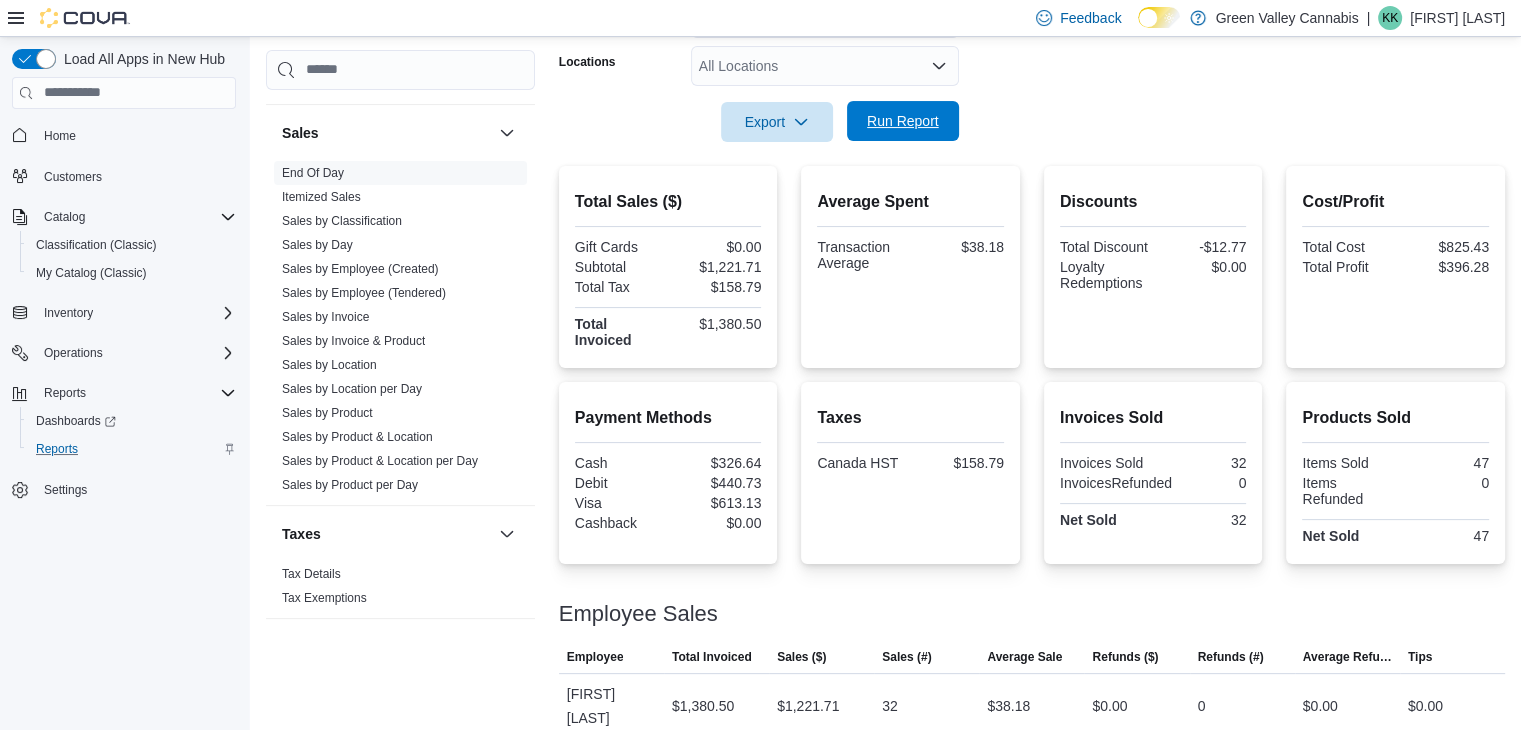 click on "Run Report" at bounding box center (903, 121) 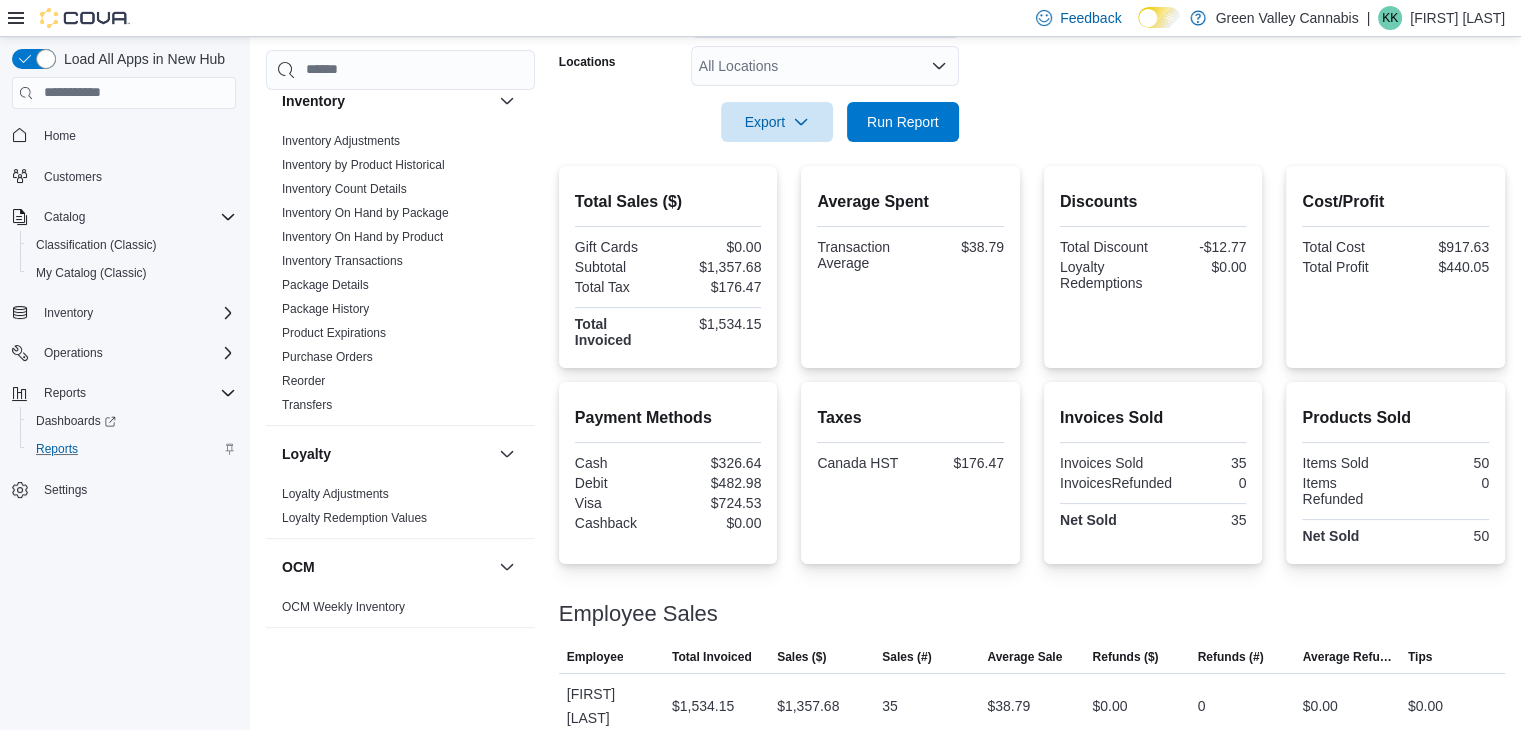scroll, scrollTop: 0, scrollLeft: 0, axis: both 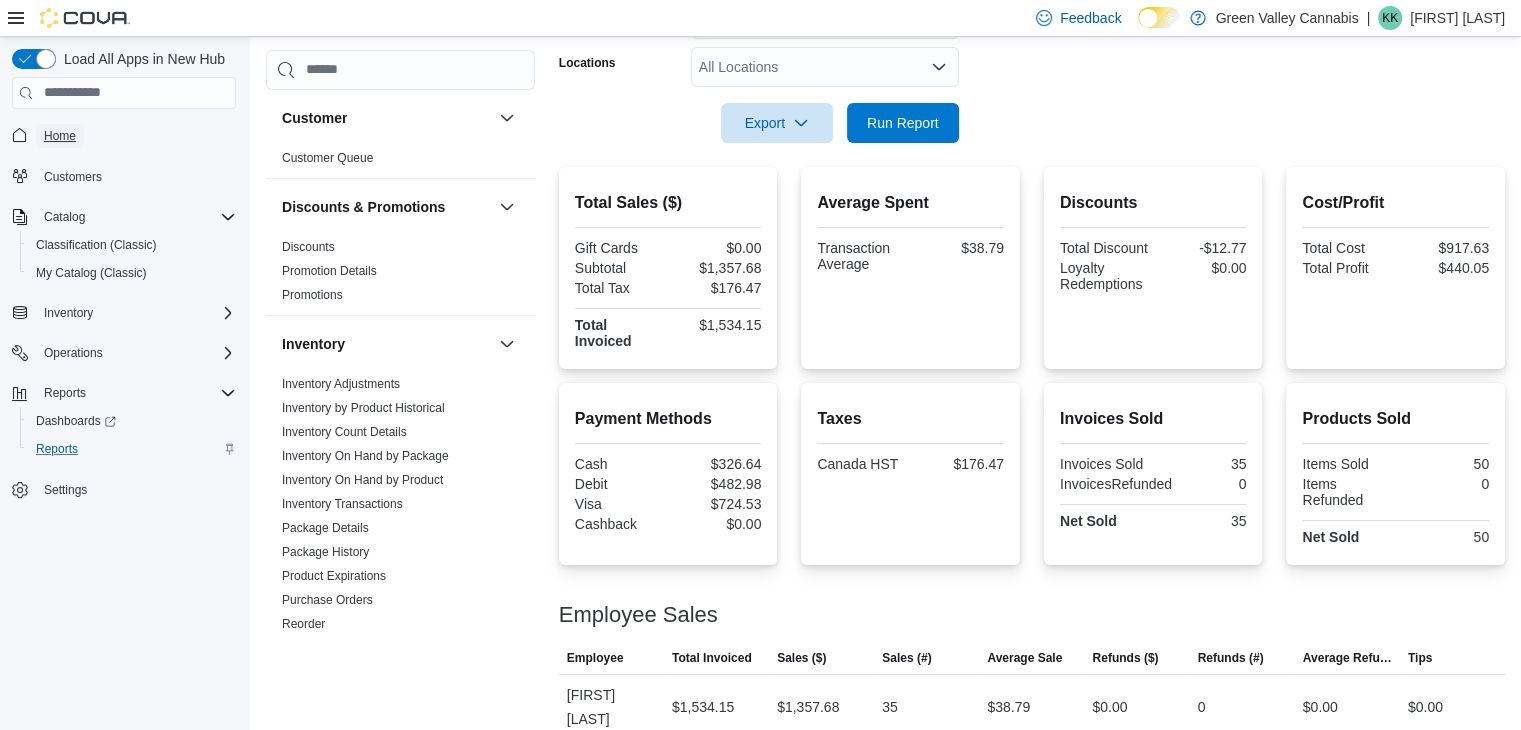 click on "Home" at bounding box center [60, 136] 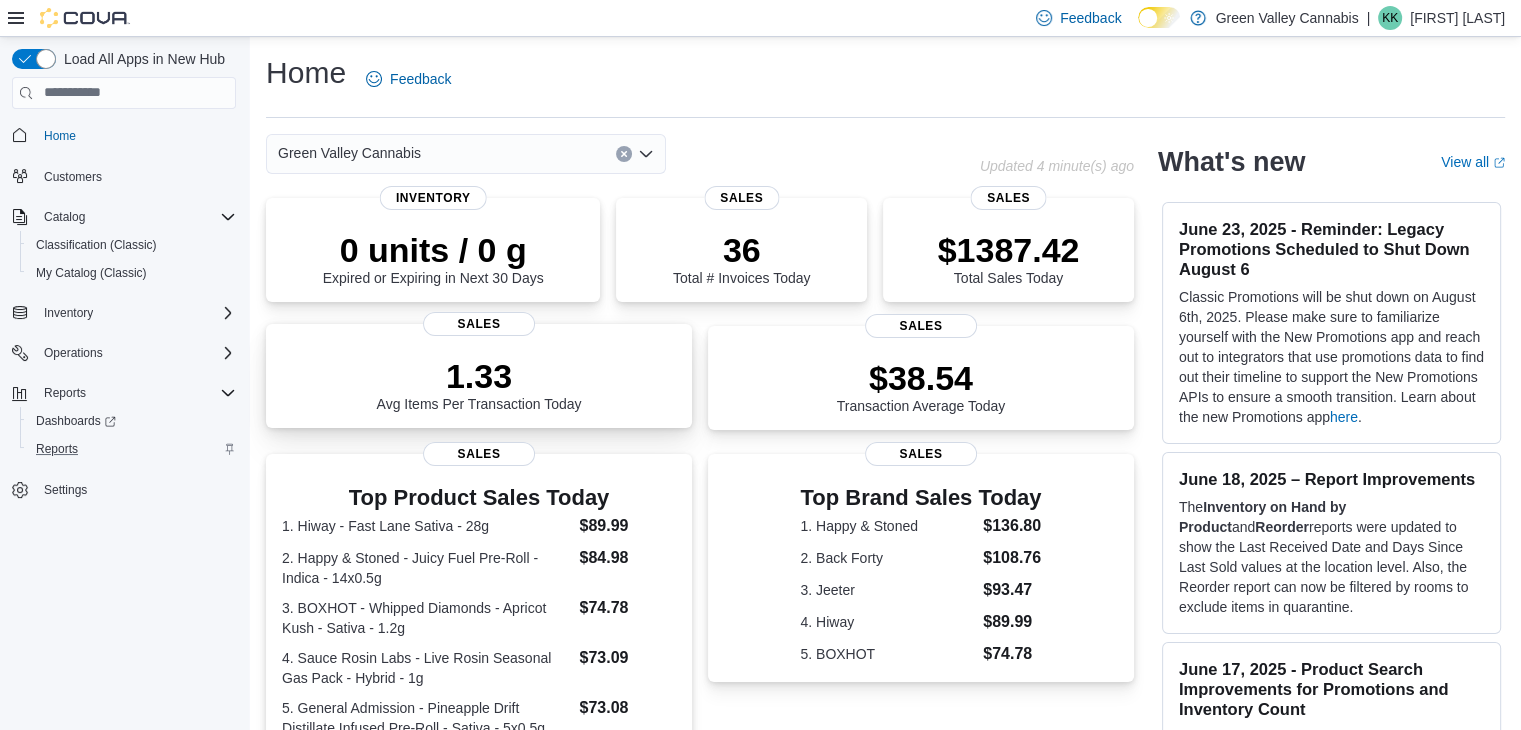 scroll, scrollTop: 472, scrollLeft: 0, axis: vertical 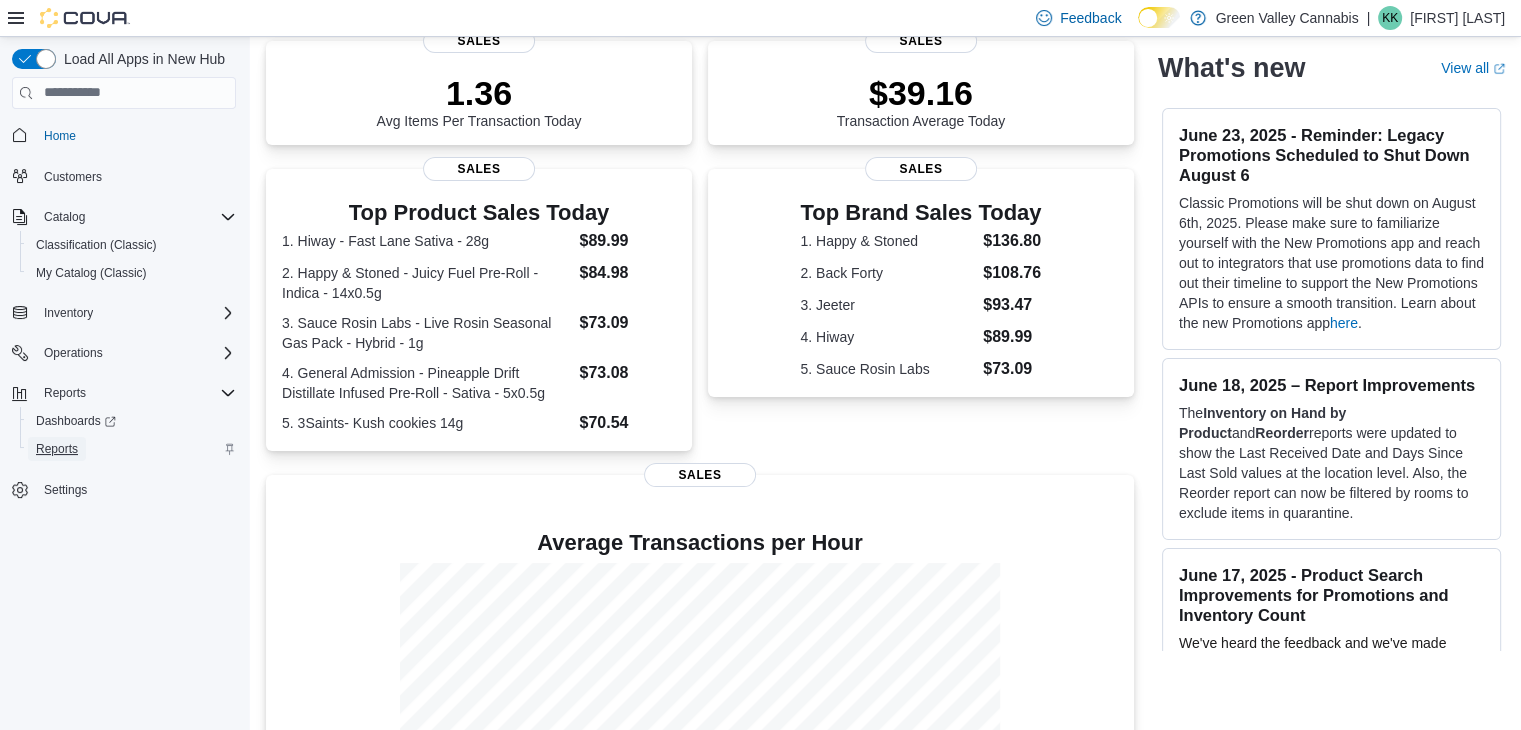 click on "Reports" at bounding box center [57, 449] 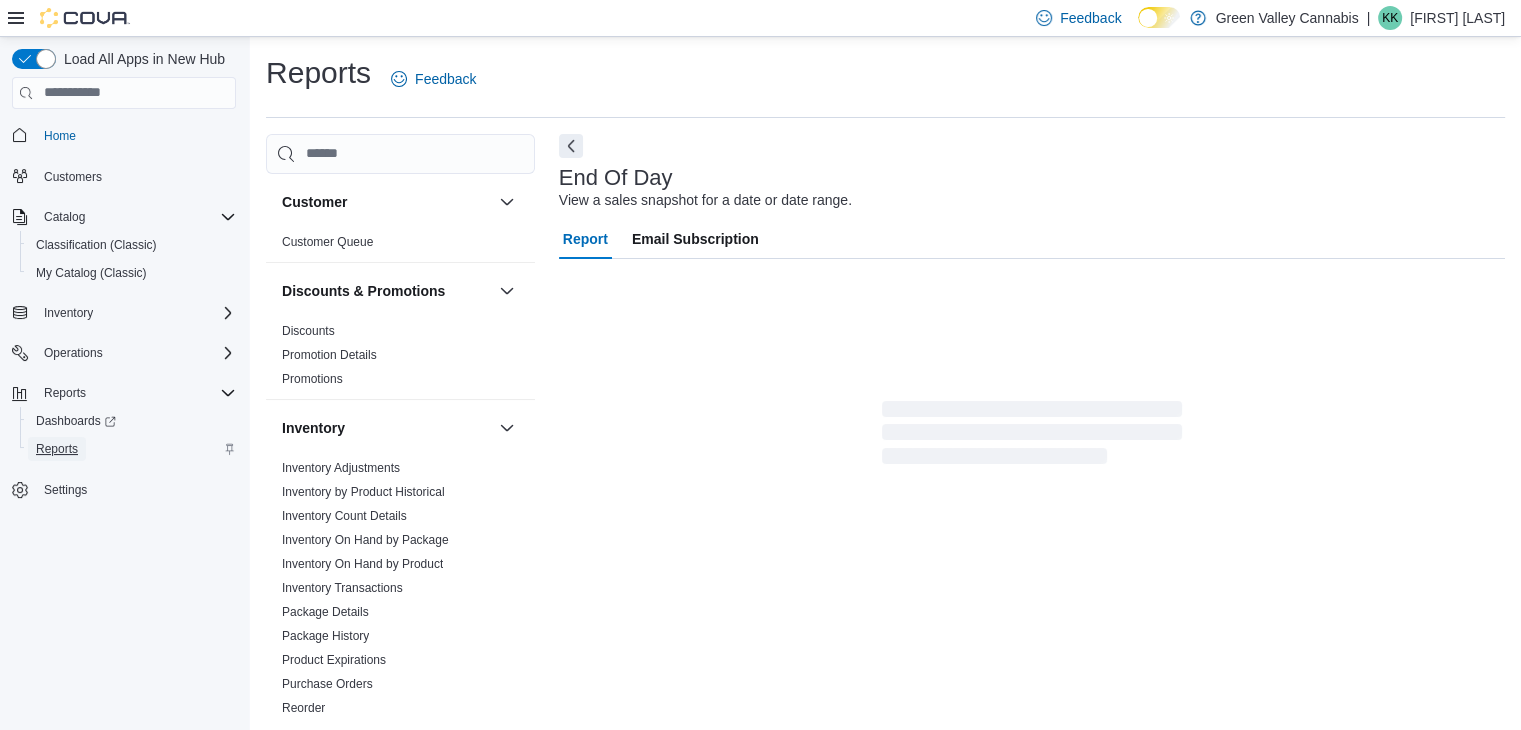 scroll, scrollTop: 7, scrollLeft: 0, axis: vertical 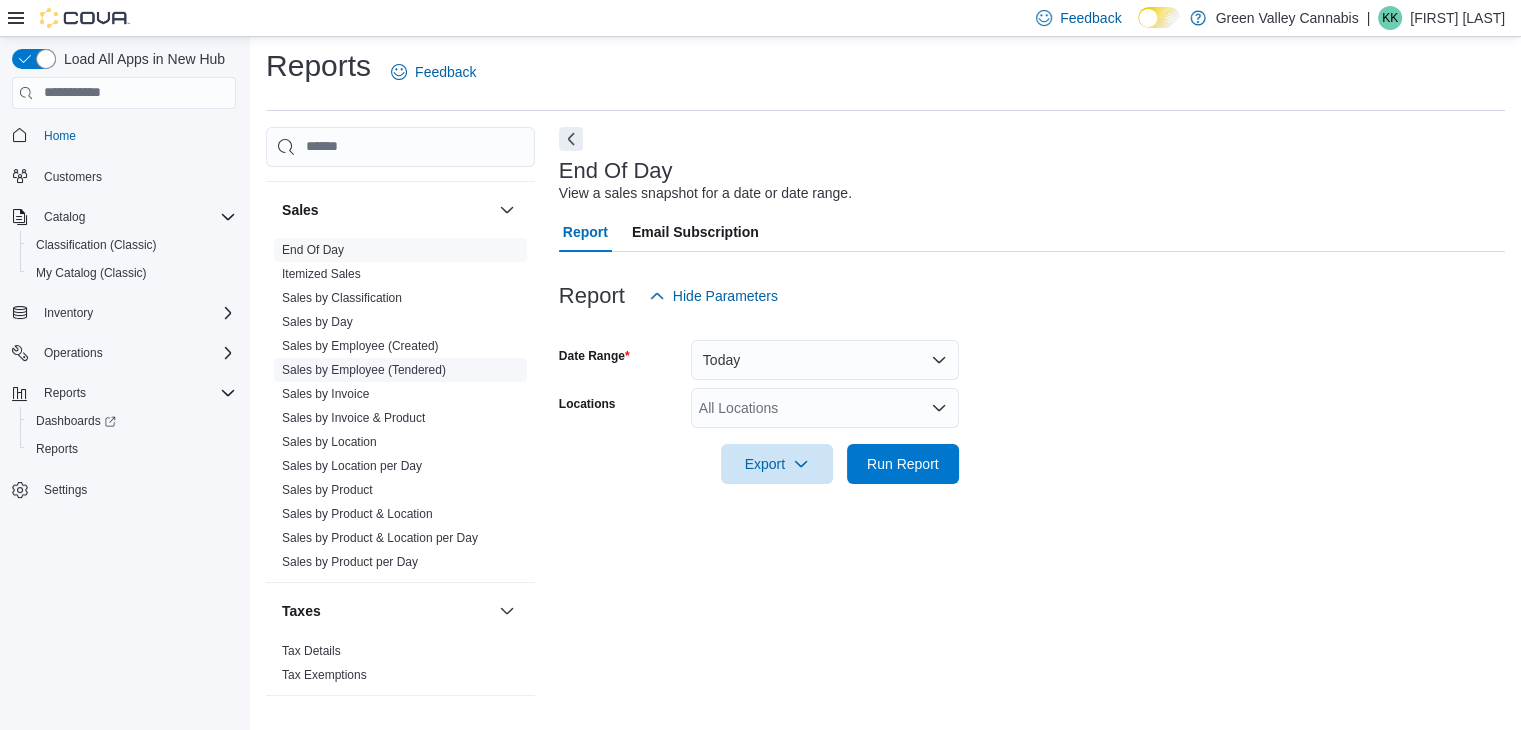 click on "Sales by Employee (Tendered)" at bounding box center (364, 370) 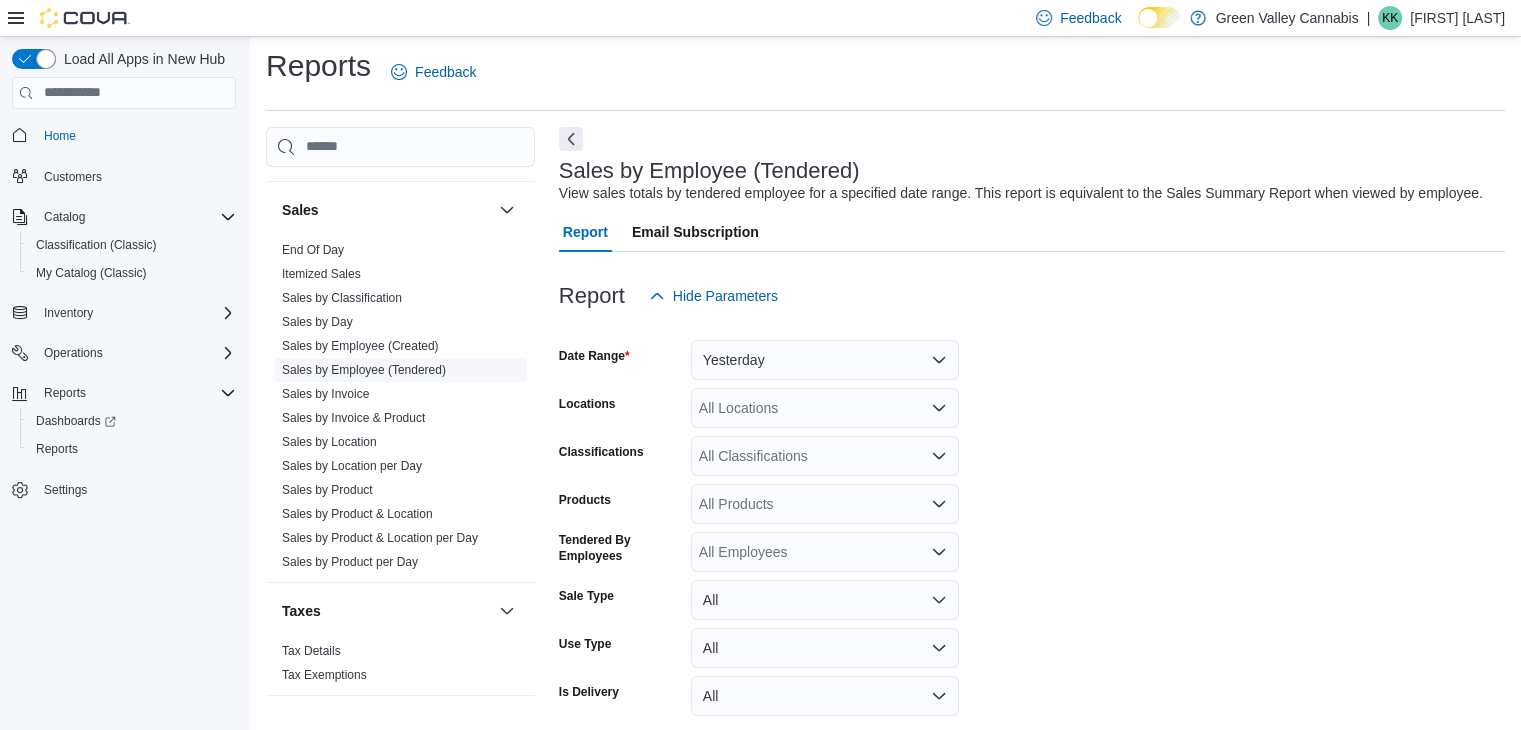 scroll, scrollTop: 46, scrollLeft: 0, axis: vertical 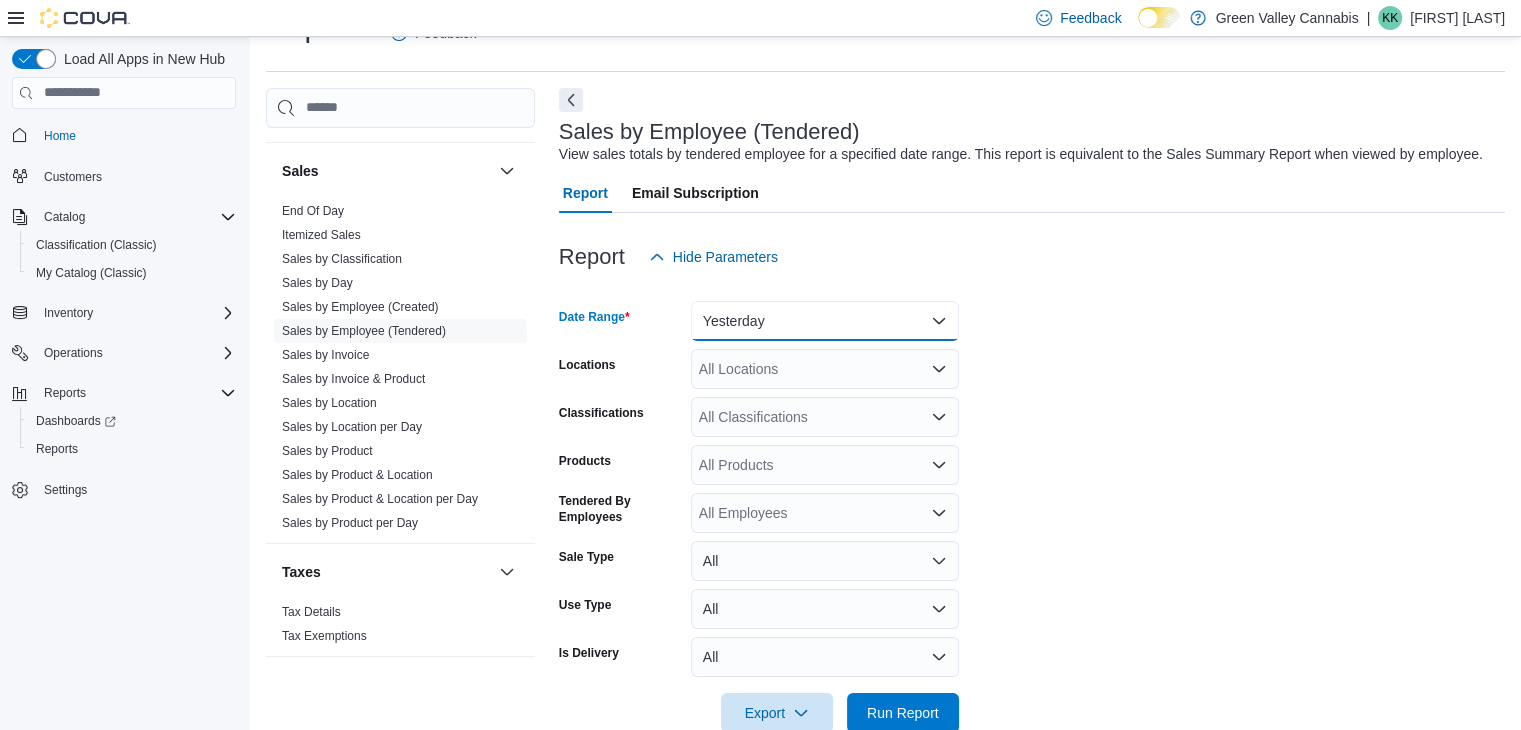 click on "Yesterday" at bounding box center [825, 321] 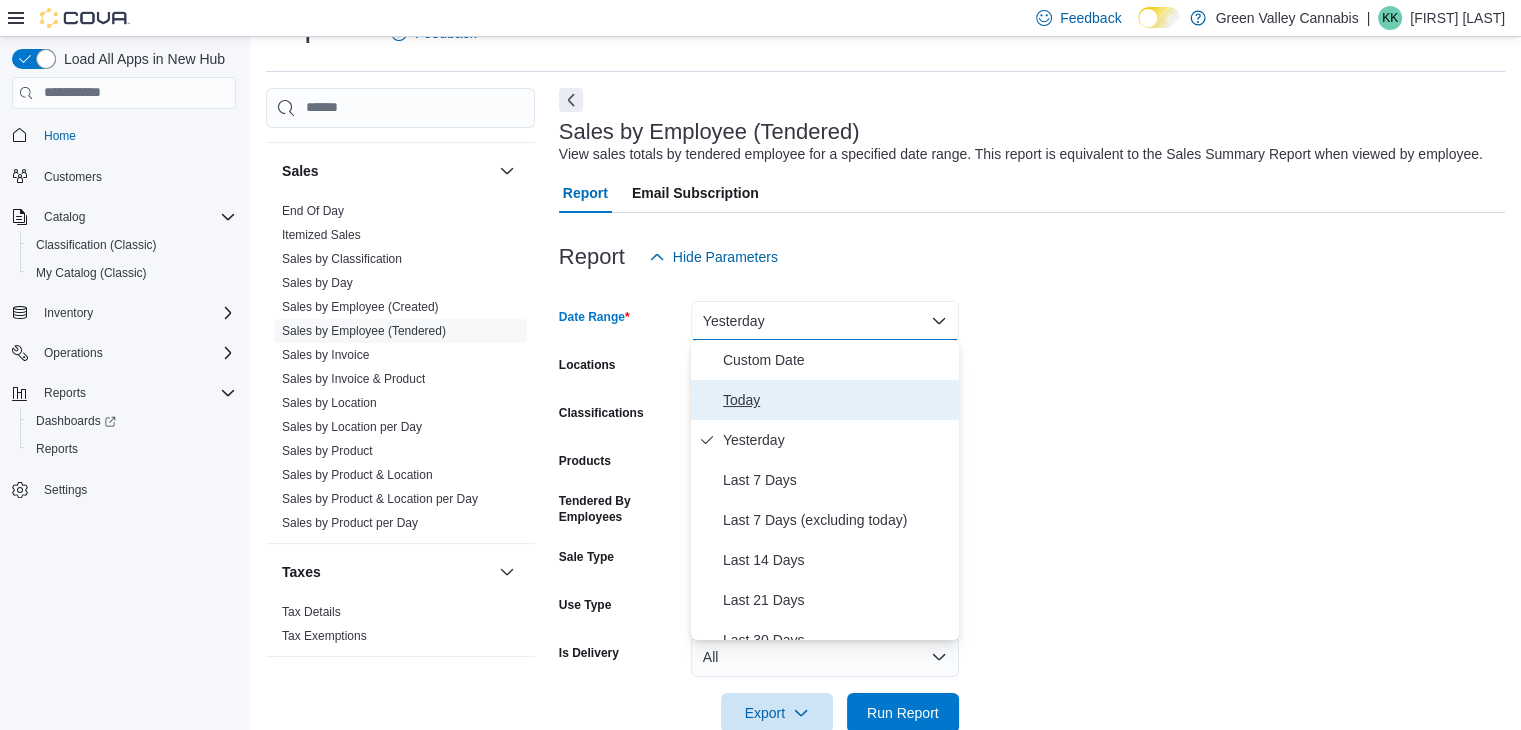 click on "Today" at bounding box center (837, 400) 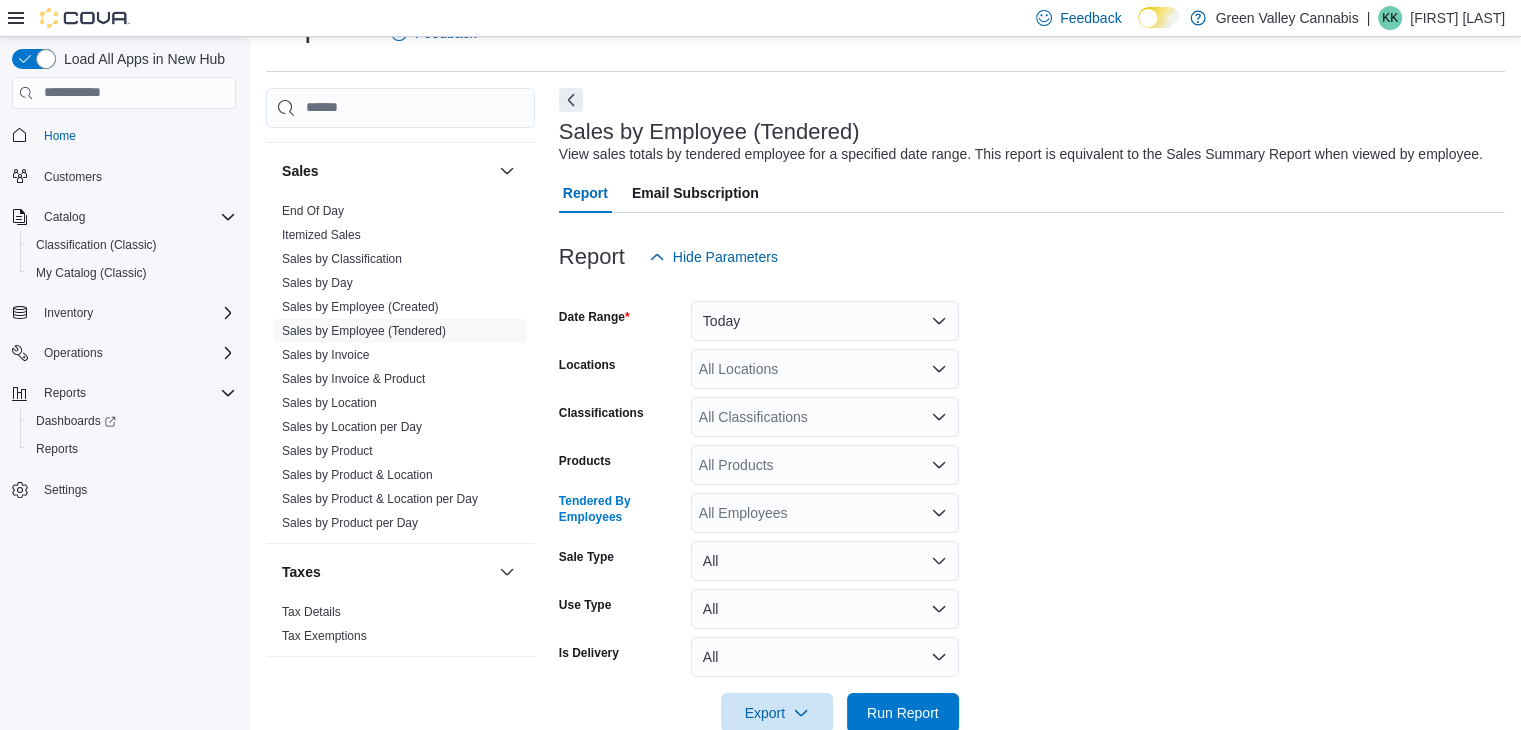 click on "All Employees" at bounding box center [825, 513] 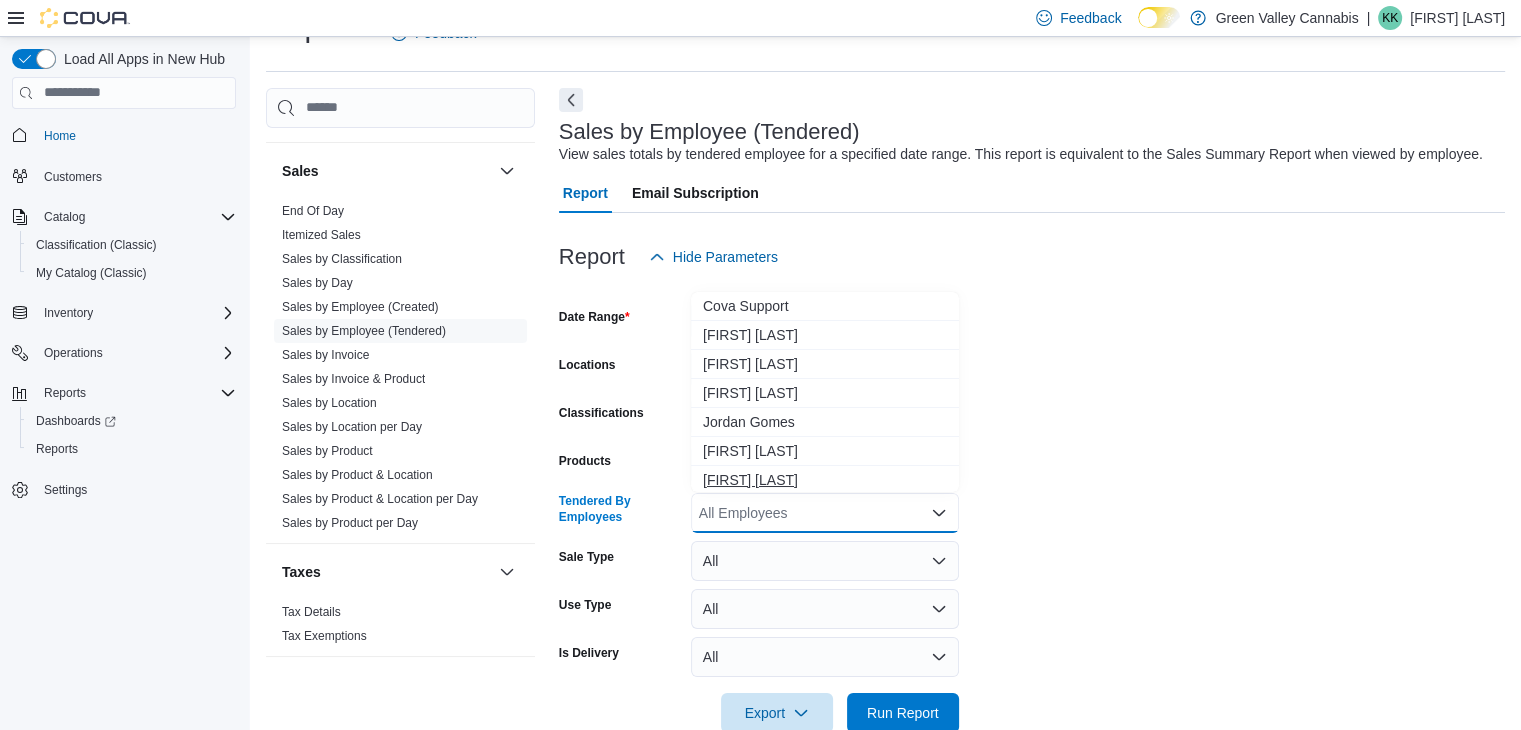 click on "[FIRST] [LAST]" at bounding box center [825, 480] 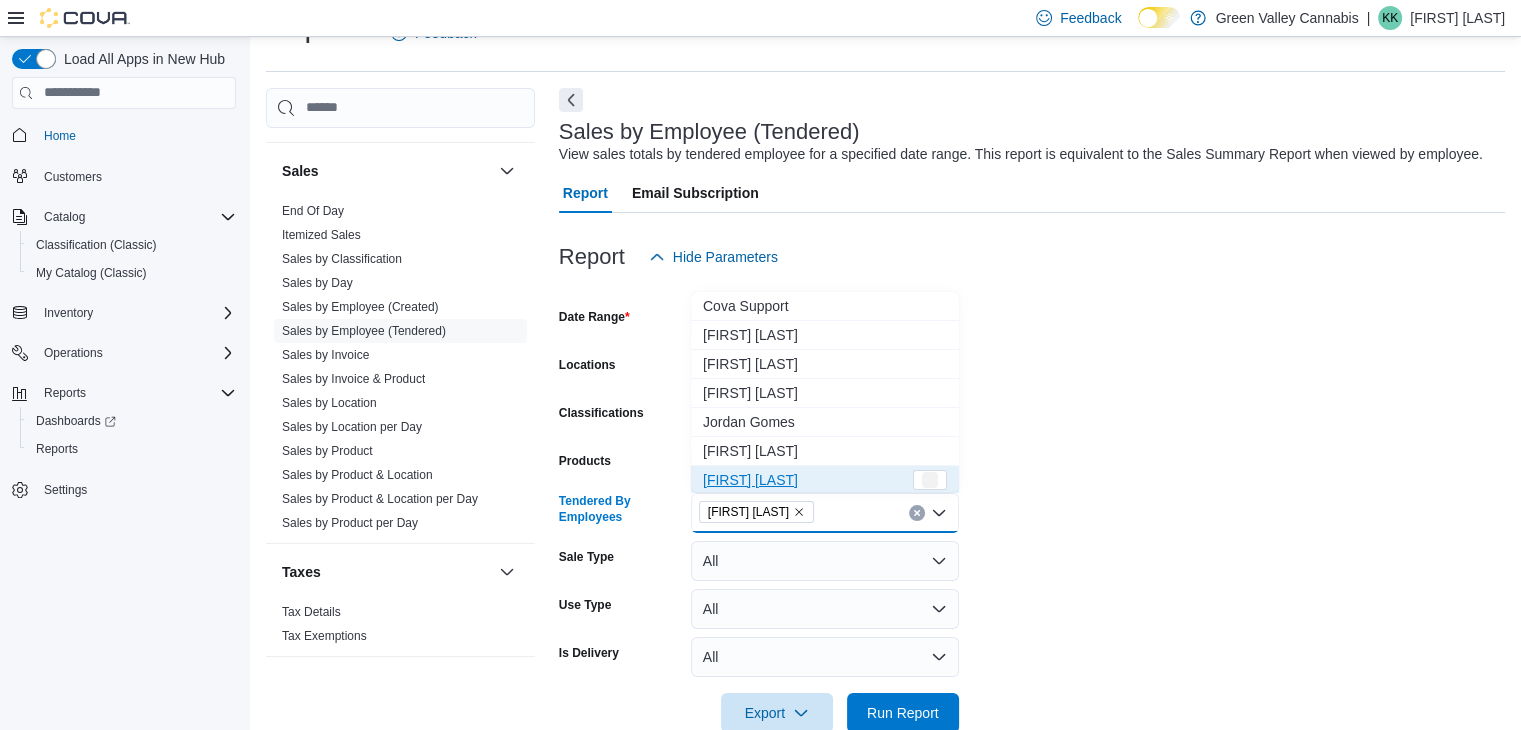 scroll, scrollTop: 3, scrollLeft: 0, axis: vertical 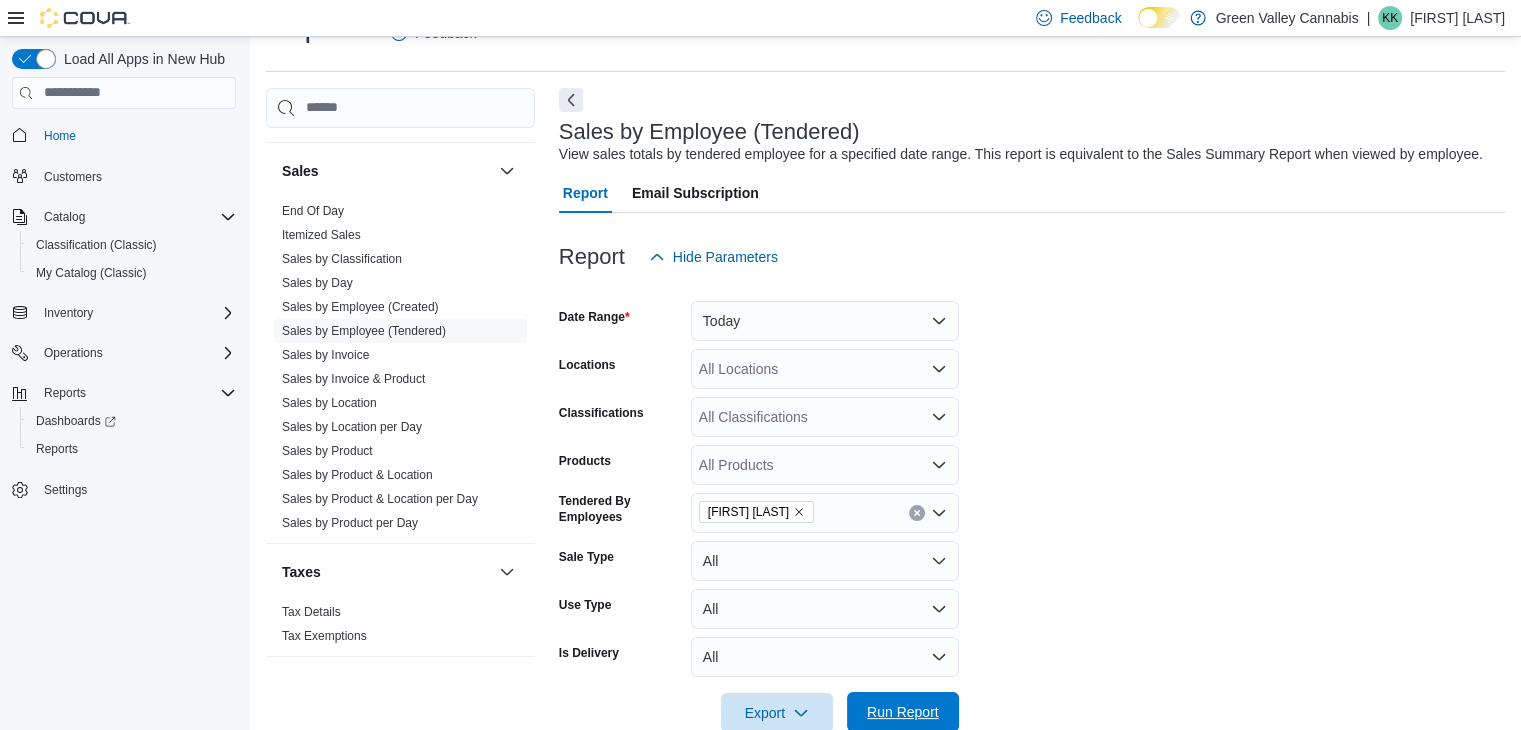 click on "Run Report" at bounding box center (903, 712) 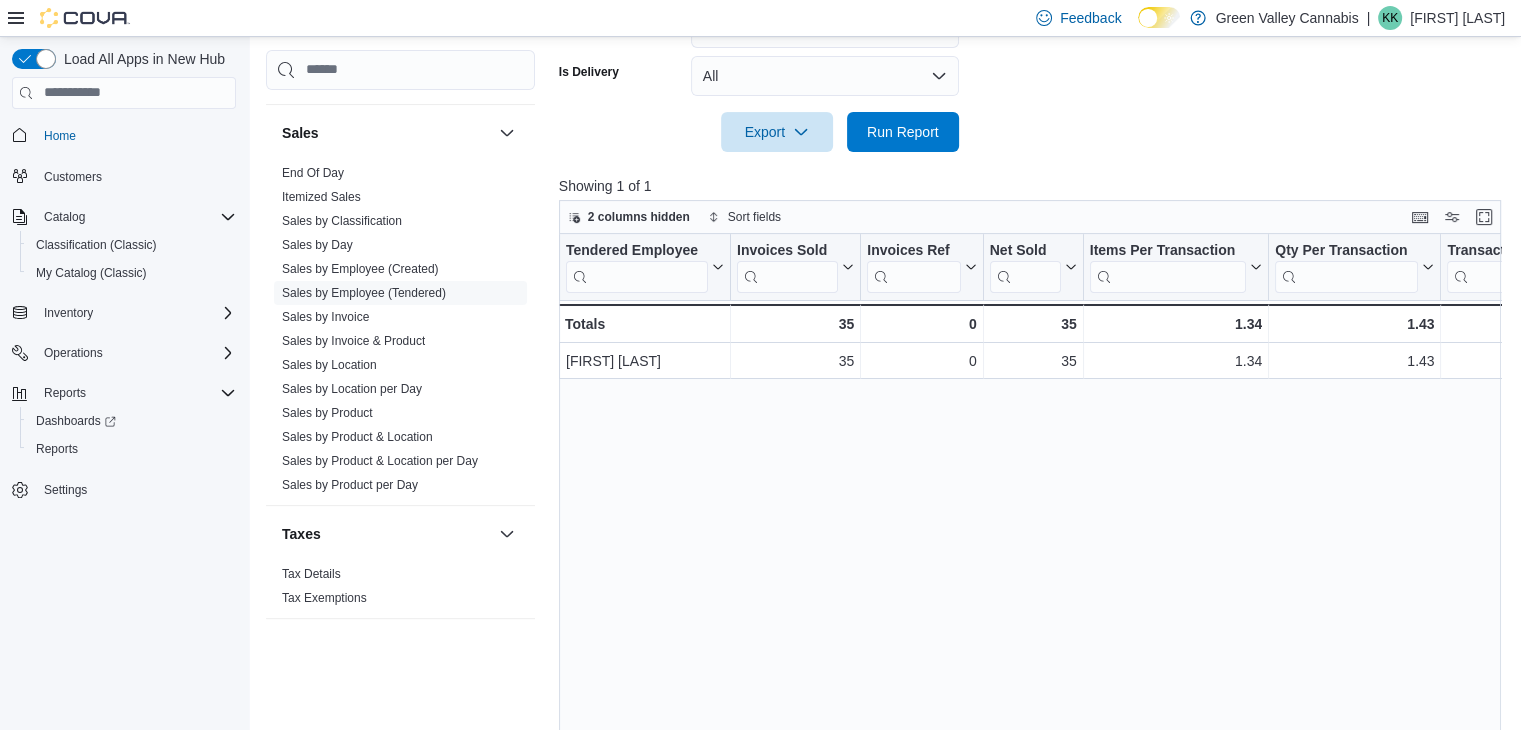 scroll, scrollTop: 662, scrollLeft: 0, axis: vertical 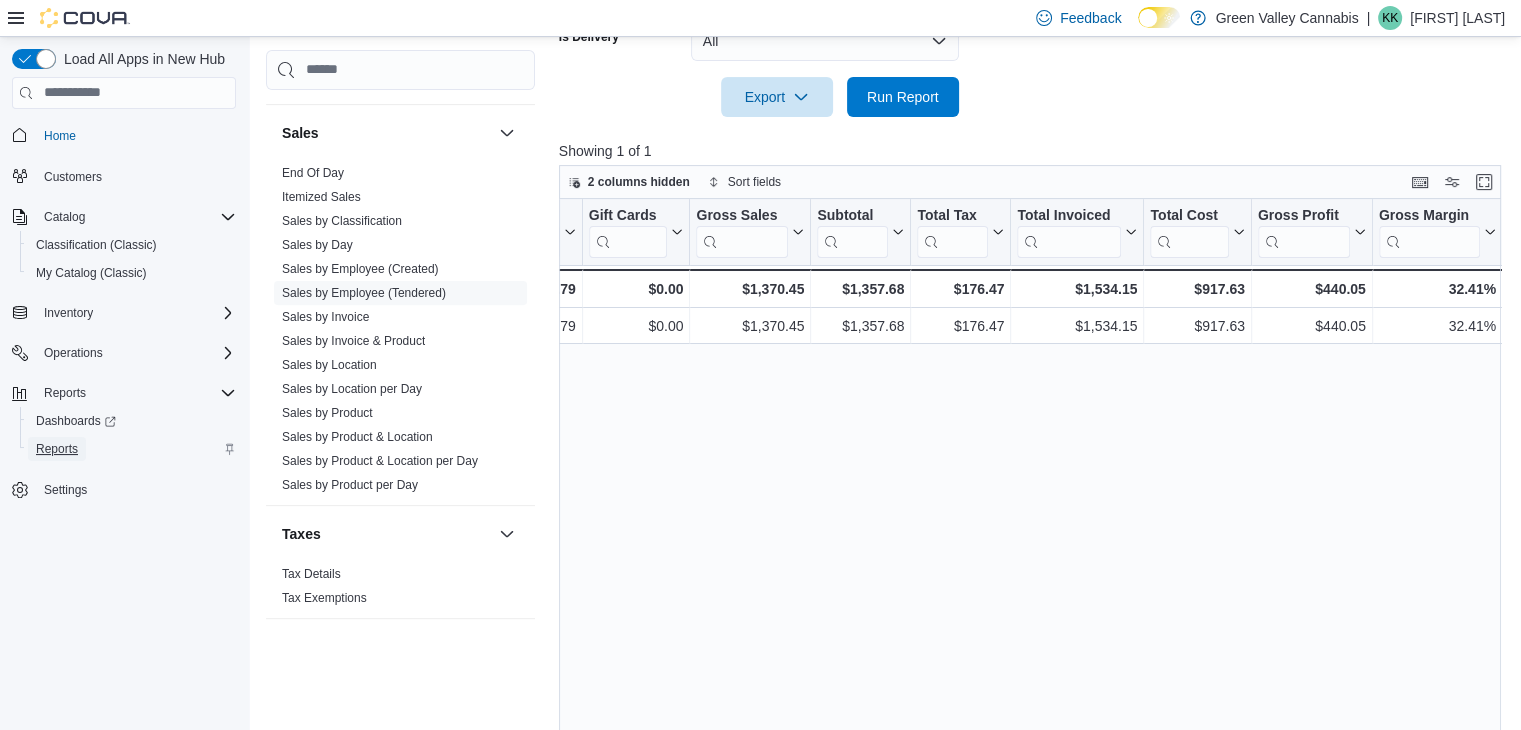 click on "Reports" at bounding box center [57, 449] 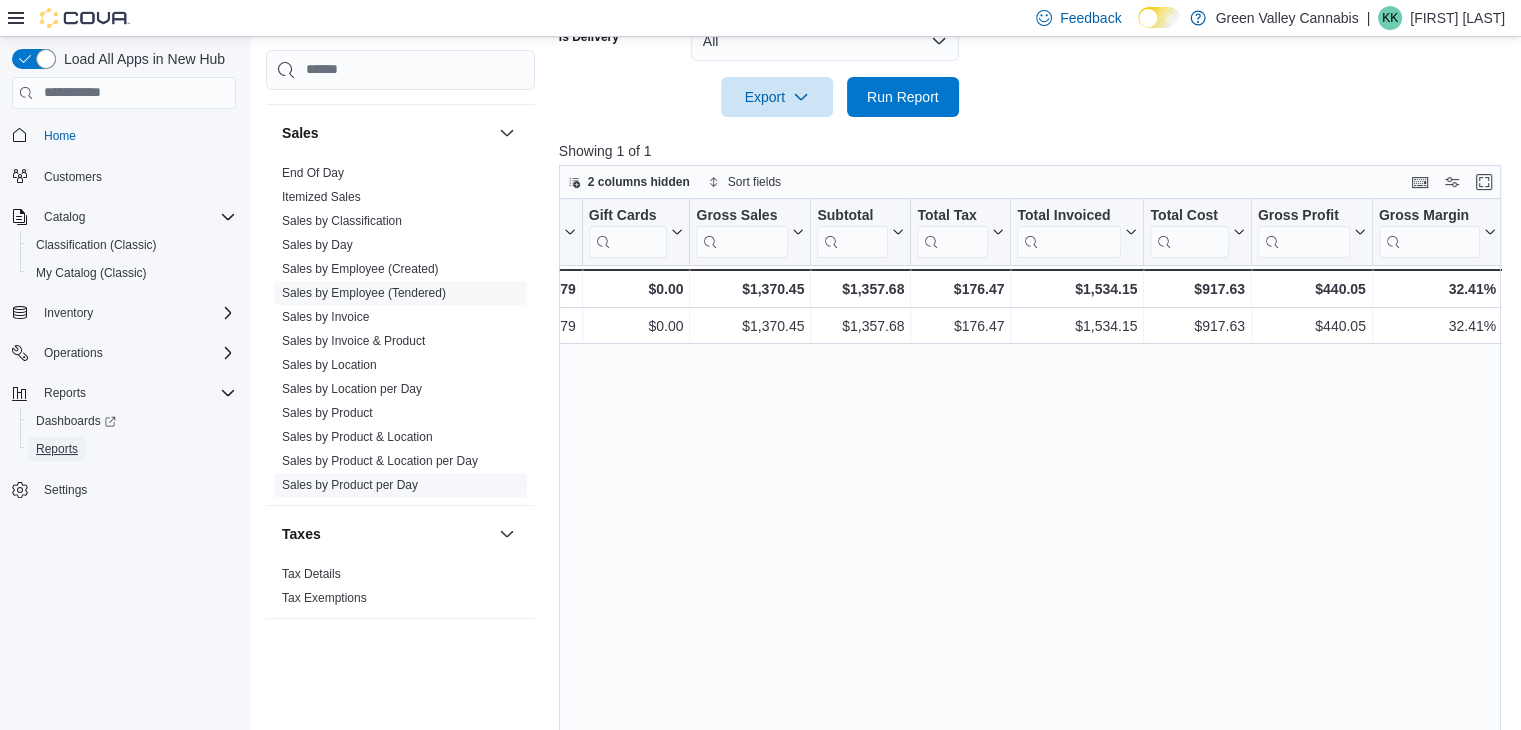 scroll, scrollTop: 696, scrollLeft: 0, axis: vertical 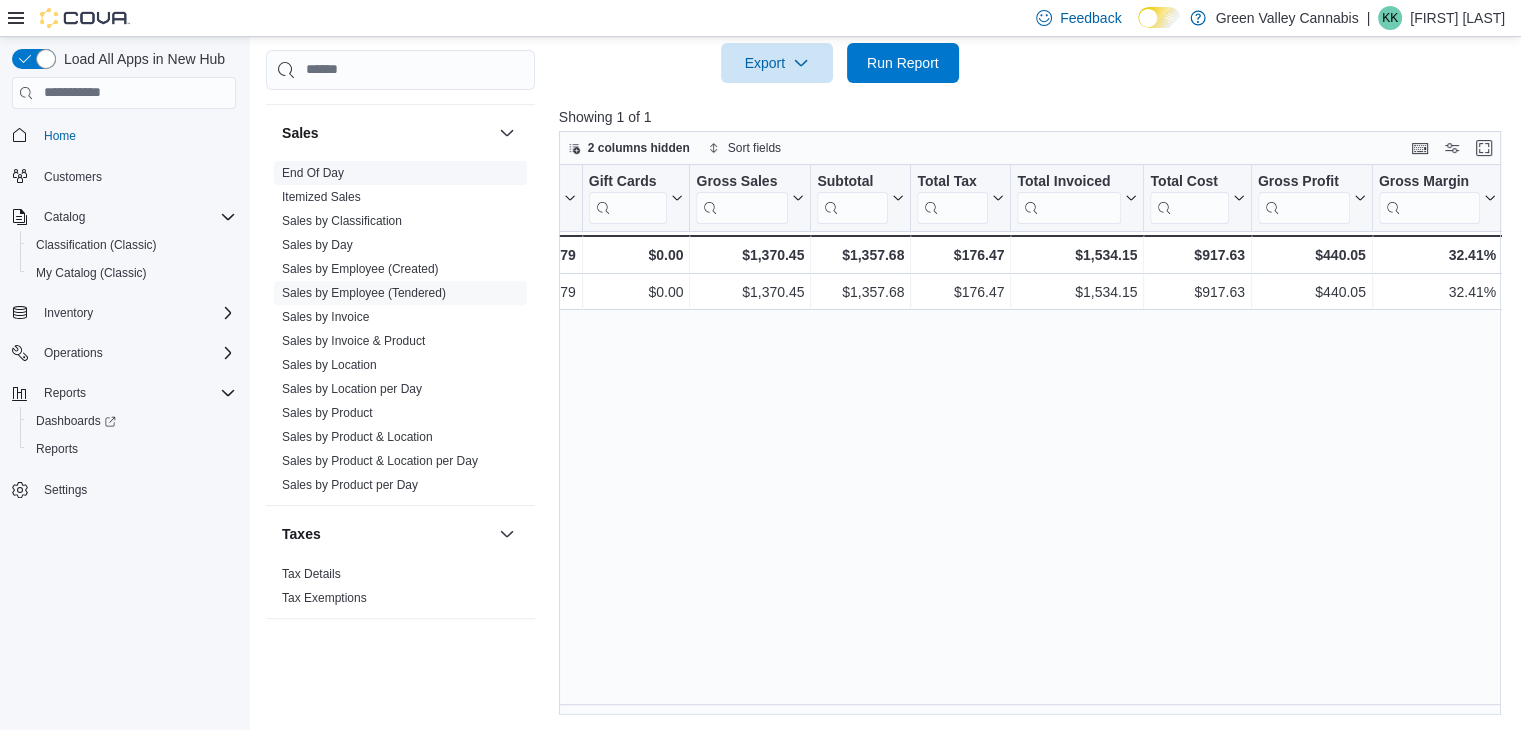 click on "End Of Day" at bounding box center [313, 173] 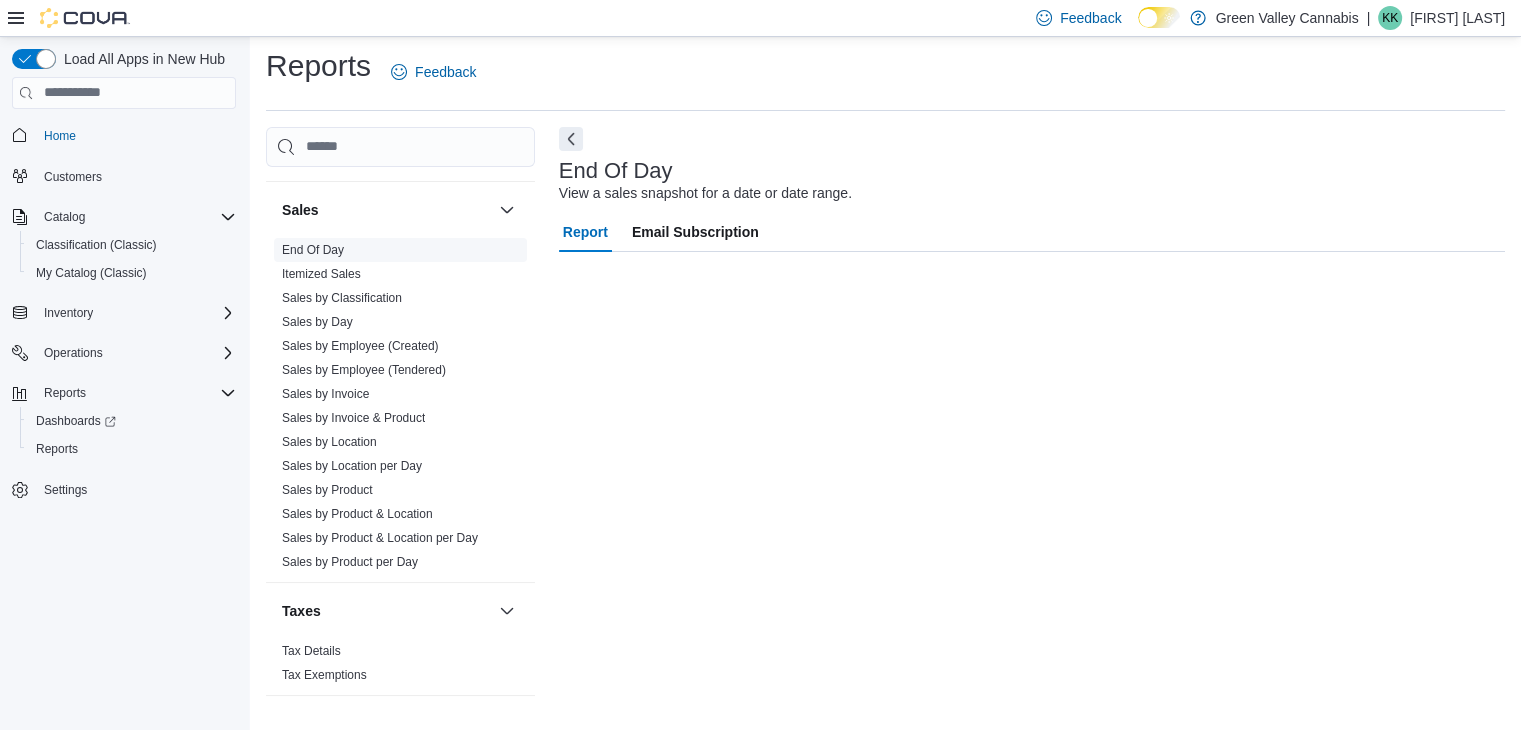 scroll, scrollTop: 7, scrollLeft: 0, axis: vertical 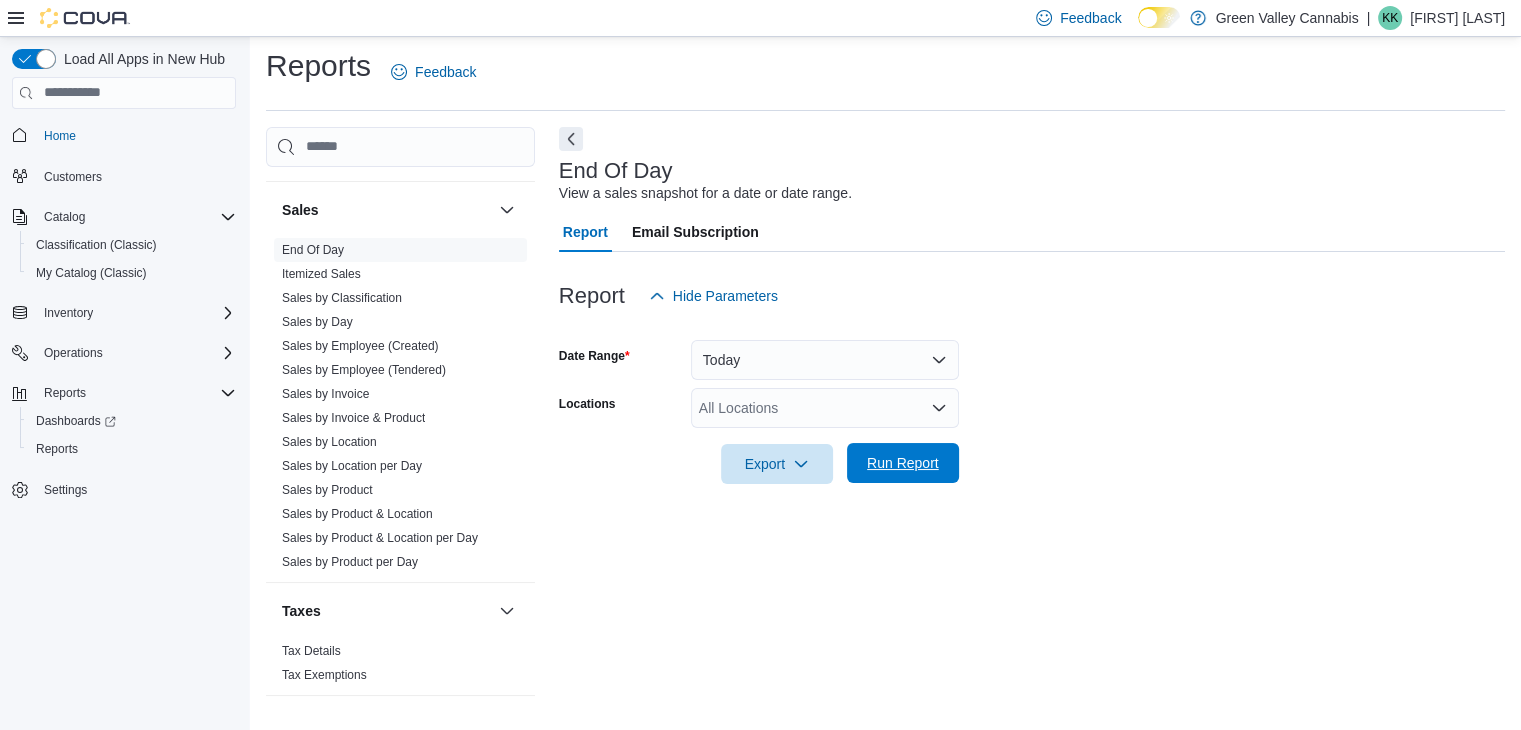 click on "Run Report" at bounding box center (903, 463) 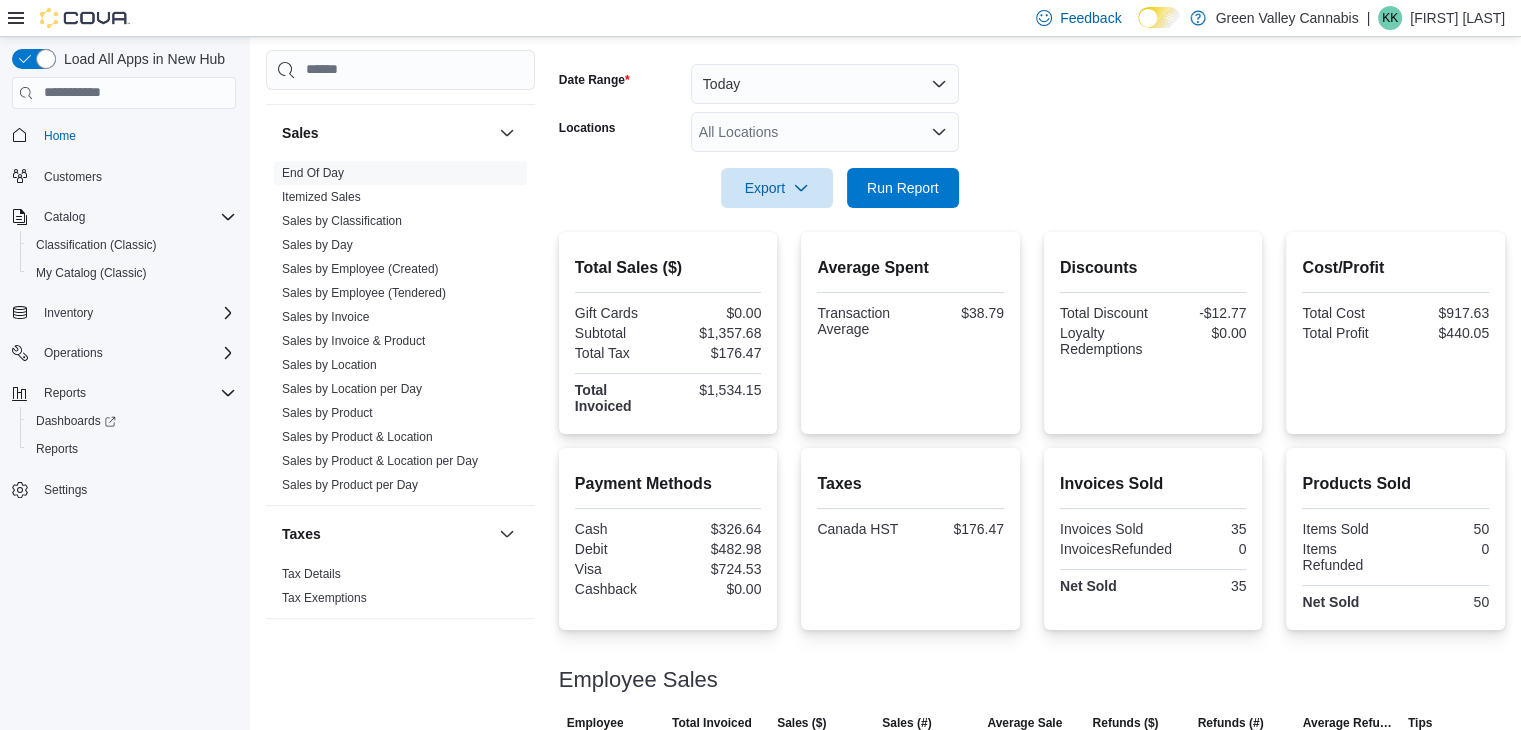 scroll, scrollTop: 349, scrollLeft: 0, axis: vertical 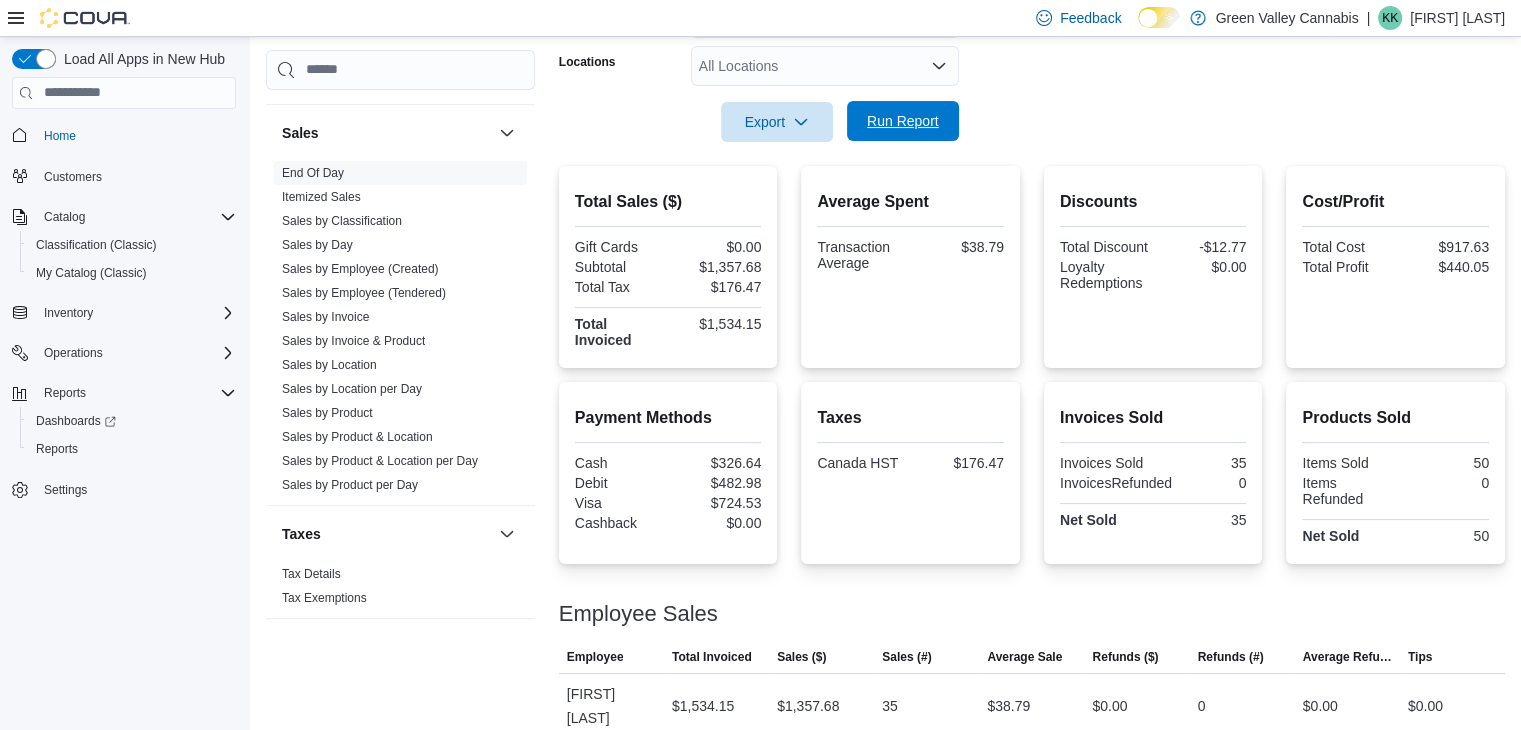 click on "Run Report" at bounding box center (903, 121) 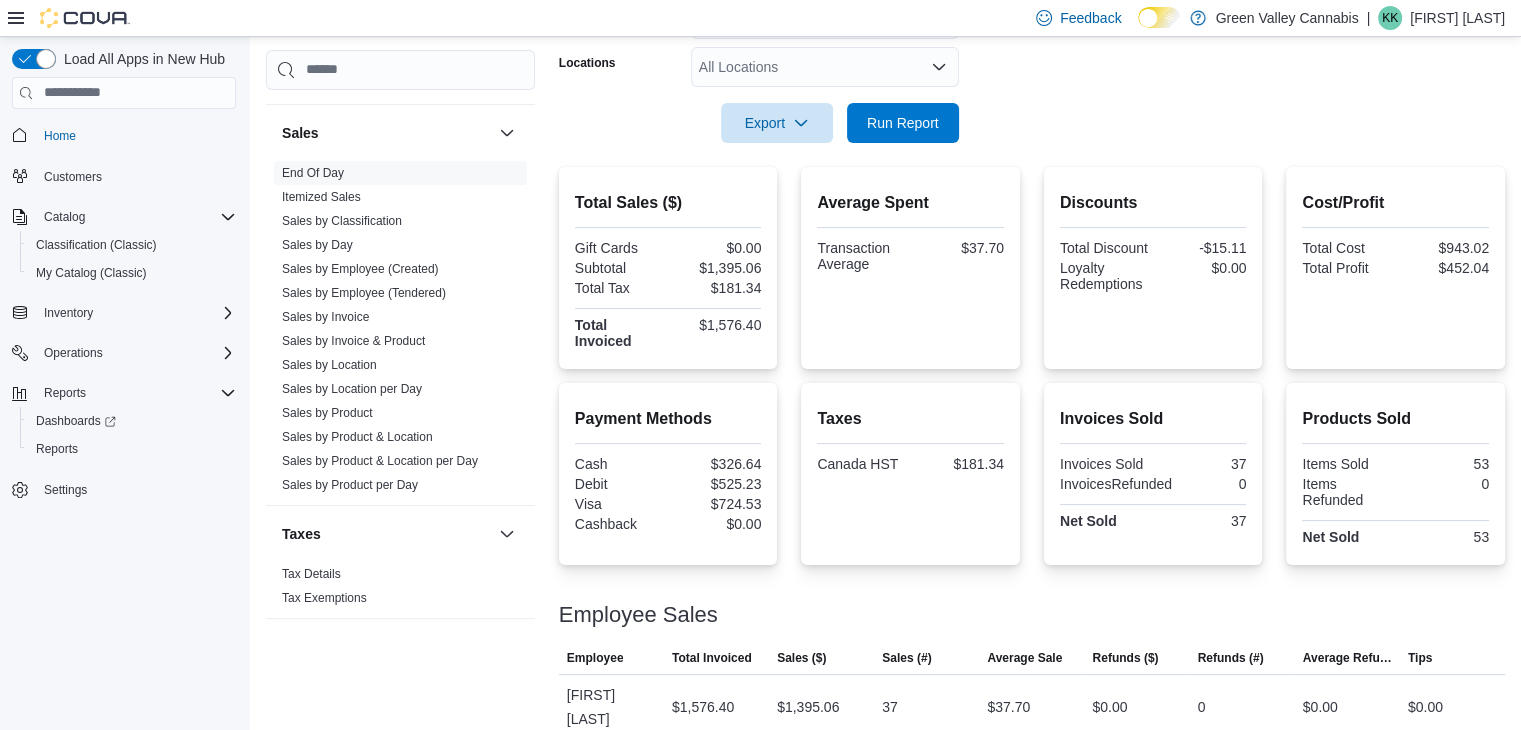 scroll, scrollTop: 349, scrollLeft: 0, axis: vertical 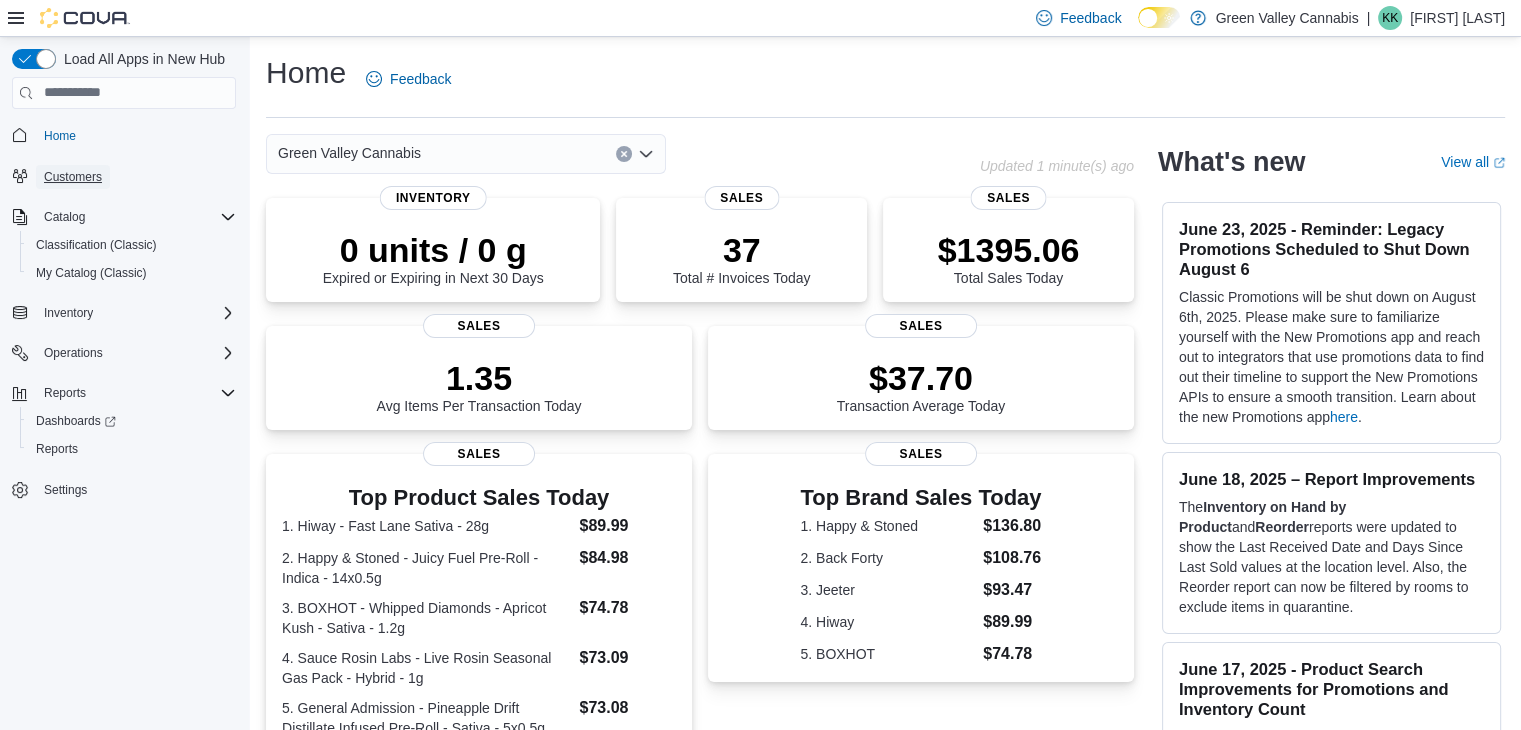 click on "Customers" at bounding box center (73, 177) 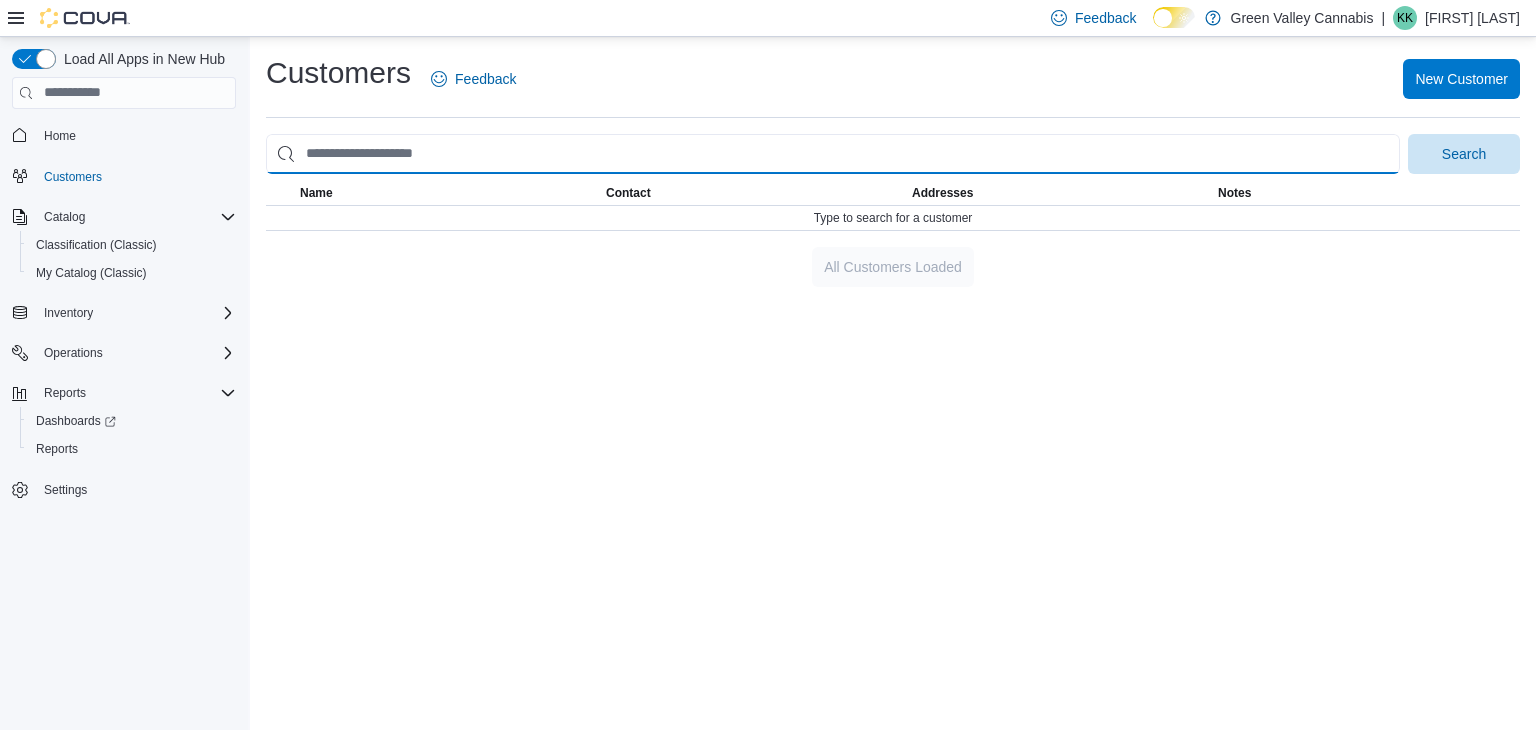 click at bounding box center [833, 154] 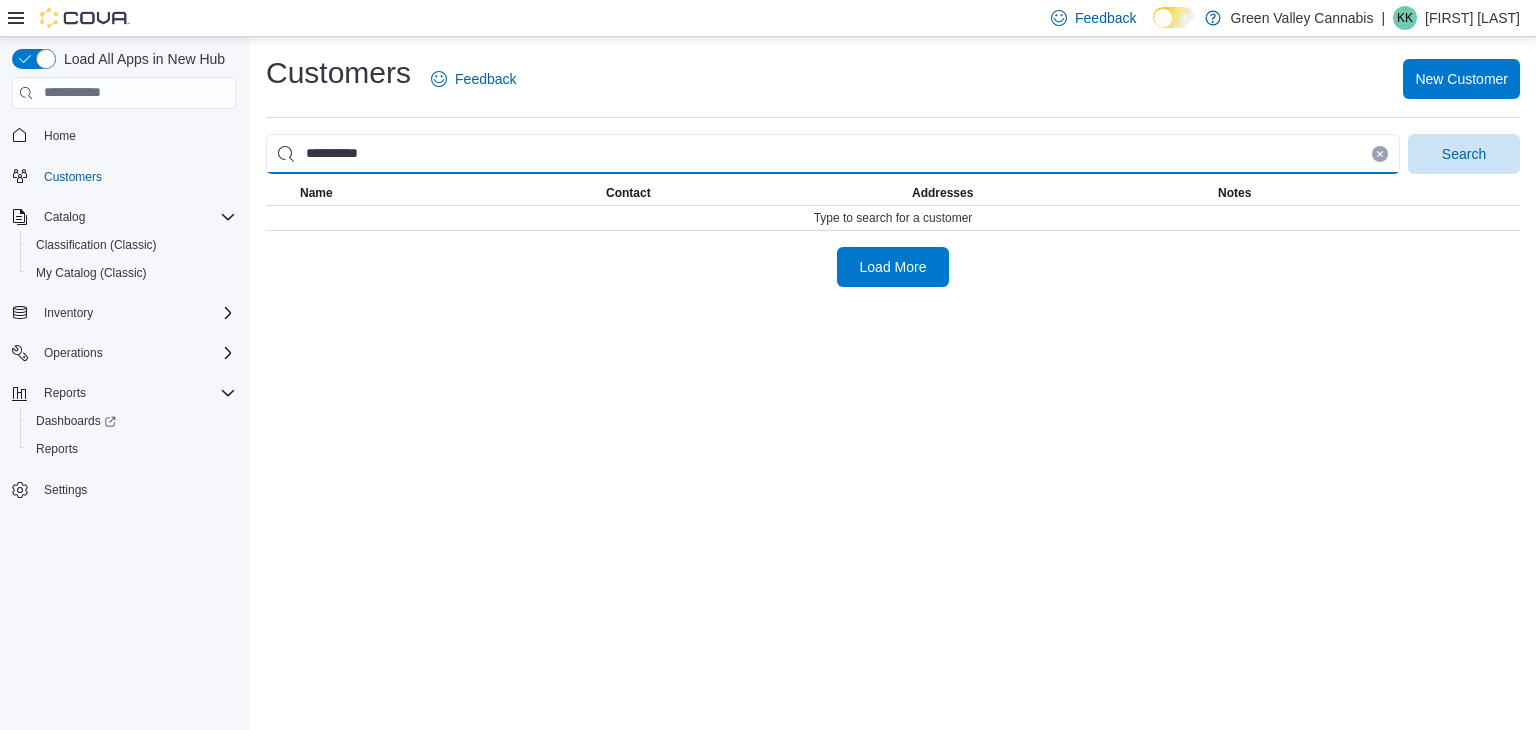 type on "**********" 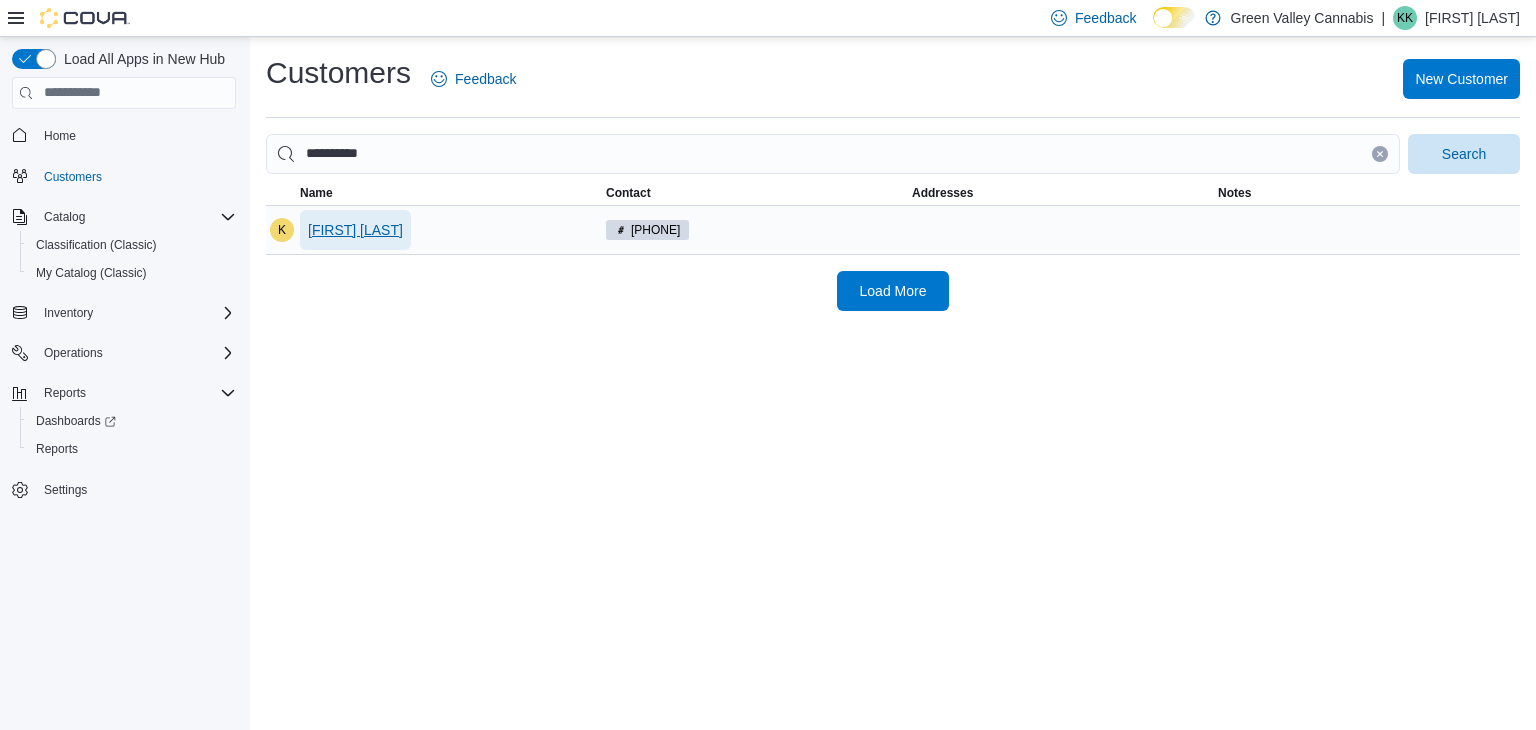 click on "[FIRST] [LAST]" at bounding box center (355, 230) 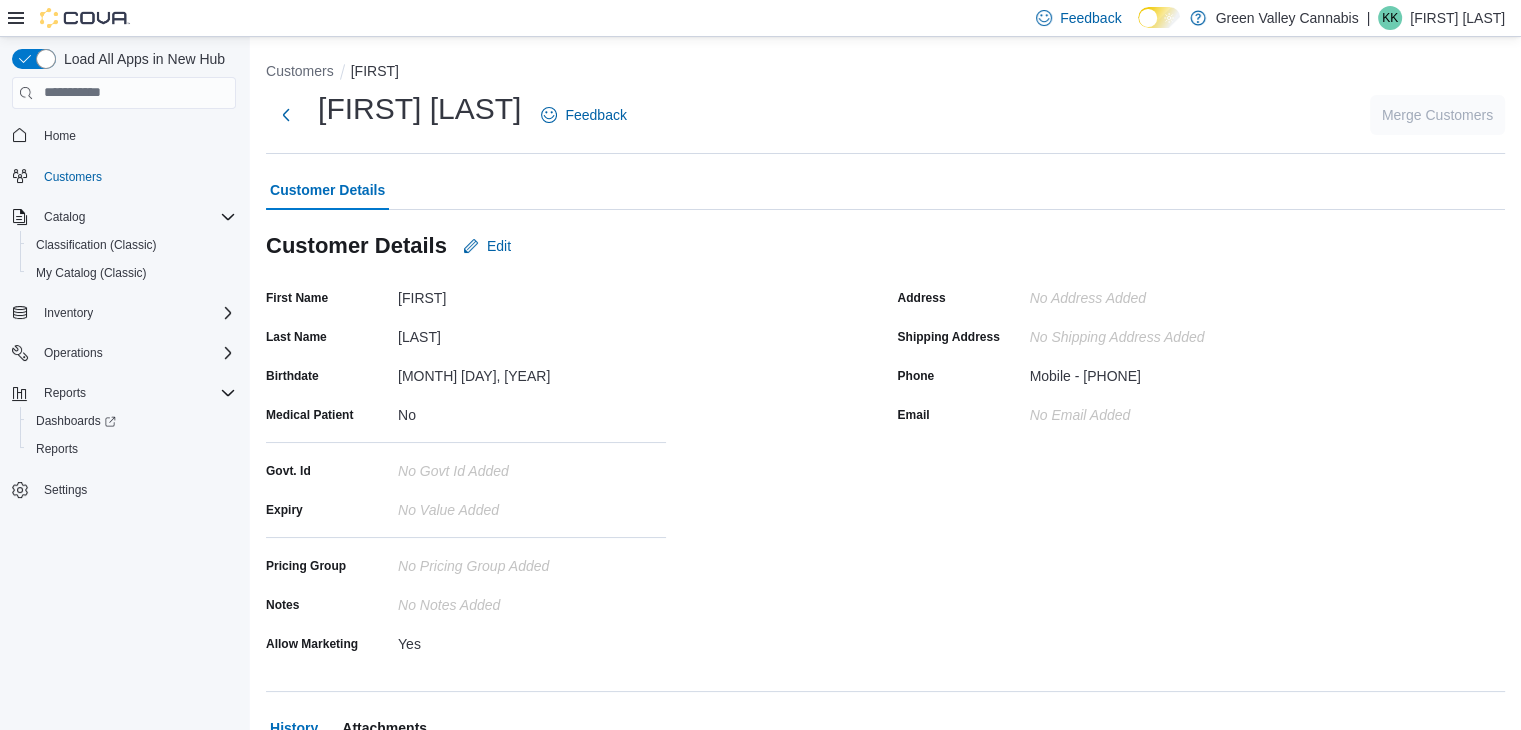 scroll, scrollTop: 383, scrollLeft: 0, axis: vertical 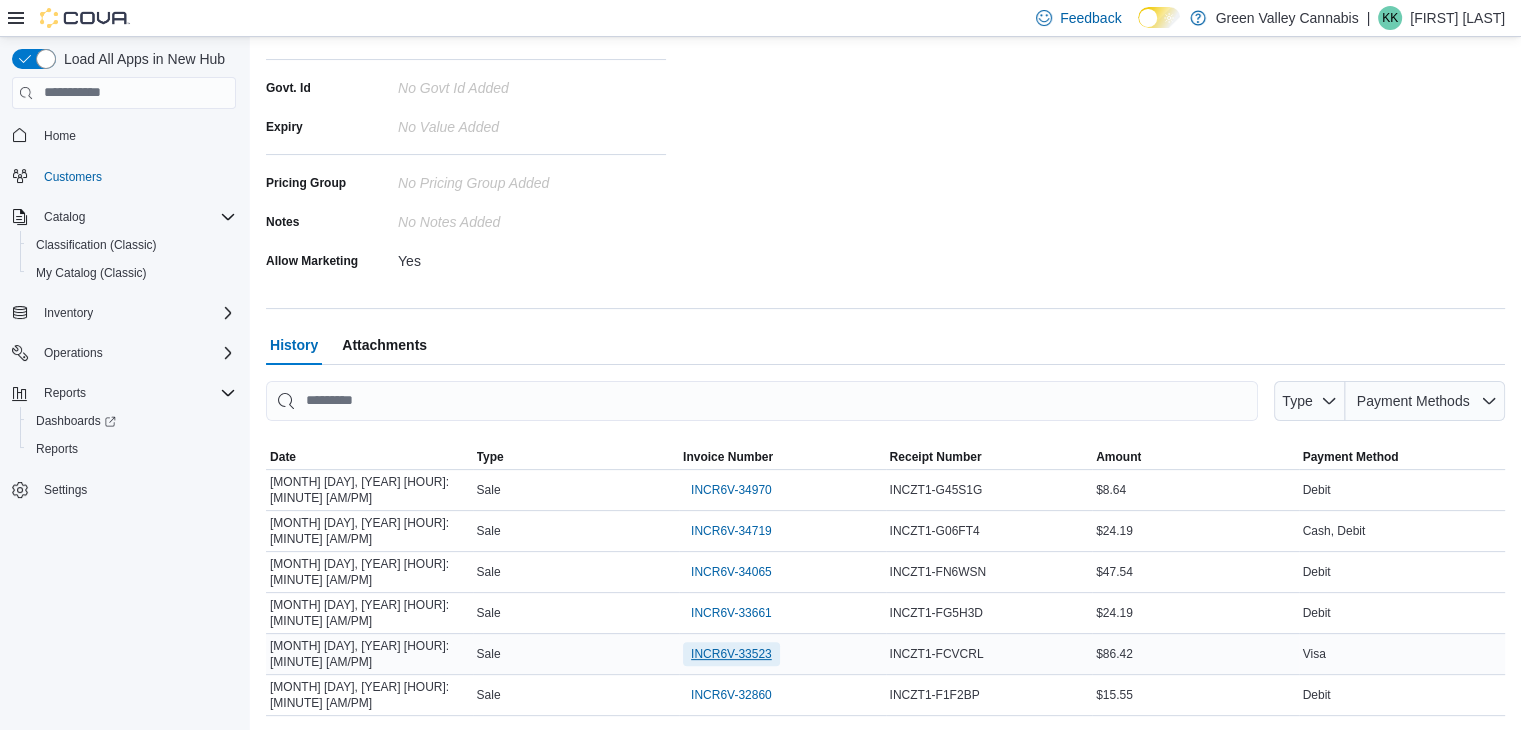 click on "INCR6V-33523" at bounding box center (731, 654) 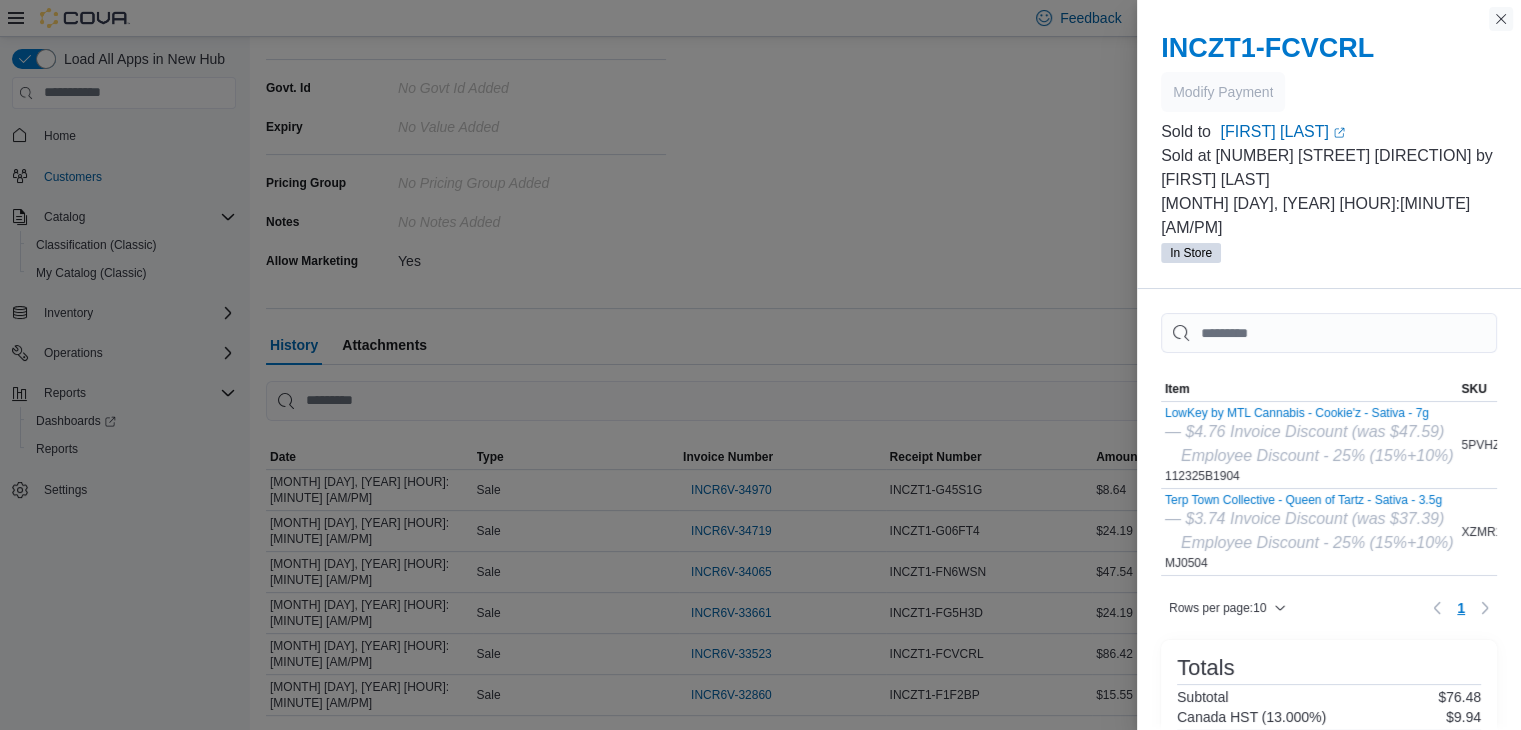 click at bounding box center (1501, 19) 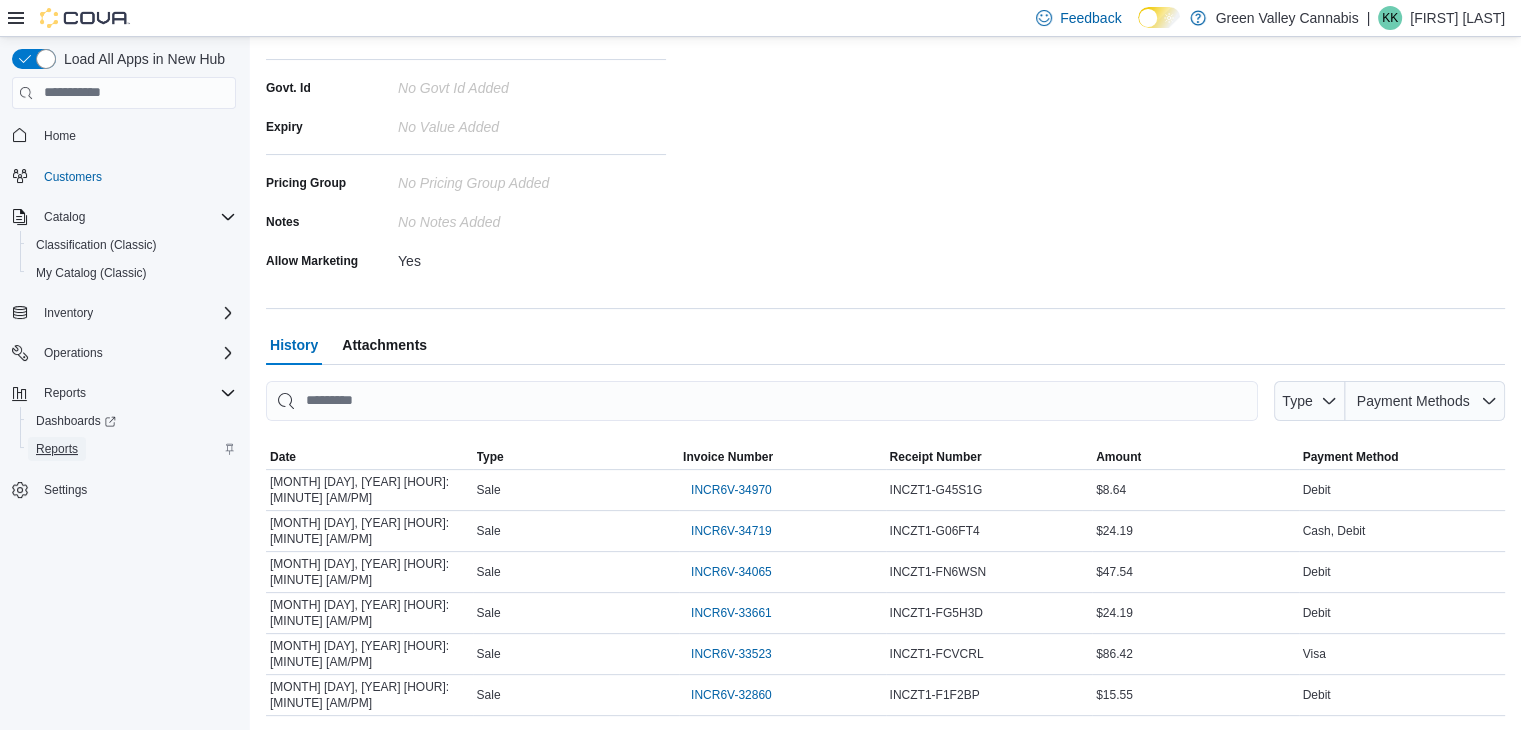 click on "Reports" at bounding box center (57, 449) 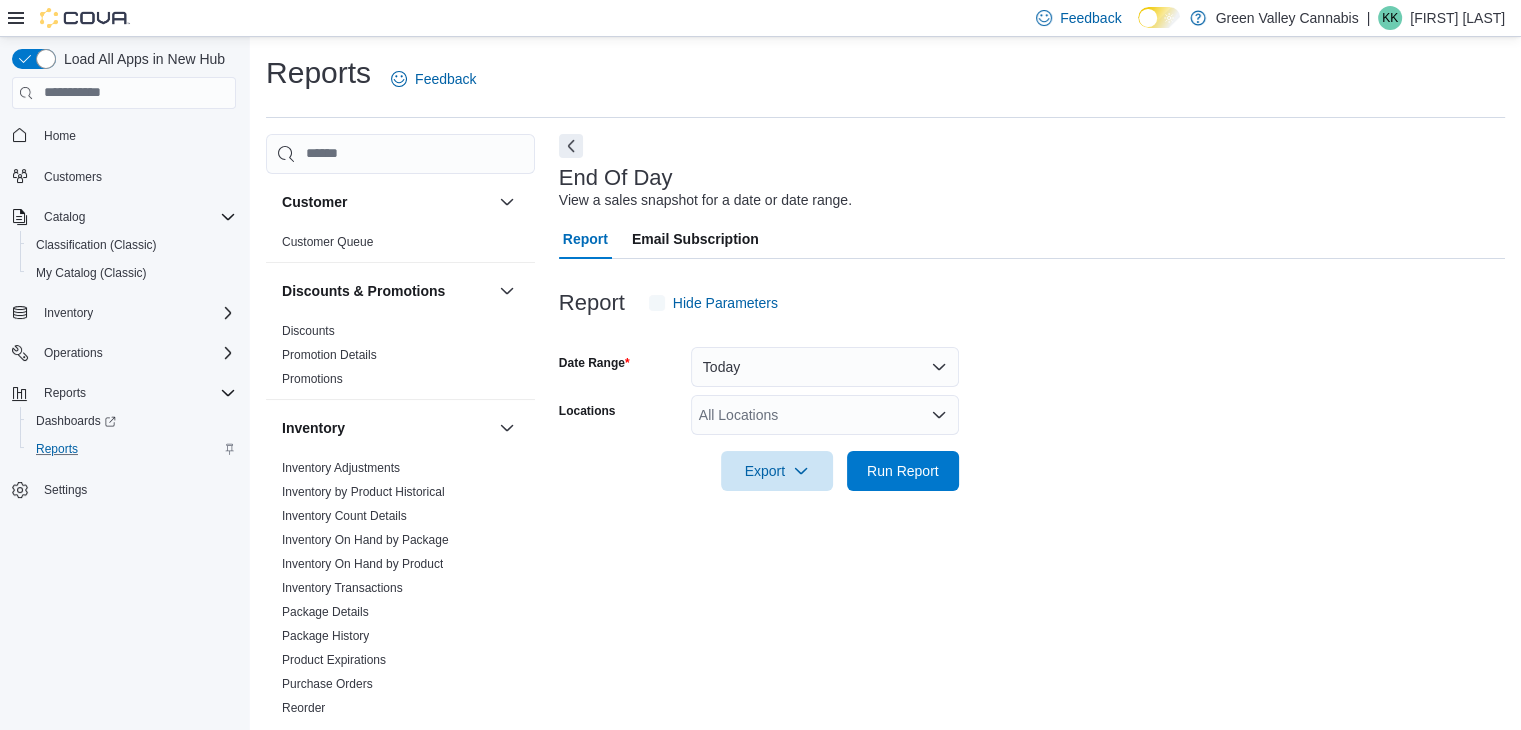 scroll, scrollTop: 7, scrollLeft: 0, axis: vertical 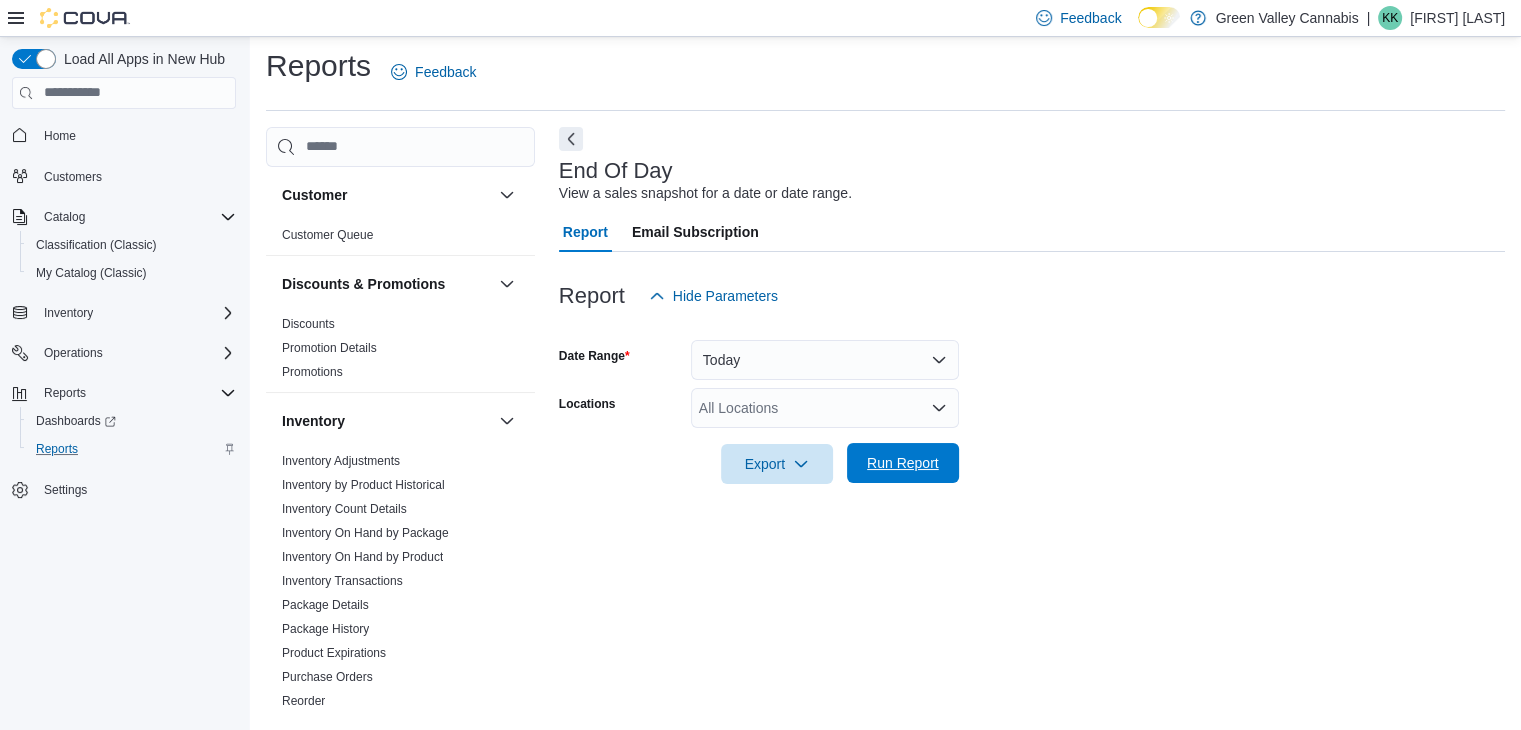 click on "Run Report" at bounding box center [903, 463] 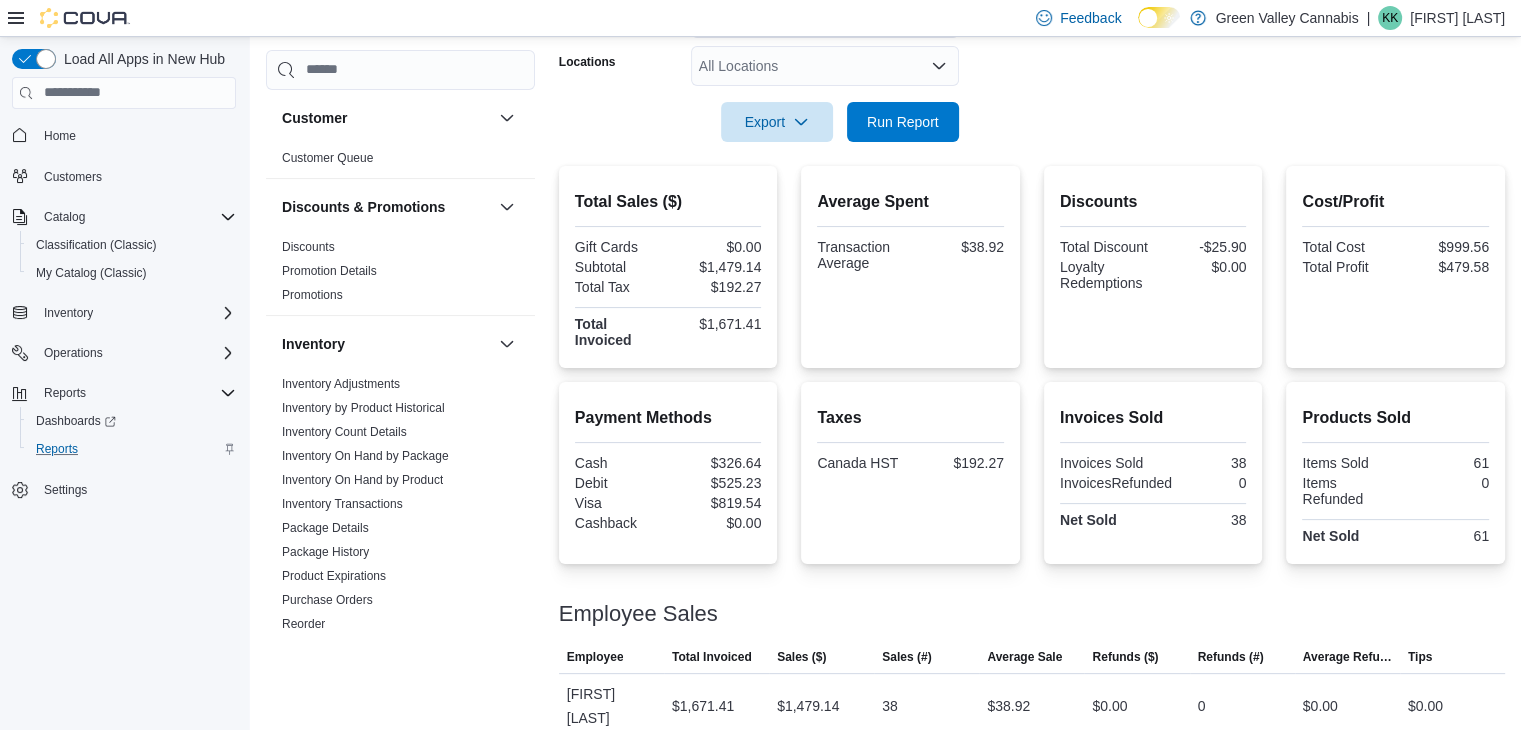 scroll, scrollTop: 348, scrollLeft: 0, axis: vertical 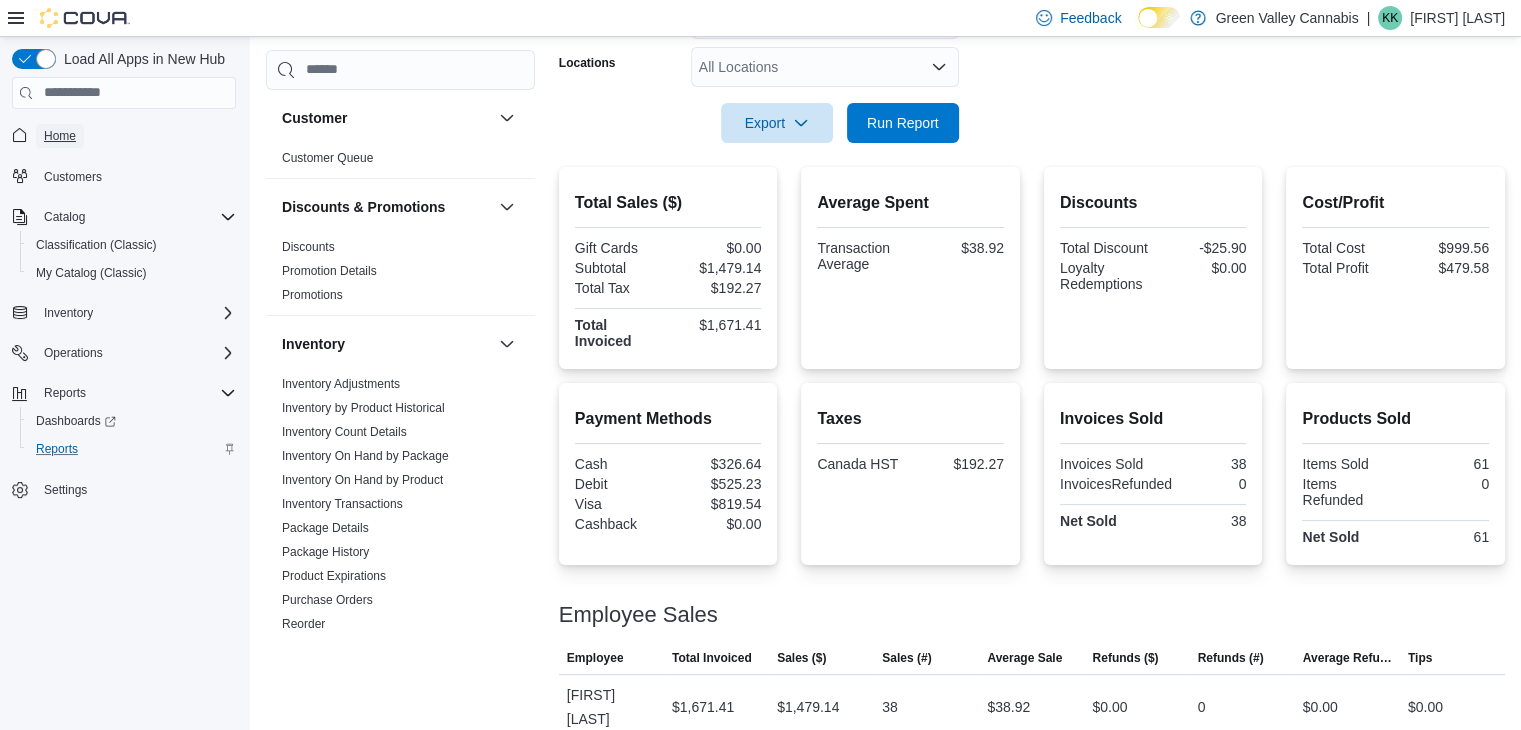 click on "Home" at bounding box center (60, 136) 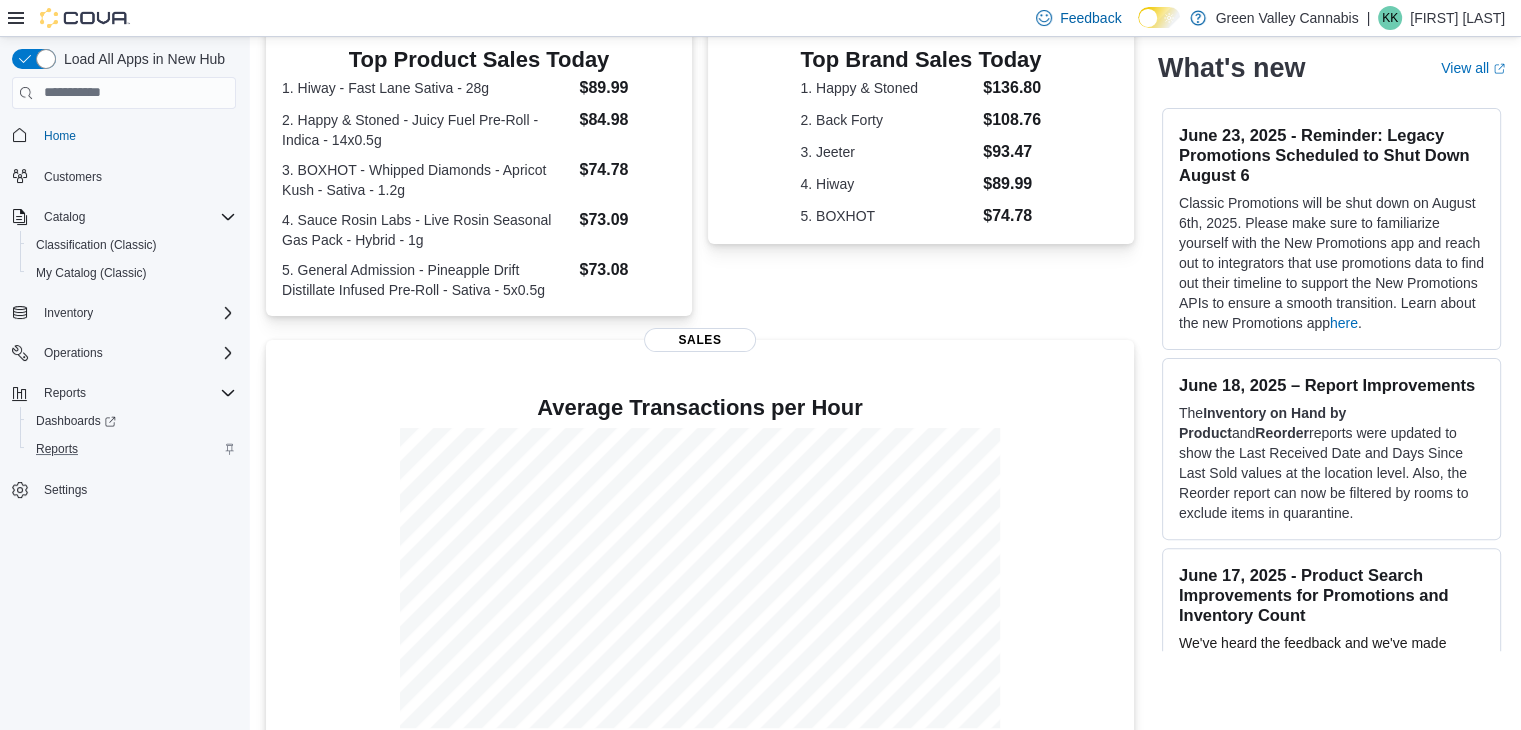 scroll, scrollTop: 472, scrollLeft: 0, axis: vertical 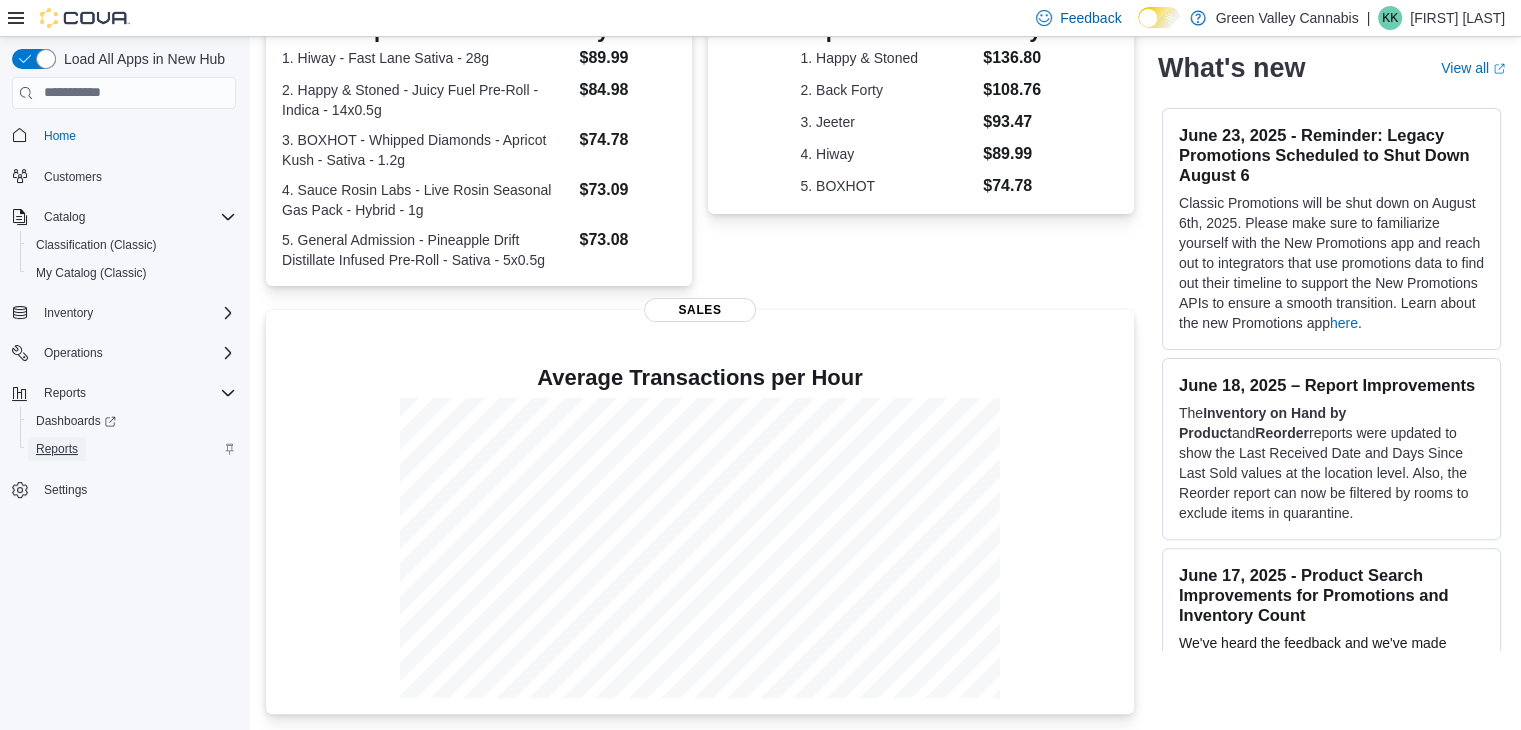 click on "Reports" at bounding box center [57, 449] 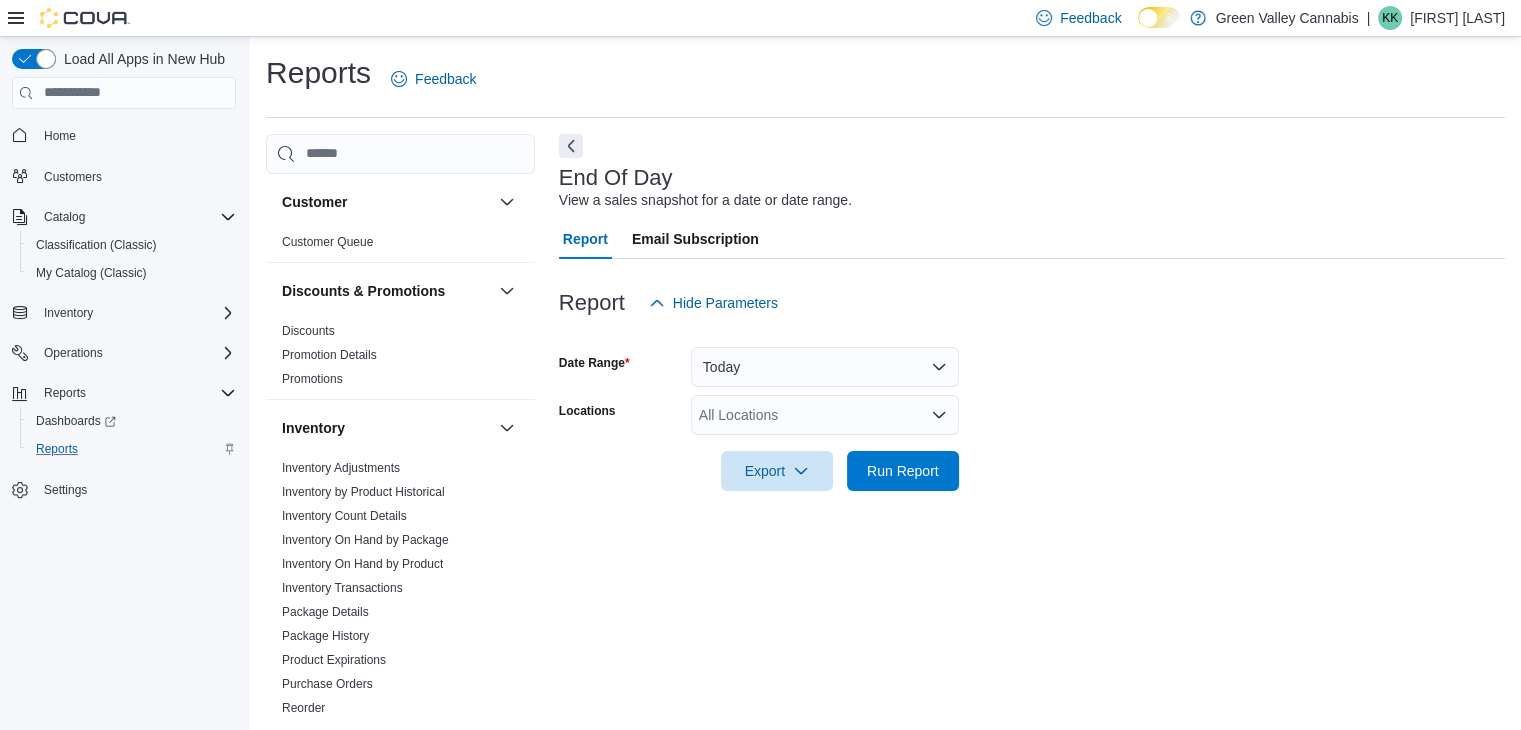 scroll, scrollTop: 7, scrollLeft: 0, axis: vertical 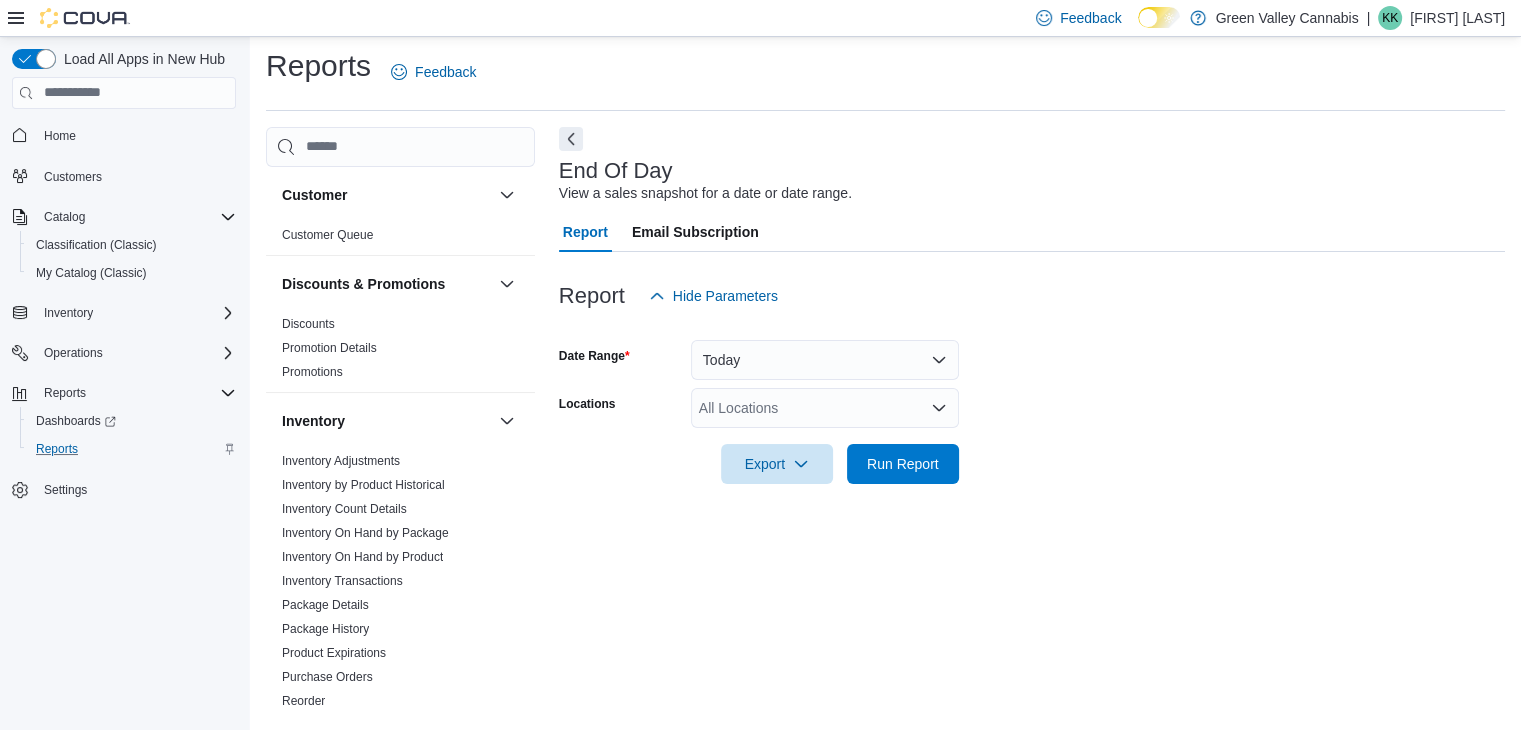 click at bounding box center (1032, 496) 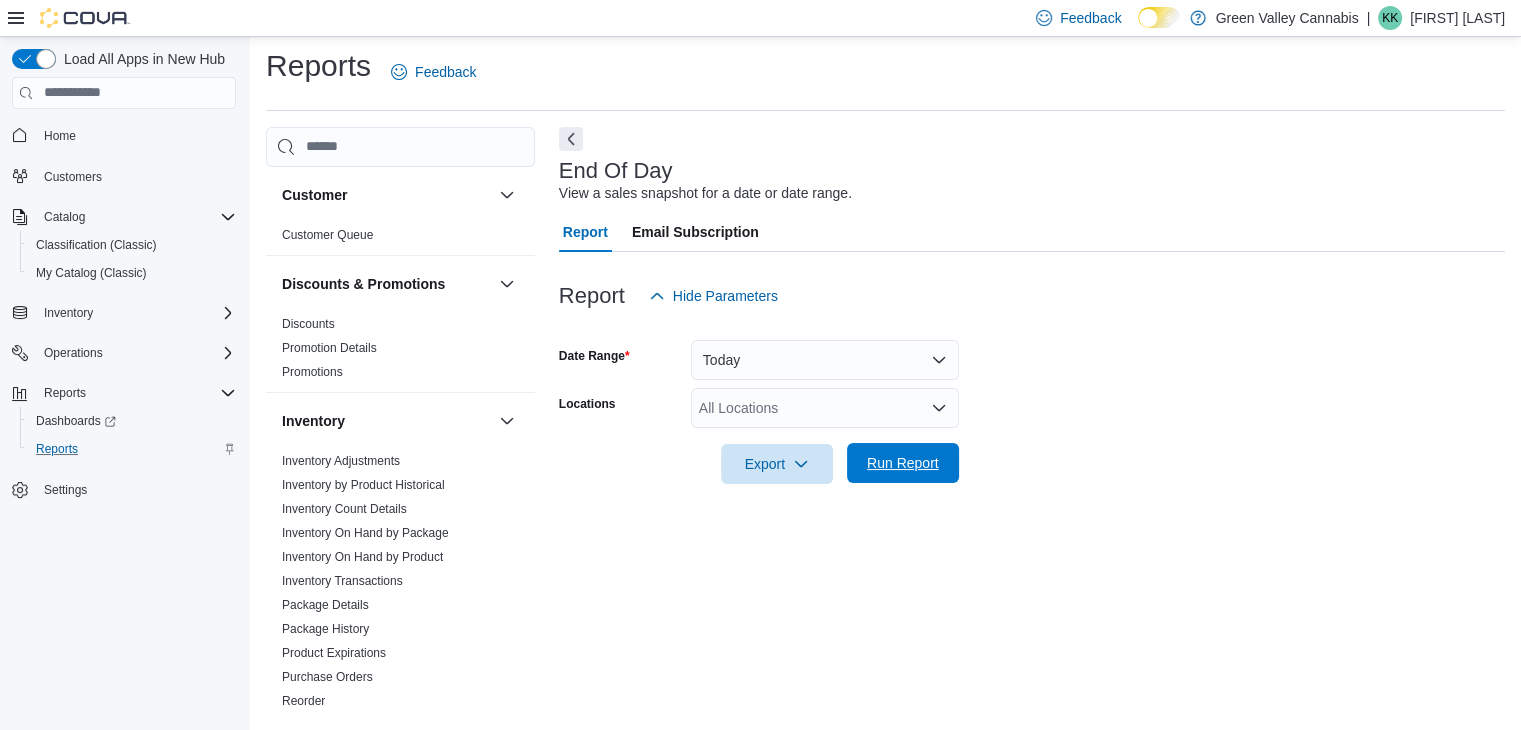 click on "Run Report" at bounding box center (903, 463) 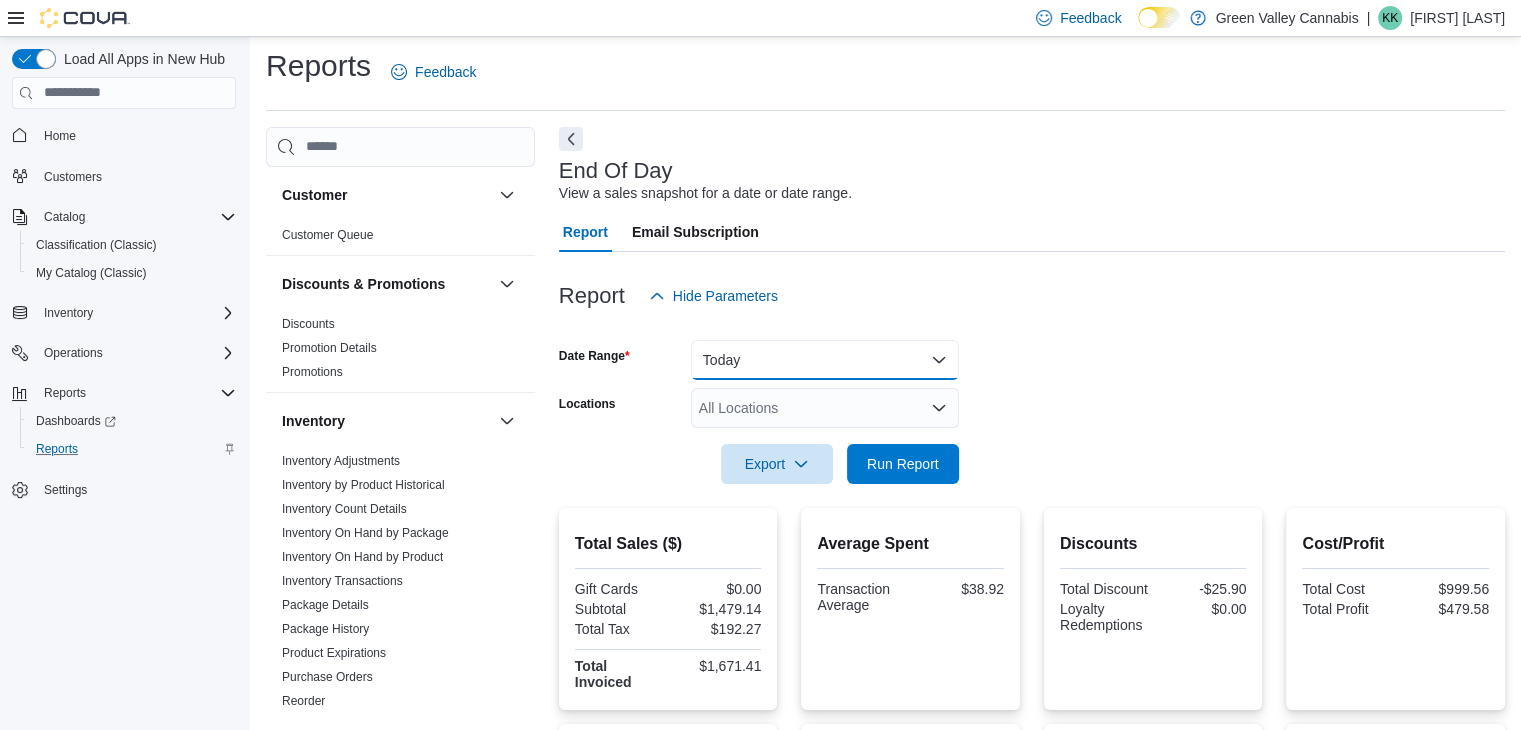 click on "Today" at bounding box center [825, 360] 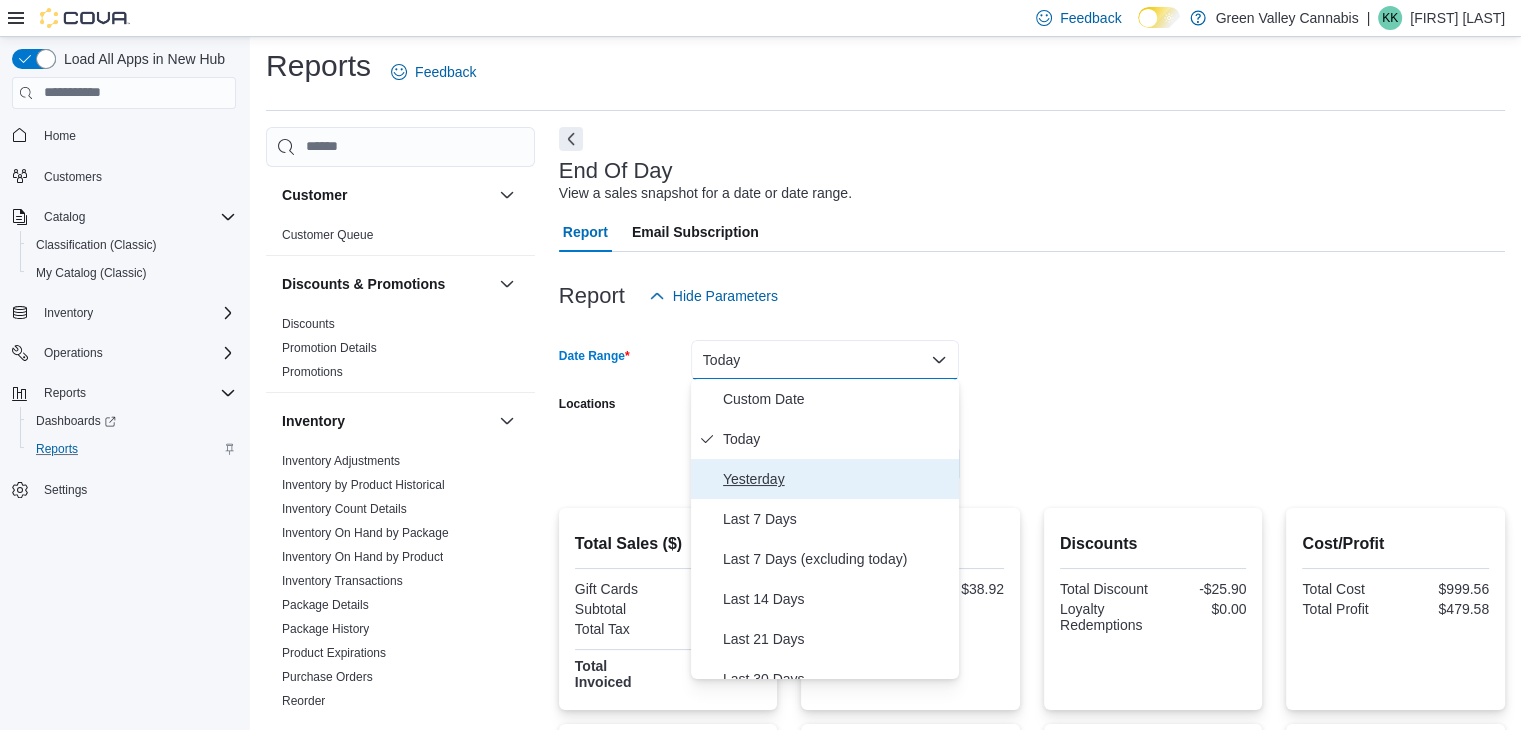 click on "Yesterday" at bounding box center [837, 479] 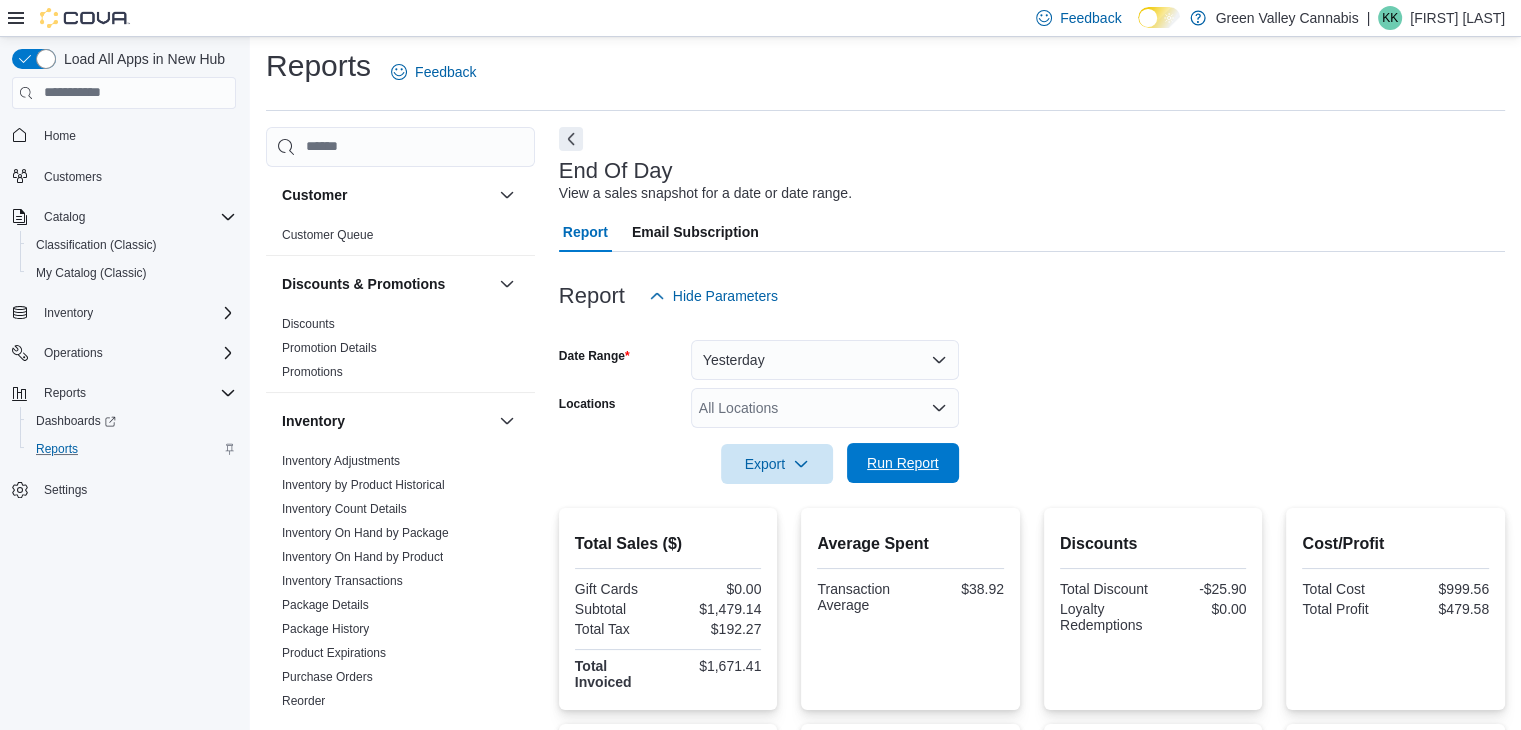 click on "Run Report" at bounding box center (903, 463) 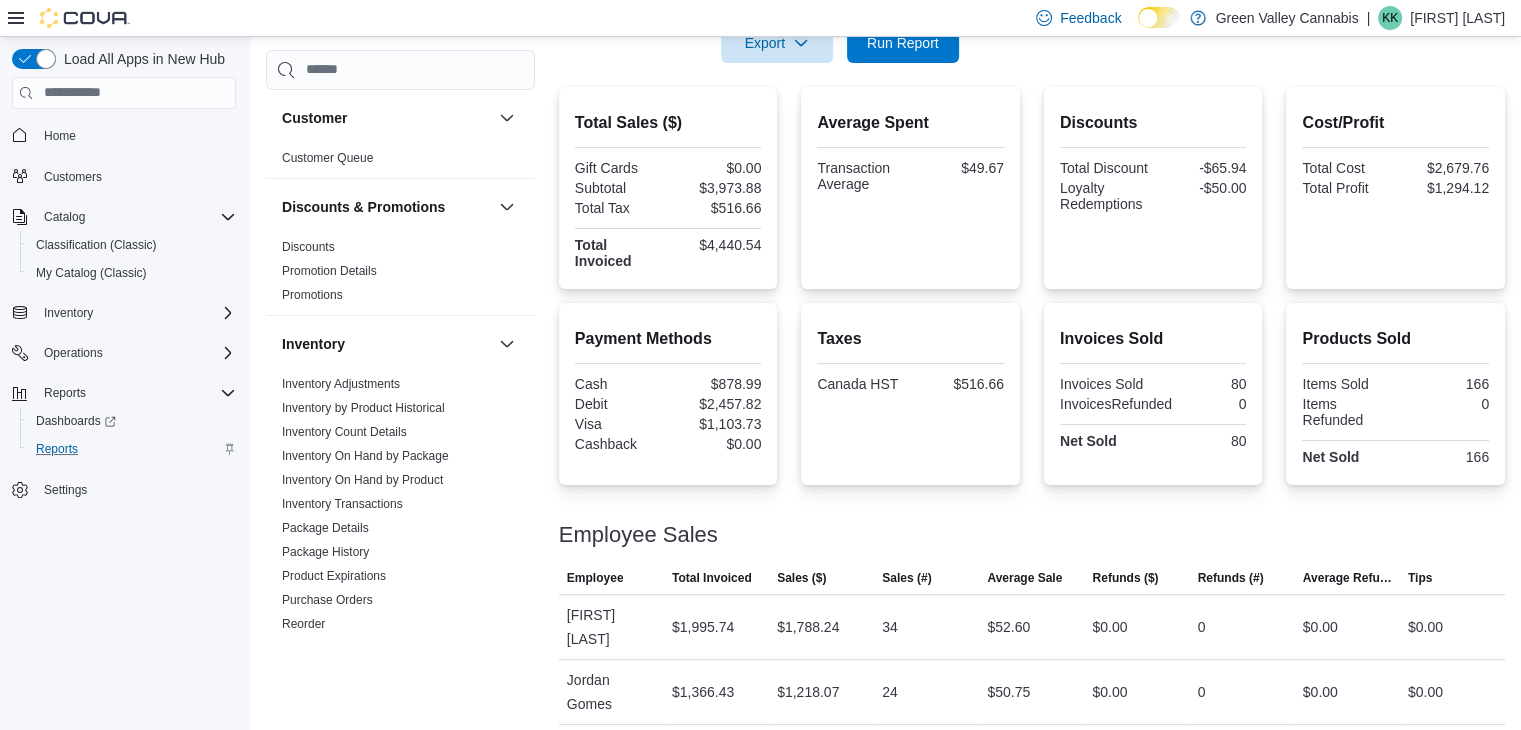 scroll, scrollTop: 428, scrollLeft: 0, axis: vertical 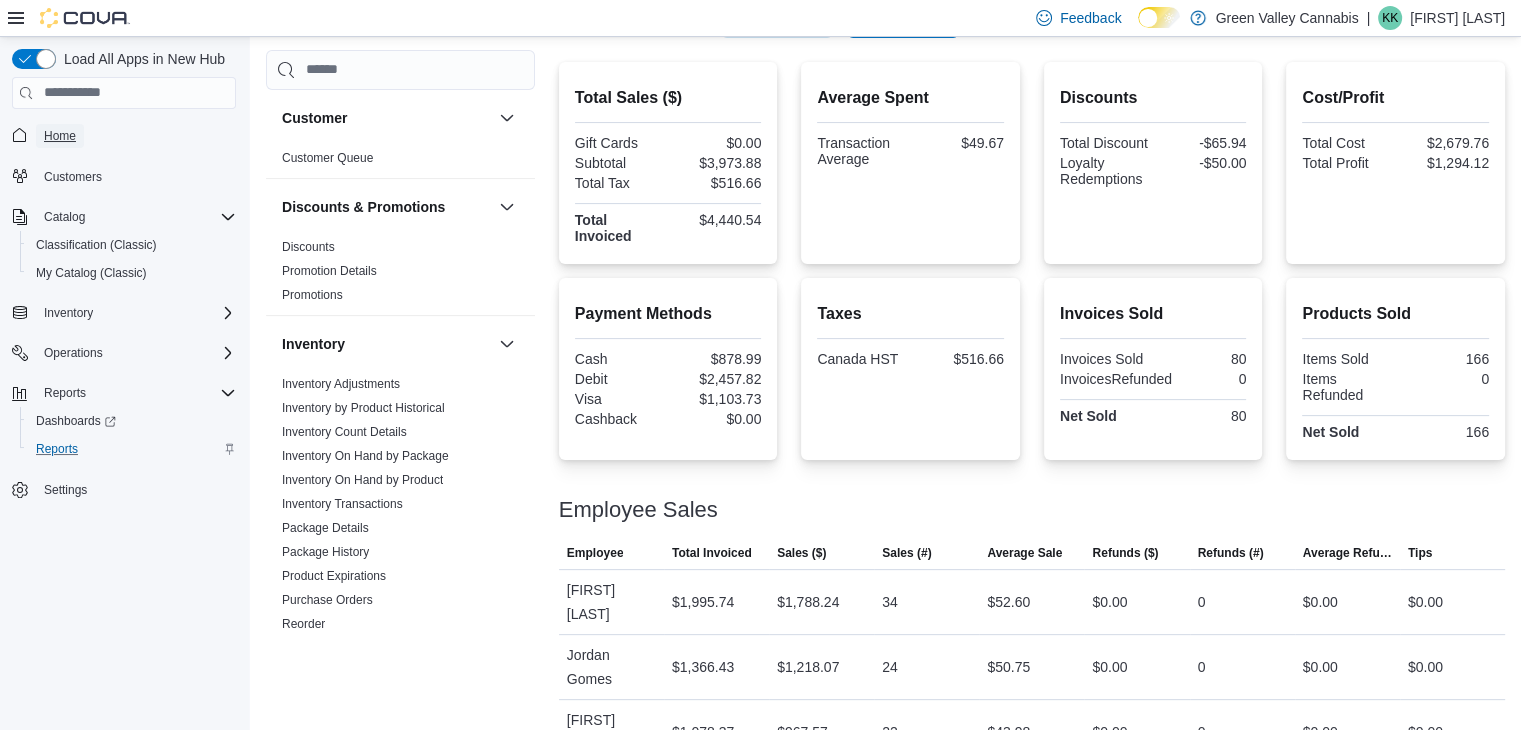 click on "Home" at bounding box center [60, 136] 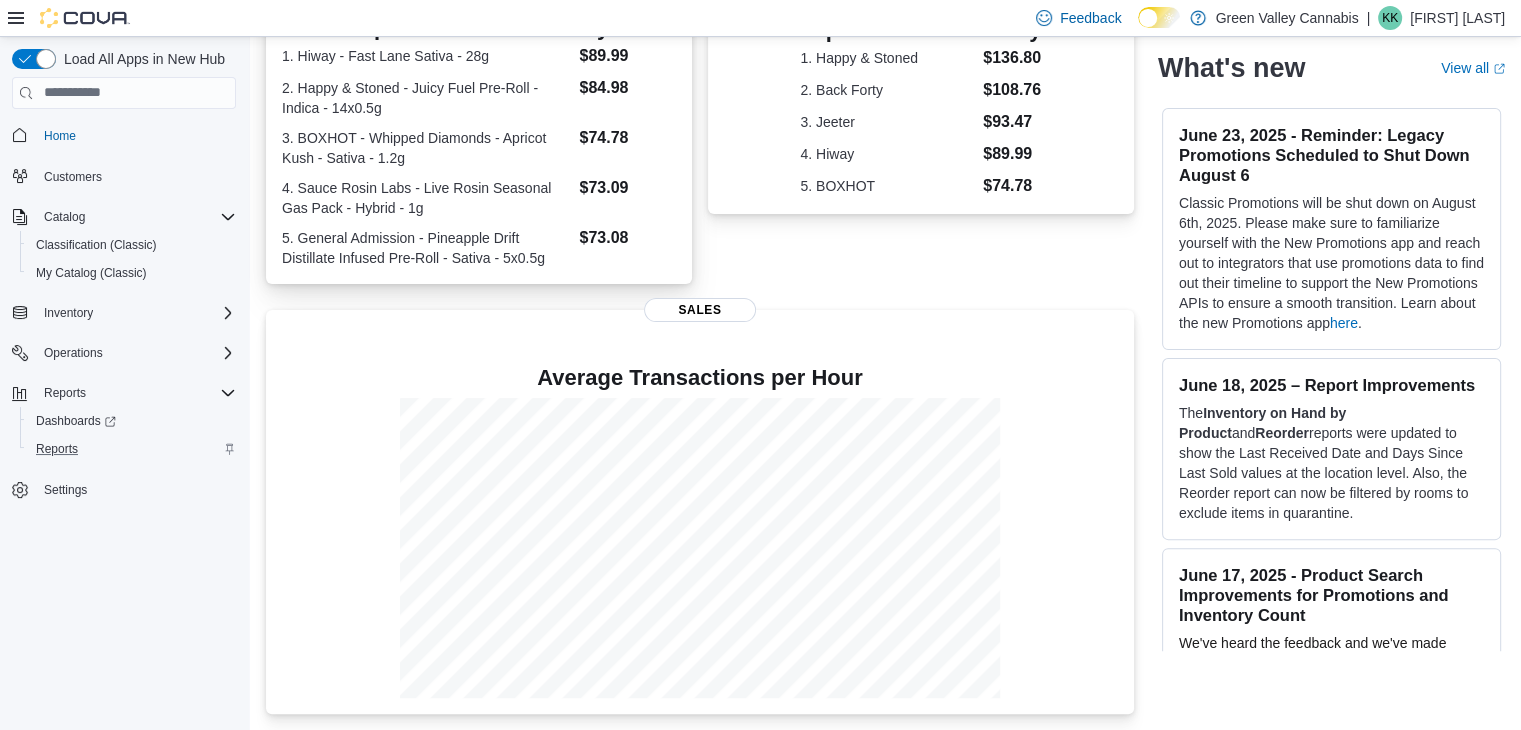 scroll, scrollTop: 471, scrollLeft: 0, axis: vertical 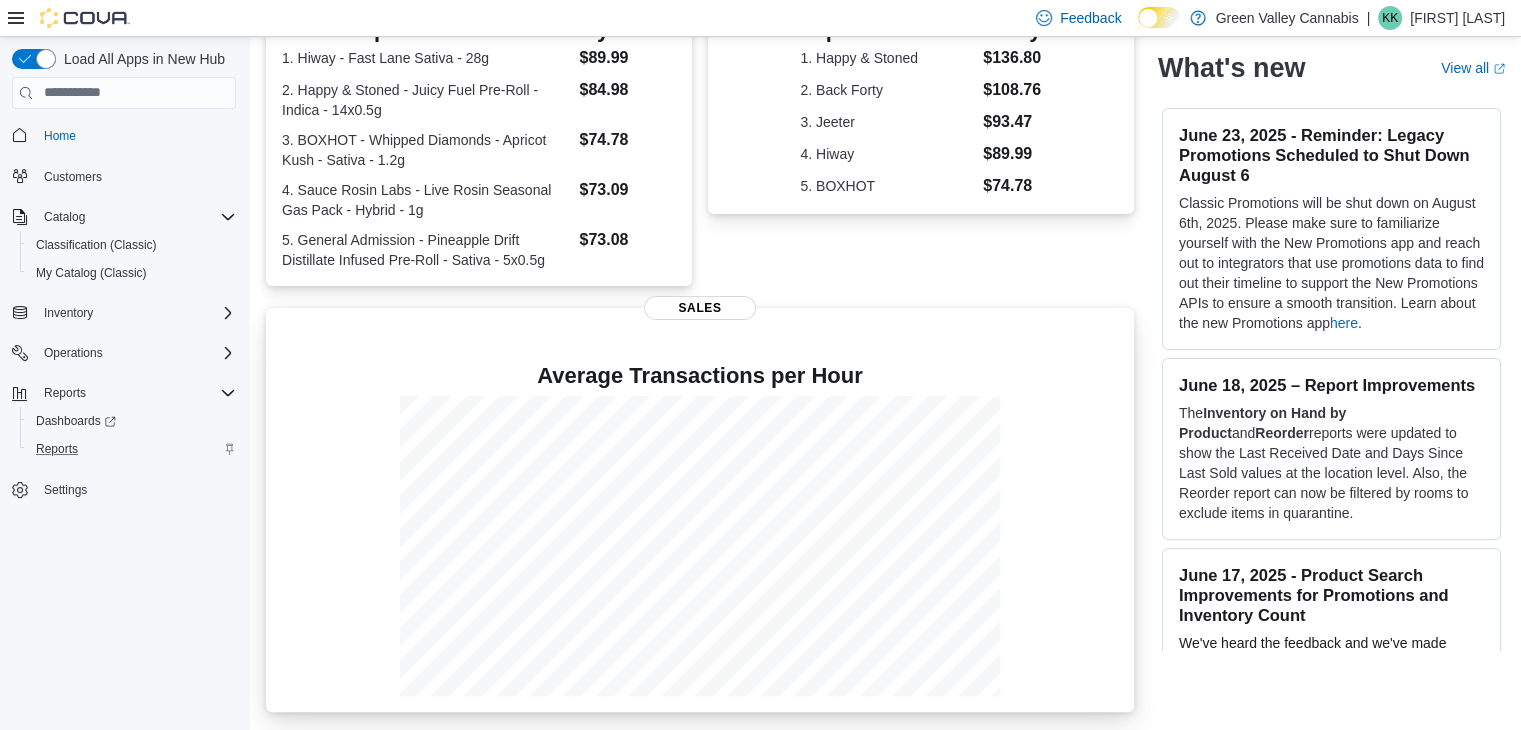click on "Sales" at bounding box center [700, 308] 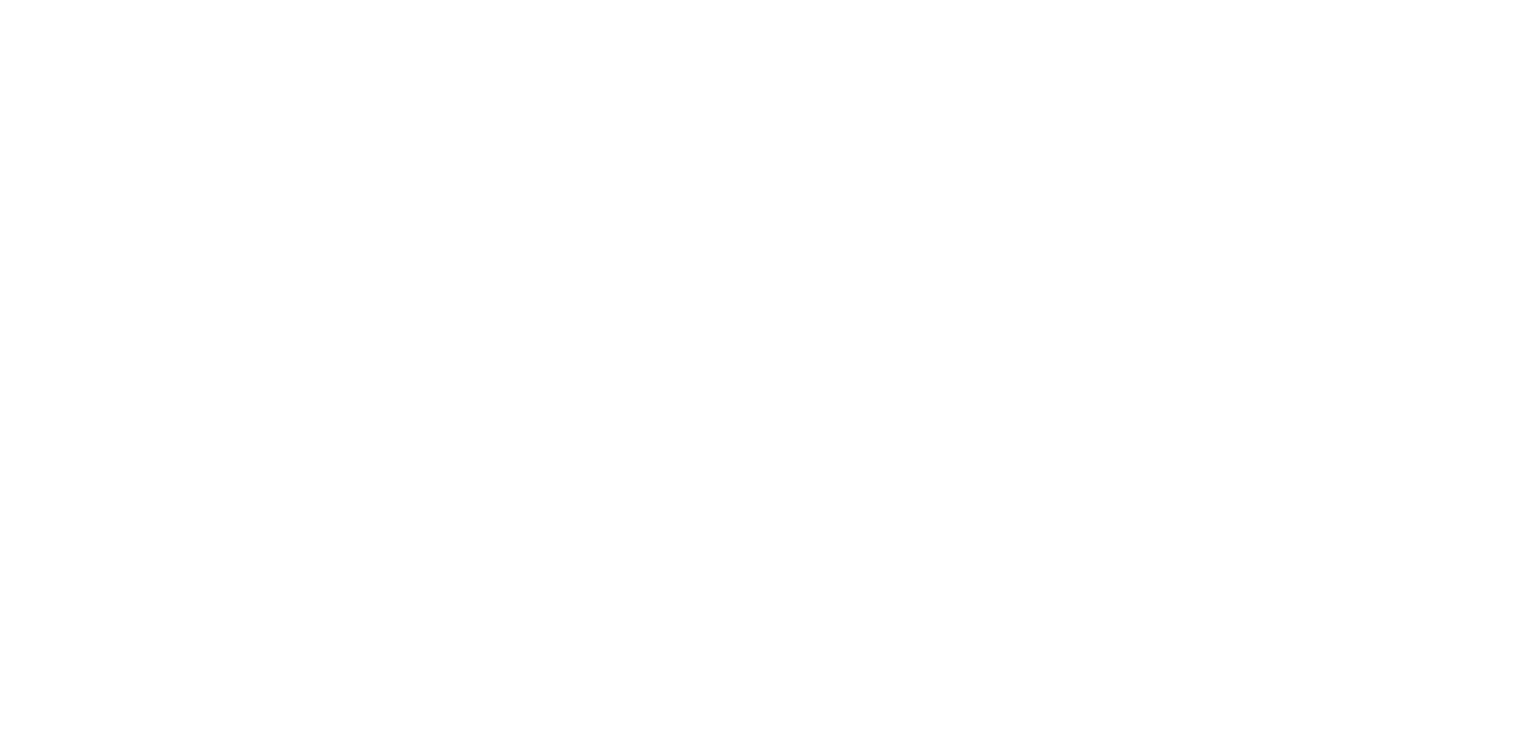 scroll, scrollTop: 0, scrollLeft: 0, axis: both 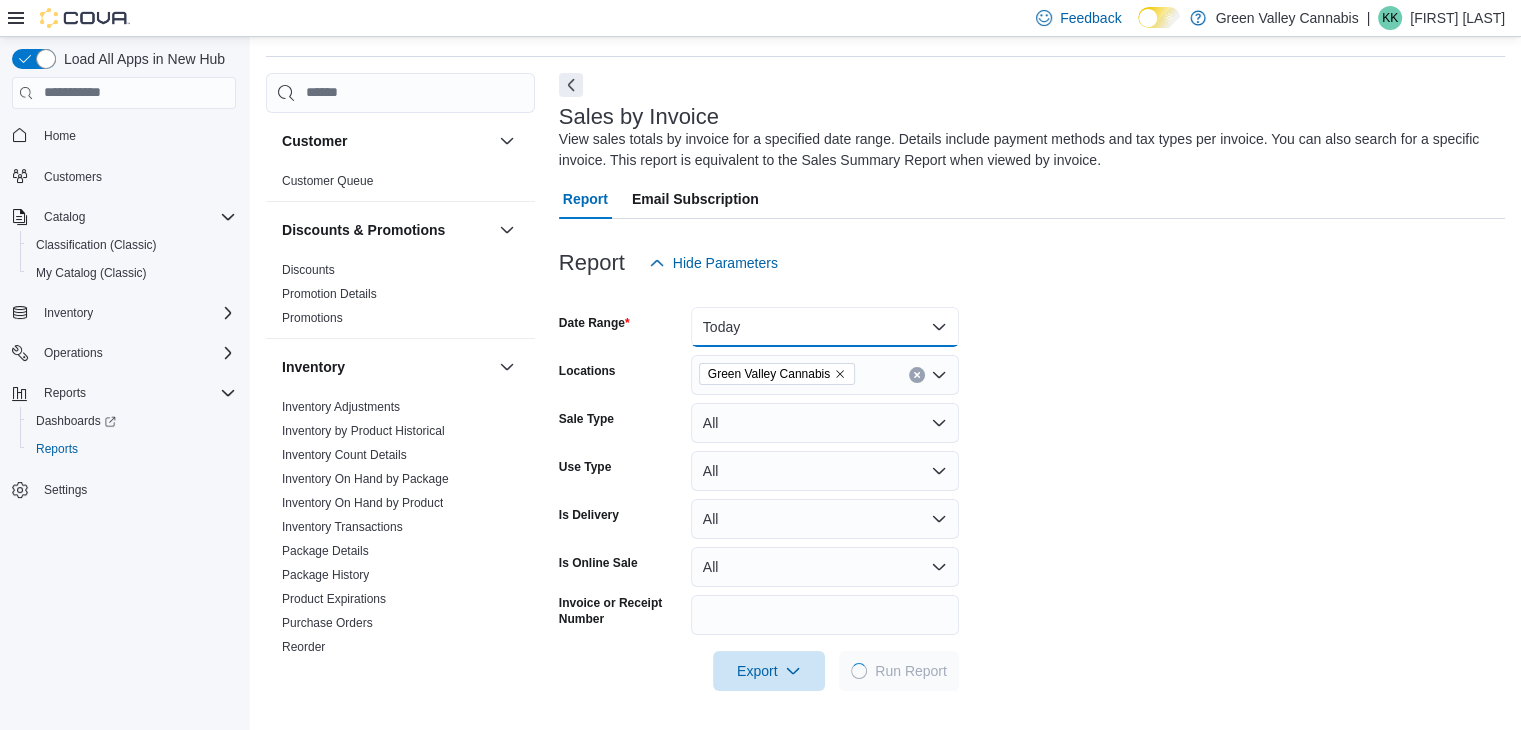 click on "Today" at bounding box center [825, 327] 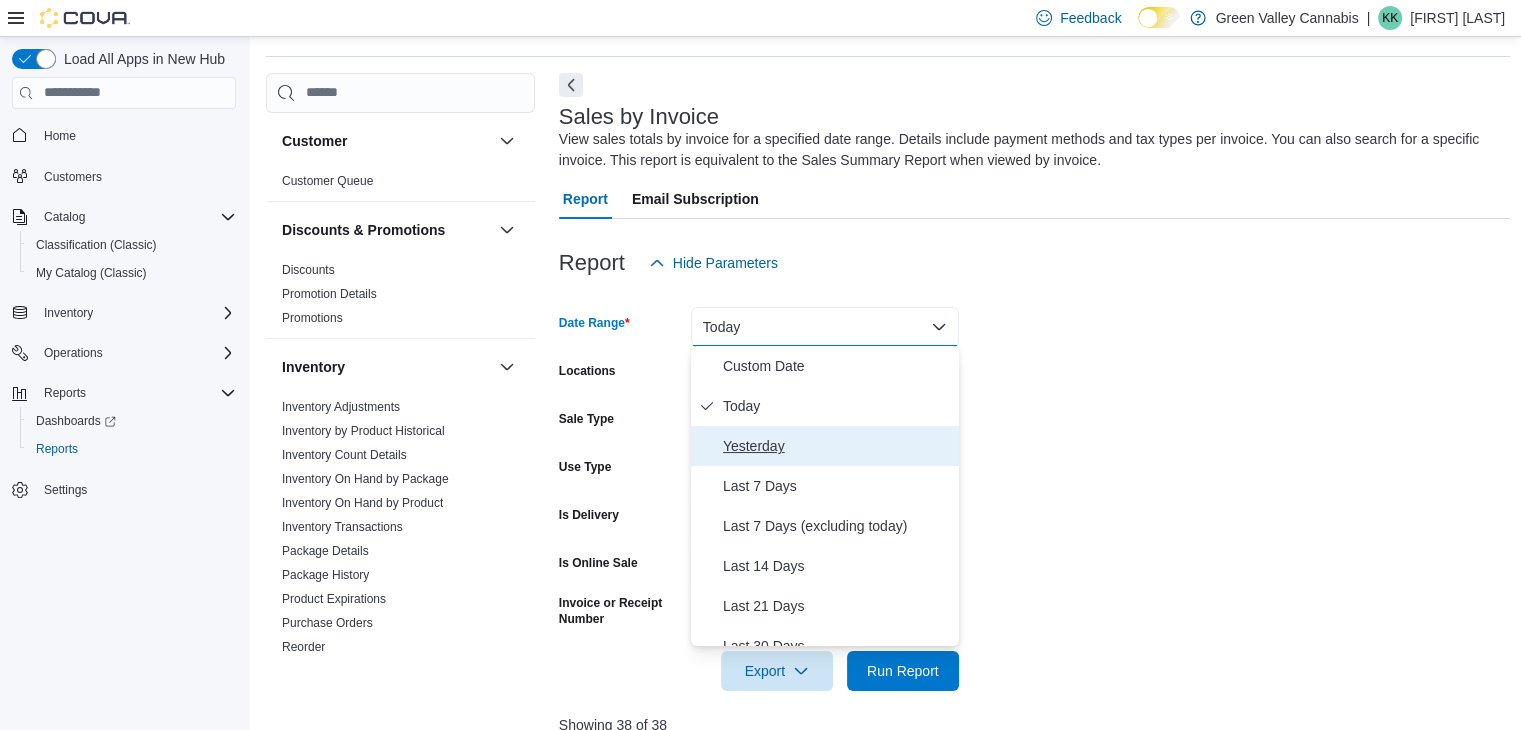 click on "Yesterday" at bounding box center [837, 446] 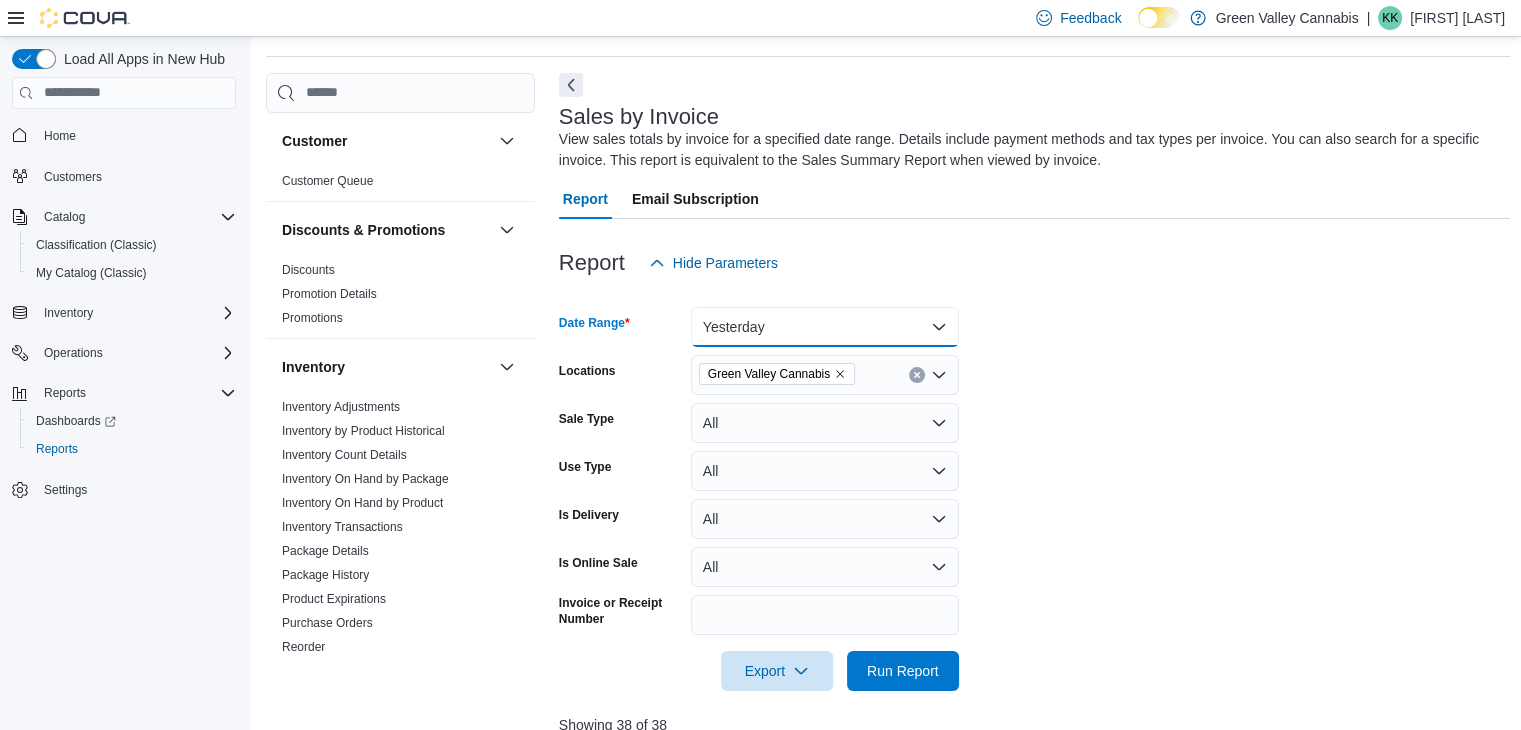 scroll, scrollTop: 532, scrollLeft: 0, axis: vertical 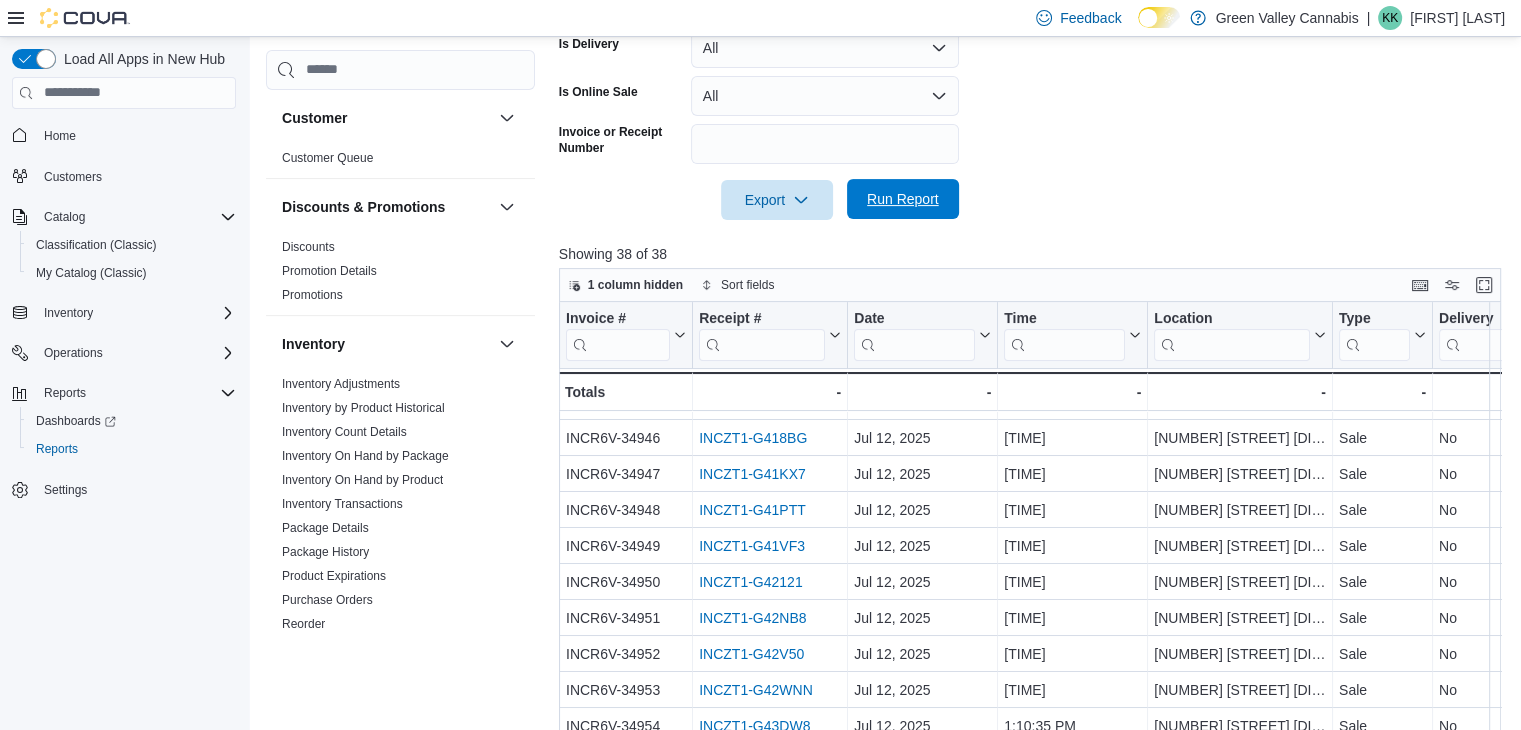 click on "Run Report" at bounding box center (903, 199) 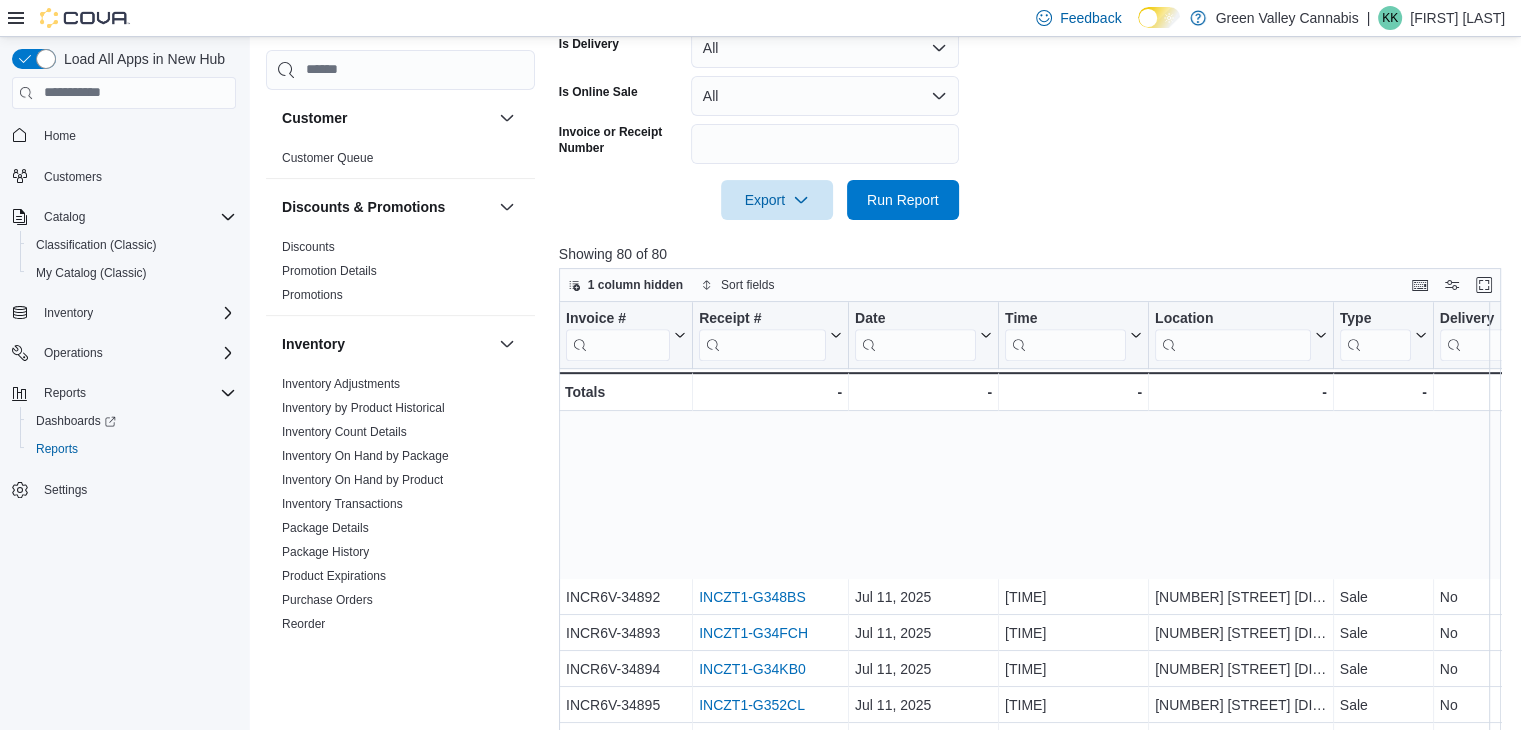 scroll, scrollTop: 1405, scrollLeft: 0, axis: vertical 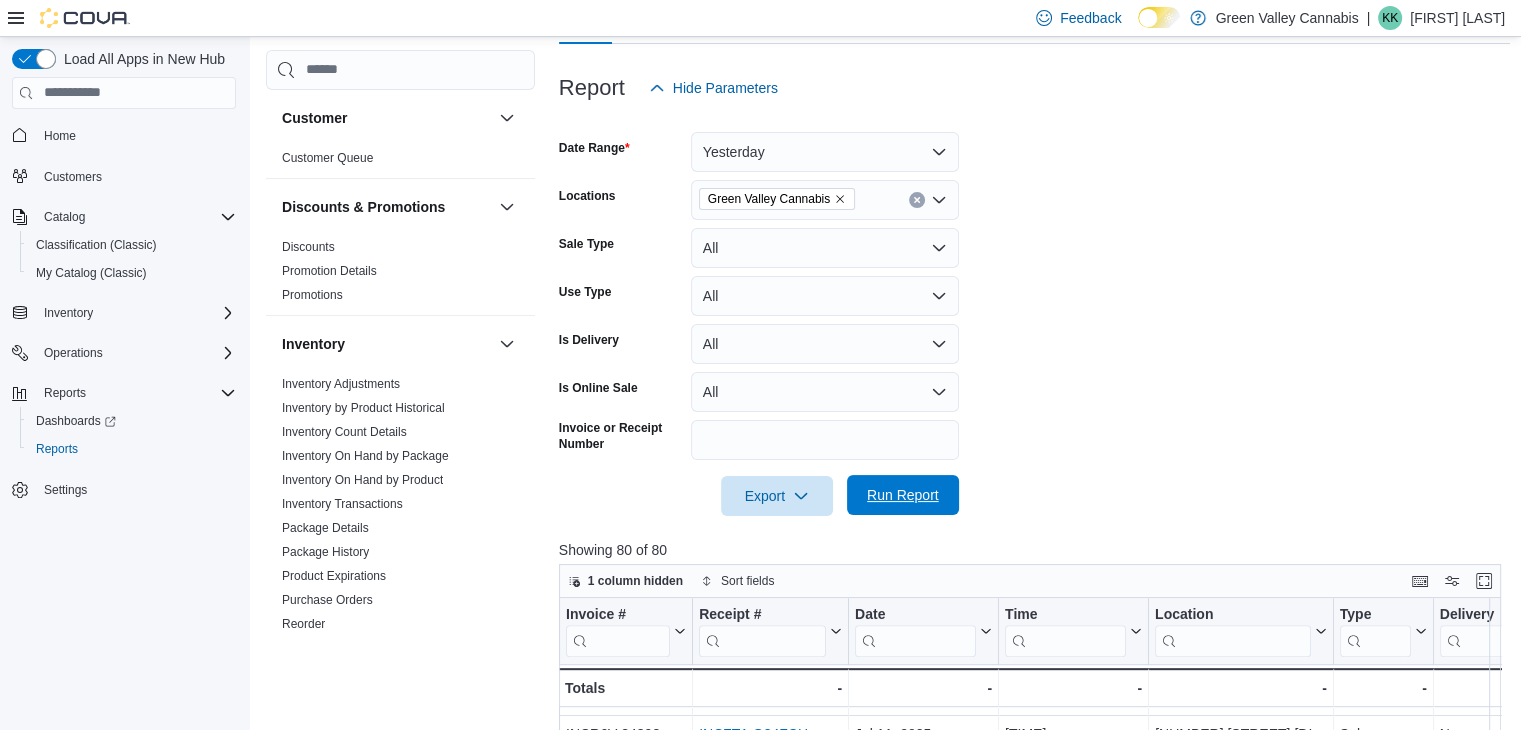 click on "Run Report" at bounding box center (903, 495) 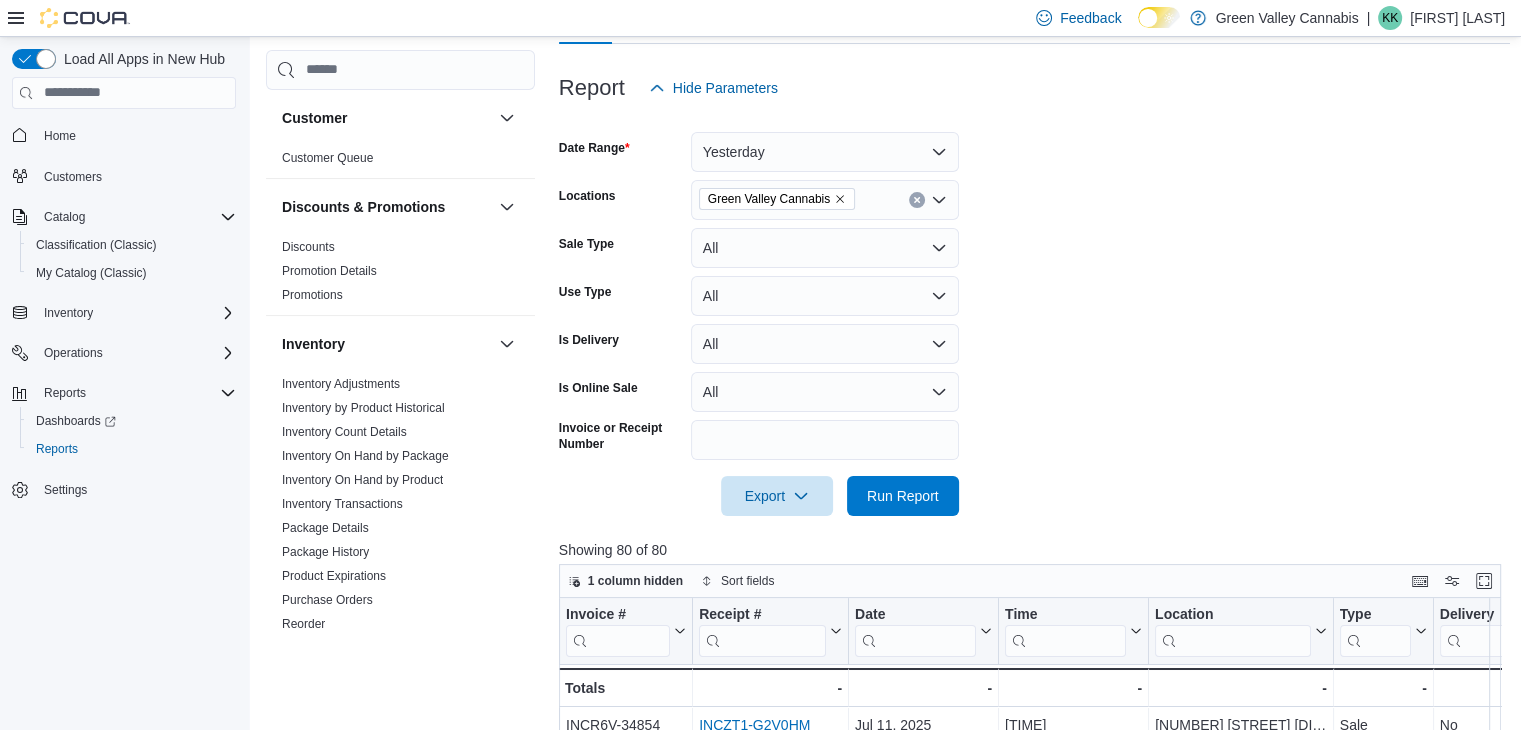 scroll, scrollTop: 669, scrollLeft: 0, axis: vertical 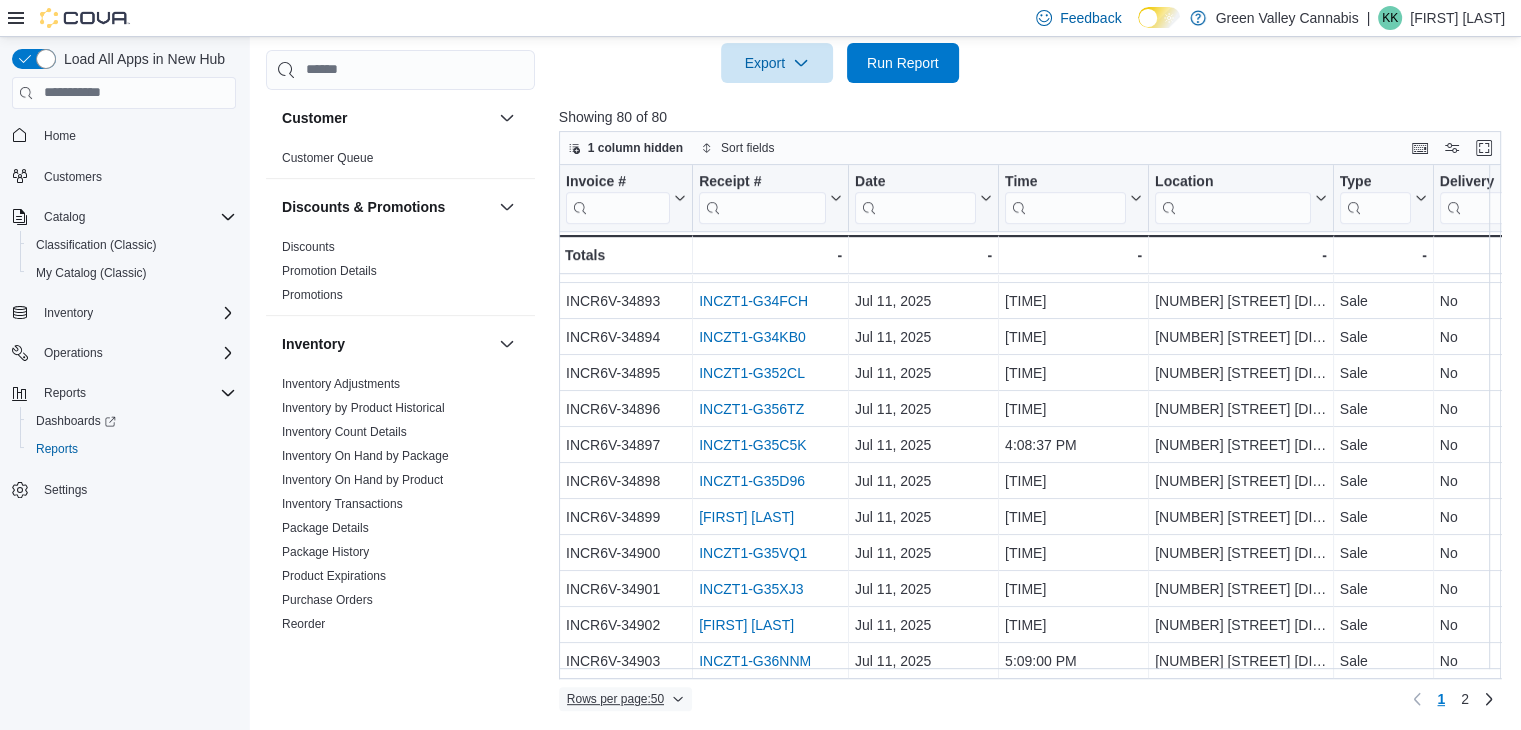 click on "Rows per page :  50" at bounding box center [625, 699] 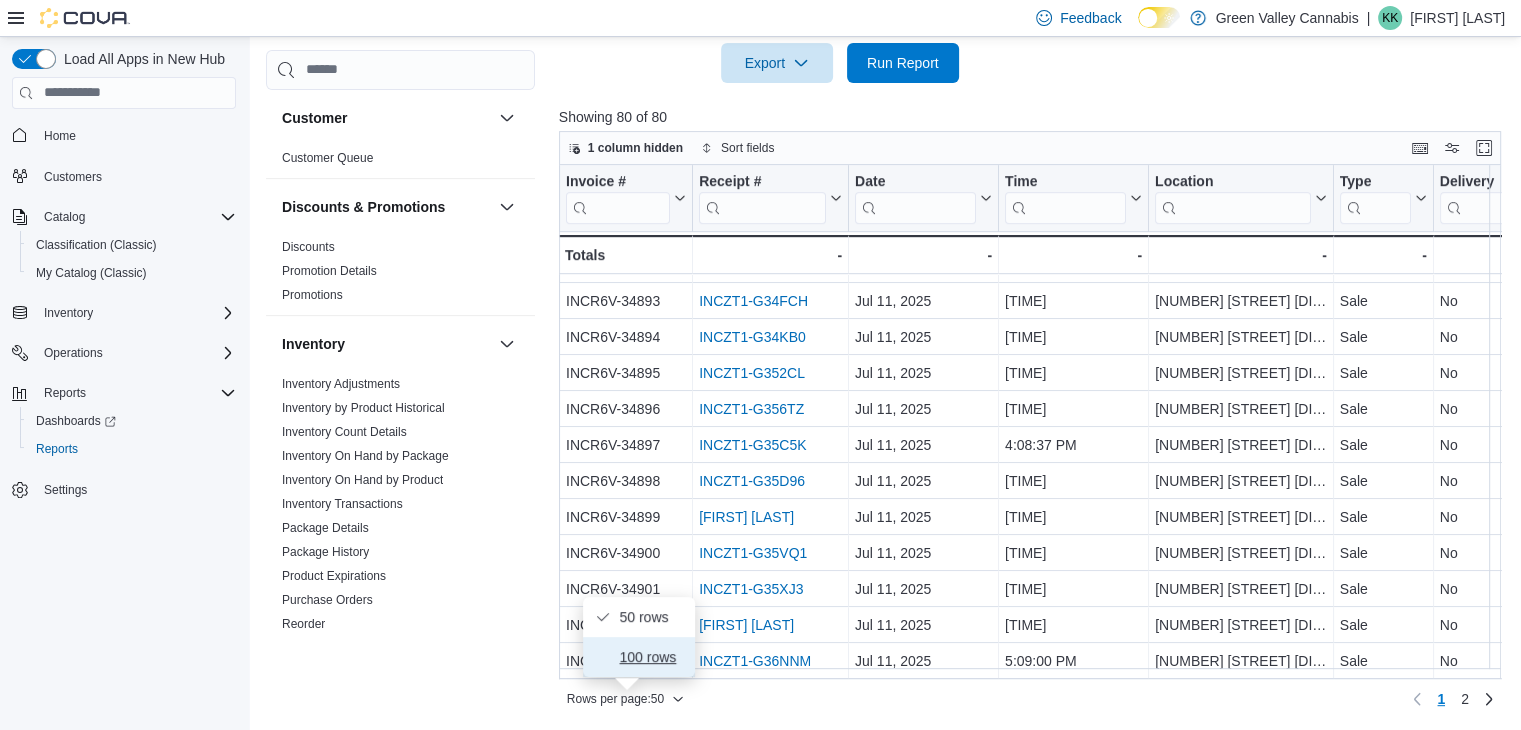 click on "100 rows" at bounding box center (651, 657) 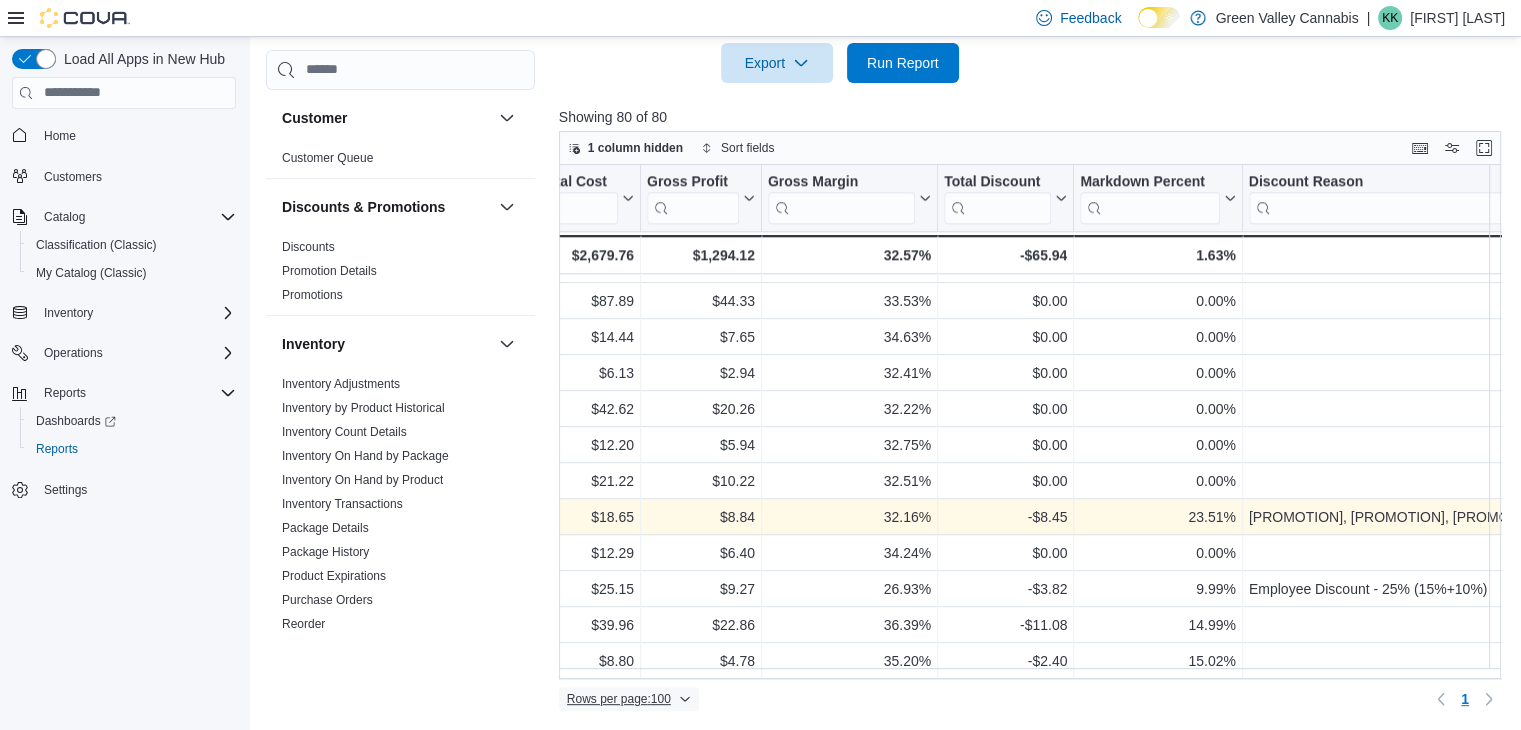 scroll, scrollTop: 2485, scrollLeft: 1662, axis: both 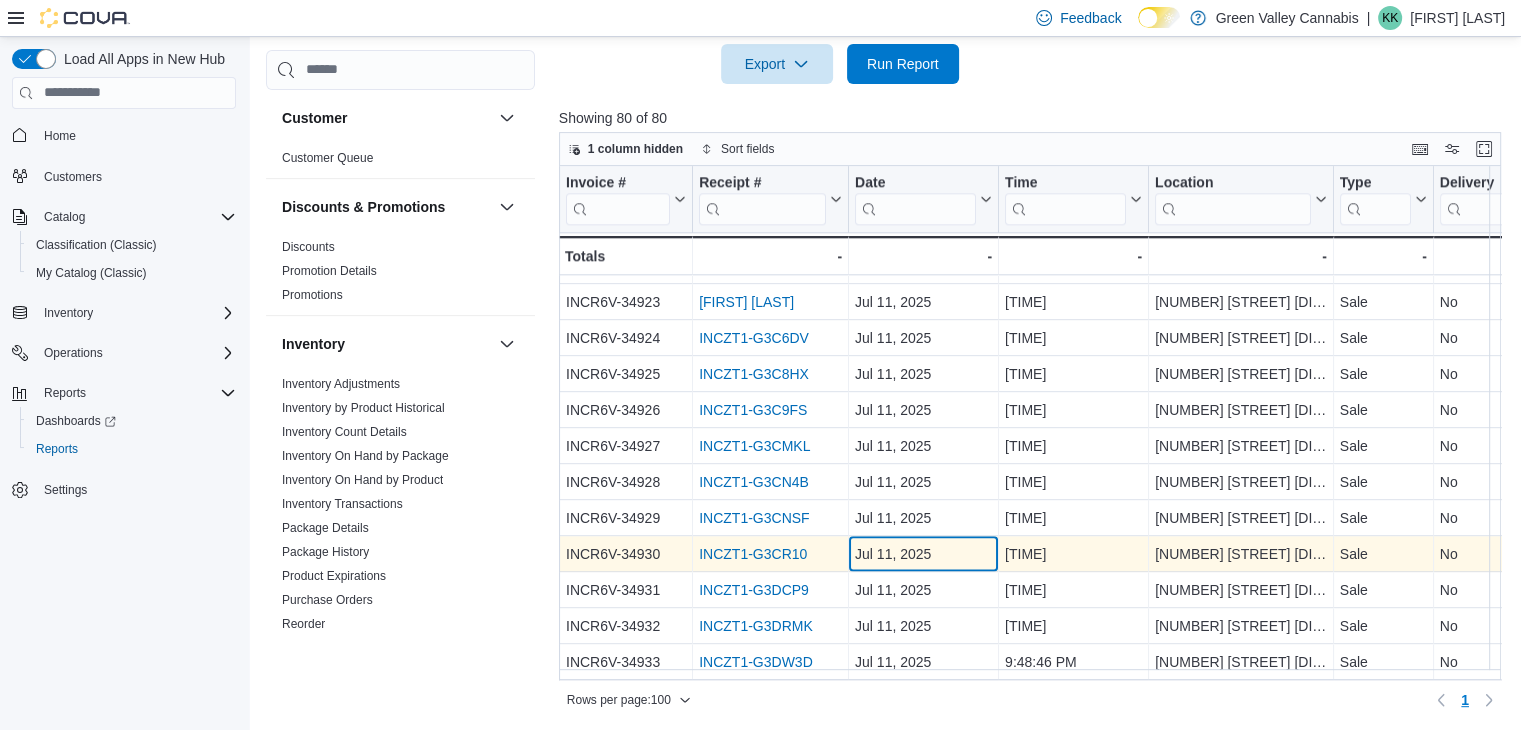 click on "Jul 11, 2025" at bounding box center [923, 554] 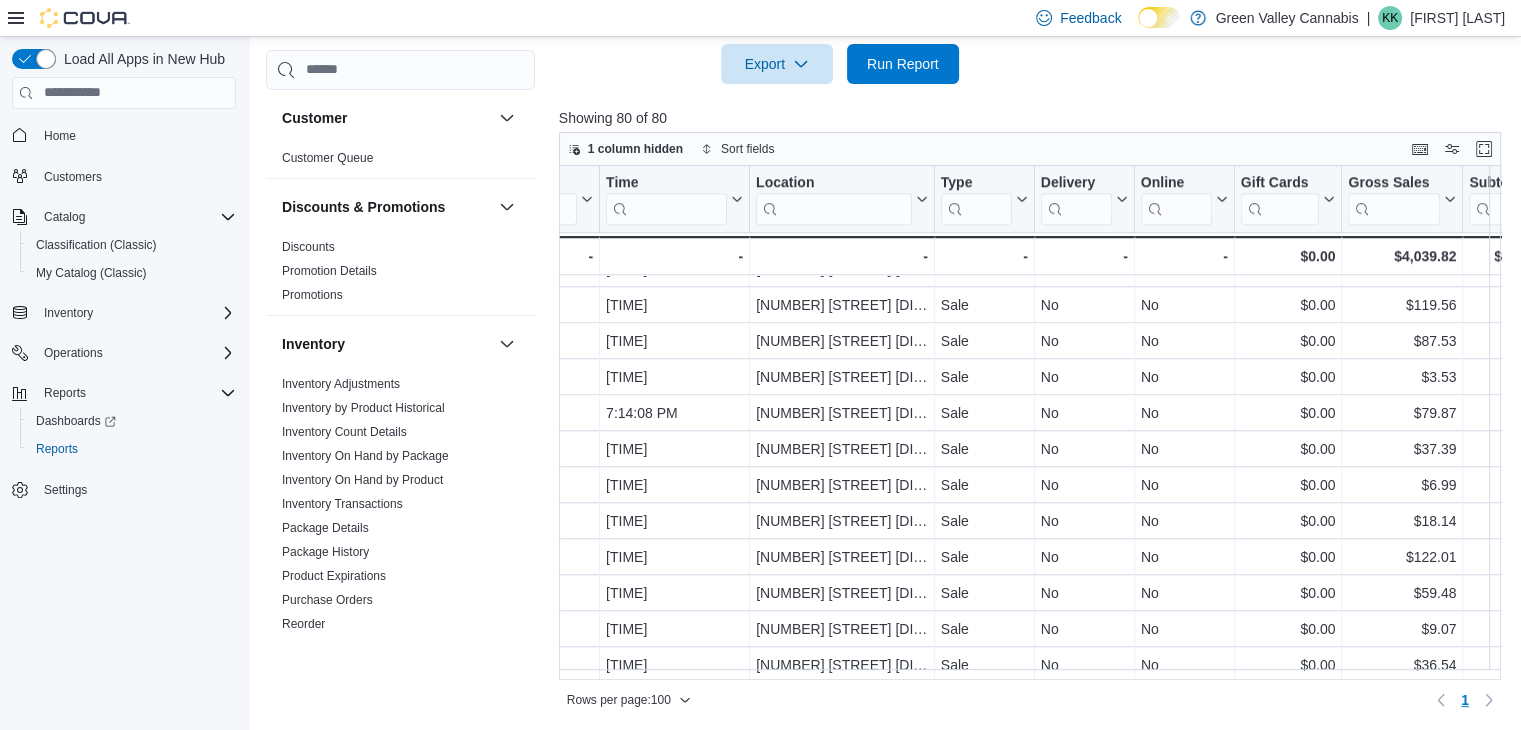 scroll, scrollTop: 2076, scrollLeft: 0, axis: vertical 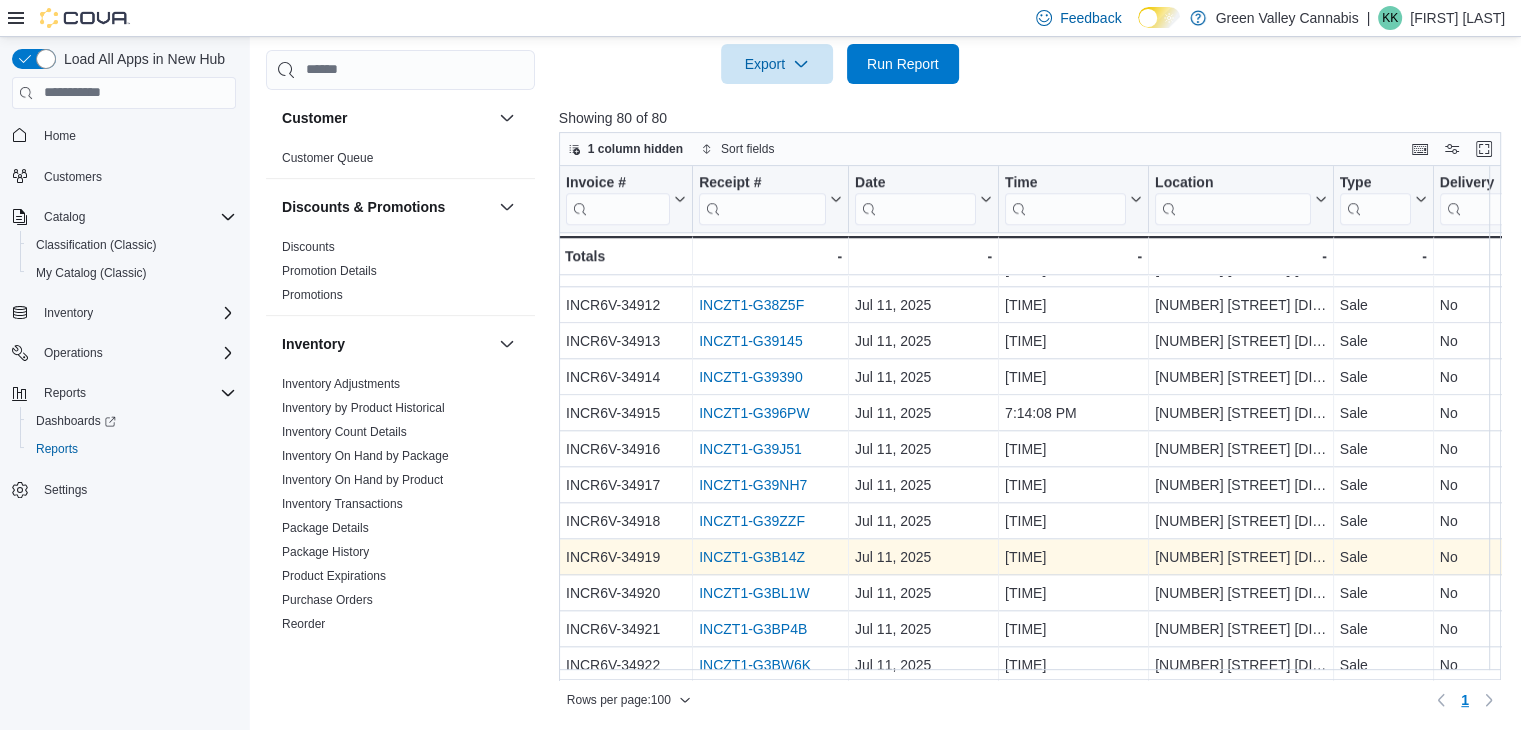 click on "INCZT1-G3B14Z" at bounding box center (752, 557) 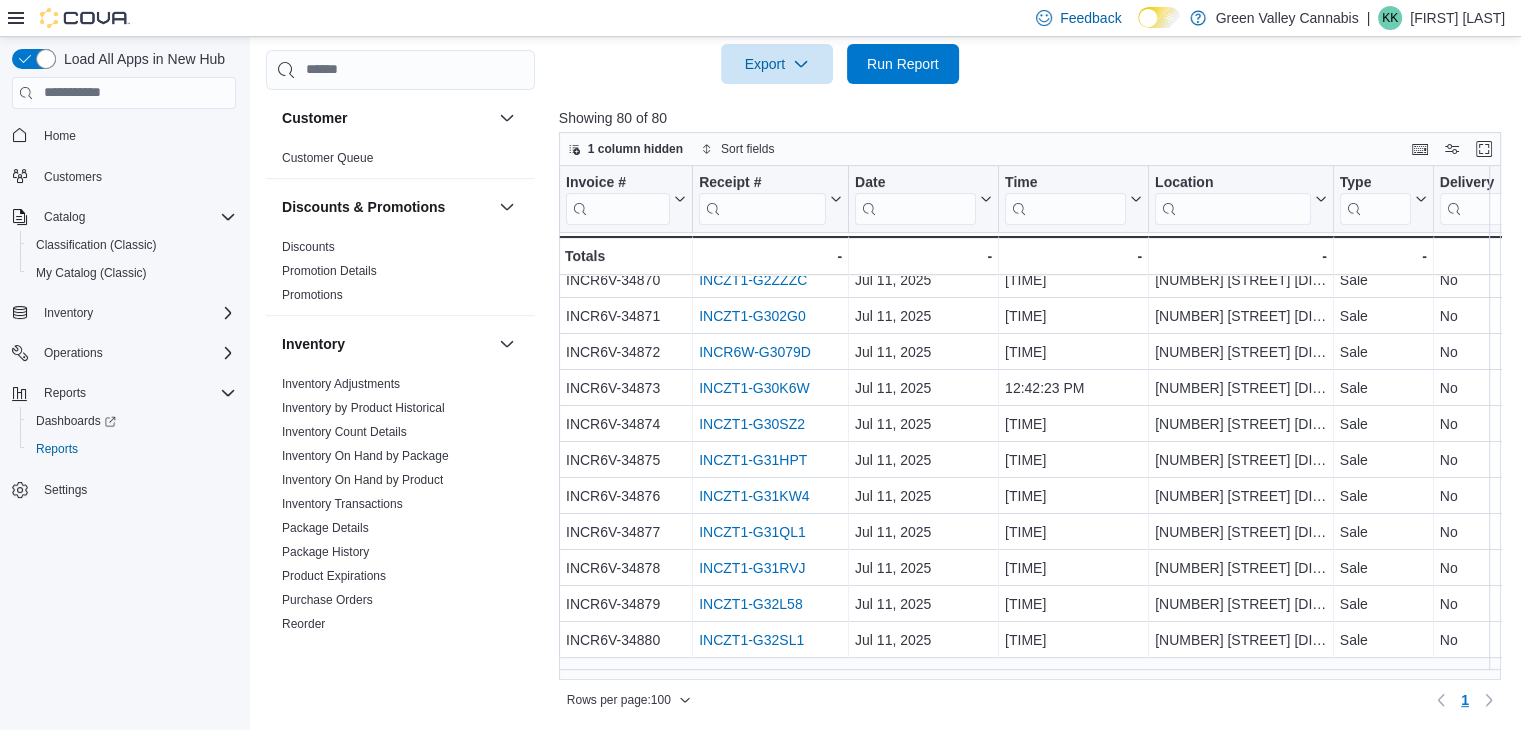 scroll, scrollTop: 248, scrollLeft: 0, axis: vertical 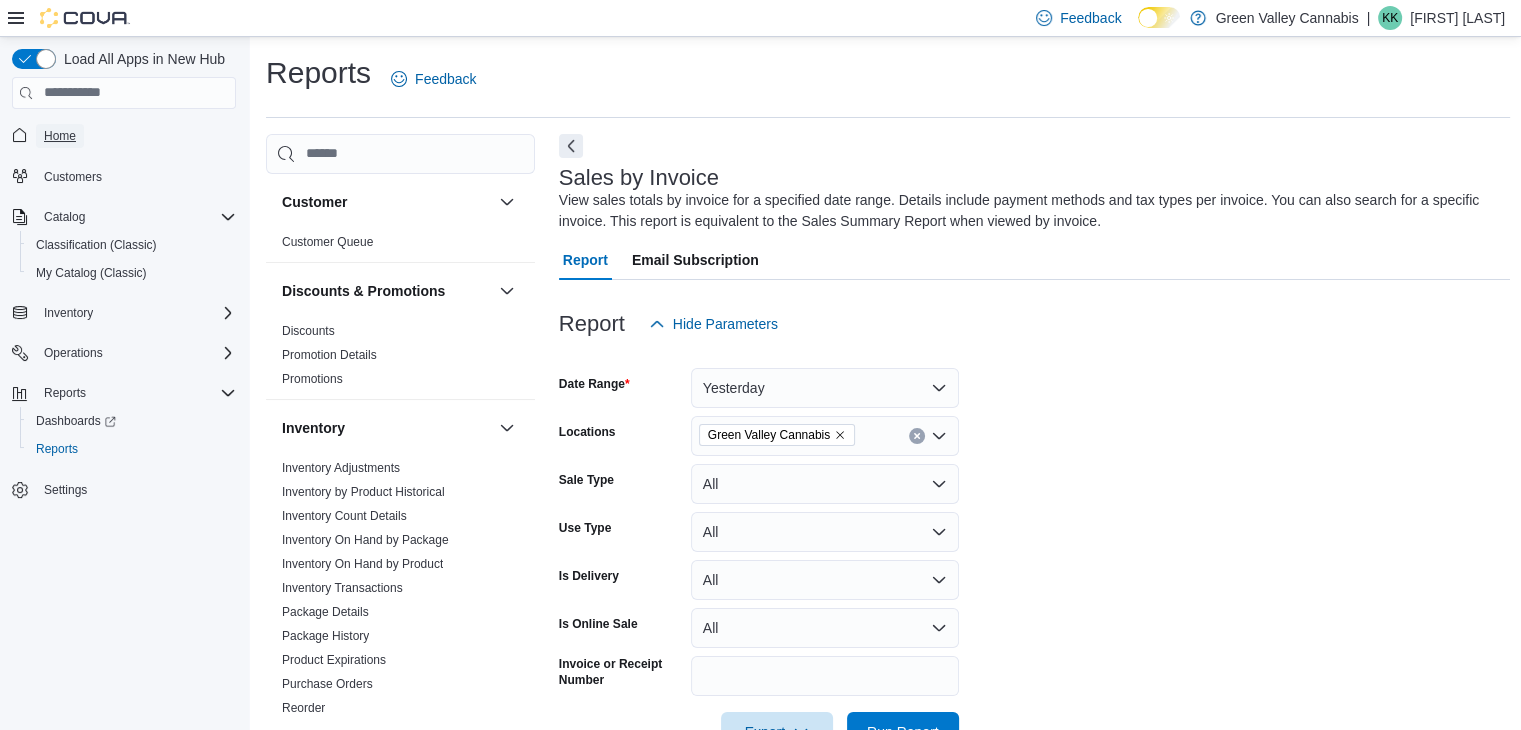 click on "Home" at bounding box center (60, 136) 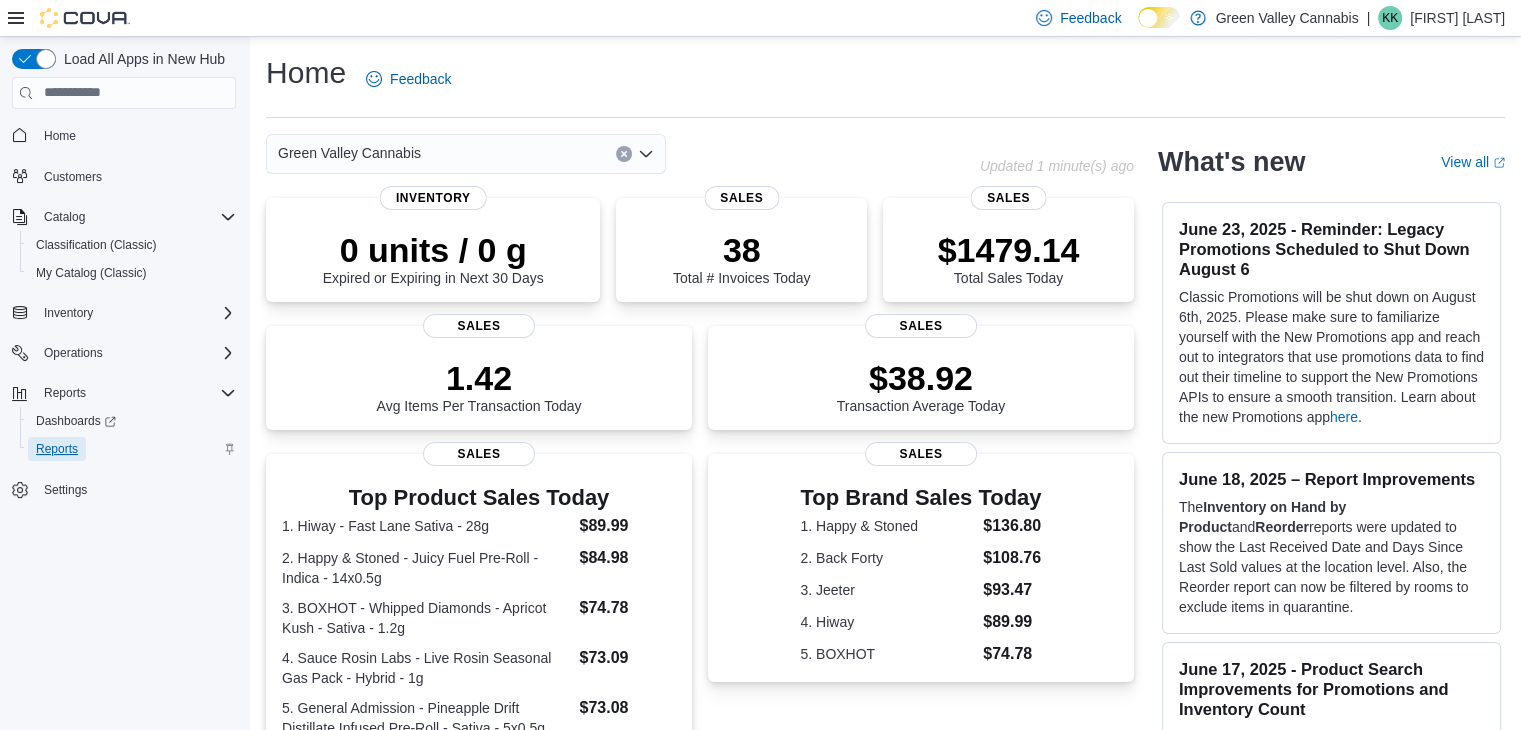 click on "Reports" at bounding box center (57, 449) 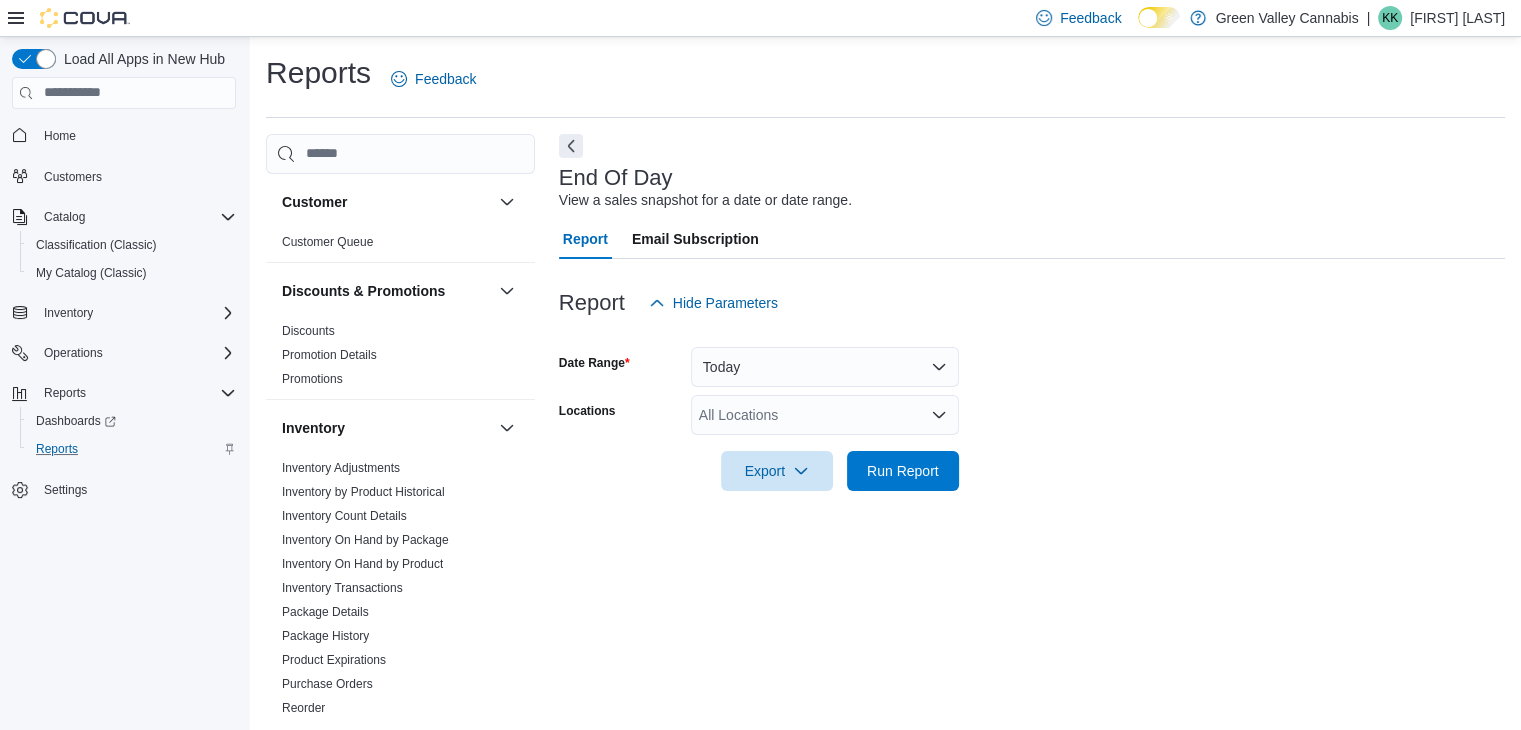 scroll, scrollTop: 7, scrollLeft: 0, axis: vertical 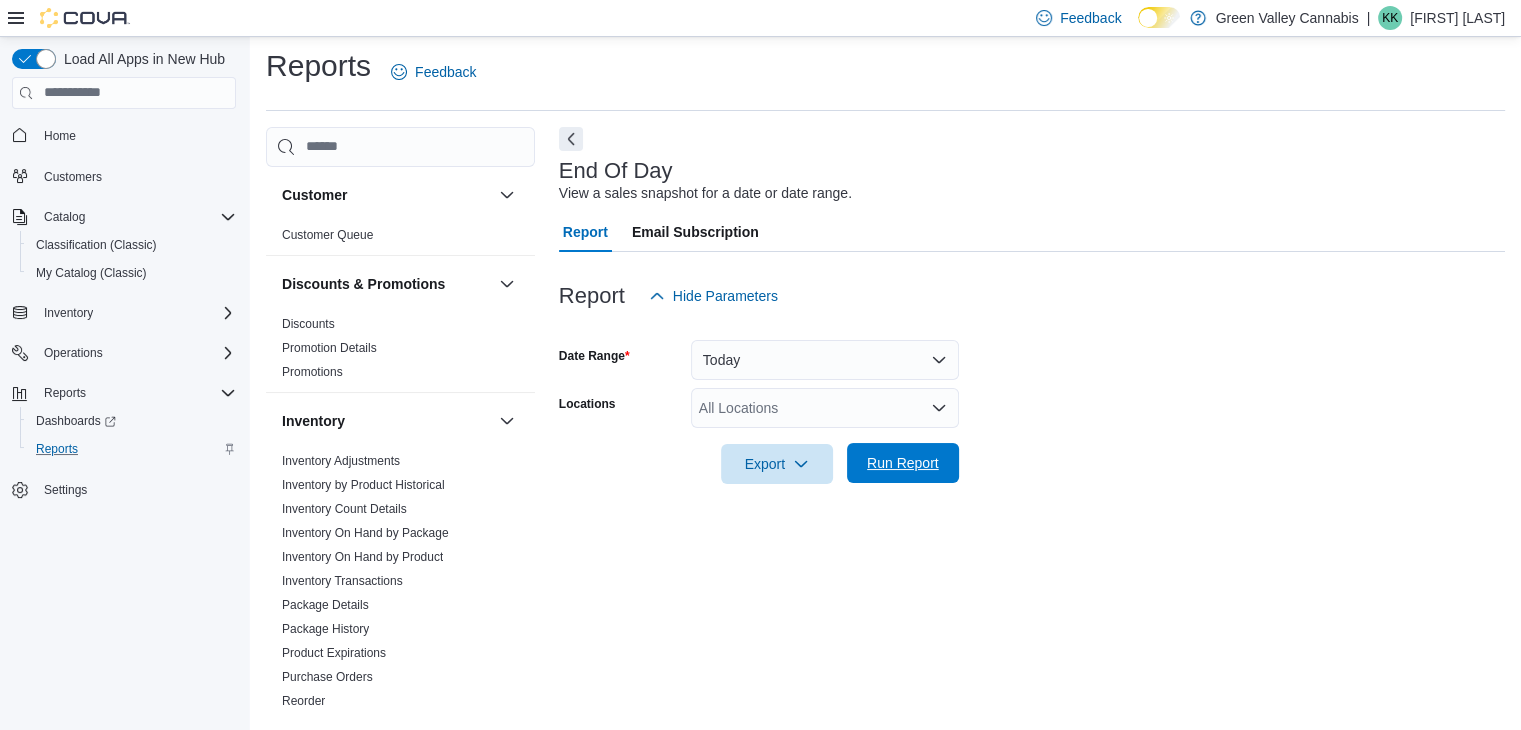 click on "Run Report" at bounding box center [903, 463] 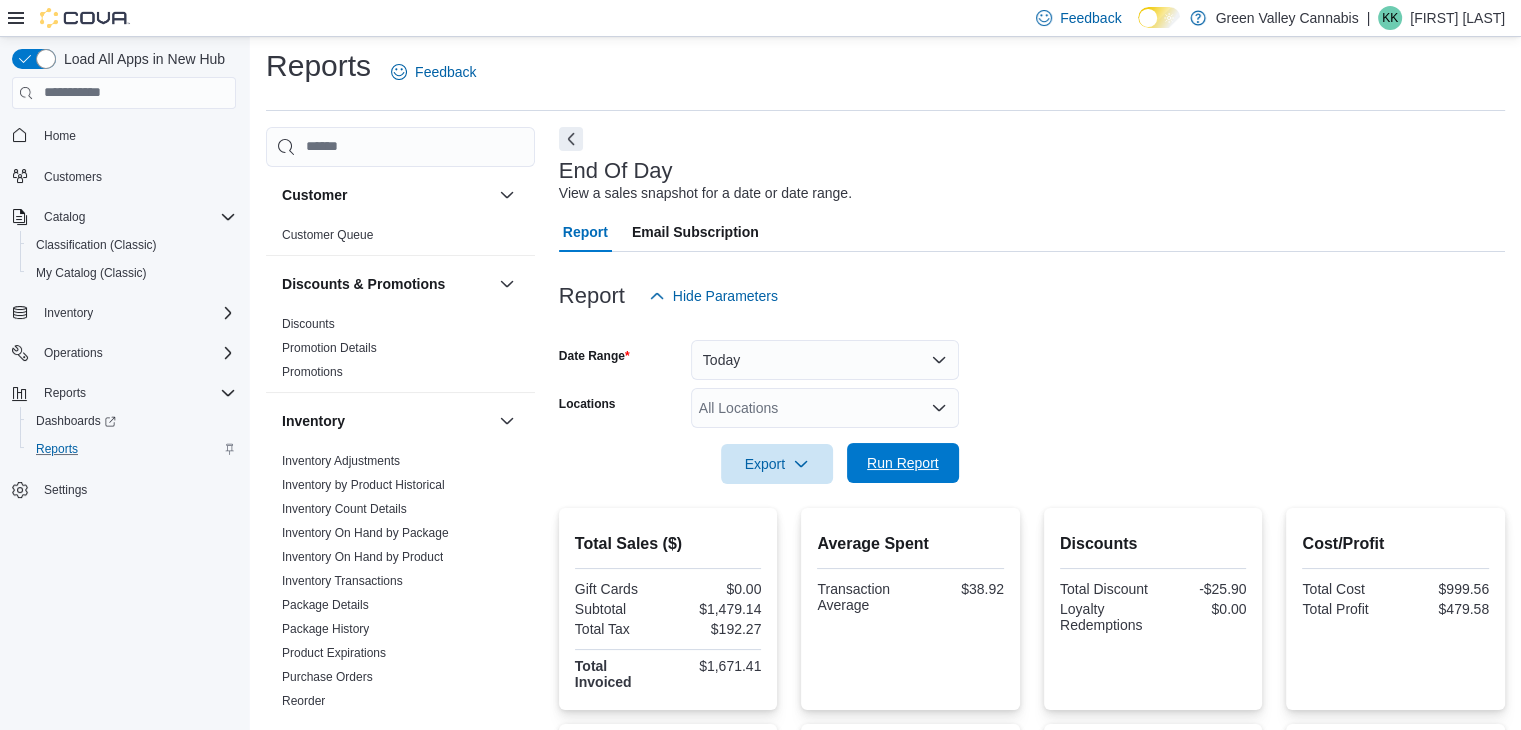 scroll, scrollTop: 349, scrollLeft: 0, axis: vertical 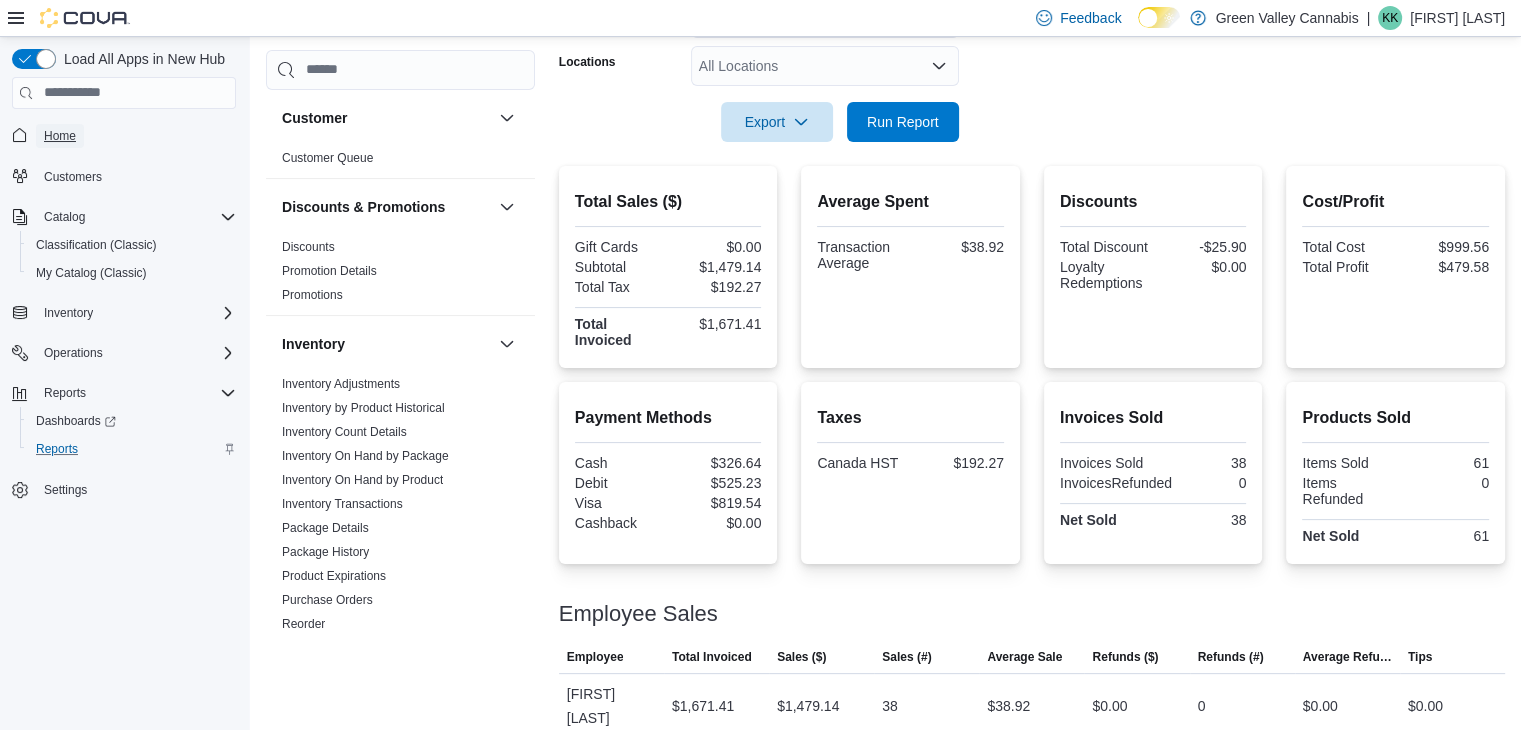 click on "Home" at bounding box center [60, 136] 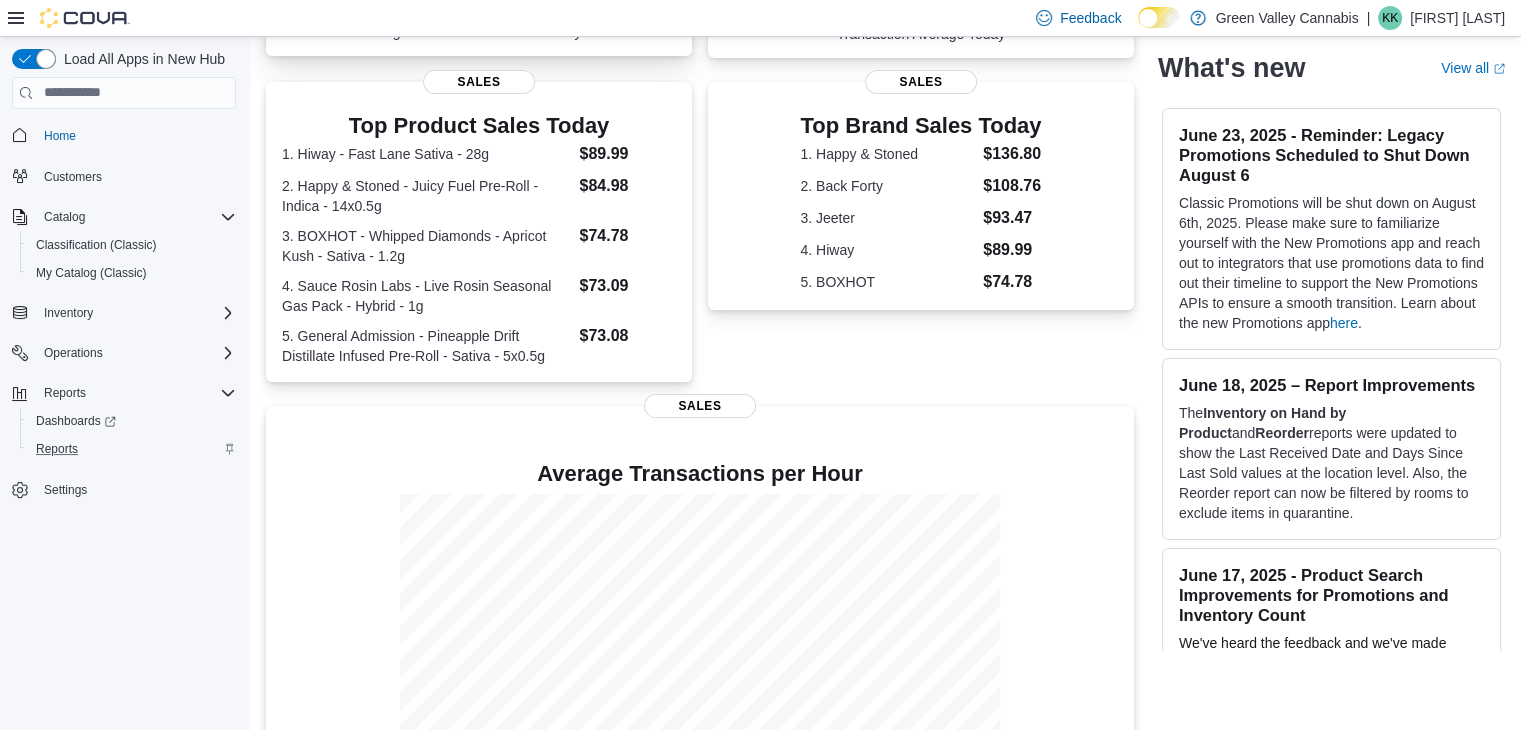 scroll, scrollTop: 472, scrollLeft: 0, axis: vertical 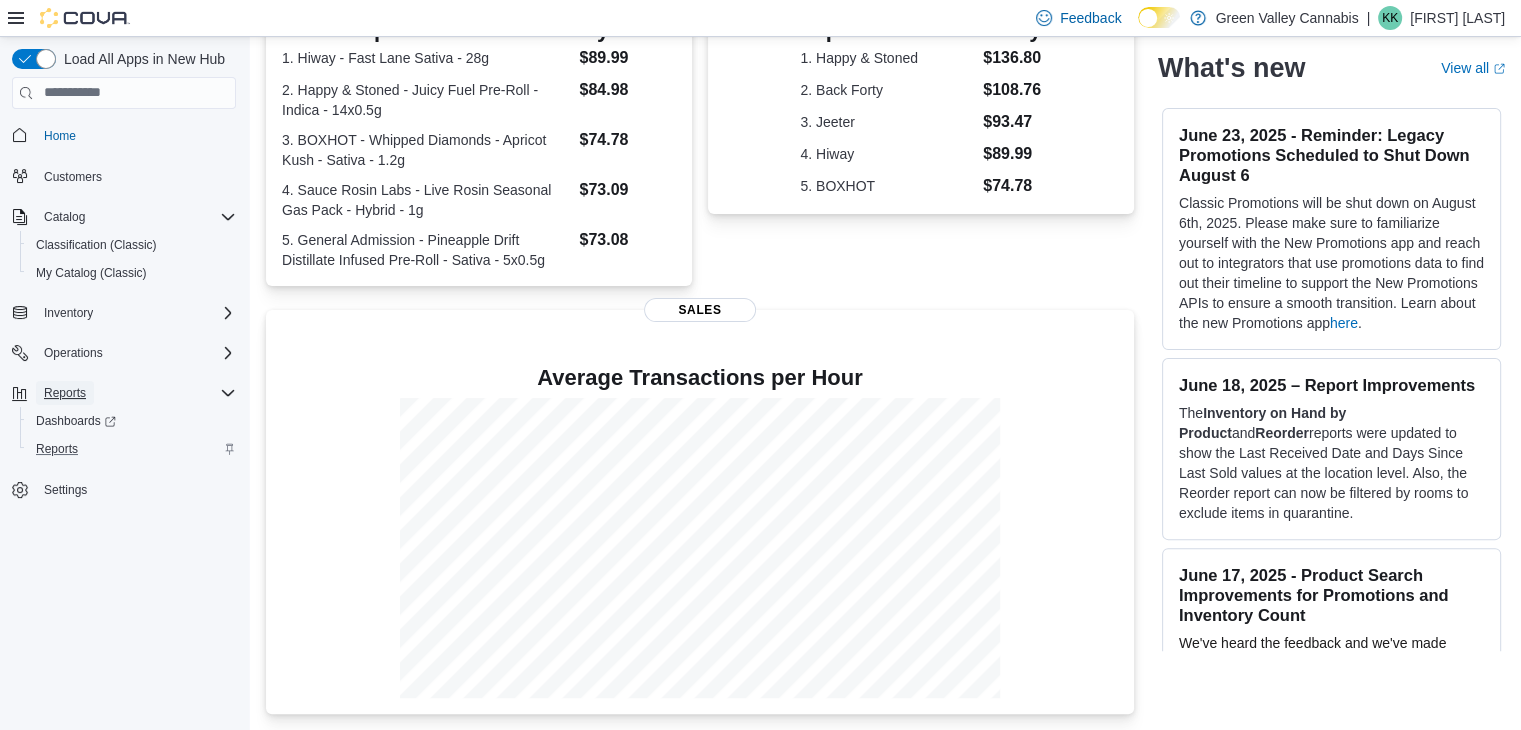 click on "Reports" at bounding box center (65, 393) 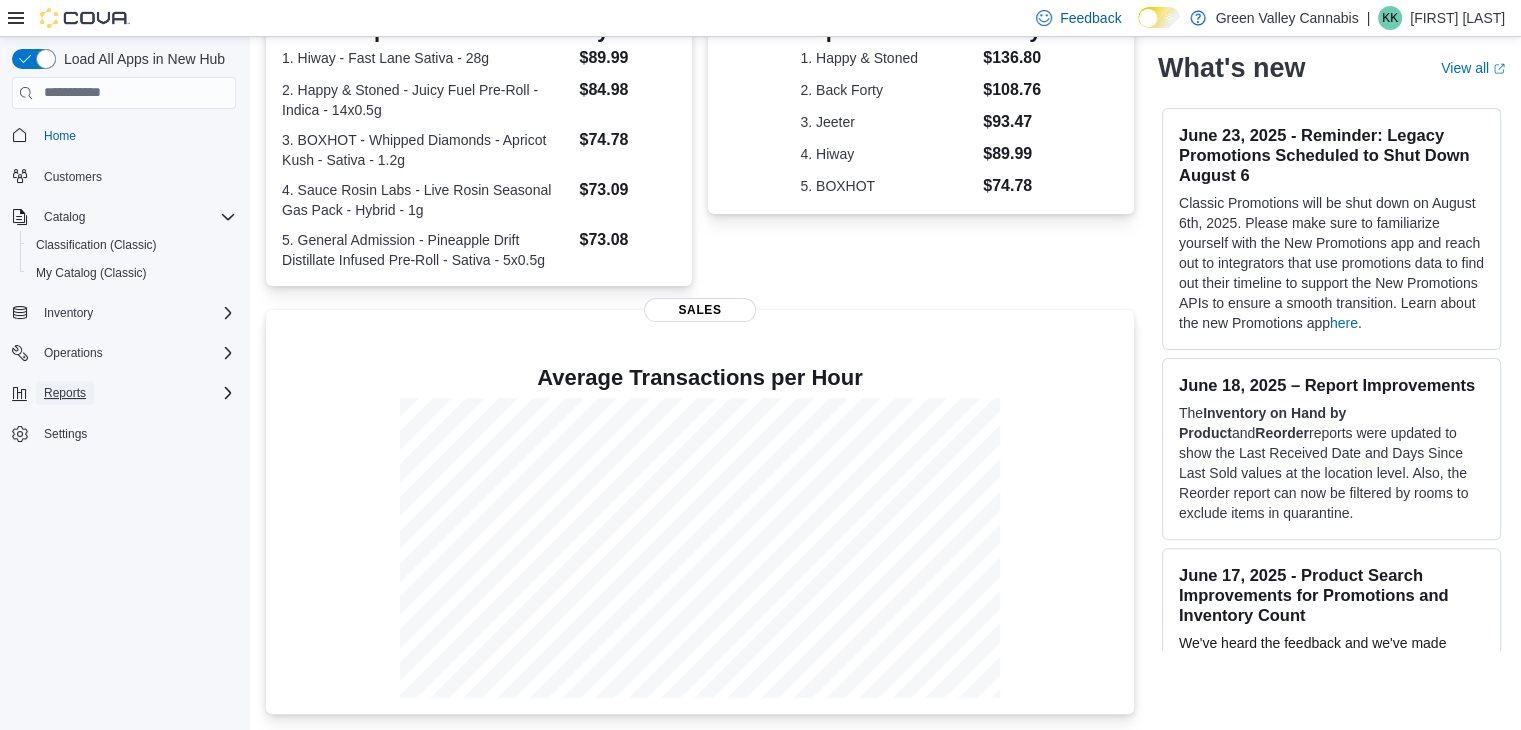 click on "Reports" at bounding box center [65, 393] 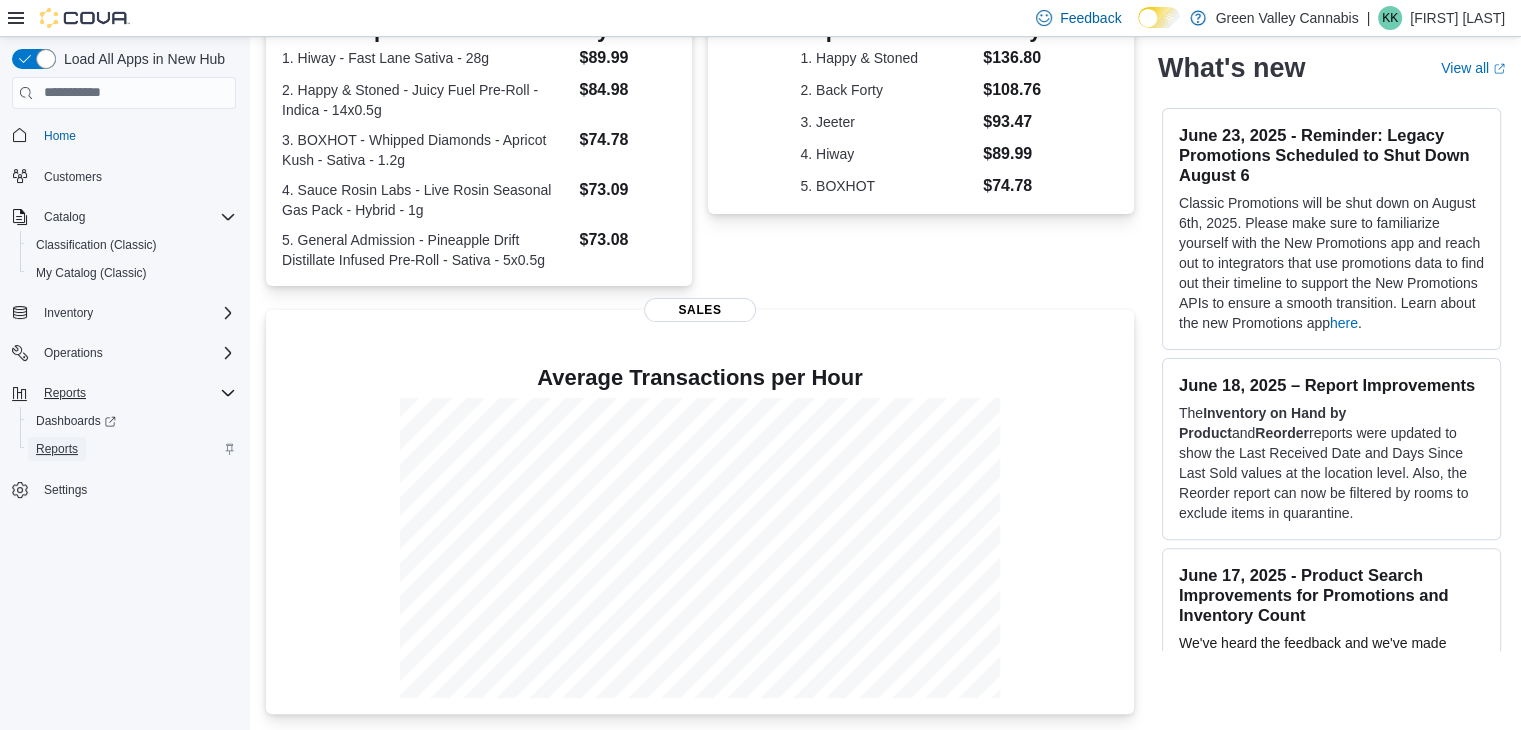 click on "Reports" at bounding box center [57, 449] 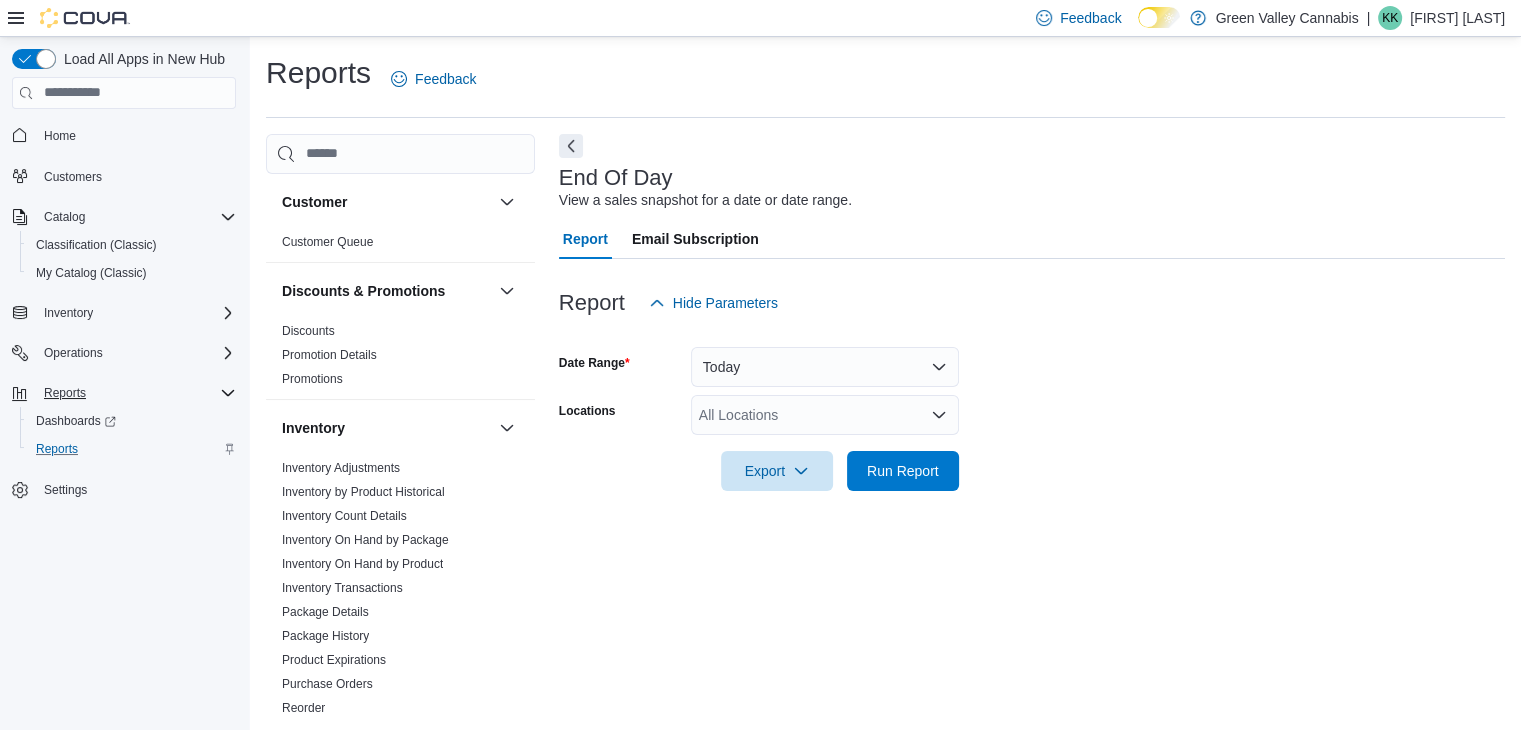 scroll, scrollTop: 7, scrollLeft: 0, axis: vertical 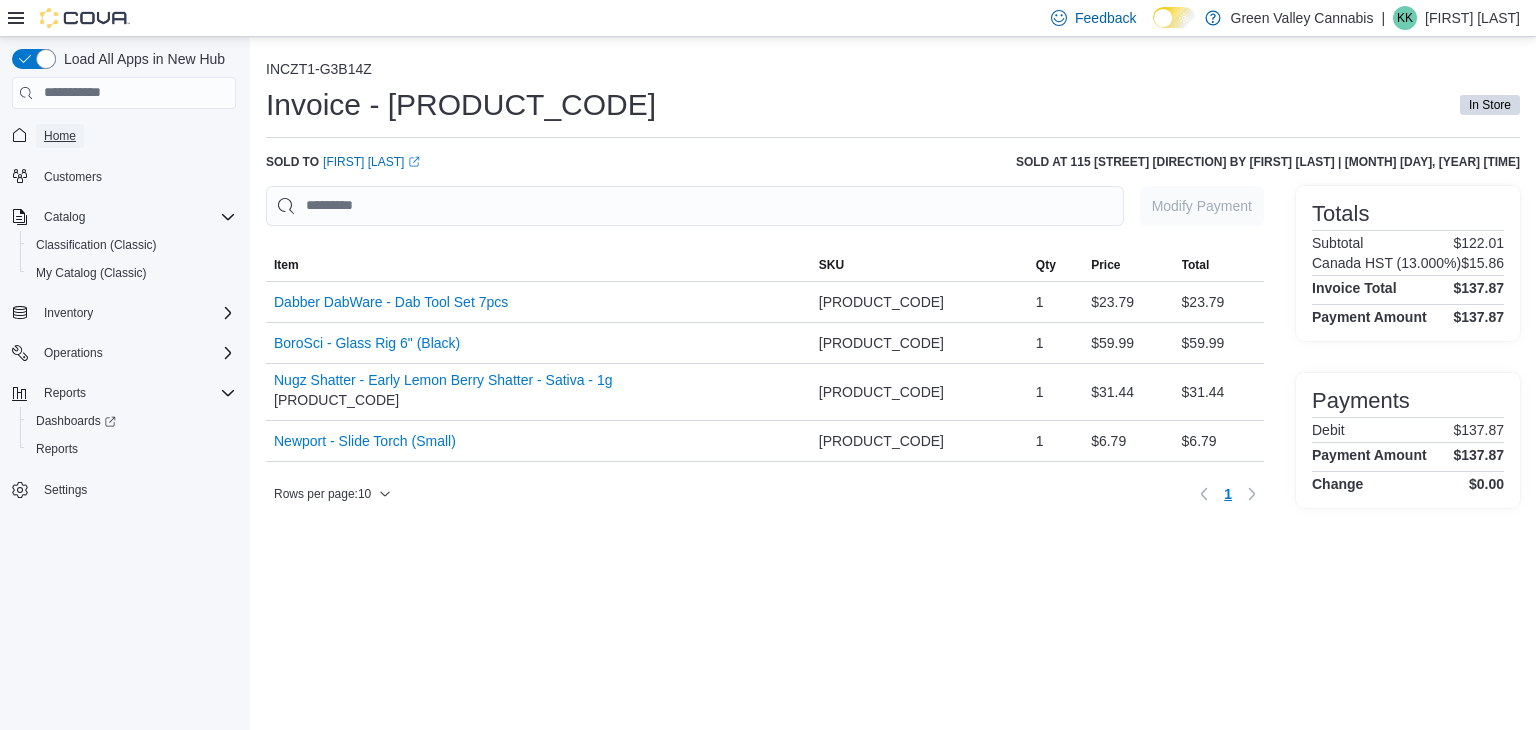 click on "Home" at bounding box center (60, 136) 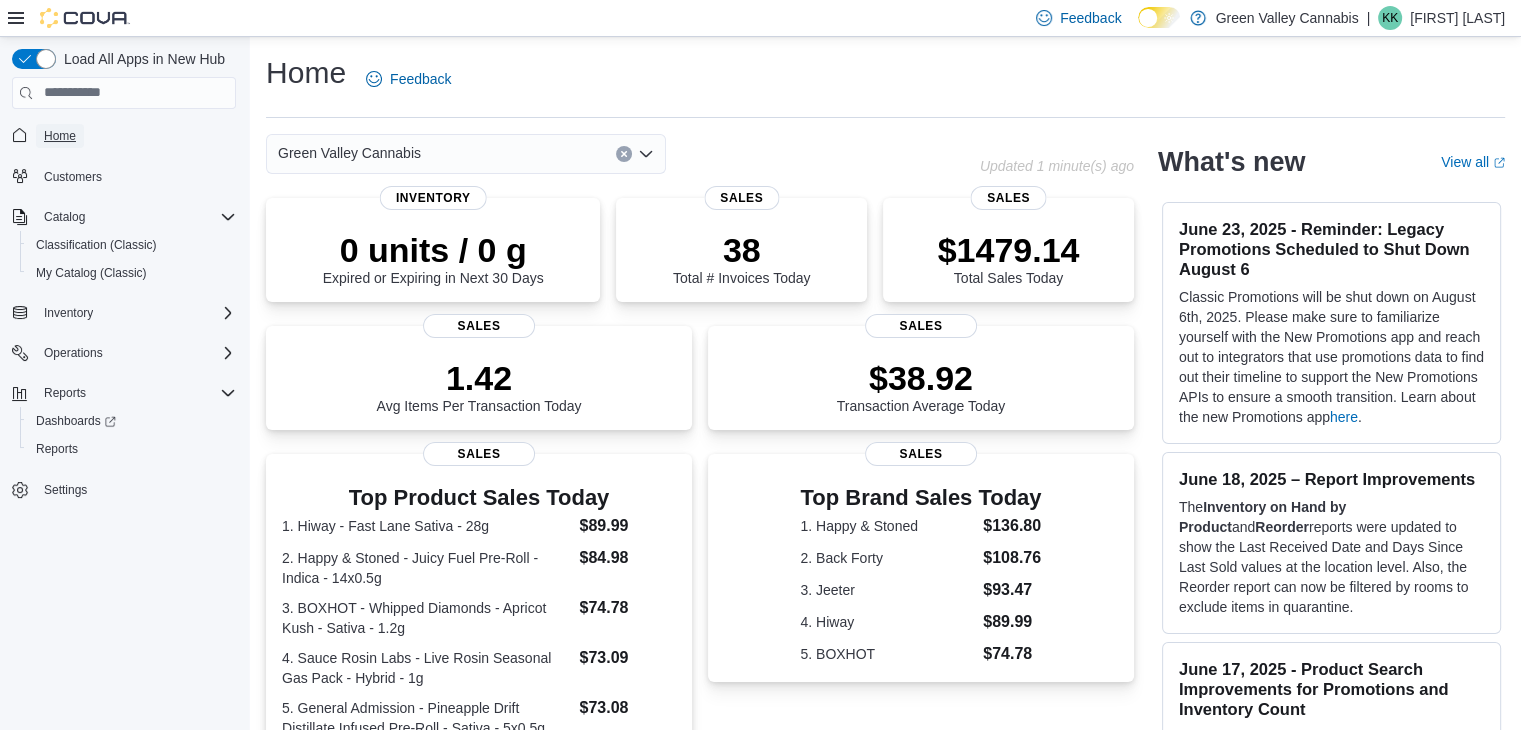 scroll, scrollTop: 472, scrollLeft: 0, axis: vertical 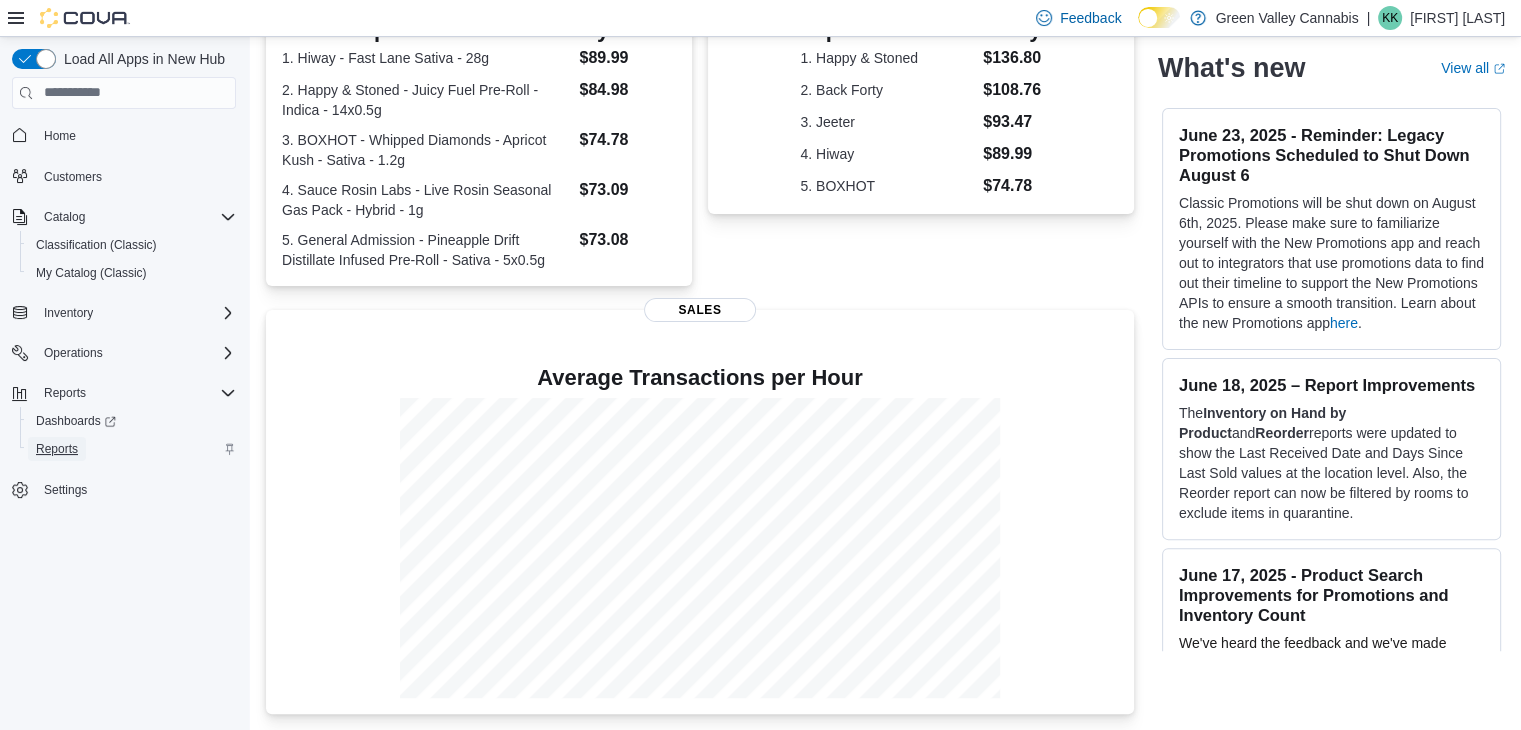 click on "Reports" at bounding box center [57, 449] 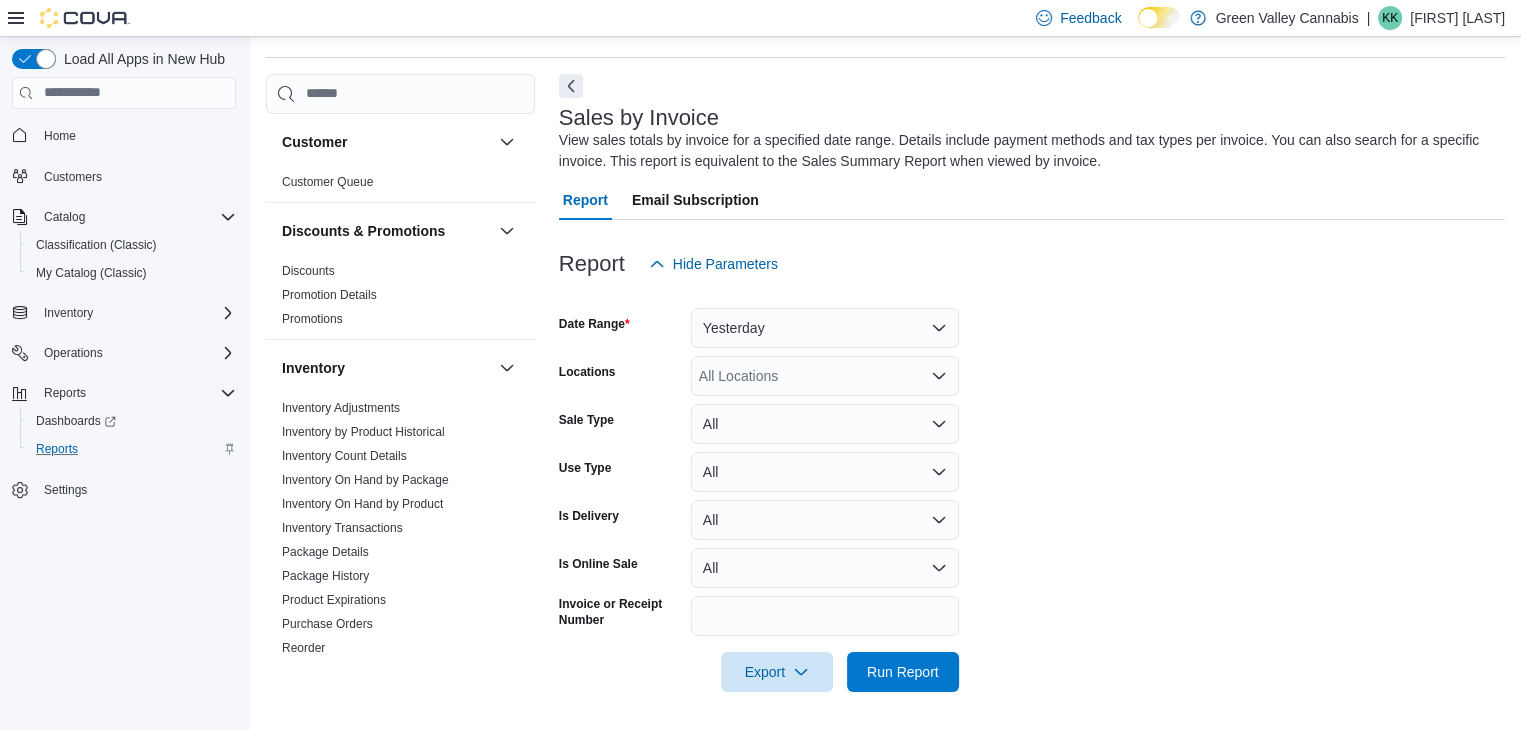 scroll, scrollTop: 61, scrollLeft: 0, axis: vertical 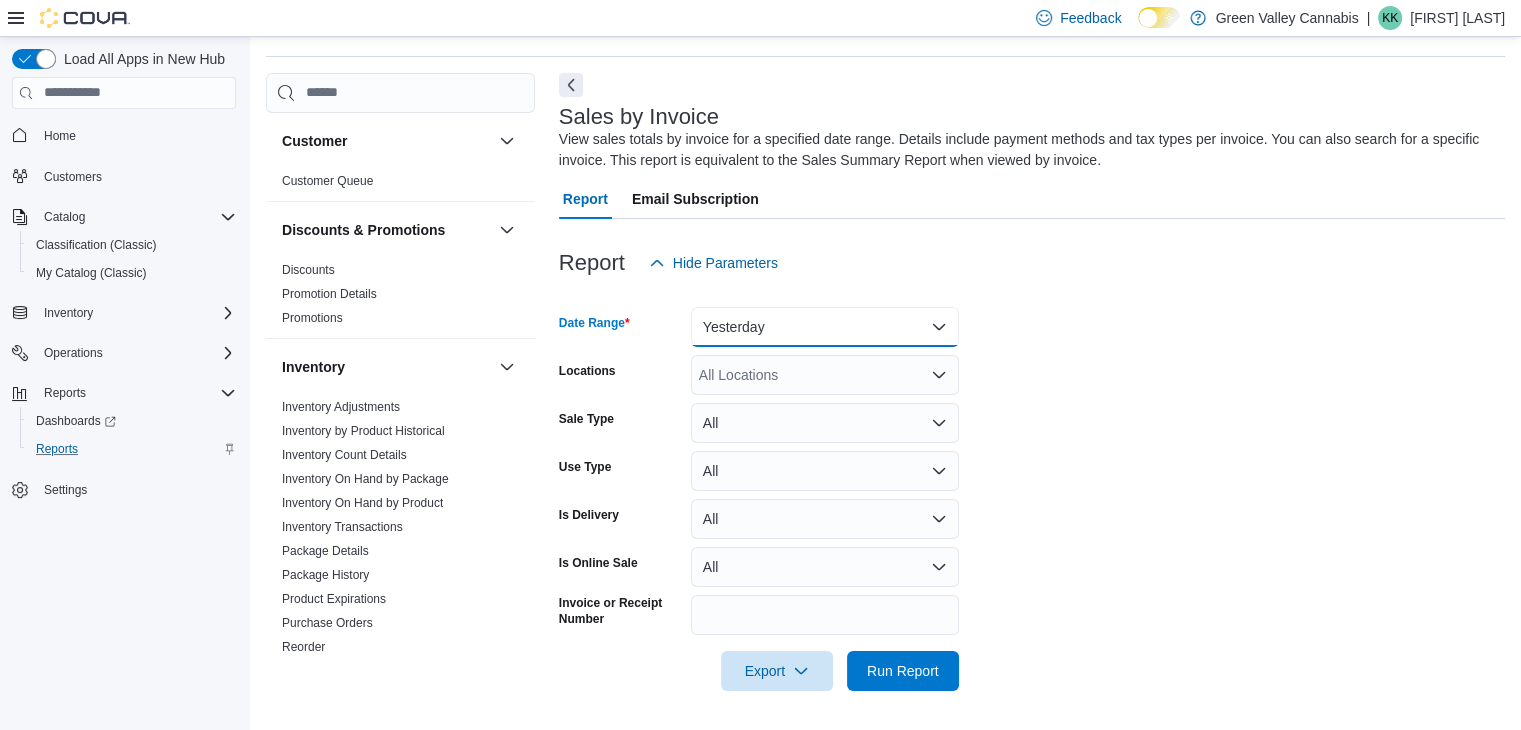 click on "Yesterday" at bounding box center (825, 327) 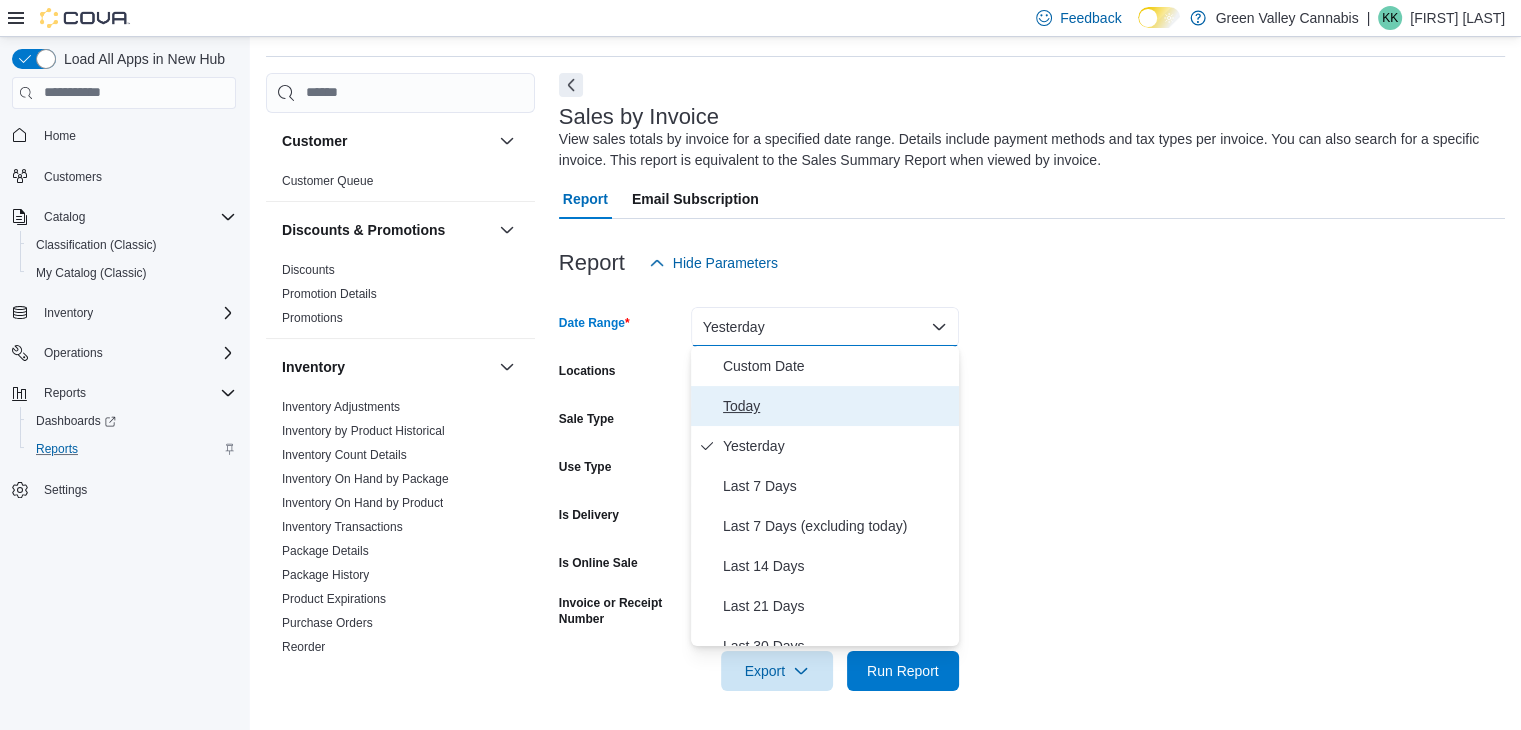 click on "Today" at bounding box center (837, 406) 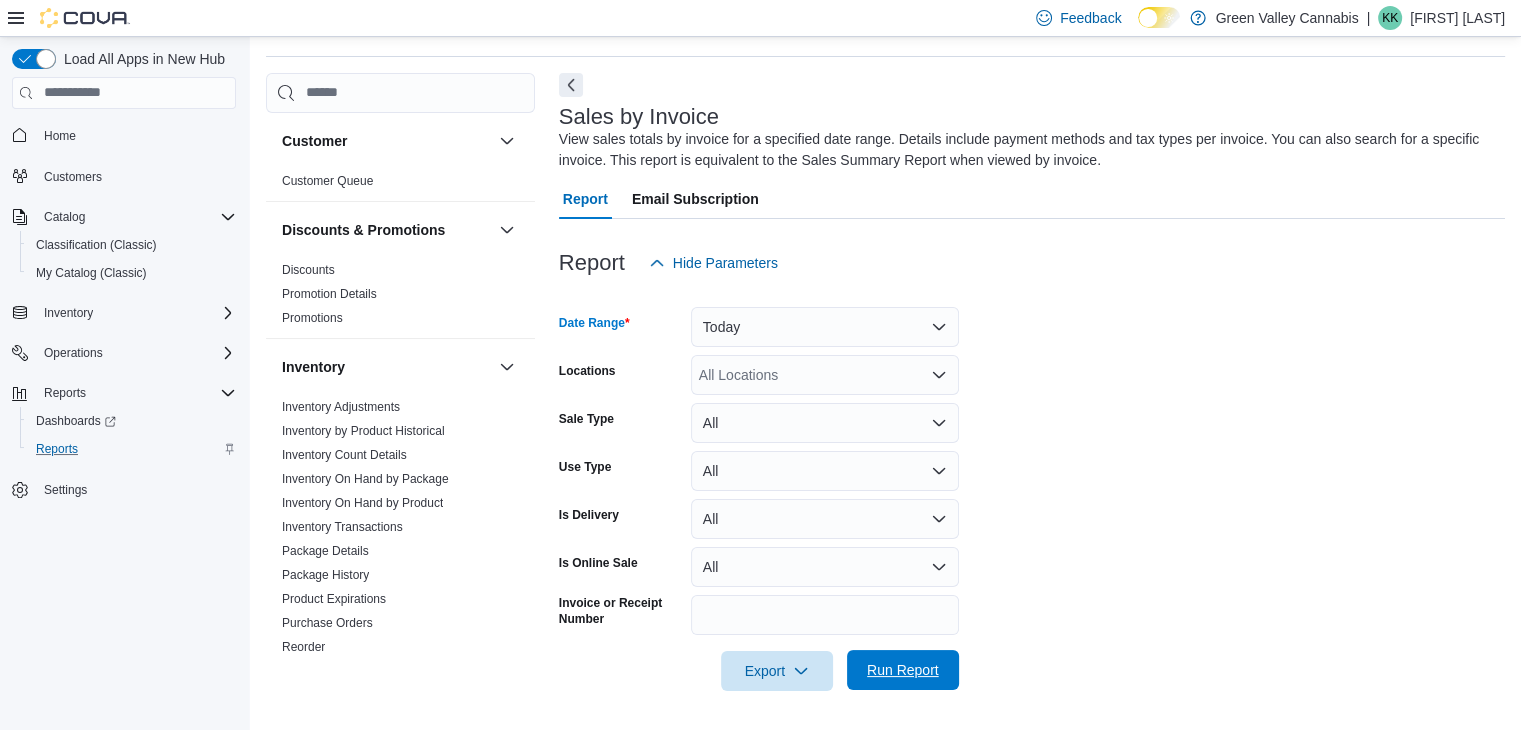 click on "Run Report" at bounding box center [903, 670] 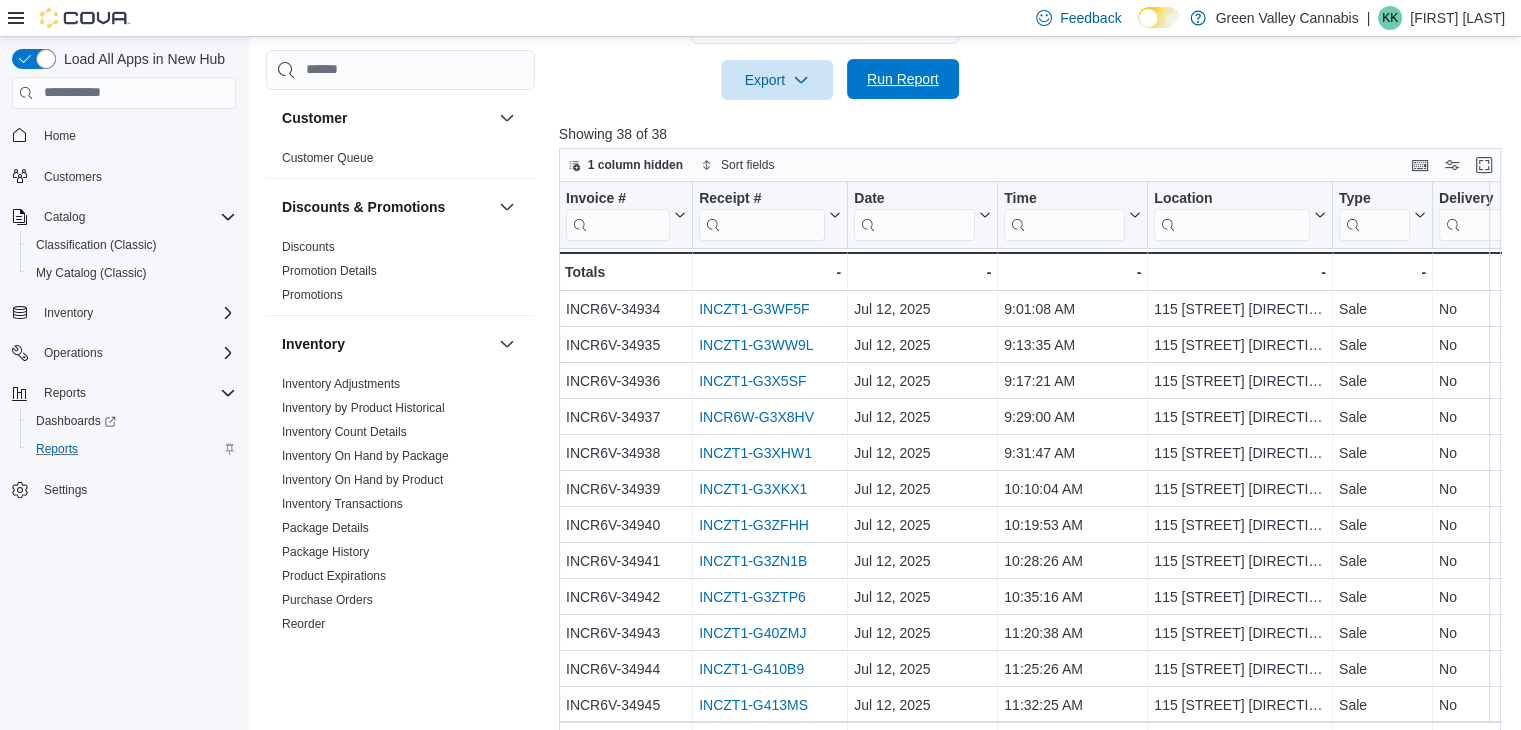 scroll, scrollTop: 669, scrollLeft: 0, axis: vertical 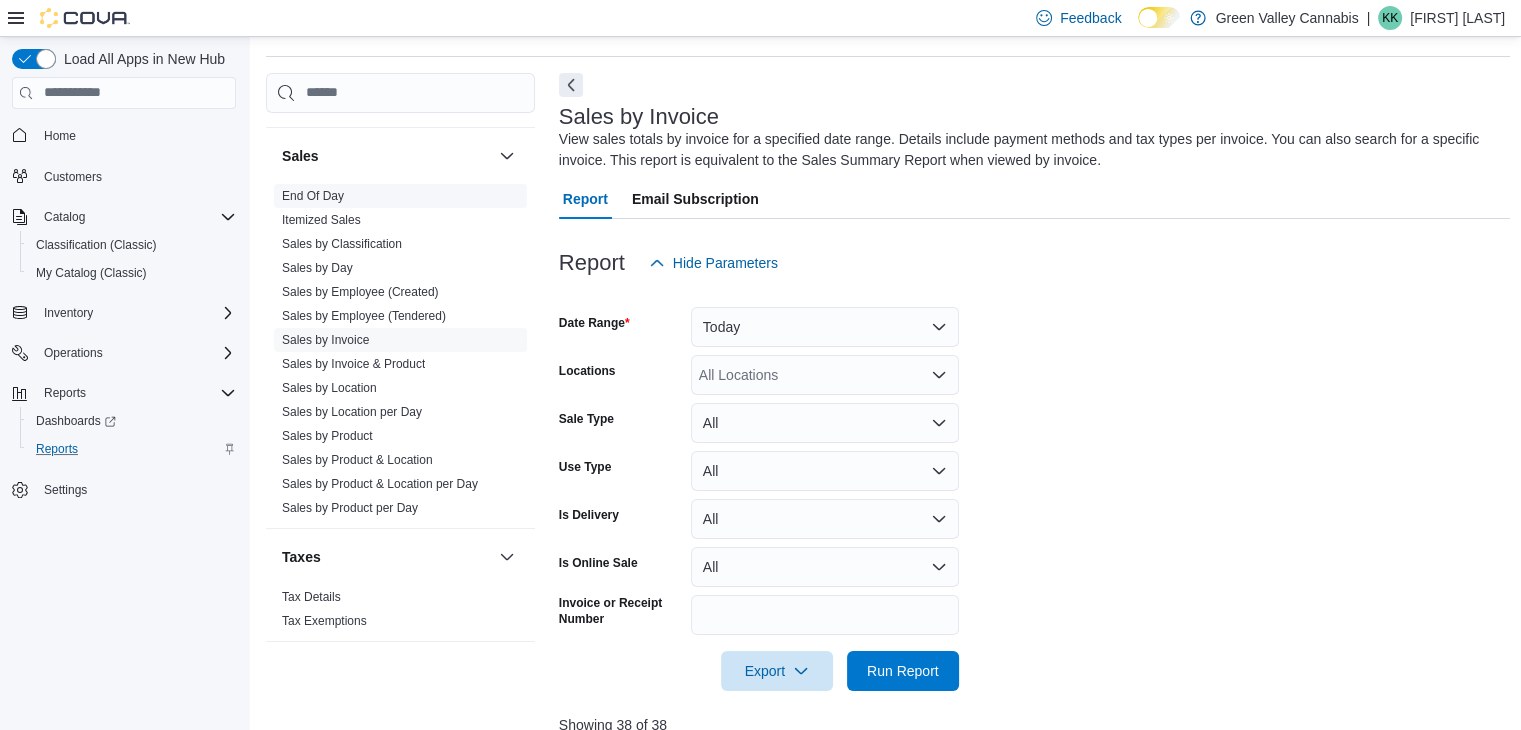 click on "End Of Day" at bounding box center (313, 196) 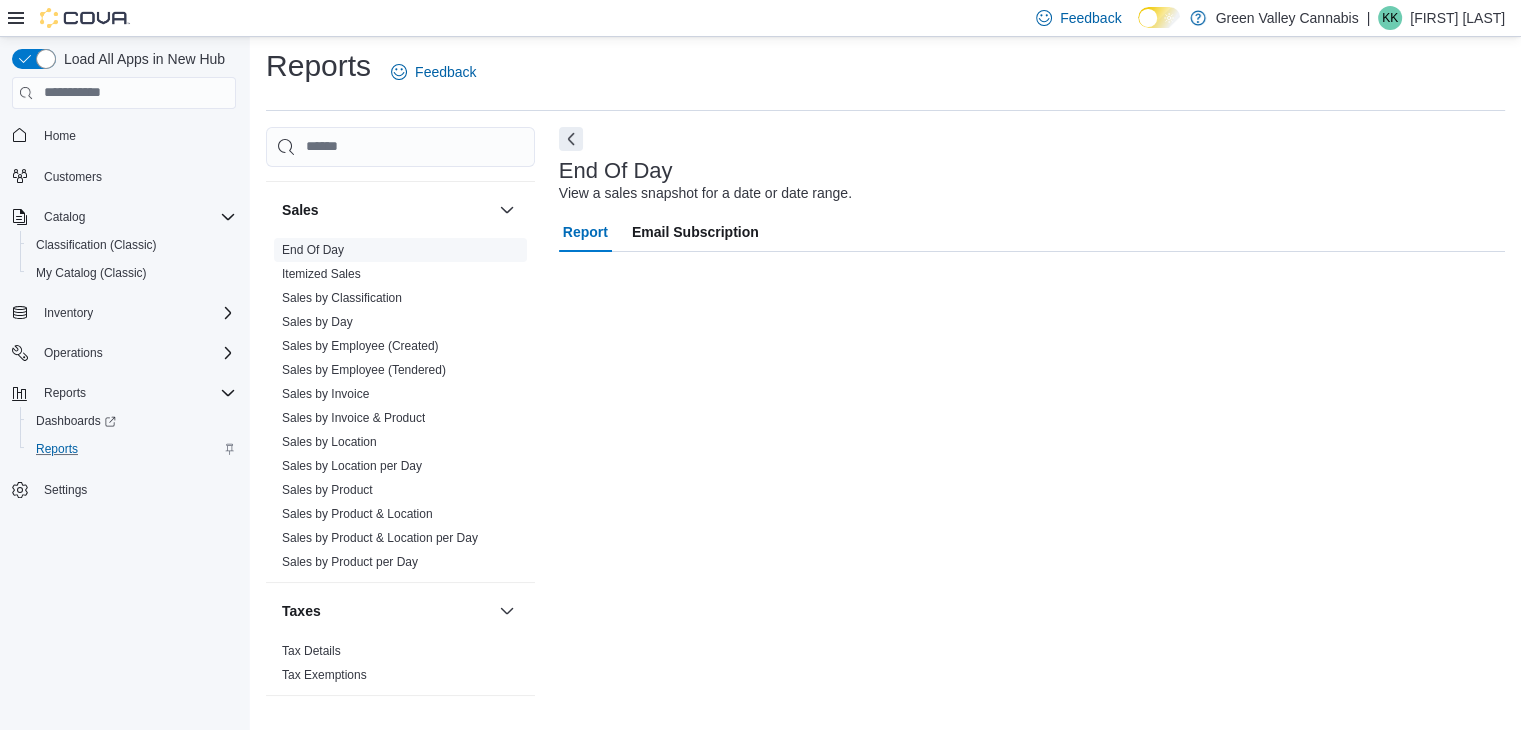 scroll, scrollTop: 7, scrollLeft: 0, axis: vertical 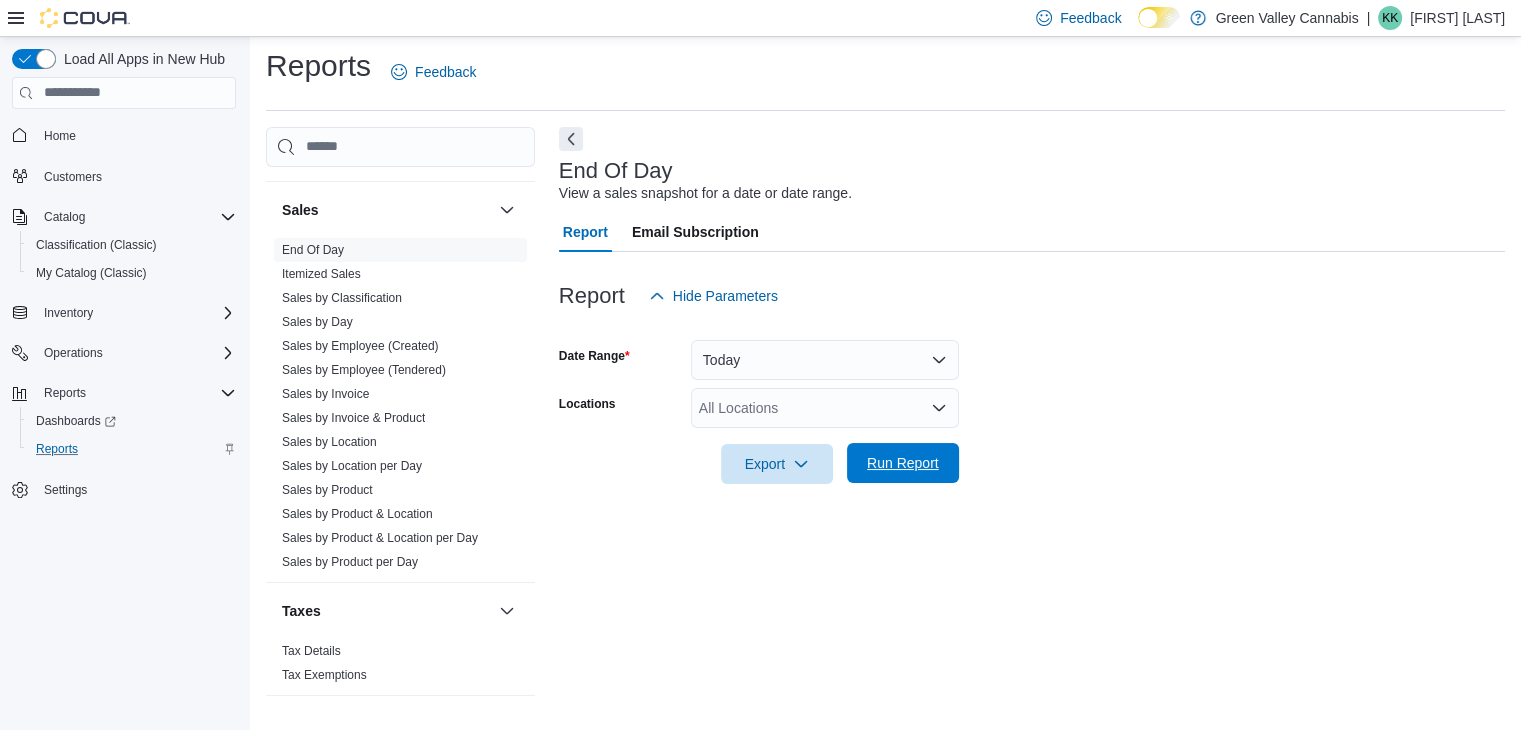click on "Run Report" at bounding box center (903, 463) 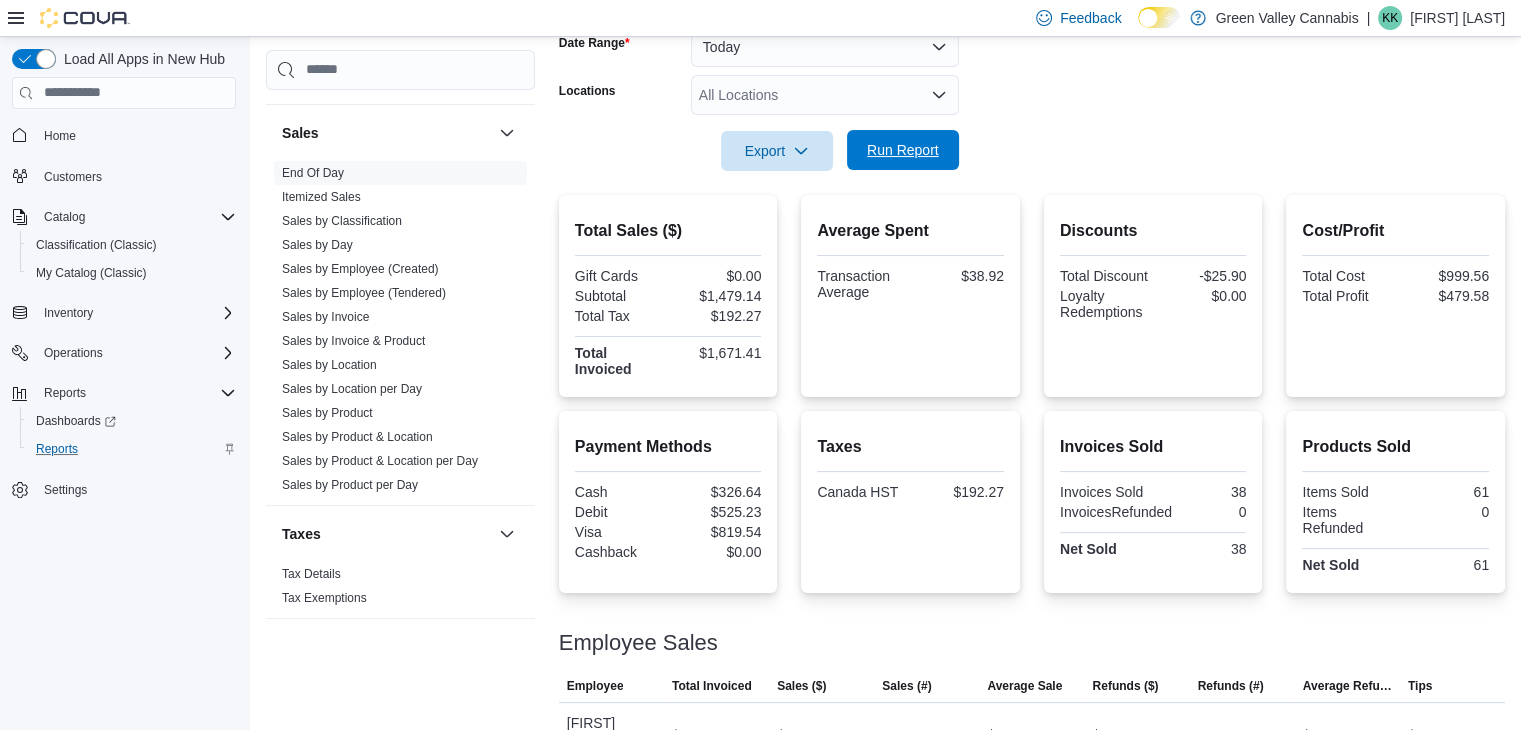 scroll, scrollTop: 349, scrollLeft: 0, axis: vertical 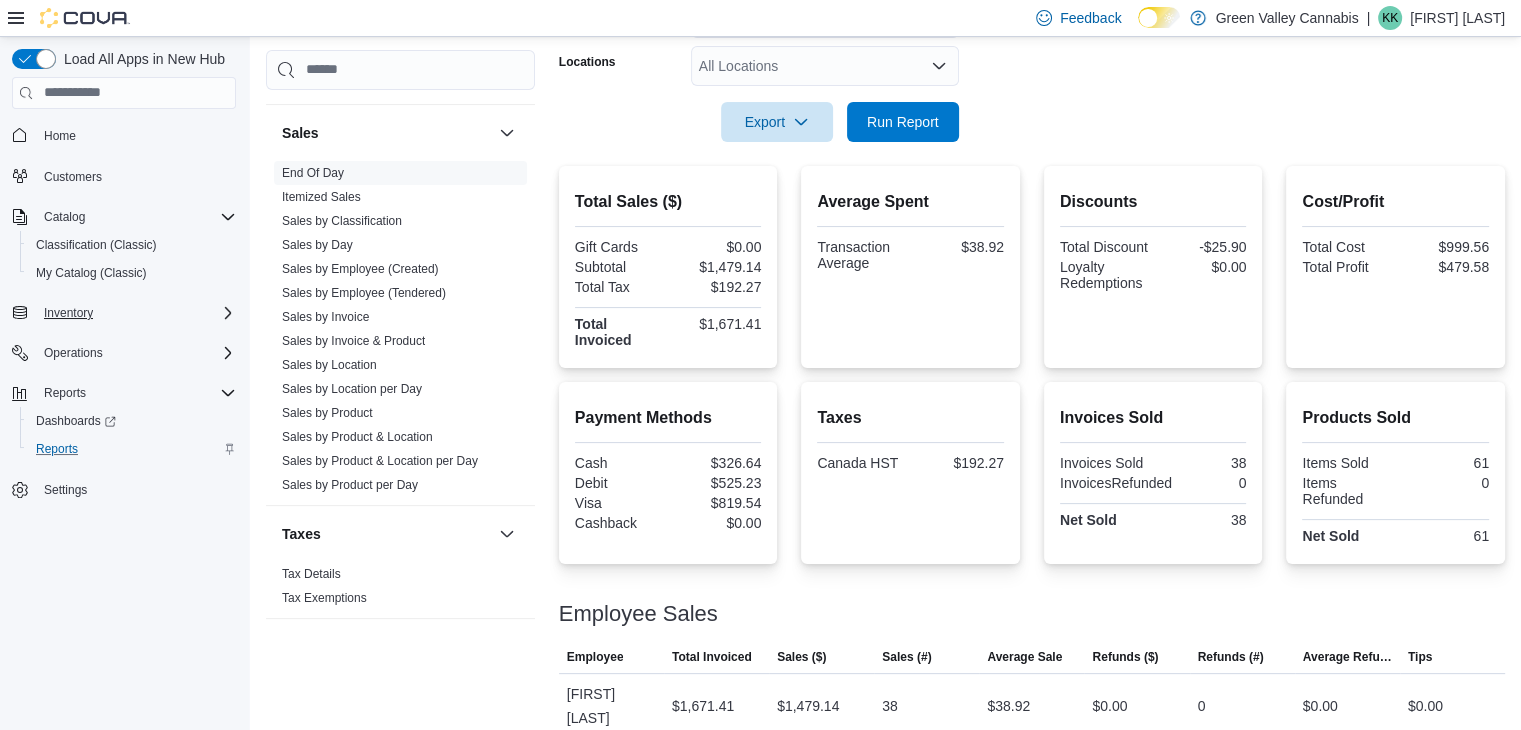 click on "Inventory" at bounding box center [136, 313] 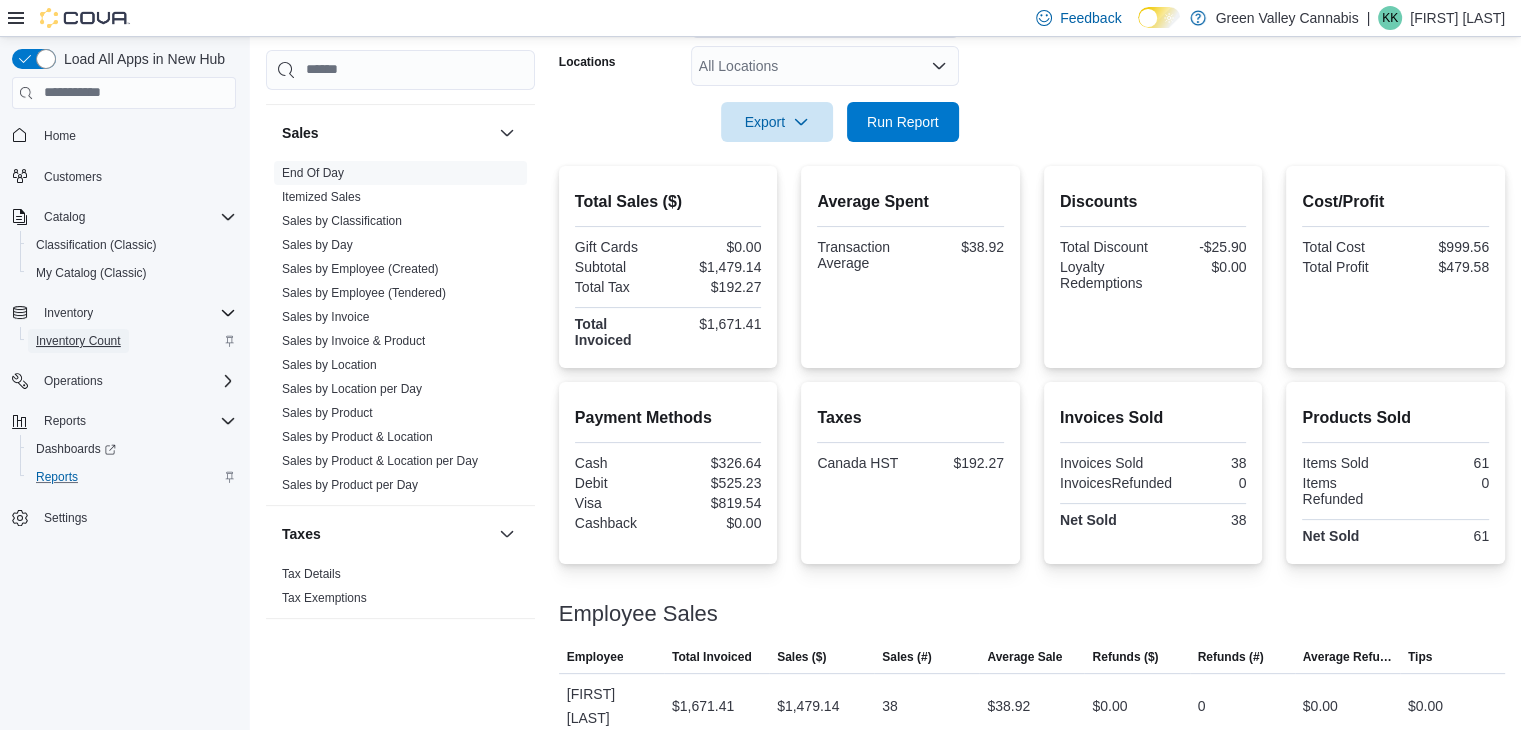 click on "Inventory Count" at bounding box center [78, 341] 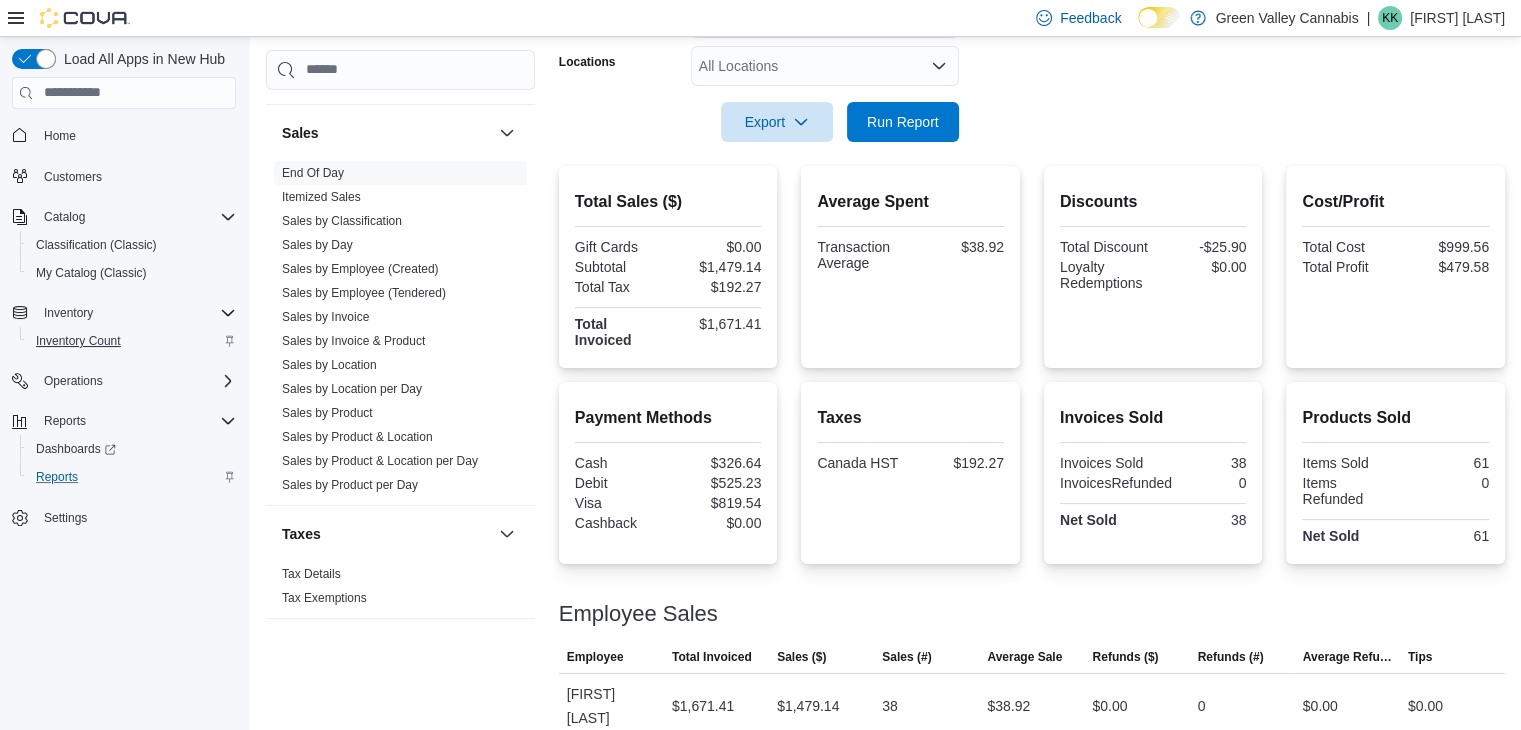 scroll, scrollTop: 0, scrollLeft: 0, axis: both 